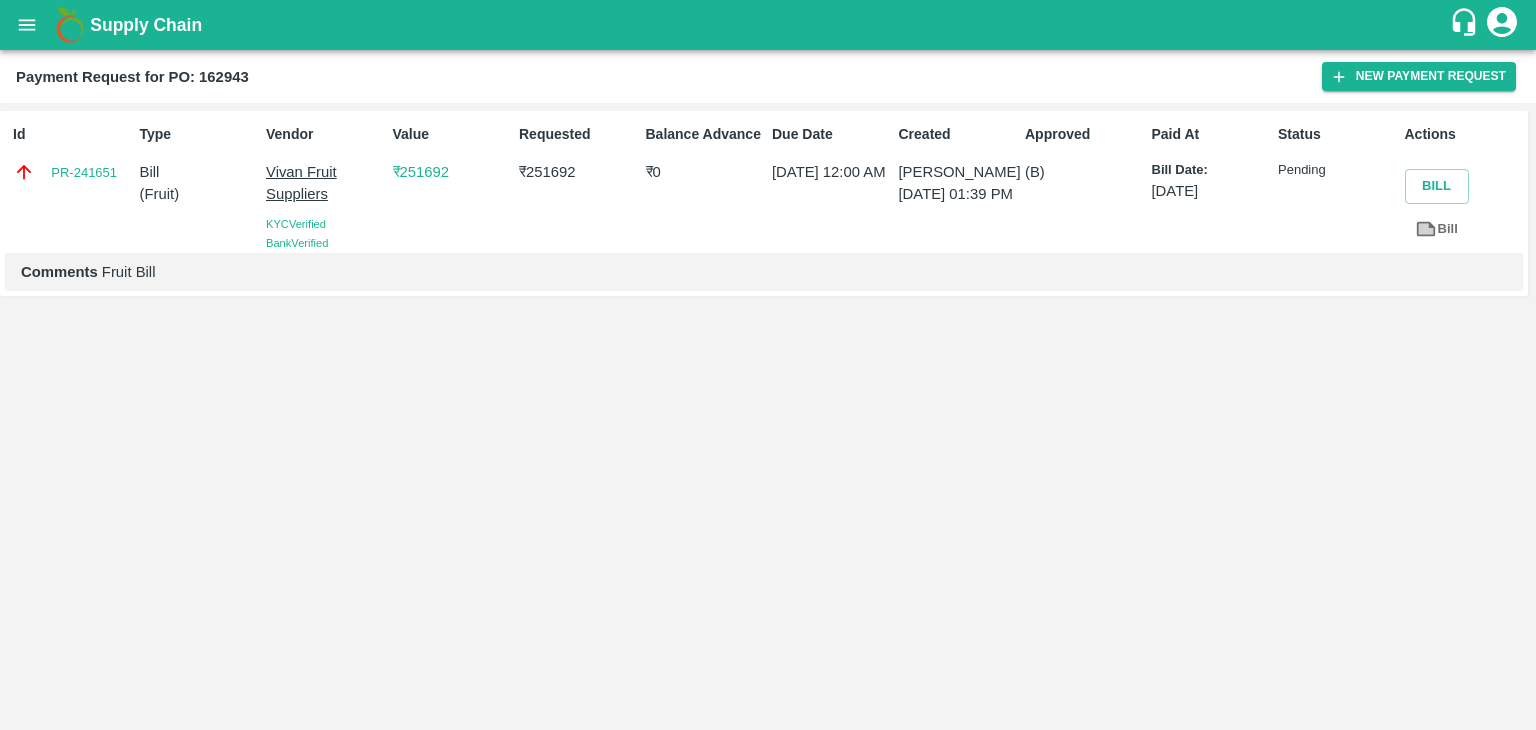 scroll, scrollTop: 0, scrollLeft: 0, axis: both 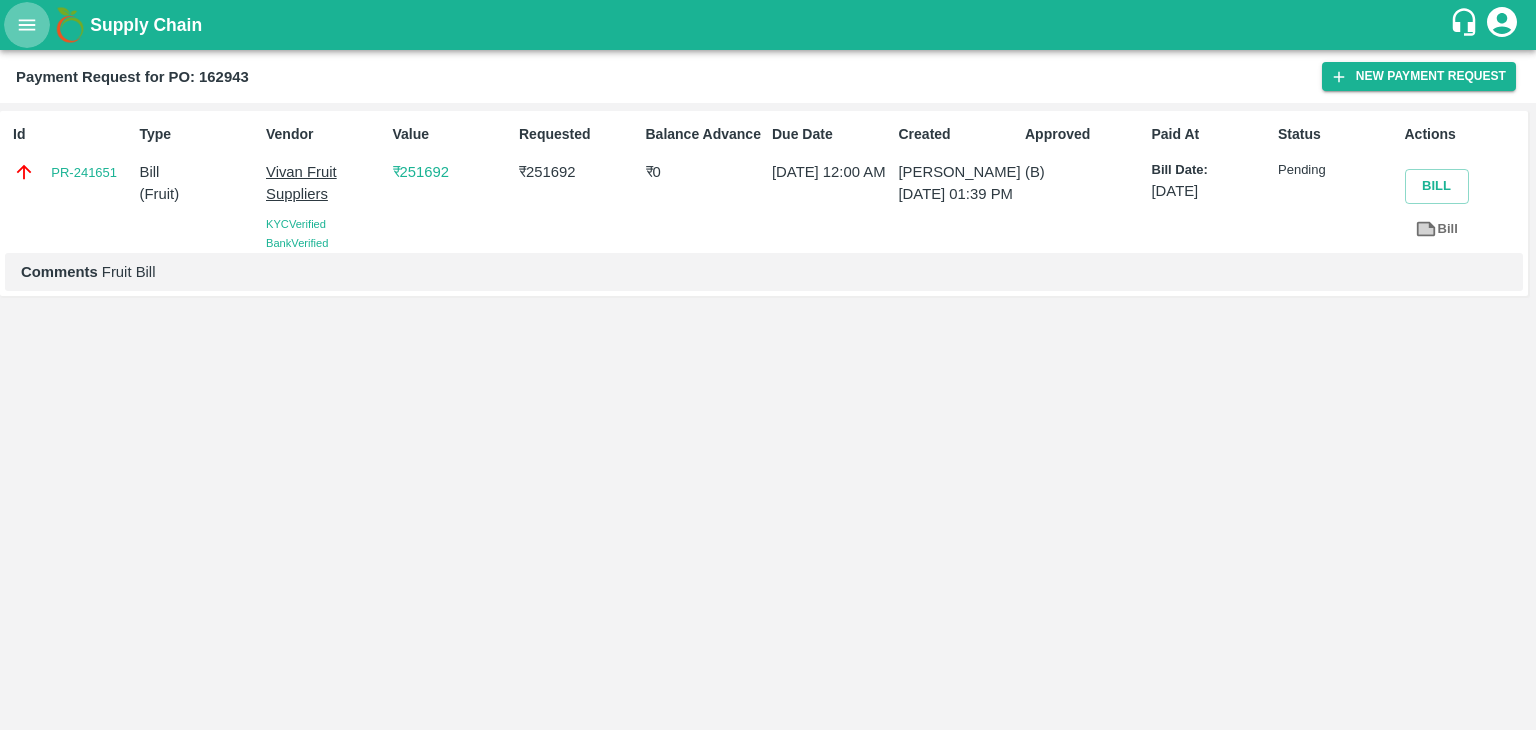 click at bounding box center (27, 25) 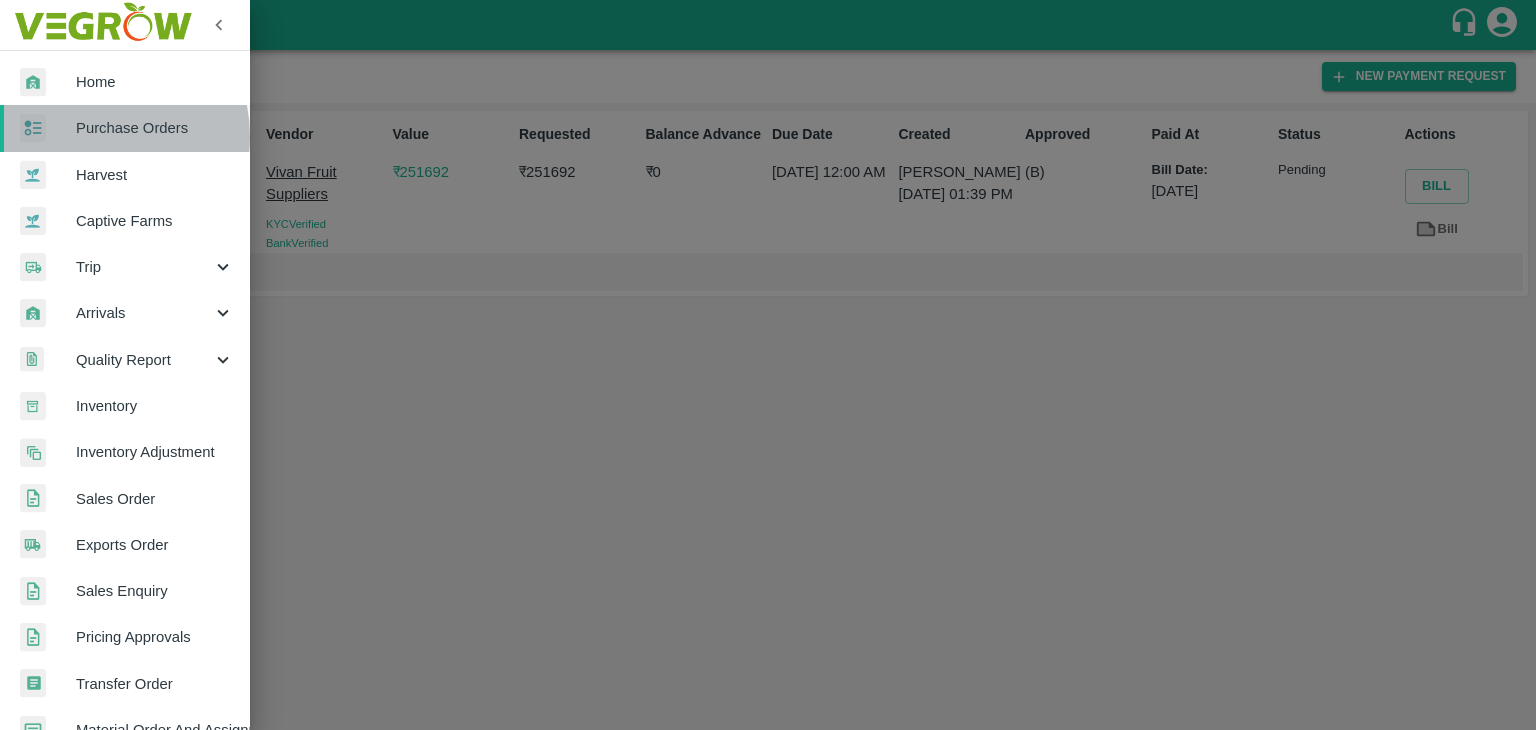 click on "Purchase Orders" at bounding box center (155, 128) 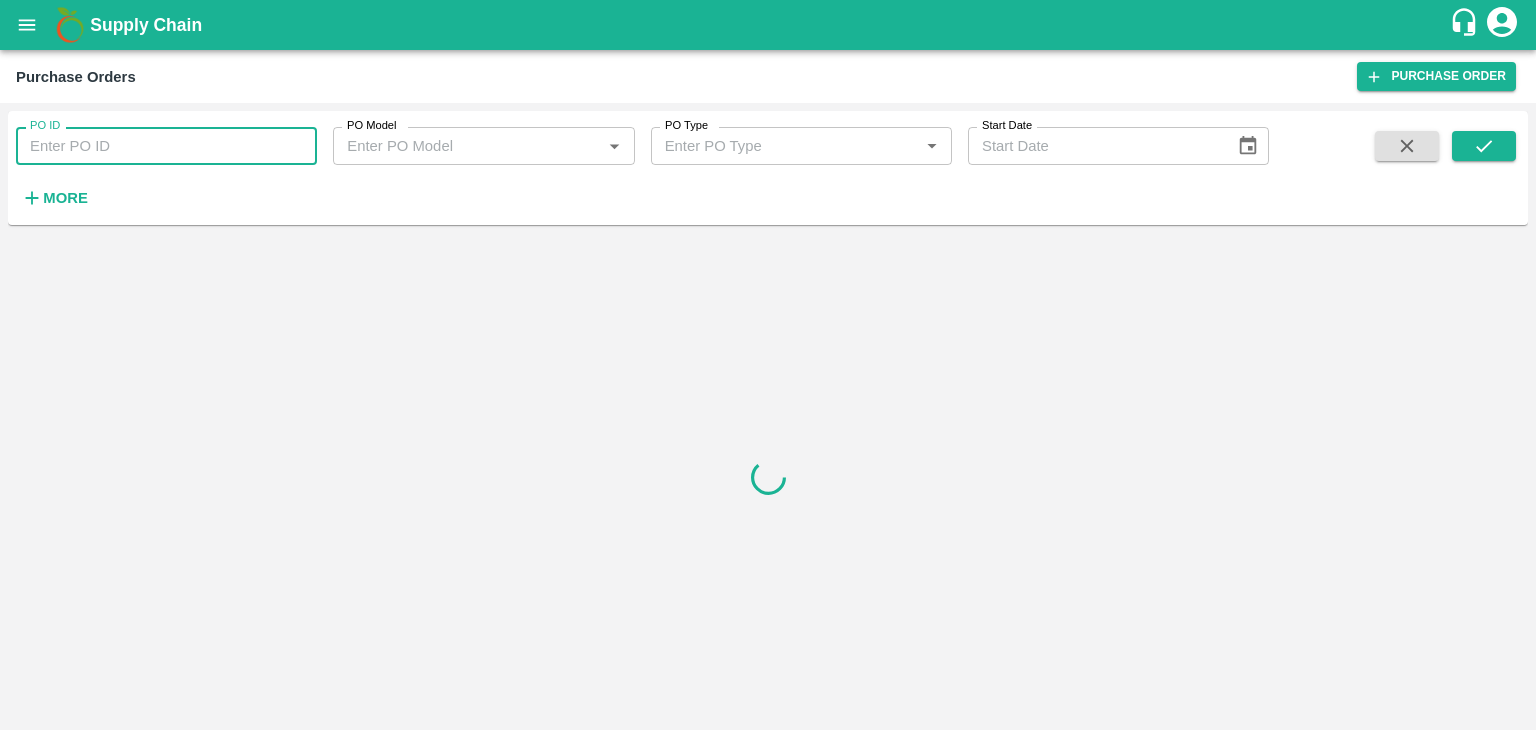 drag, startPoint x: 96, startPoint y: 136, endPoint x: 101, endPoint y: 145, distance: 10.29563 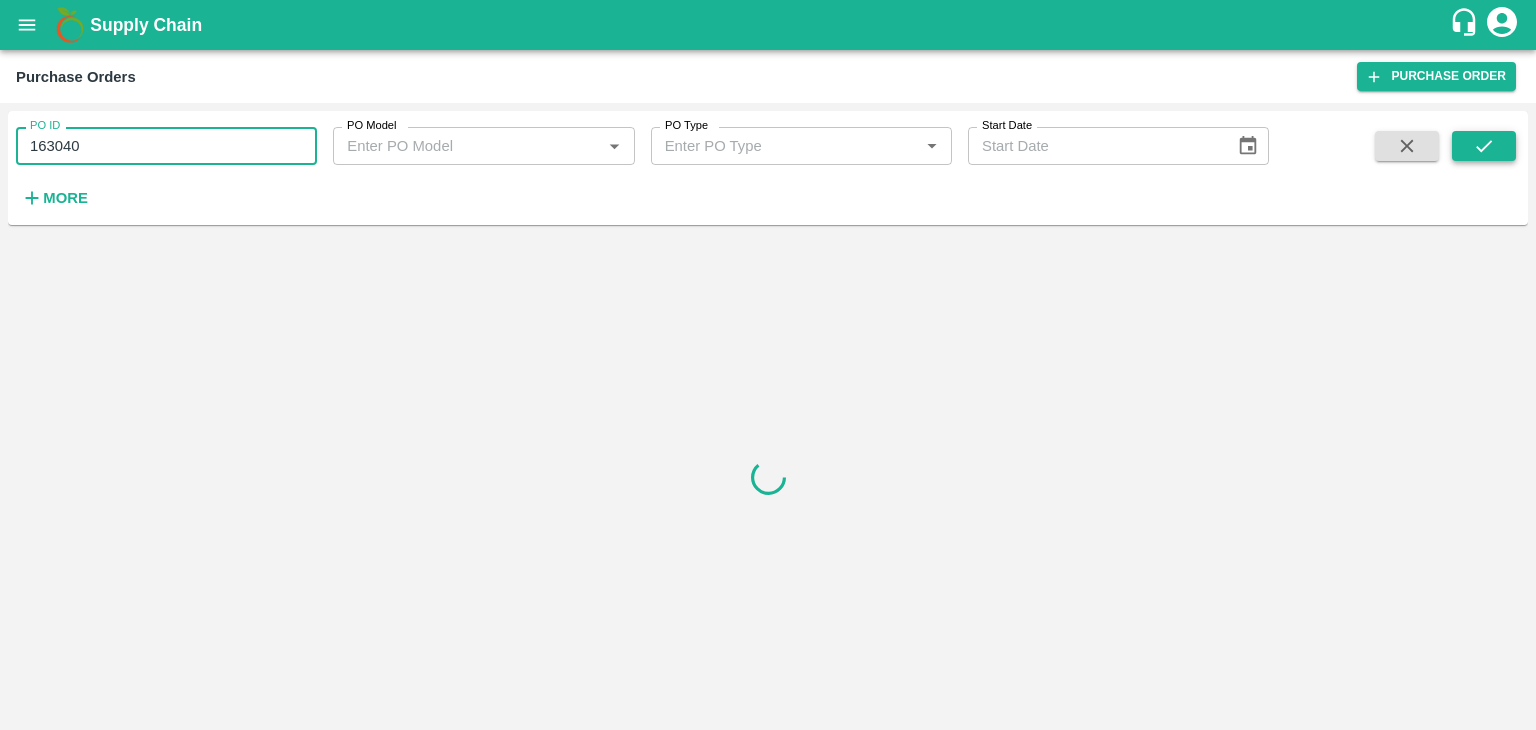 type on "163040" 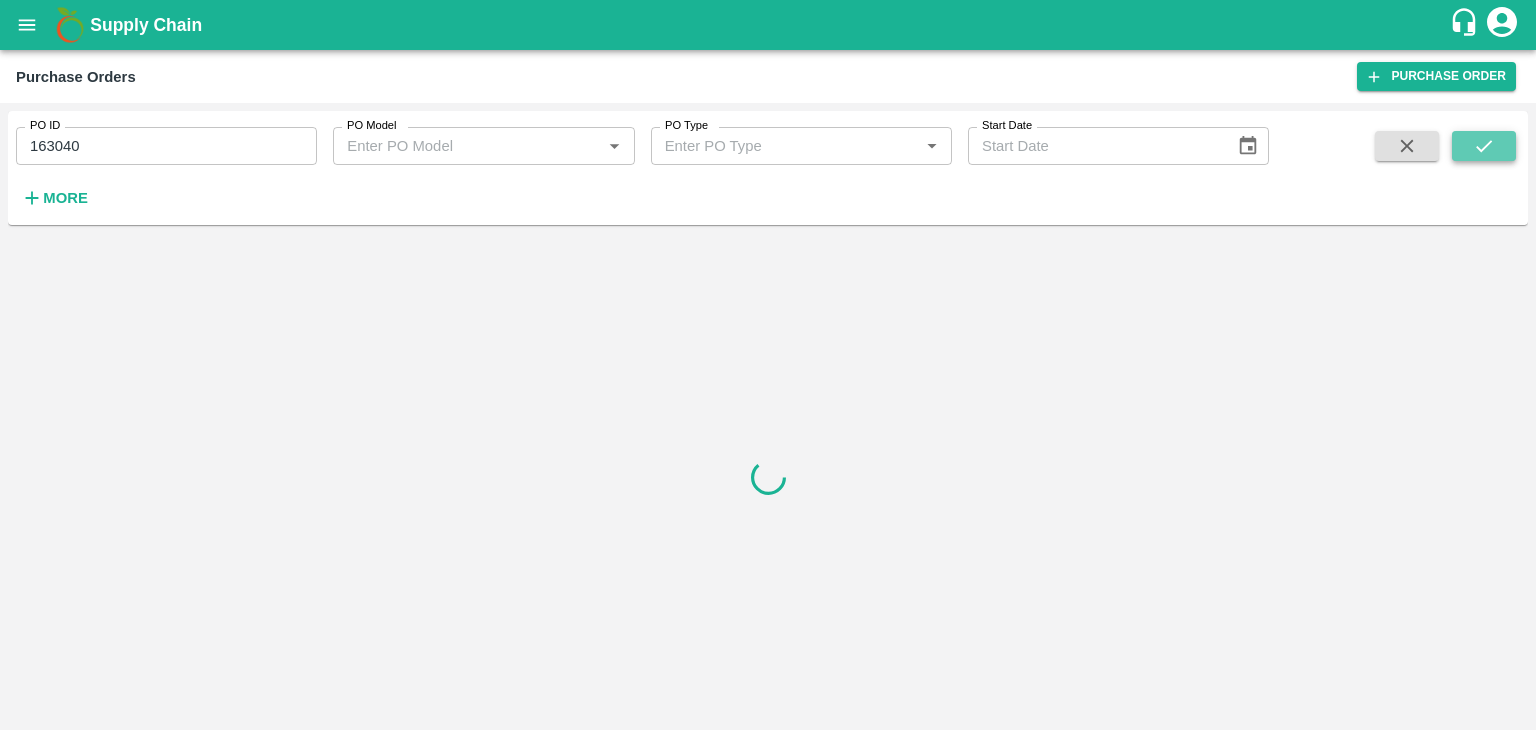 click 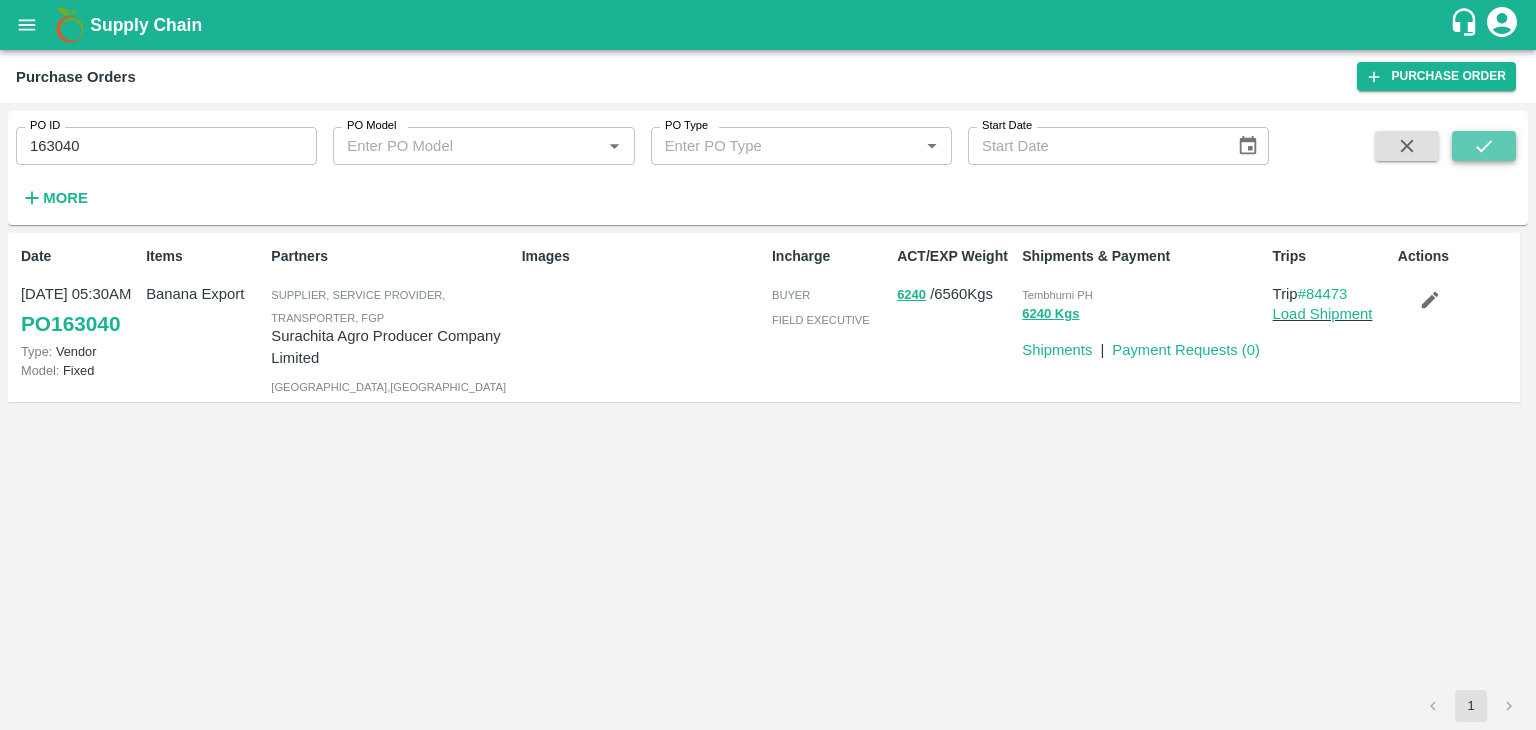 click 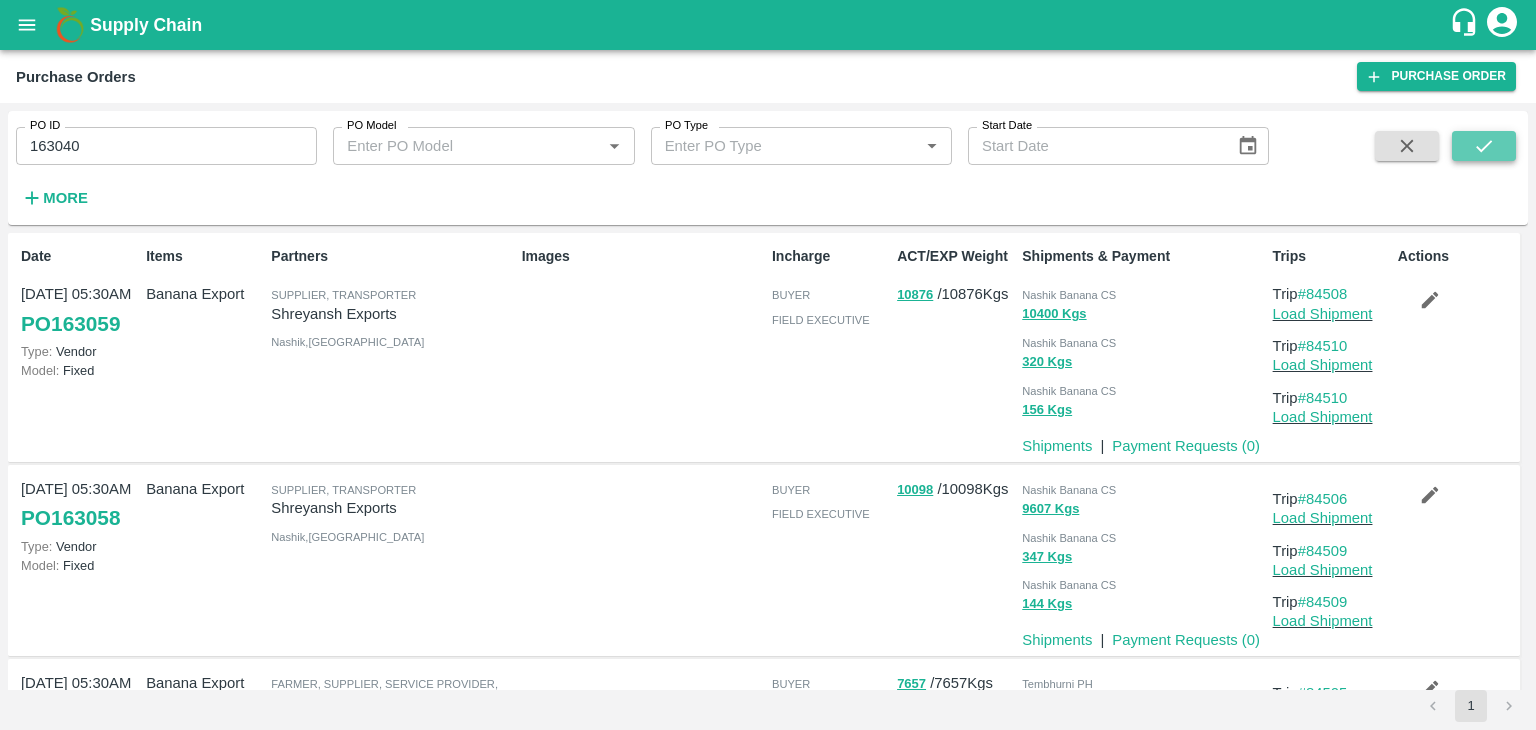 click 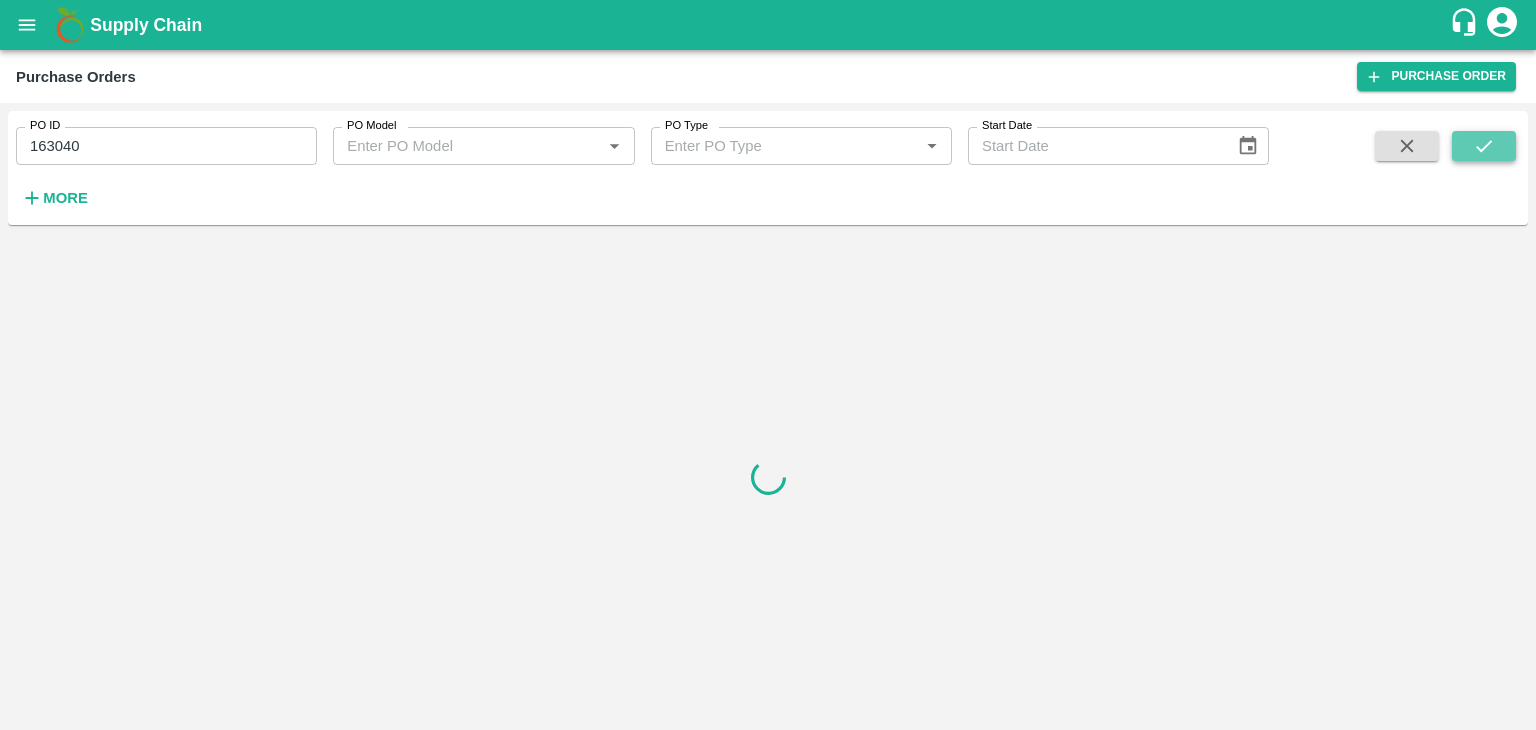 click 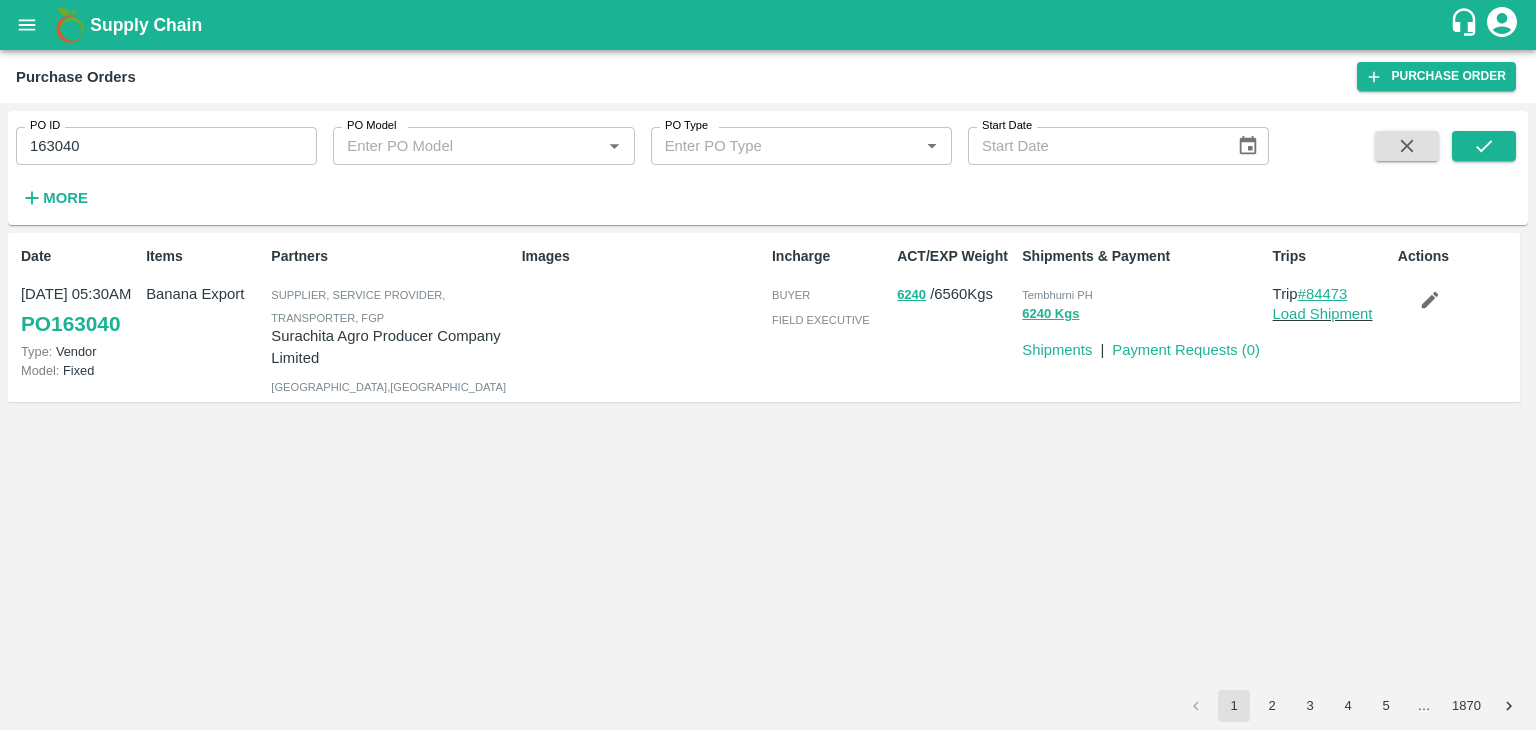 click on "#84473" at bounding box center (1323, 294) 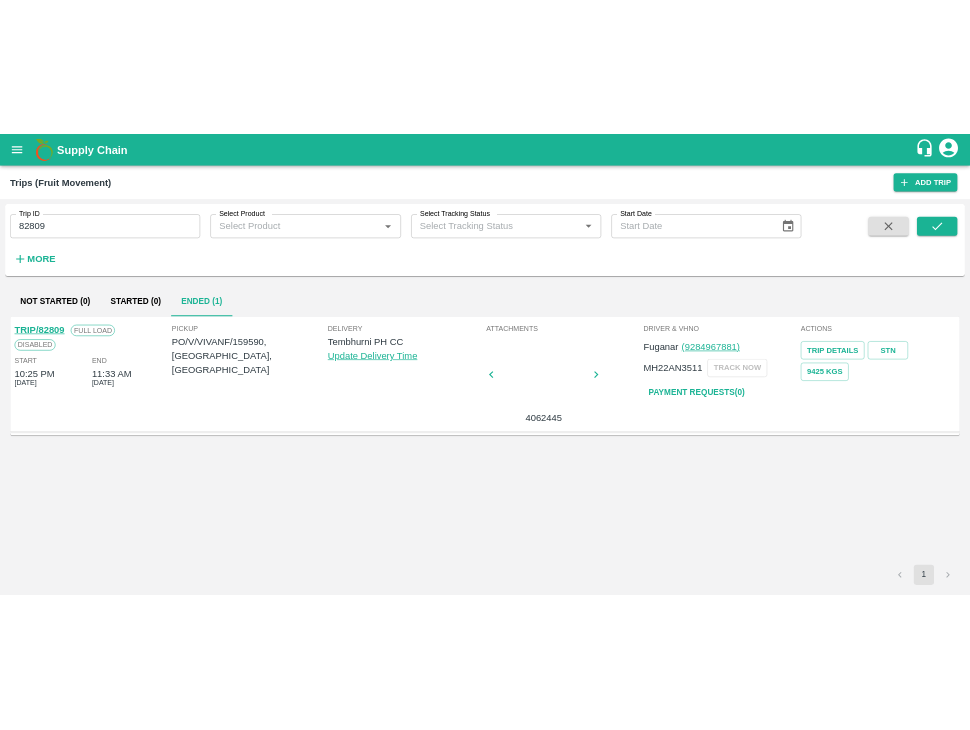 scroll, scrollTop: 0, scrollLeft: 0, axis: both 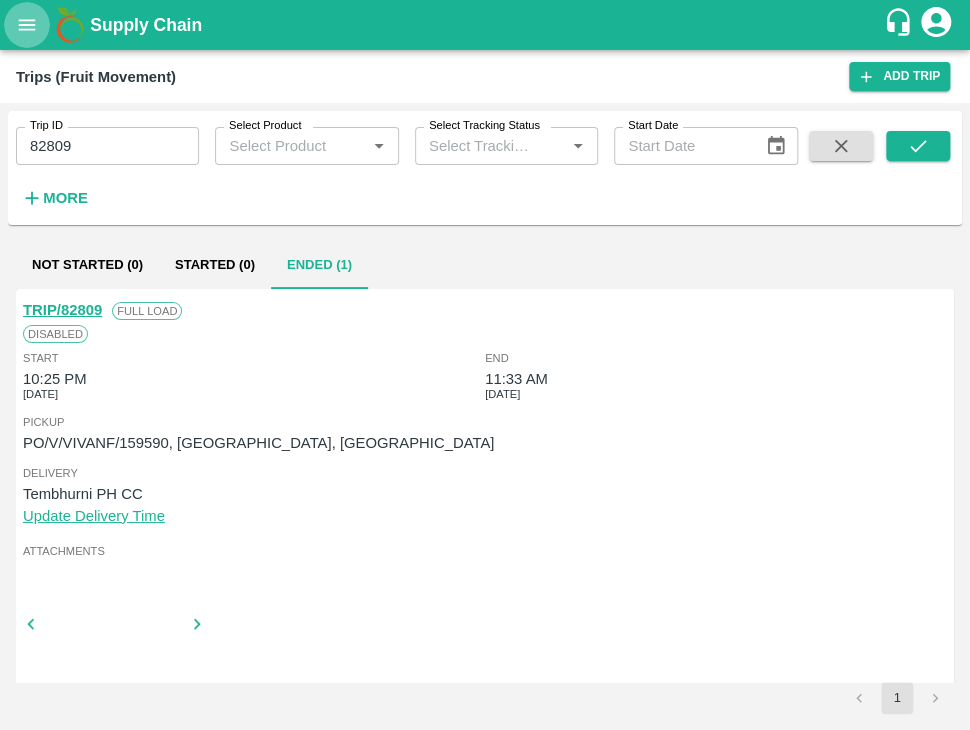 click 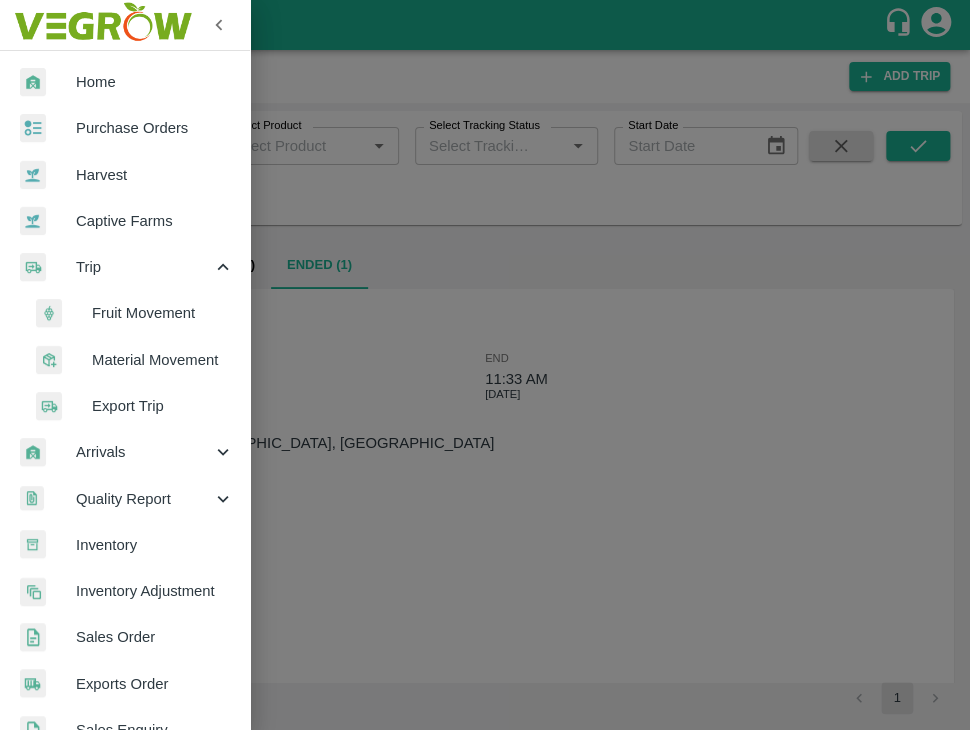 scroll, scrollTop: 548, scrollLeft: 0, axis: vertical 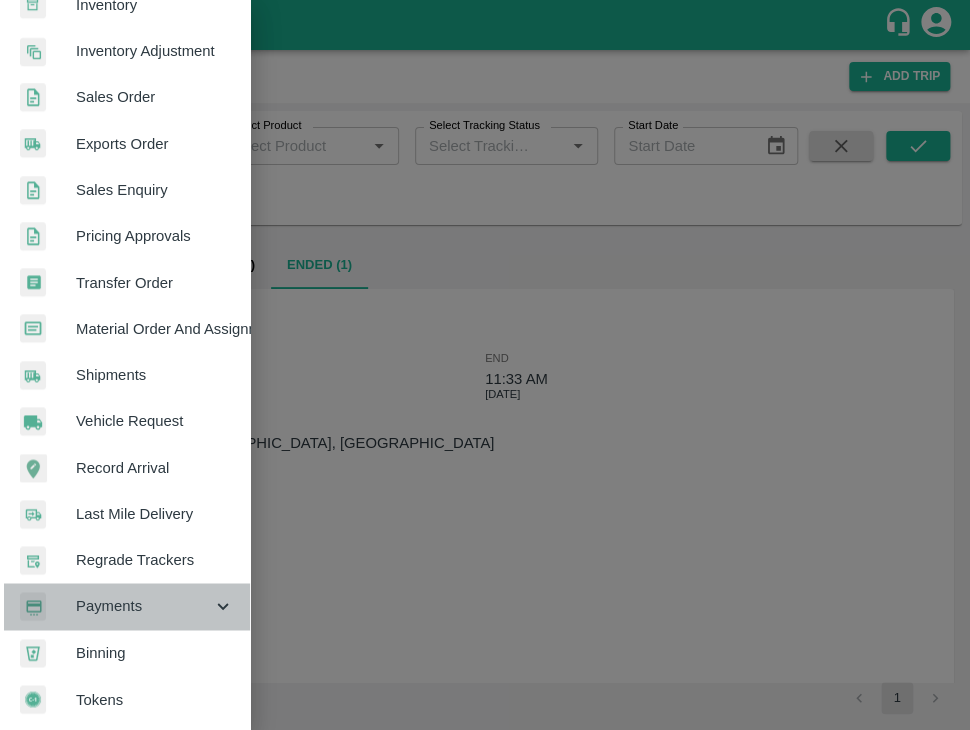 click on "Payments" at bounding box center [144, 606] 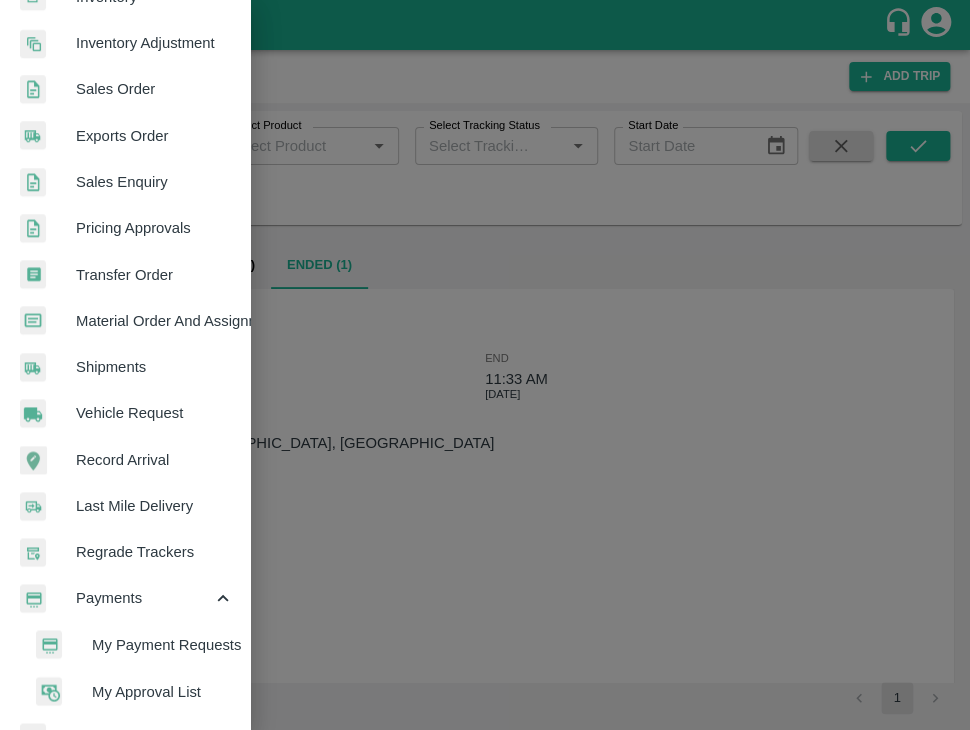 click on "My Payment Requests" at bounding box center [163, 645] 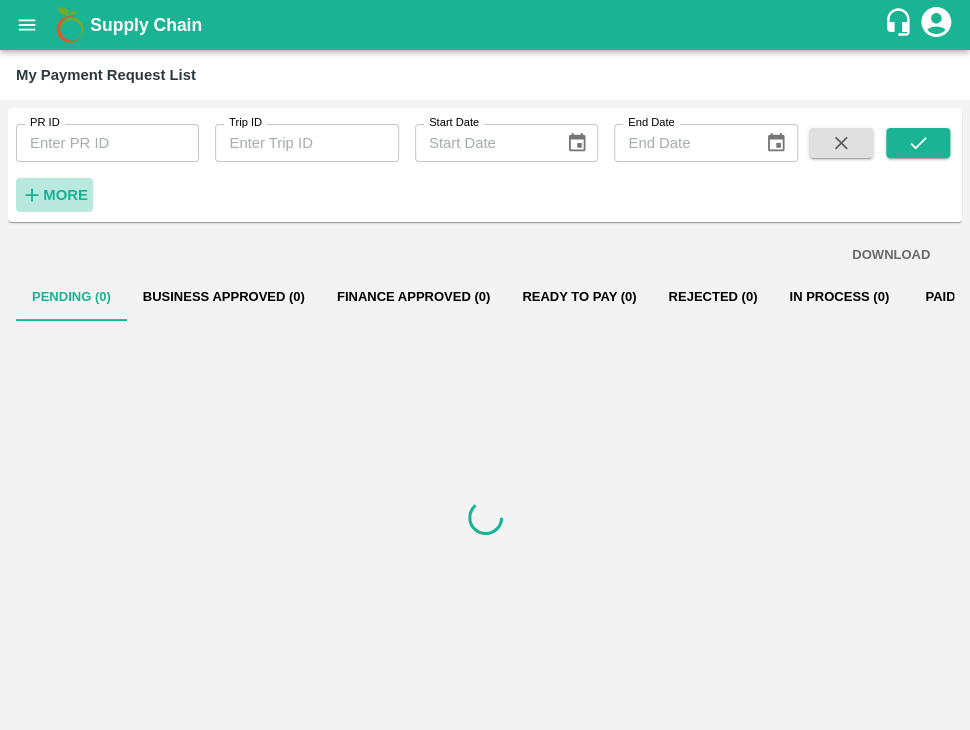 click on "More" at bounding box center [65, 195] 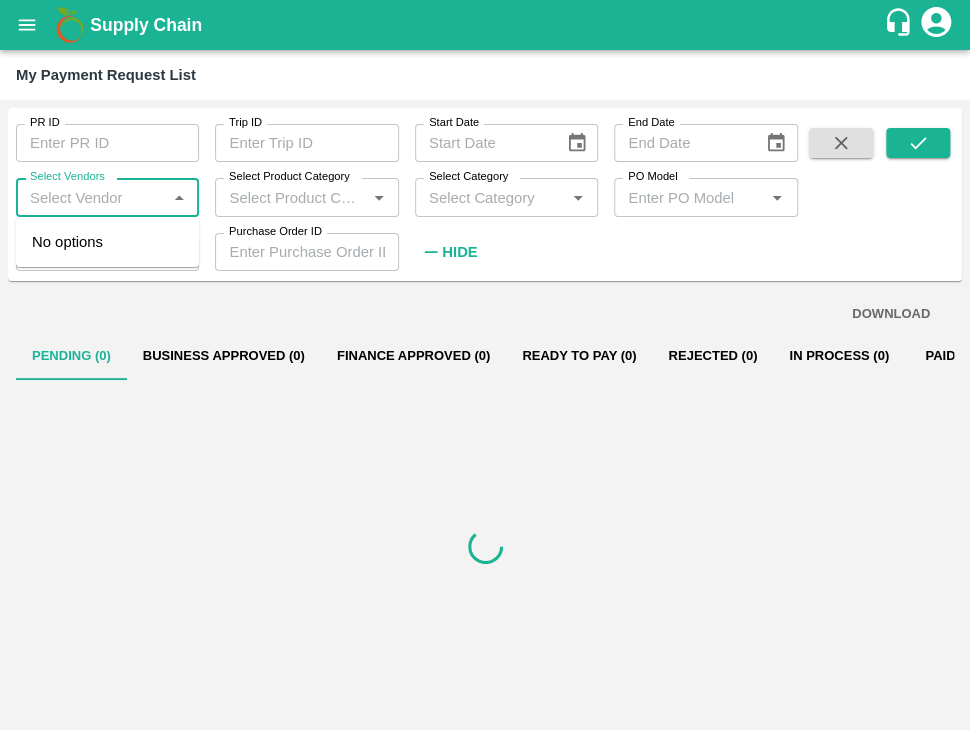 click on "Select Vendors" at bounding box center [91, 197] 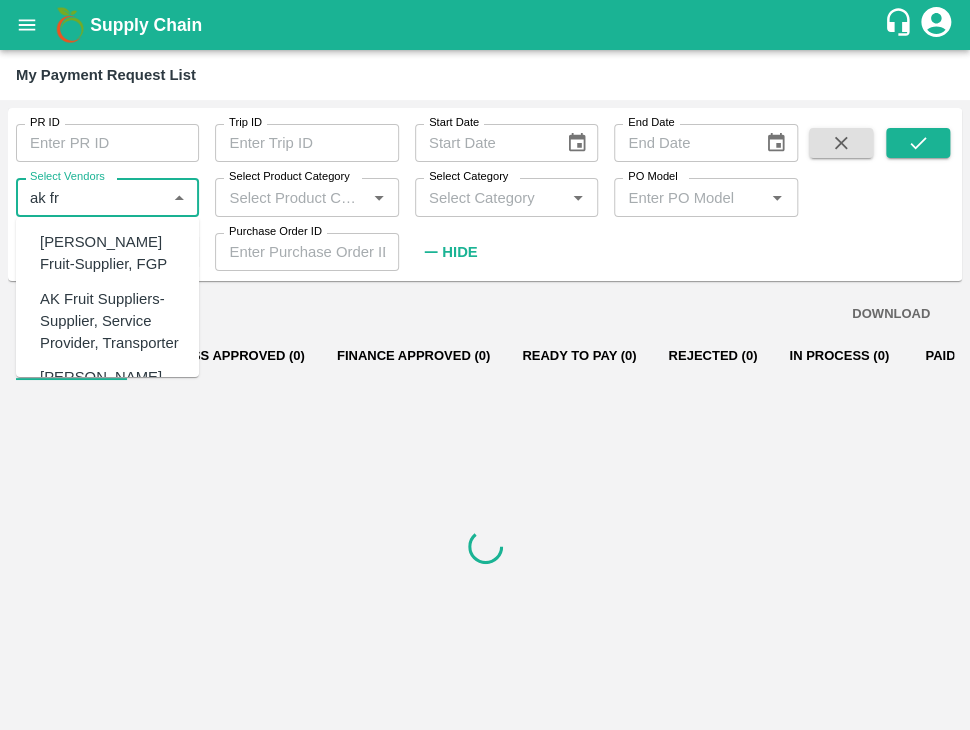 click on "AK Fruit Suppliers-Supplier, Service Provider, Transporter" at bounding box center [111, 320] 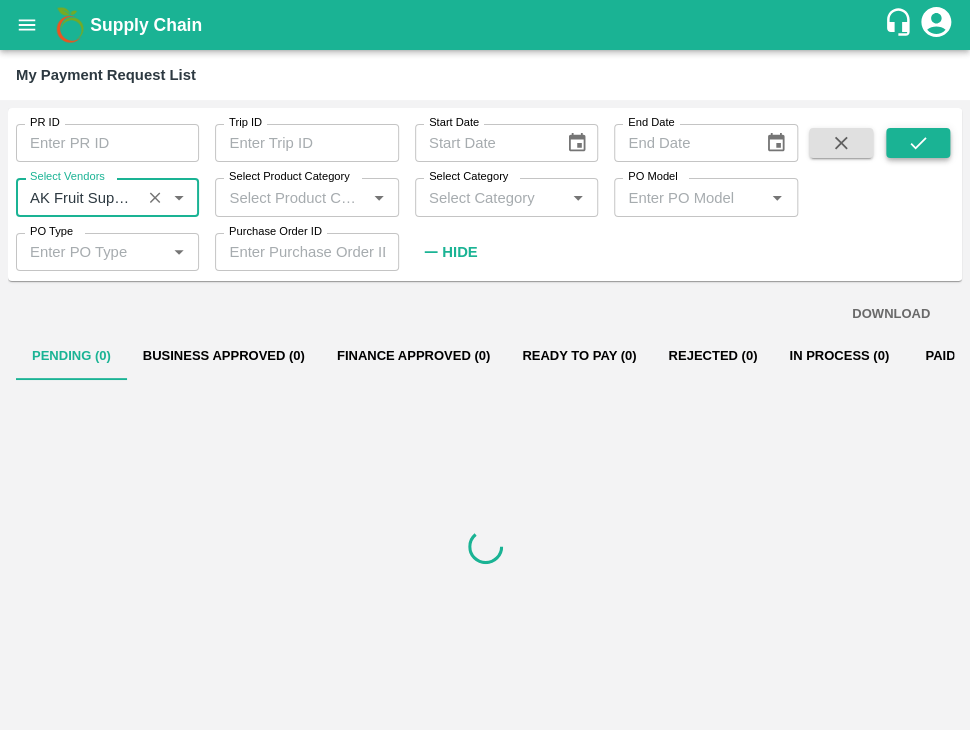 type on "AK Fruit Suppliers-Supplier, Service Provider, Transporter" 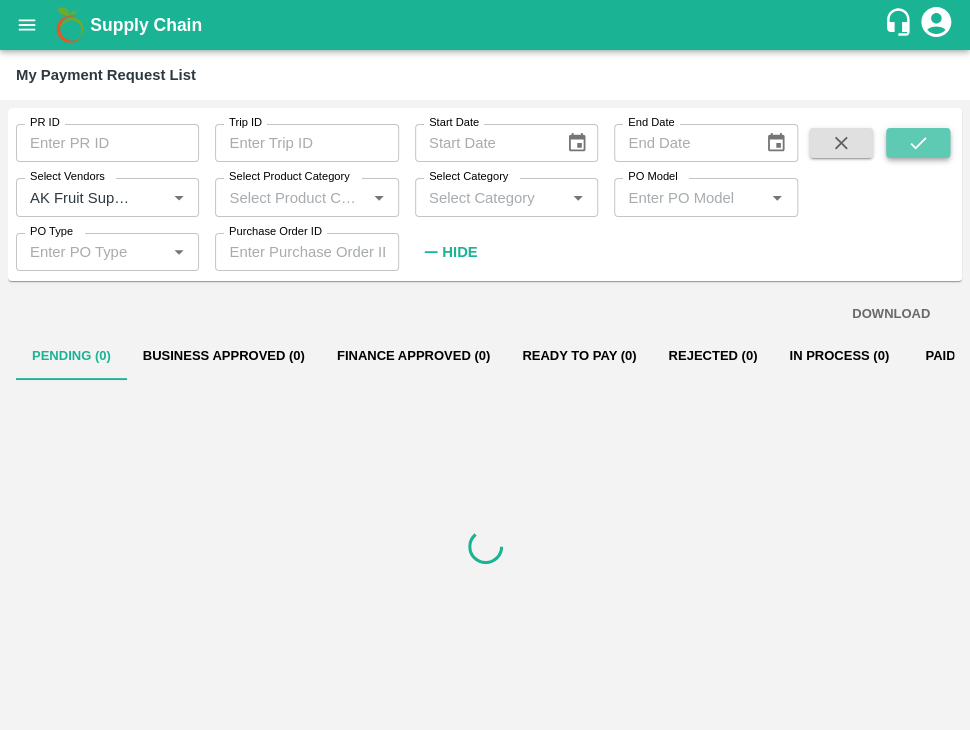 click at bounding box center (918, 143) 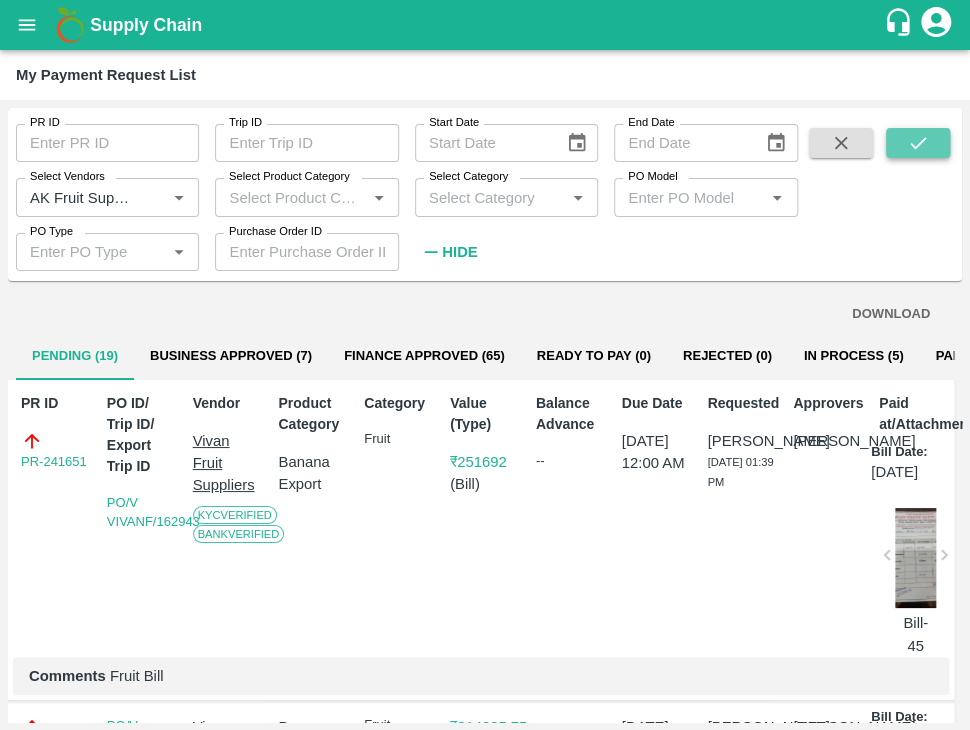 click at bounding box center [918, 143] 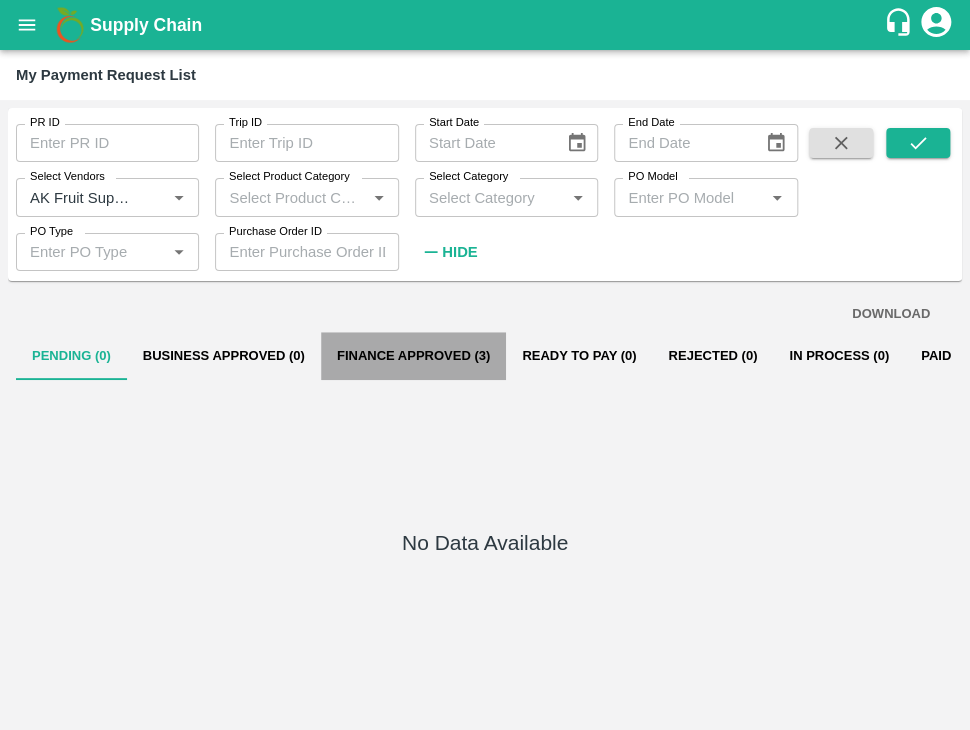 click on "Finance Approved (3)" at bounding box center (413, 356) 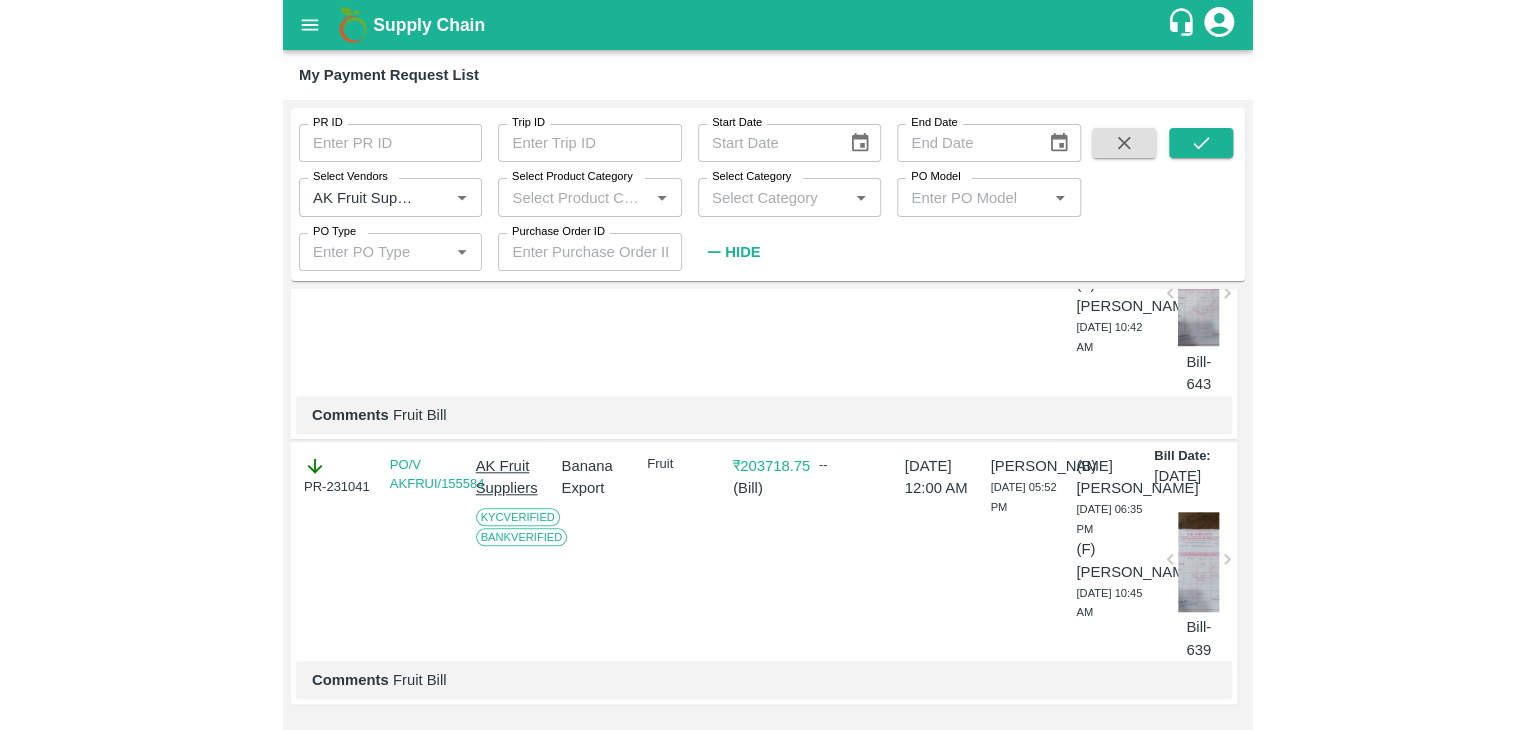 scroll, scrollTop: 0, scrollLeft: 0, axis: both 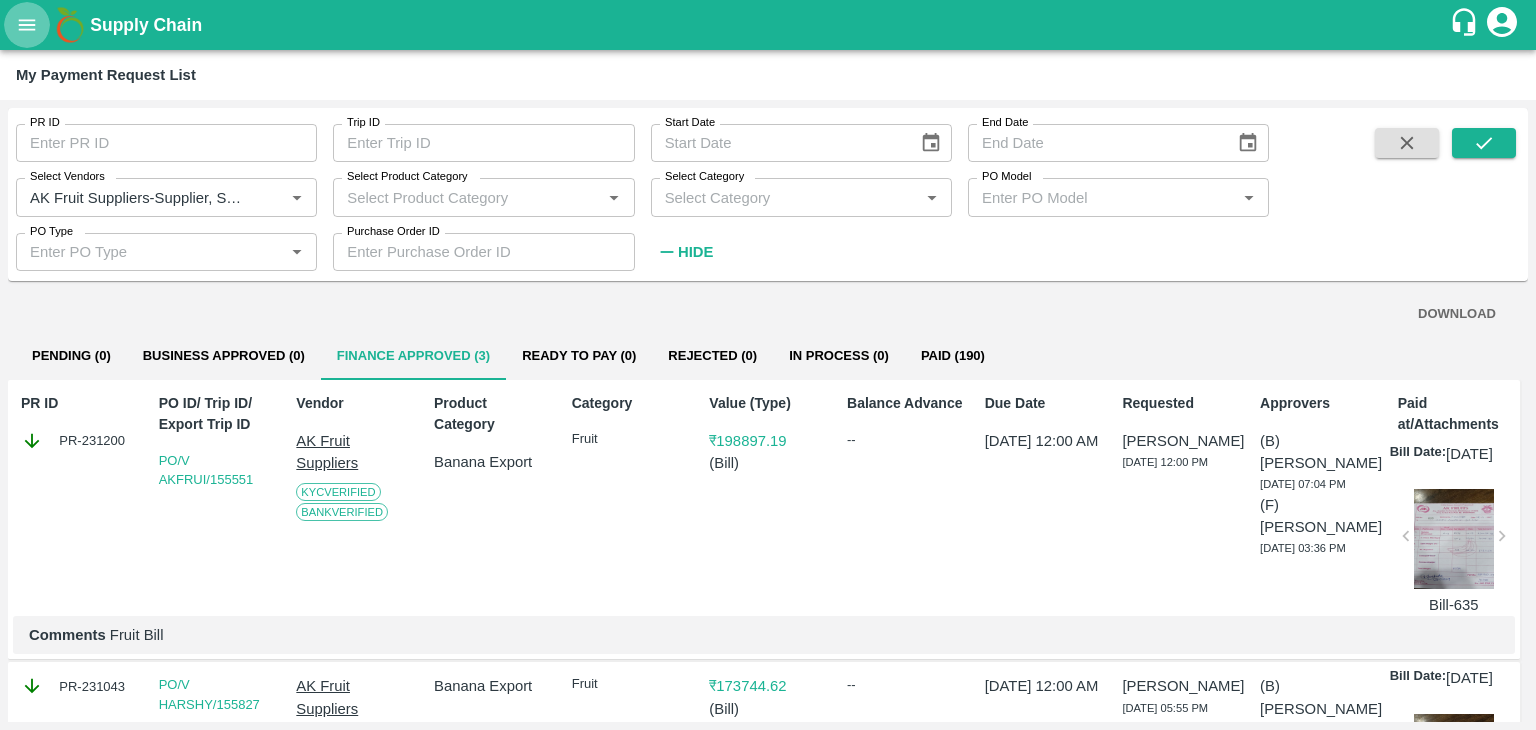 click 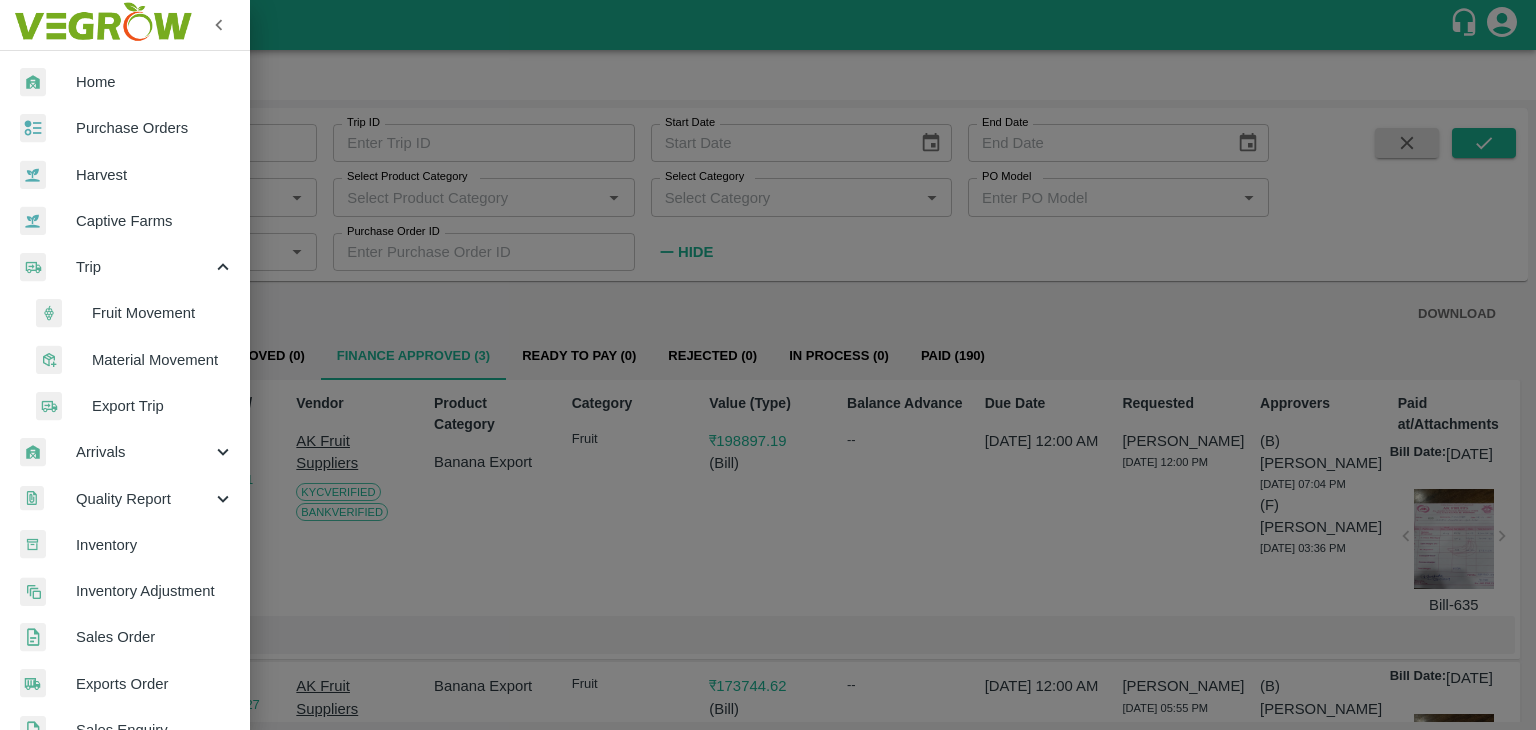 click on "Fruit Movement" at bounding box center [163, 313] 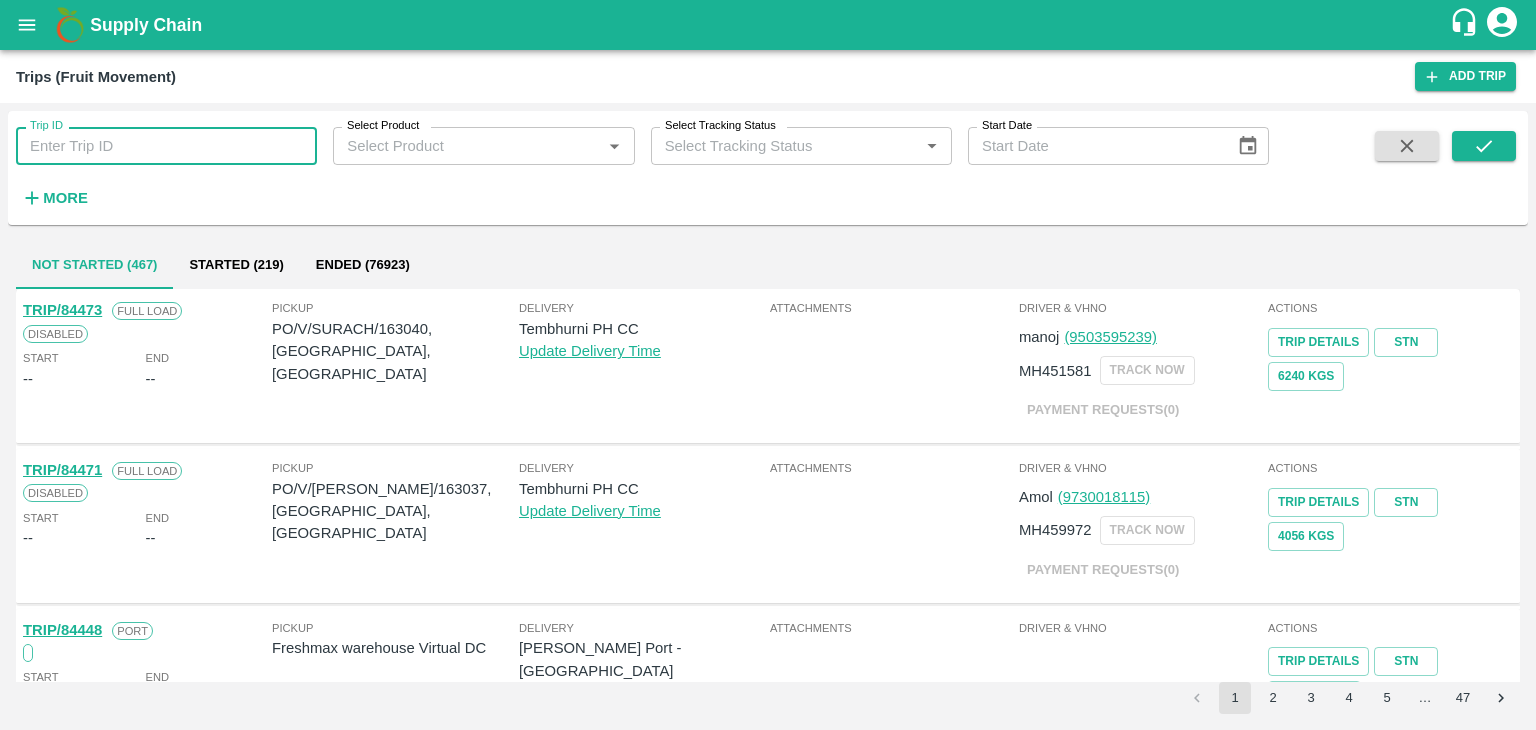 click on "Trip ID" at bounding box center (166, 146) 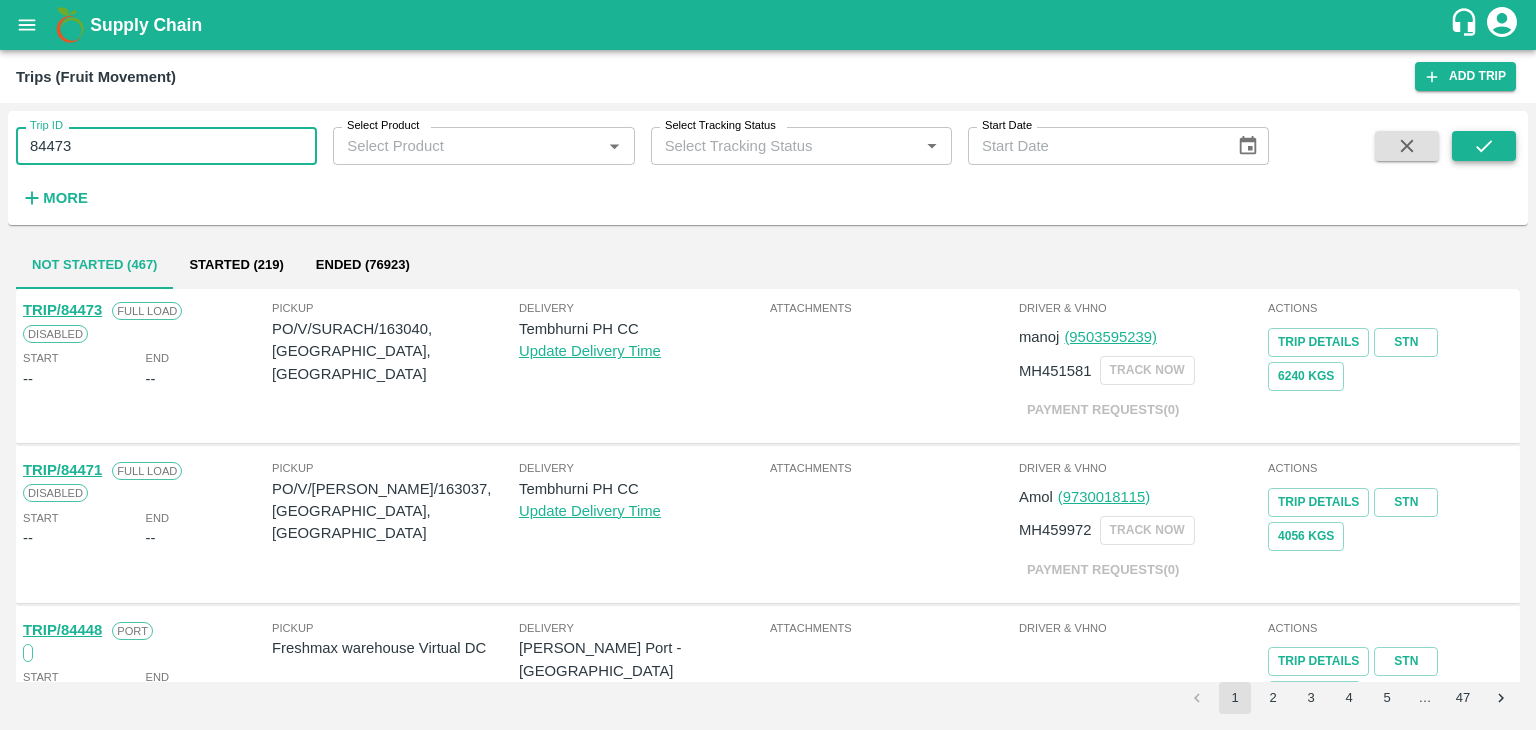 type on "84473" 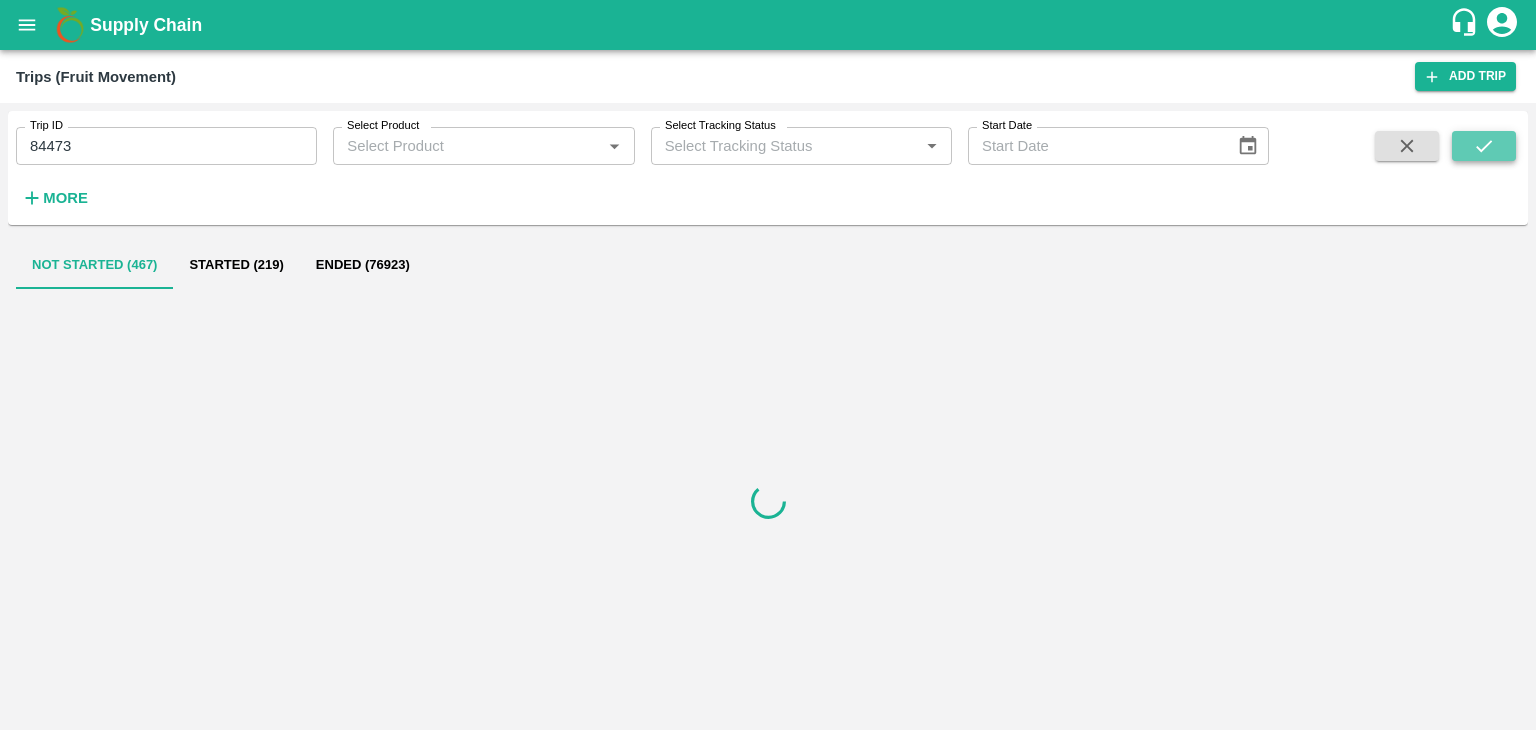 click 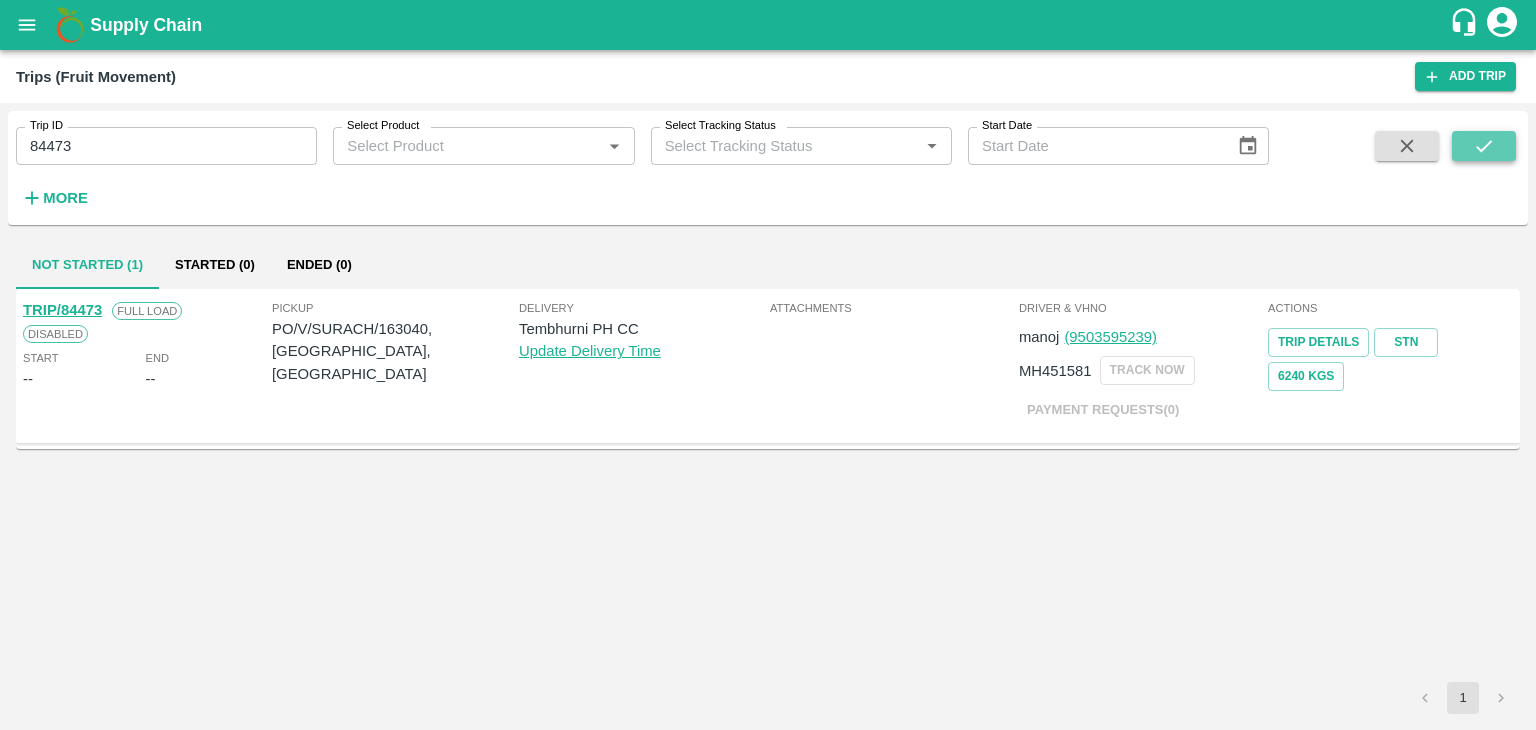 click 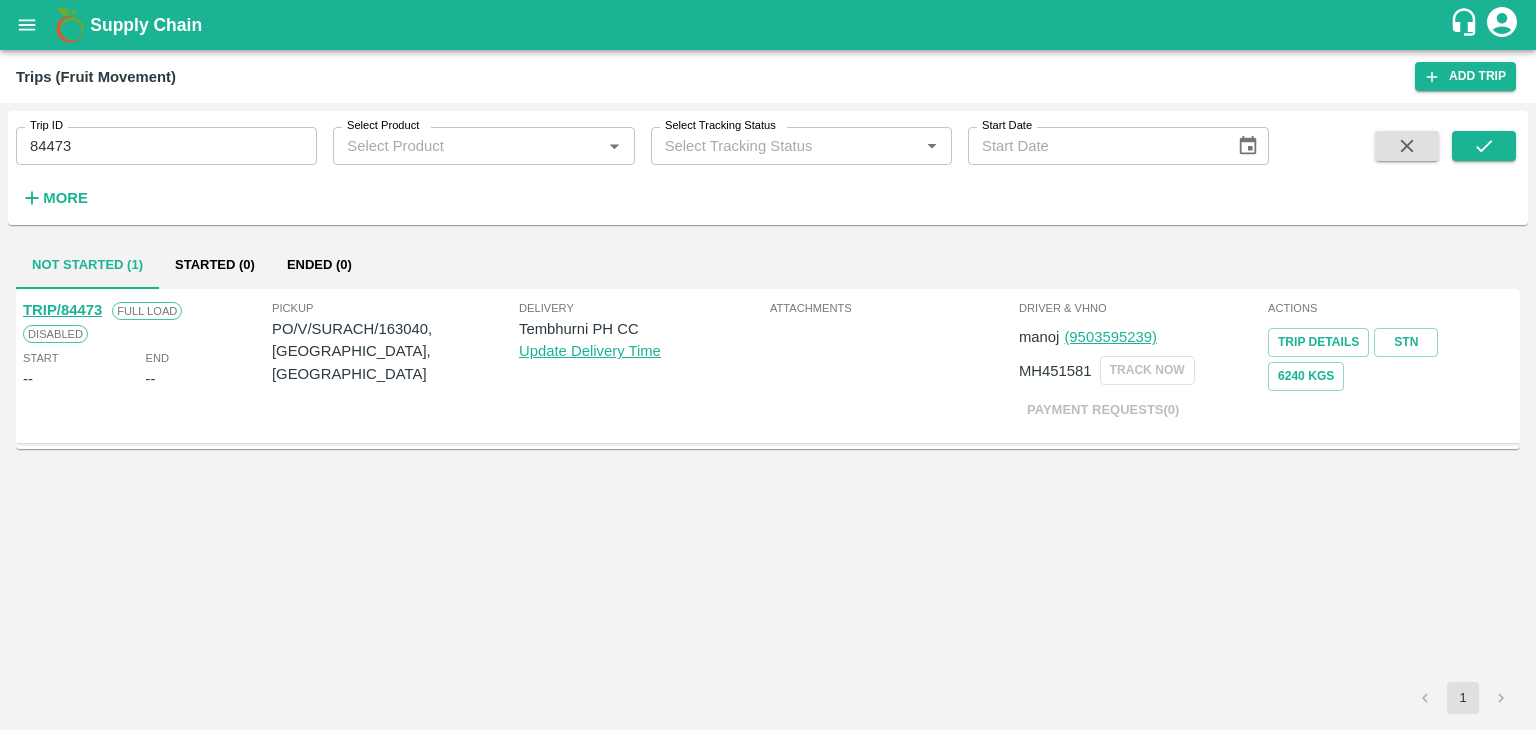 click on "TRIP/84473" at bounding box center [62, 310] 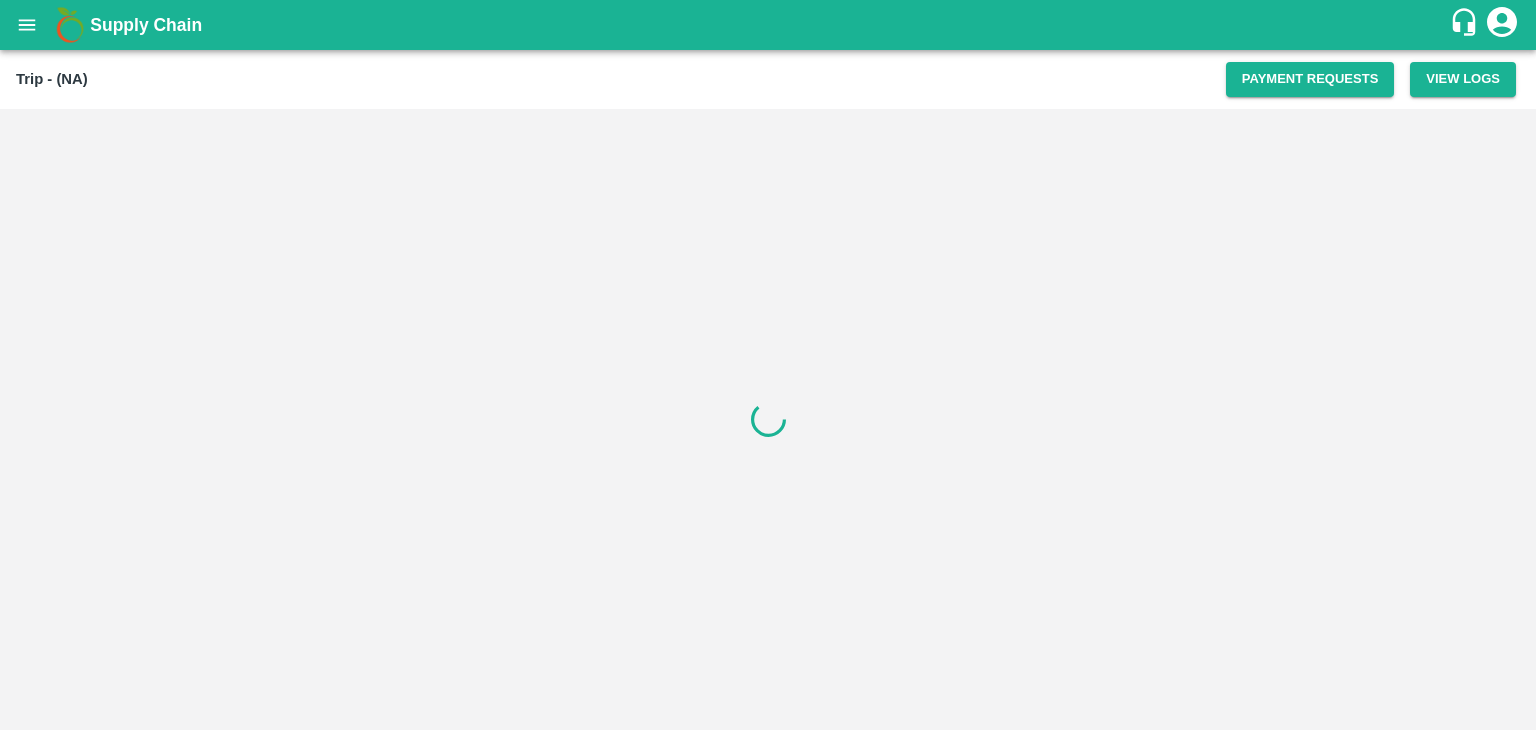 scroll, scrollTop: 0, scrollLeft: 0, axis: both 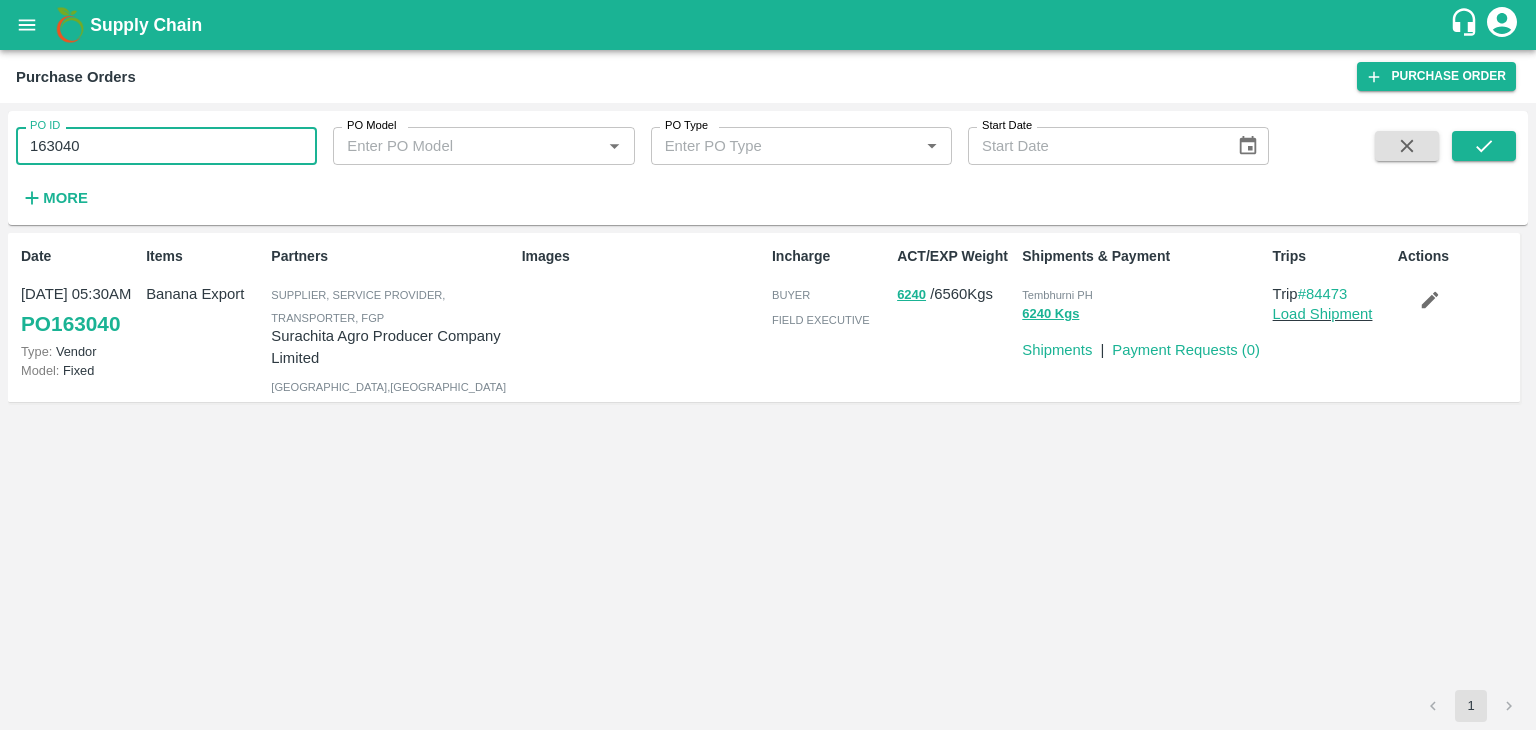 click on "163040" at bounding box center [166, 146] 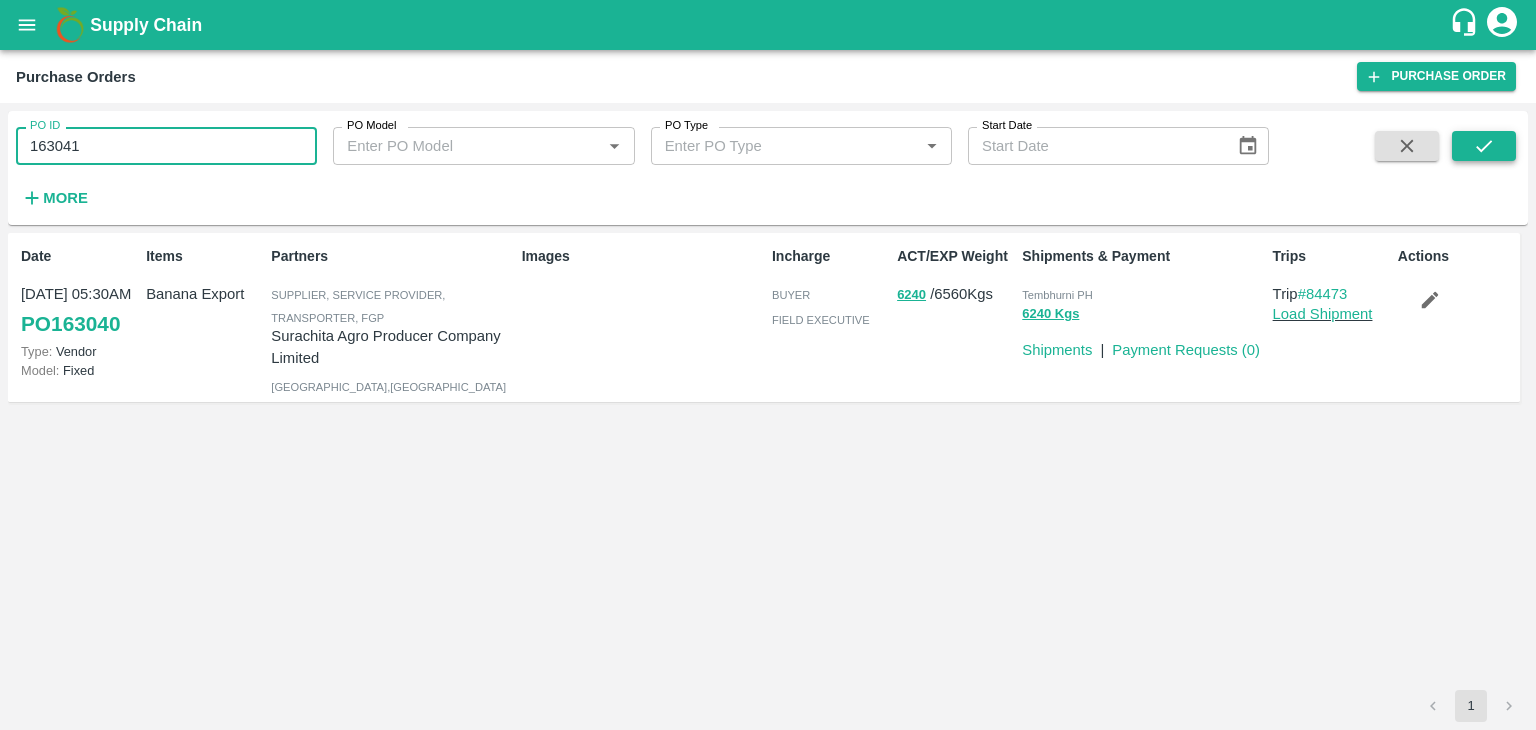 type on "163041" 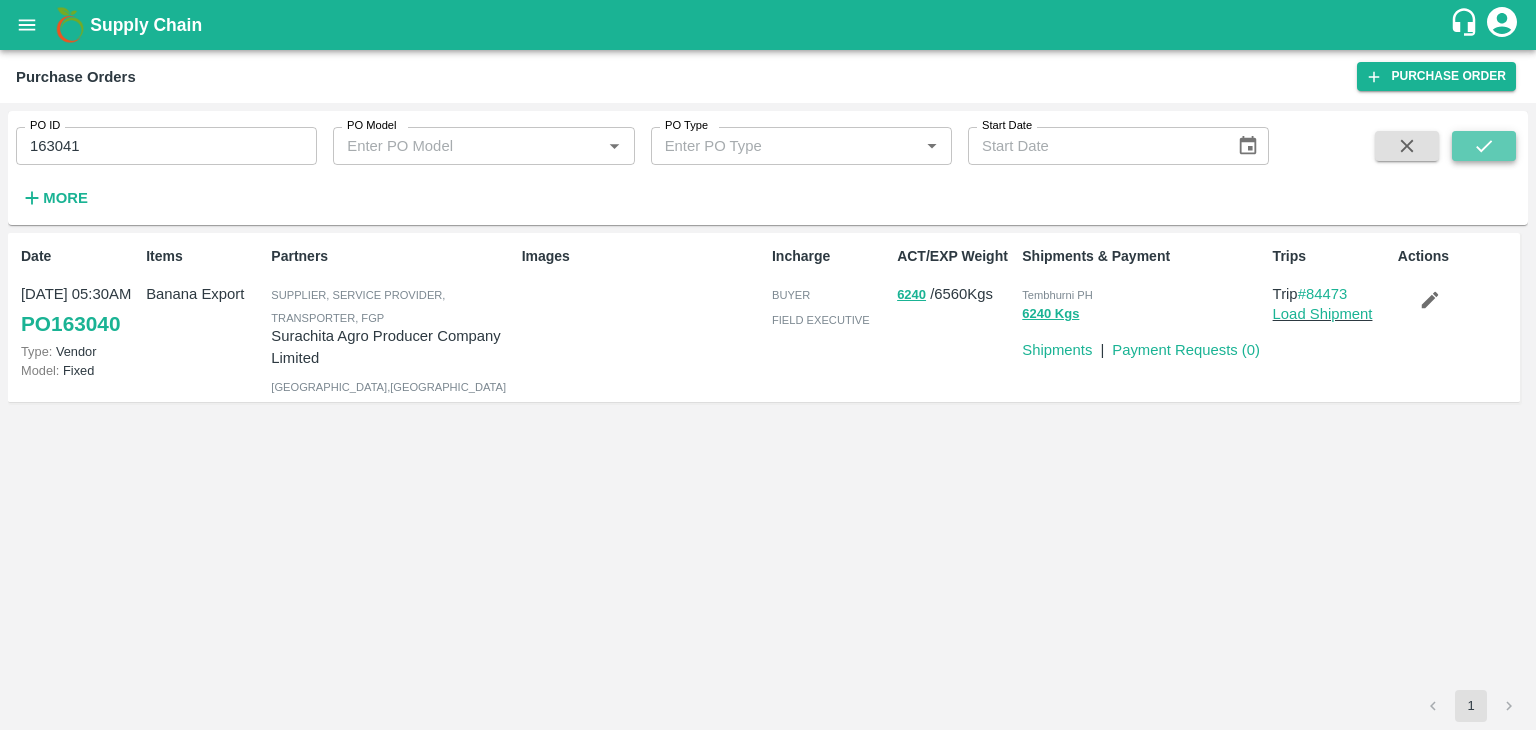 click at bounding box center [1484, 146] 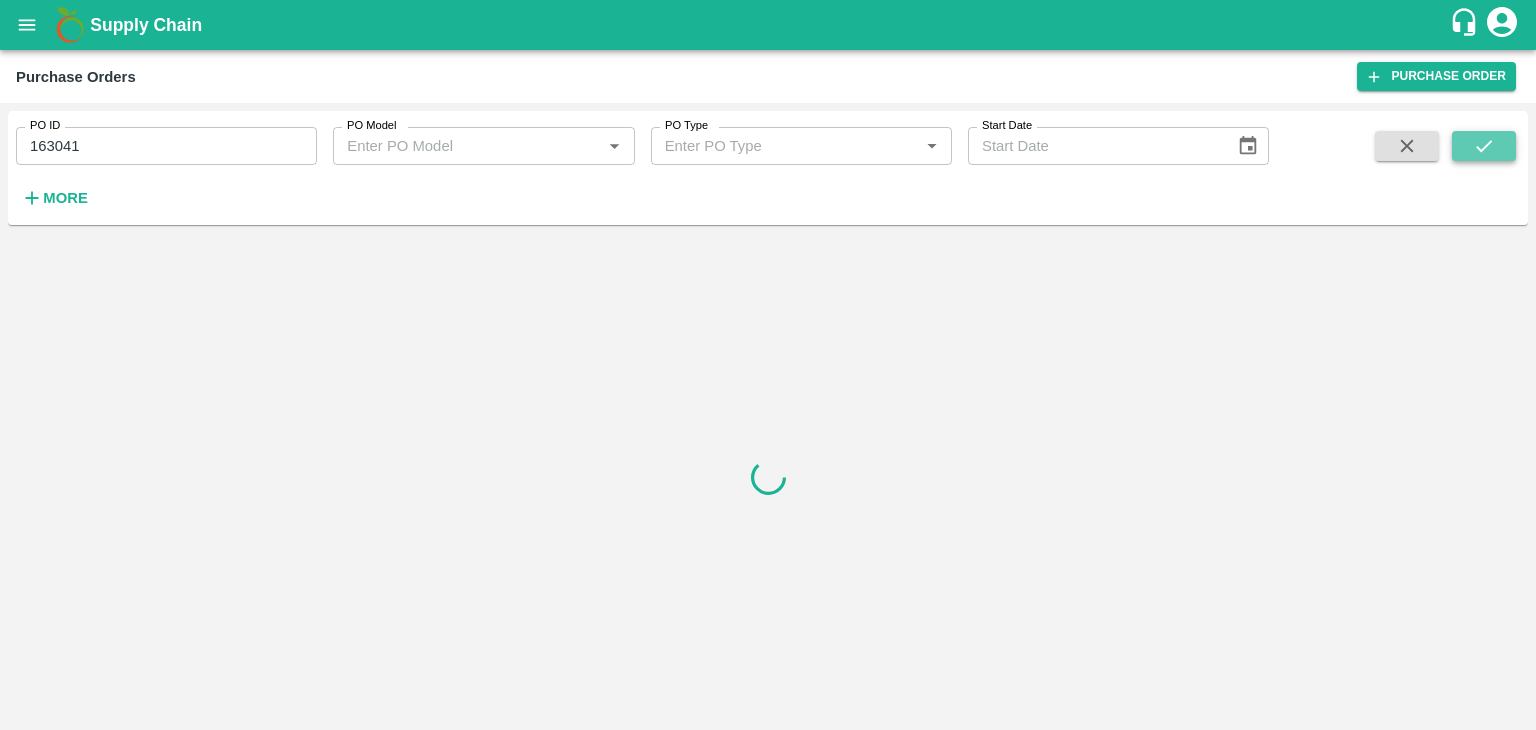 click at bounding box center (1484, 146) 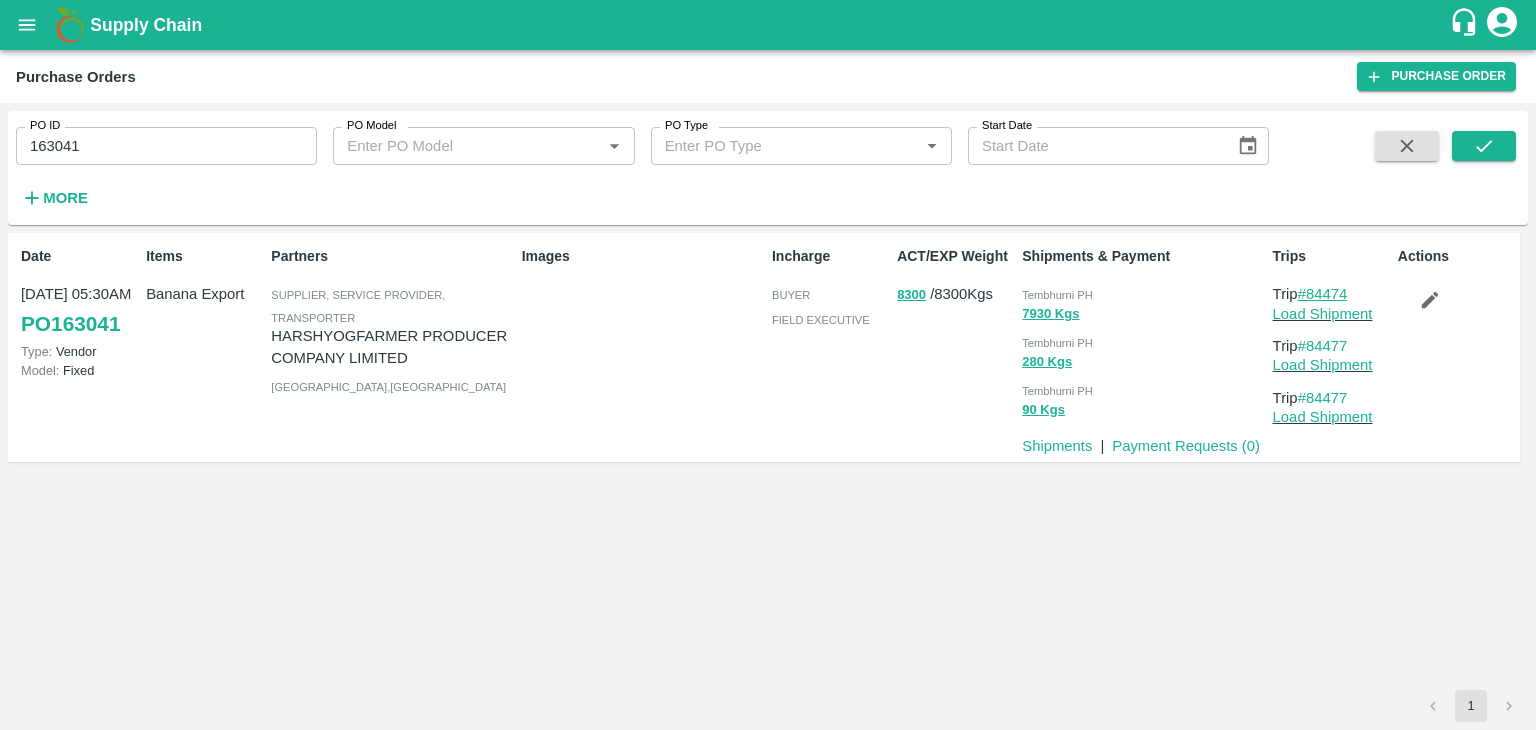 click on "#84474" at bounding box center [1323, 294] 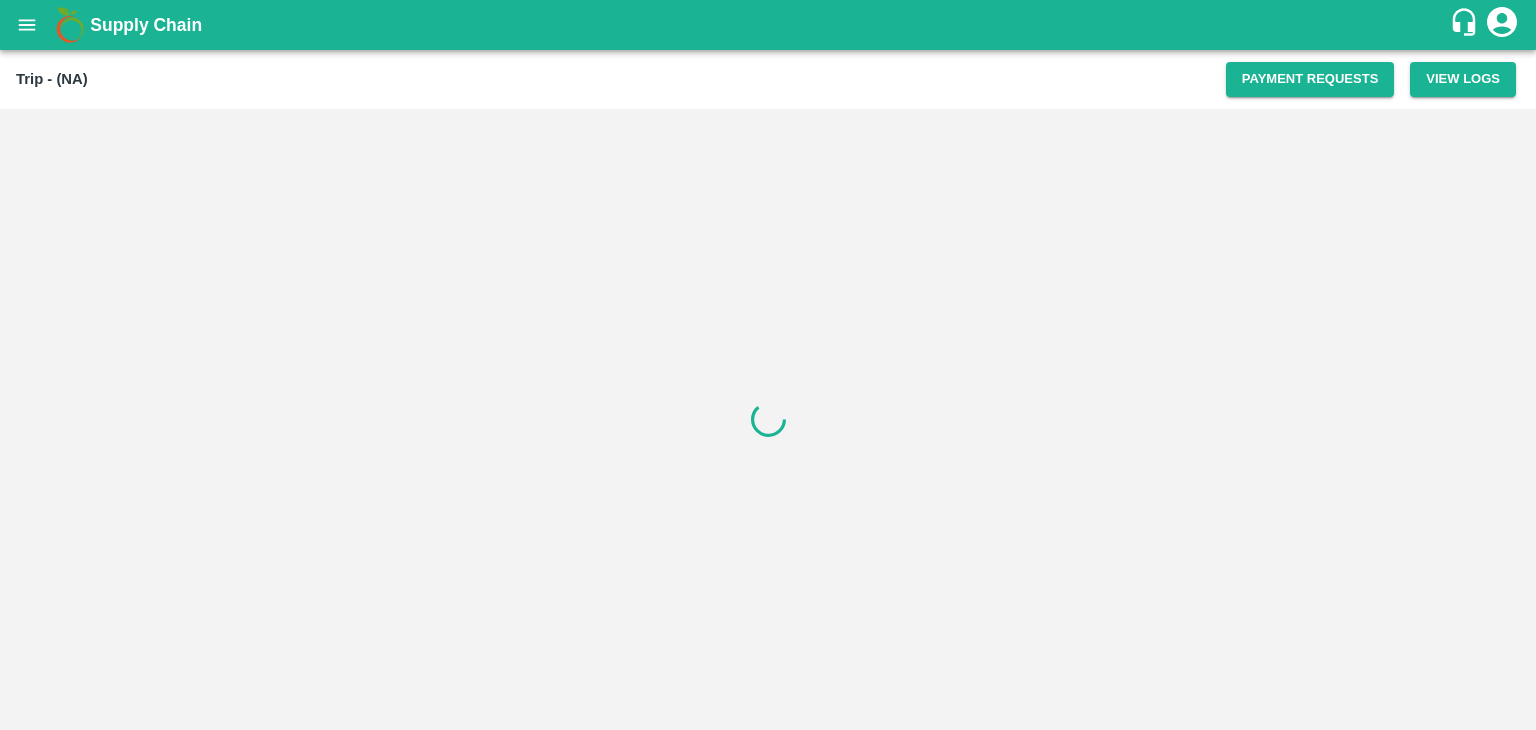 scroll, scrollTop: 0, scrollLeft: 0, axis: both 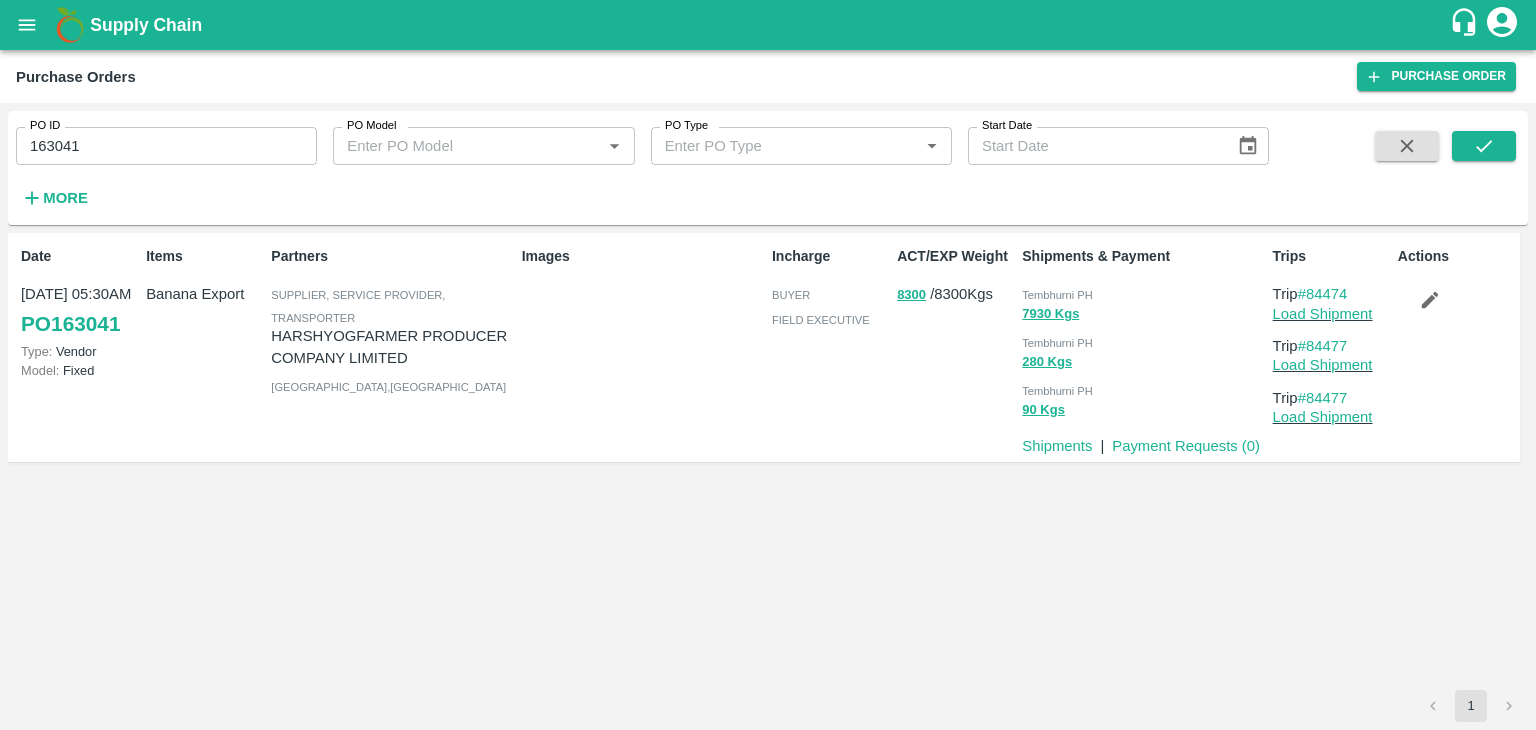 click on "163041" at bounding box center [166, 146] 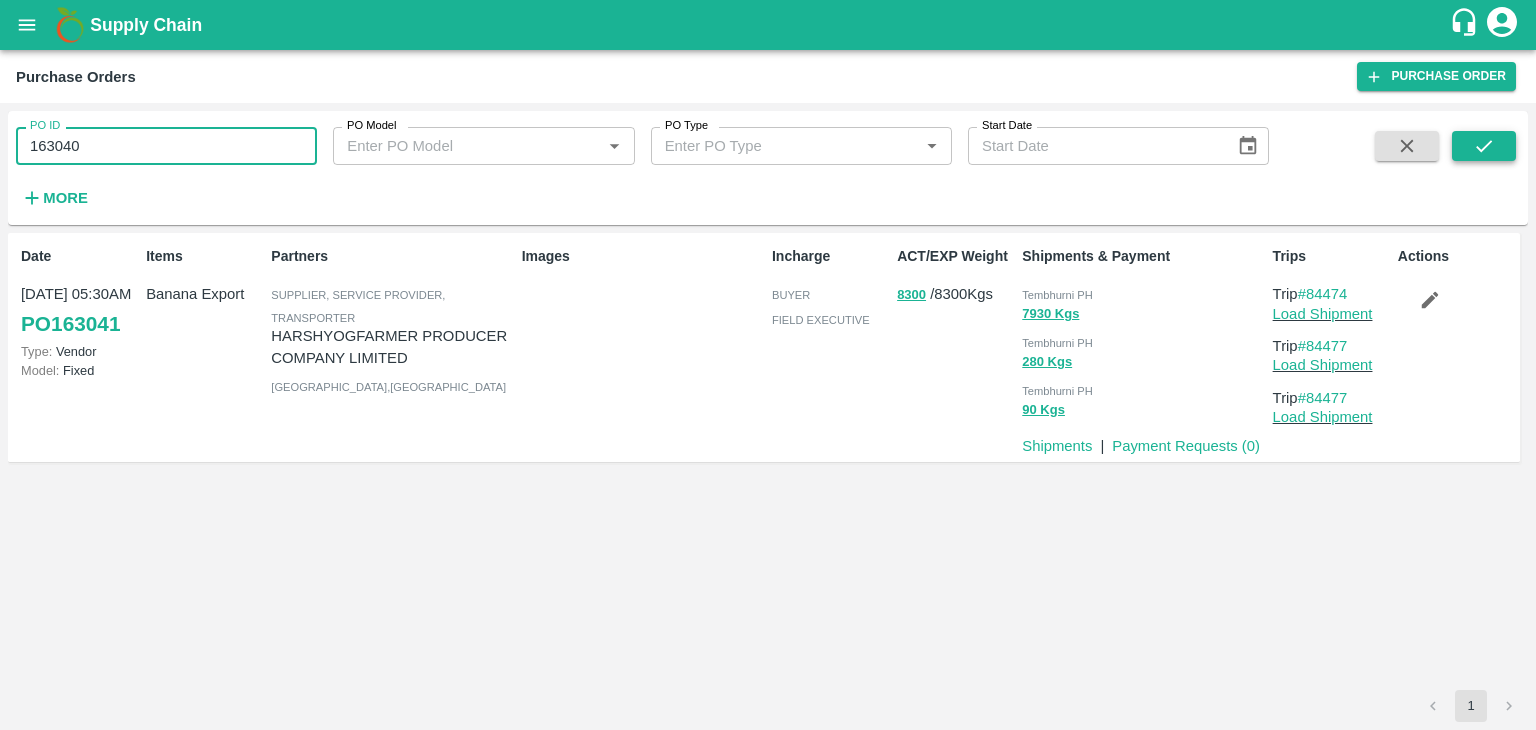 type on "163040" 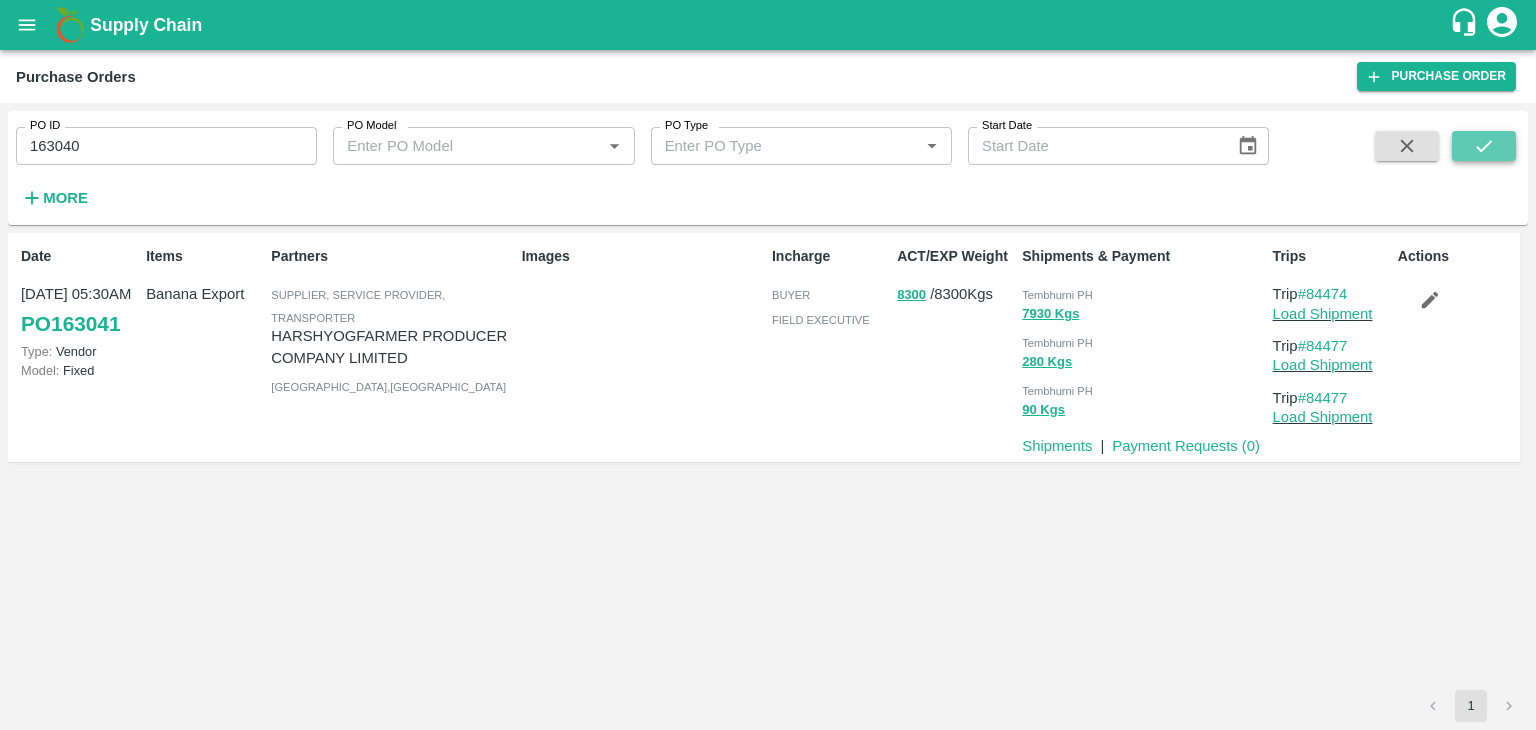 click at bounding box center (1484, 146) 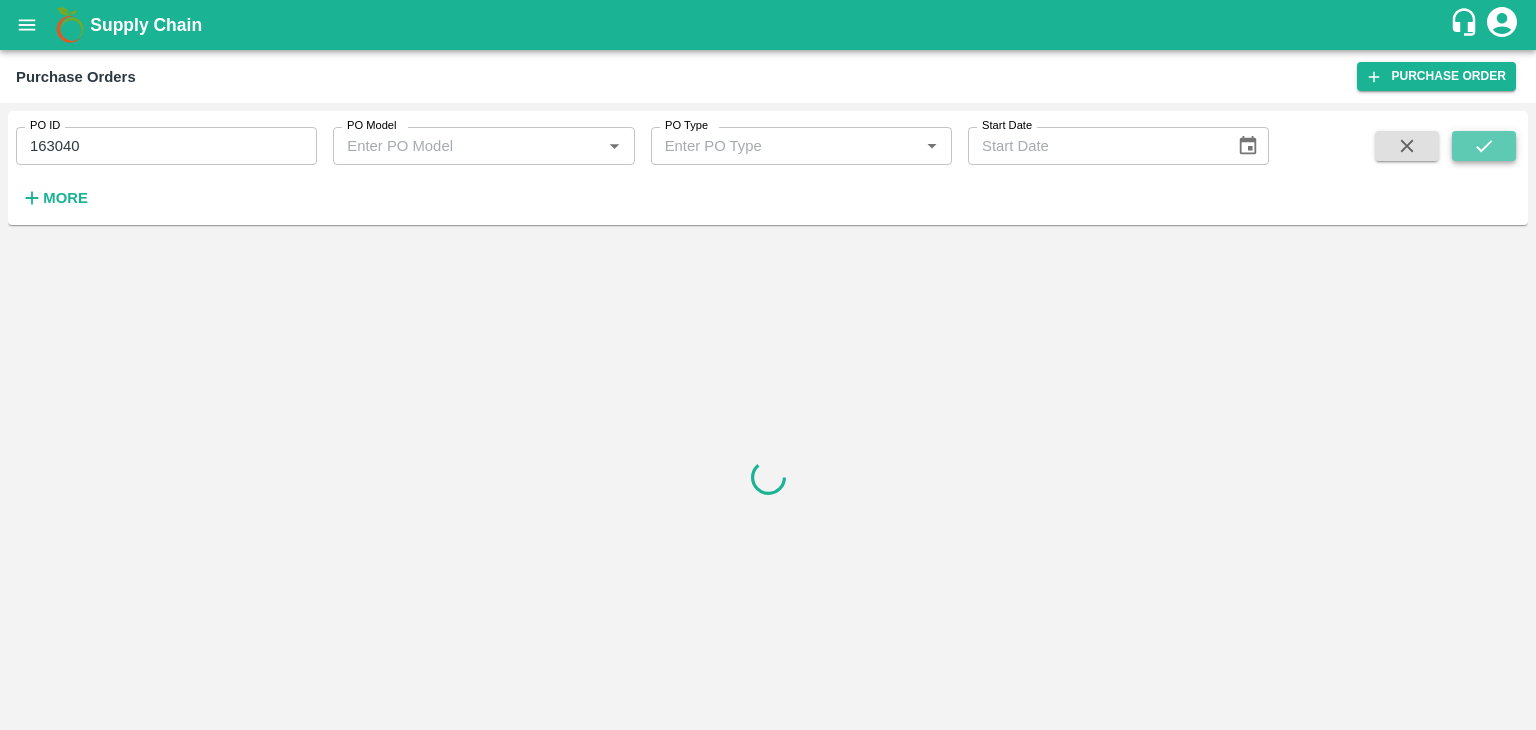 click at bounding box center [1484, 146] 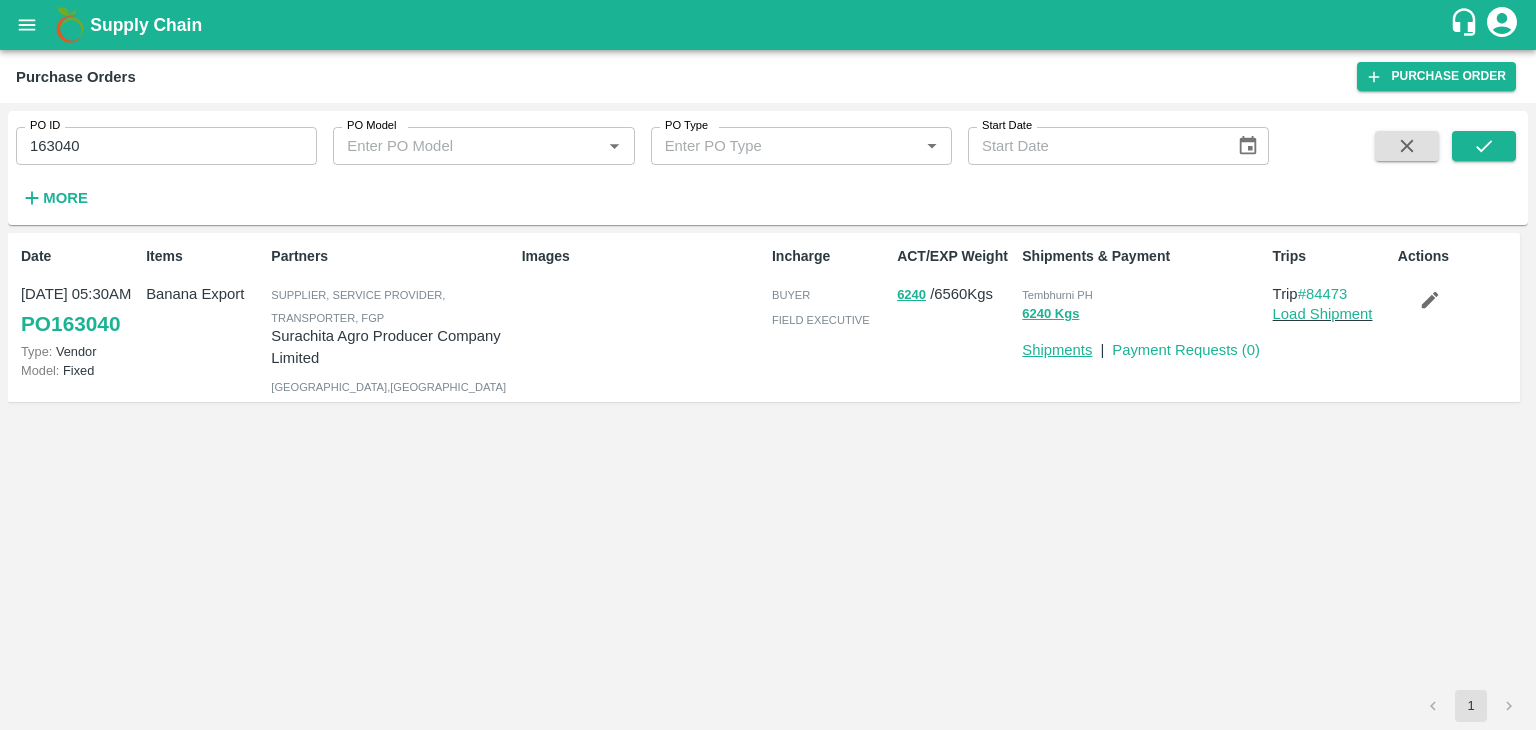 click on "Shipments" at bounding box center [1057, 350] 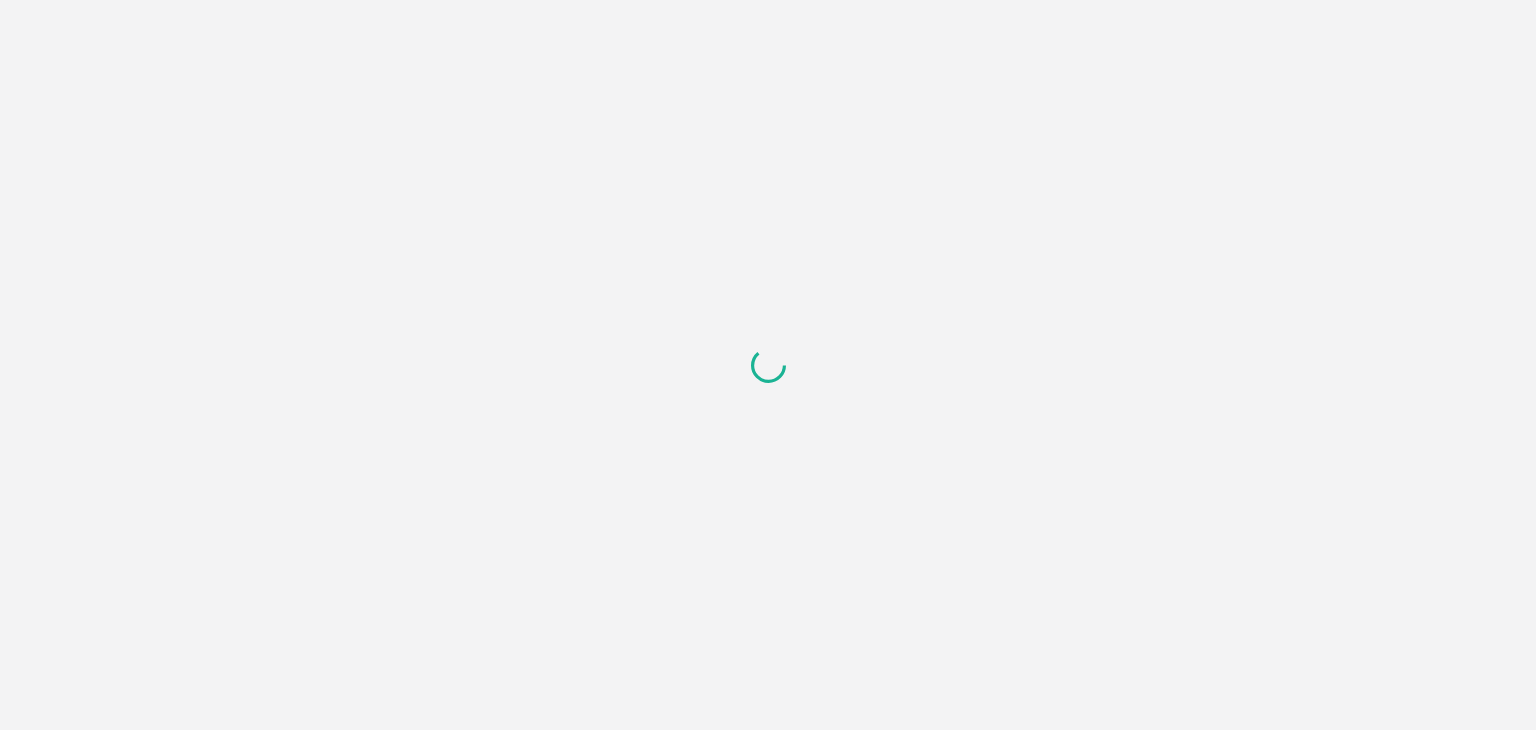 scroll, scrollTop: 0, scrollLeft: 0, axis: both 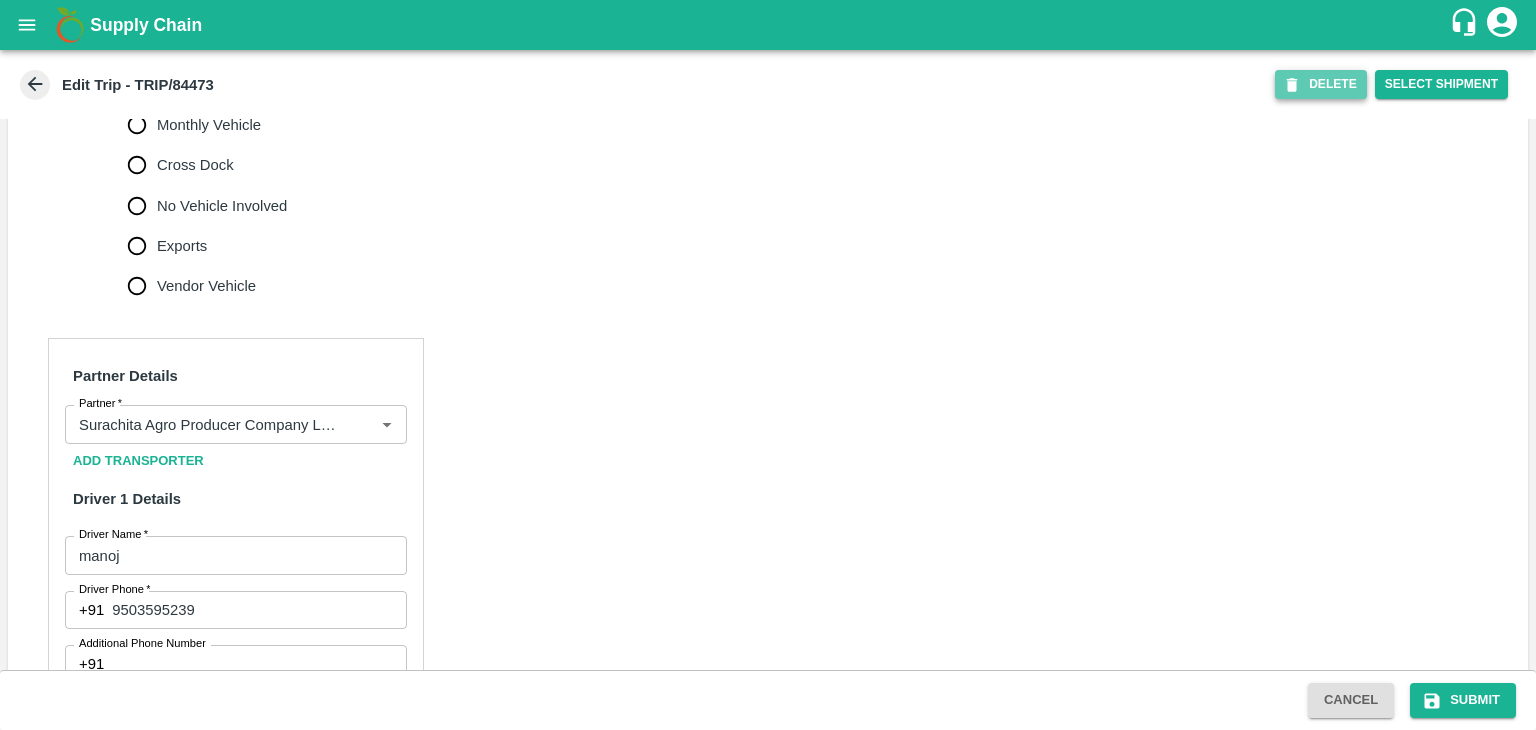 click on "DELETE" at bounding box center [1321, 84] 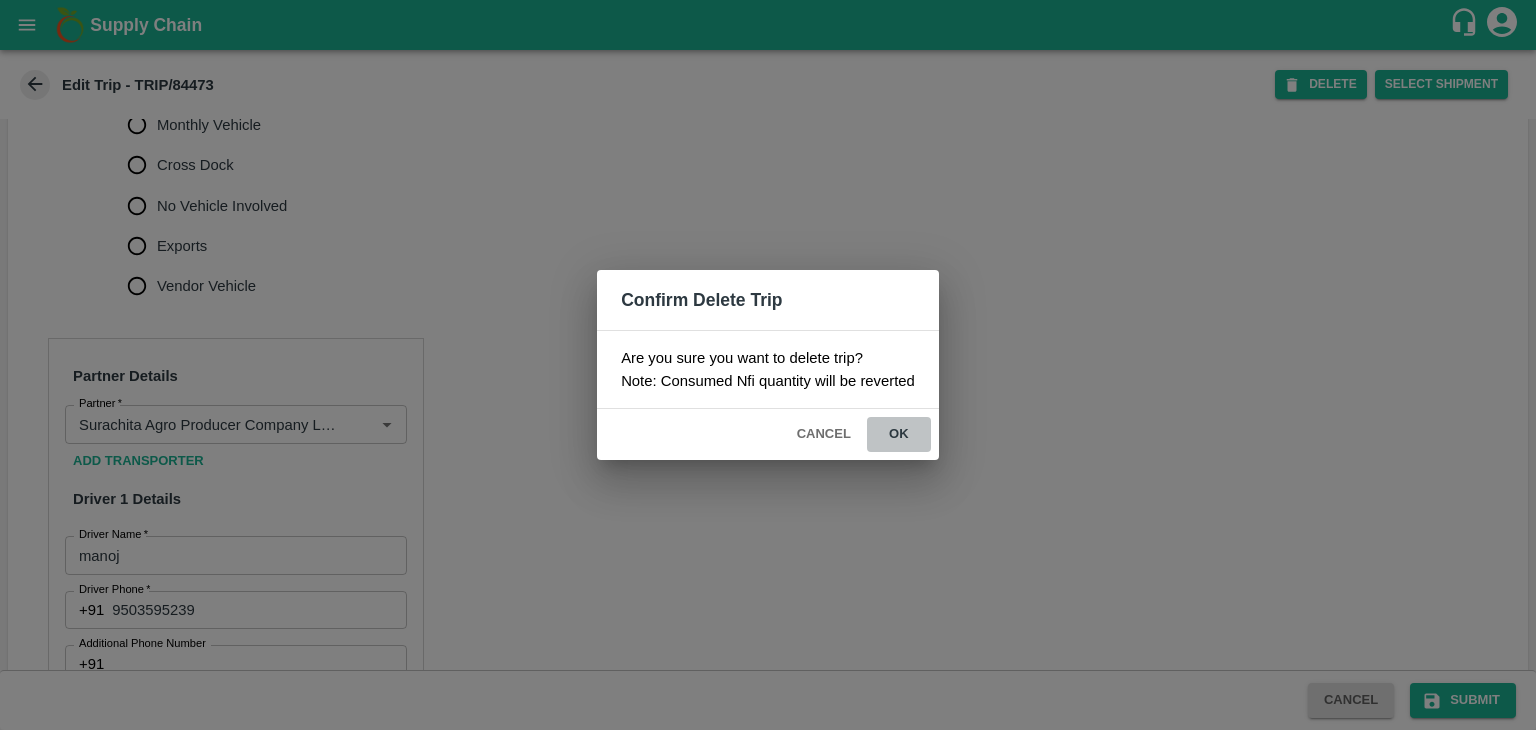 click on "ok" at bounding box center [899, 434] 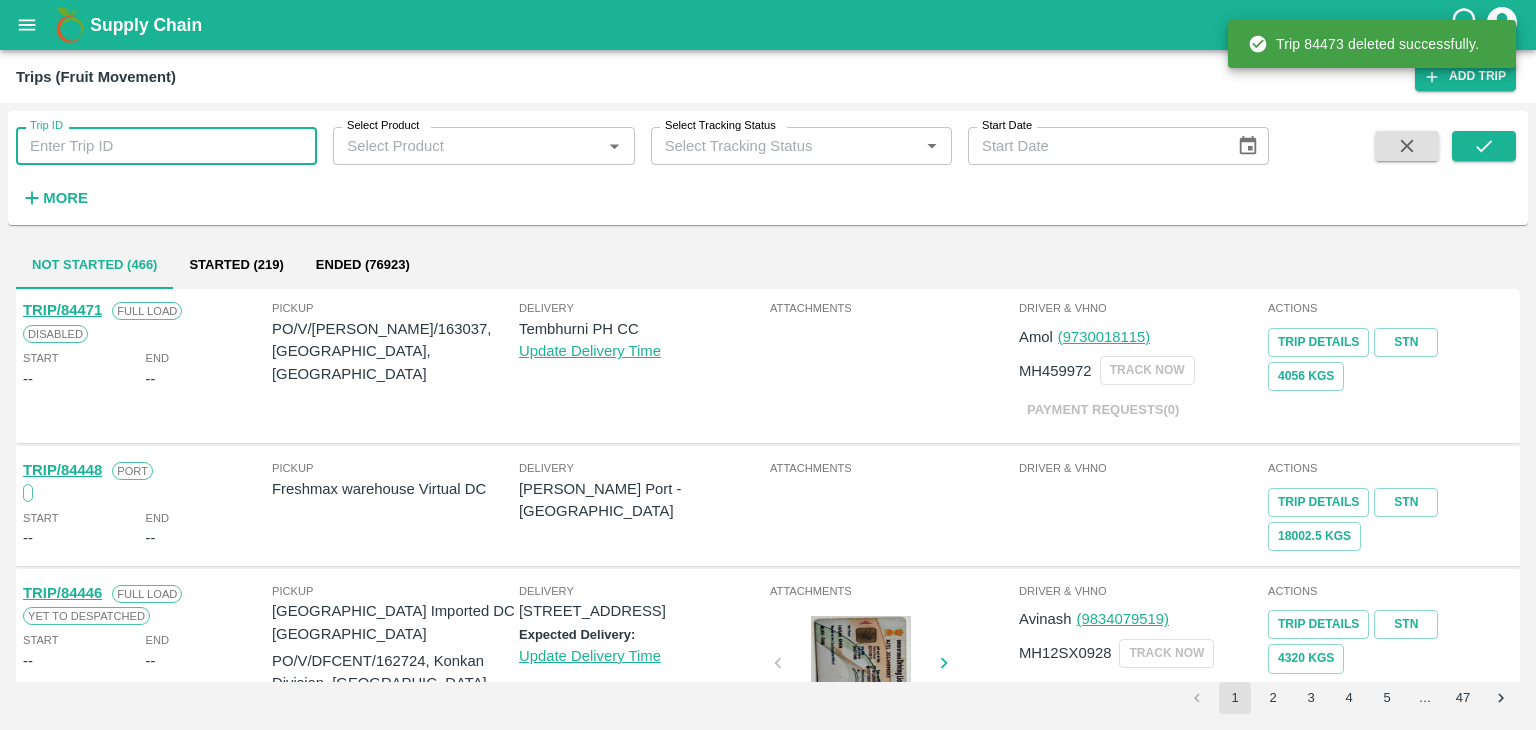 click on "Trip ID" at bounding box center [166, 146] 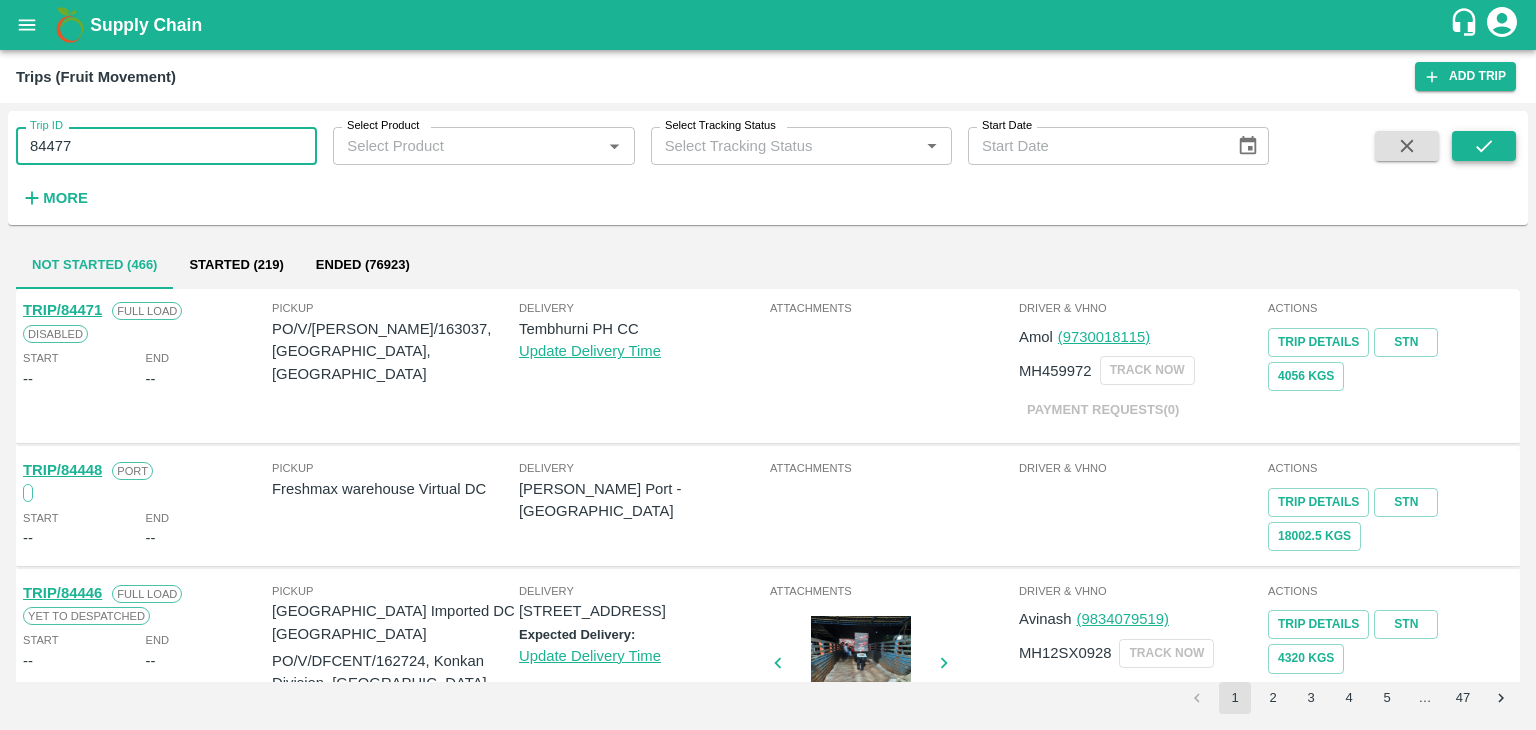 type on "84477" 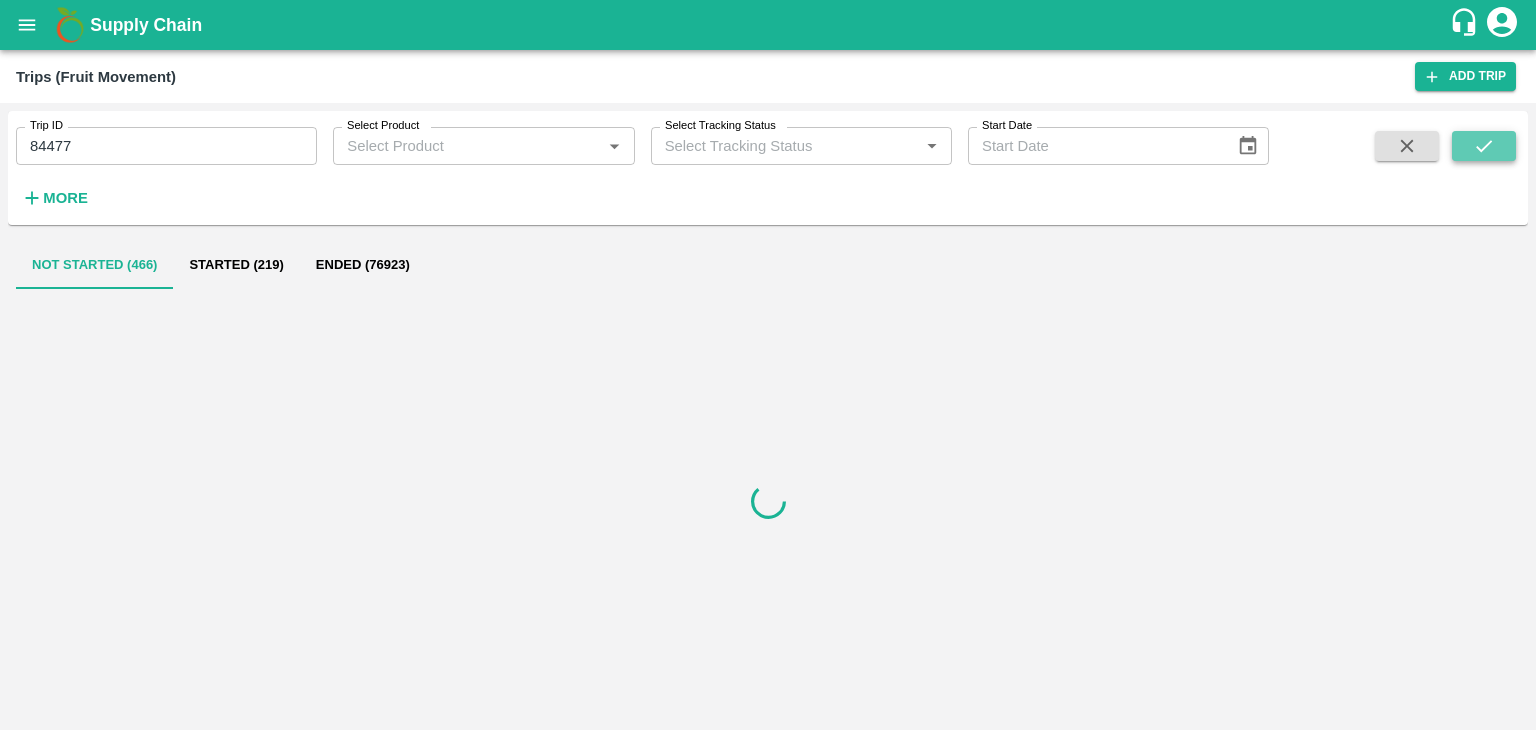 click at bounding box center (1484, 146) 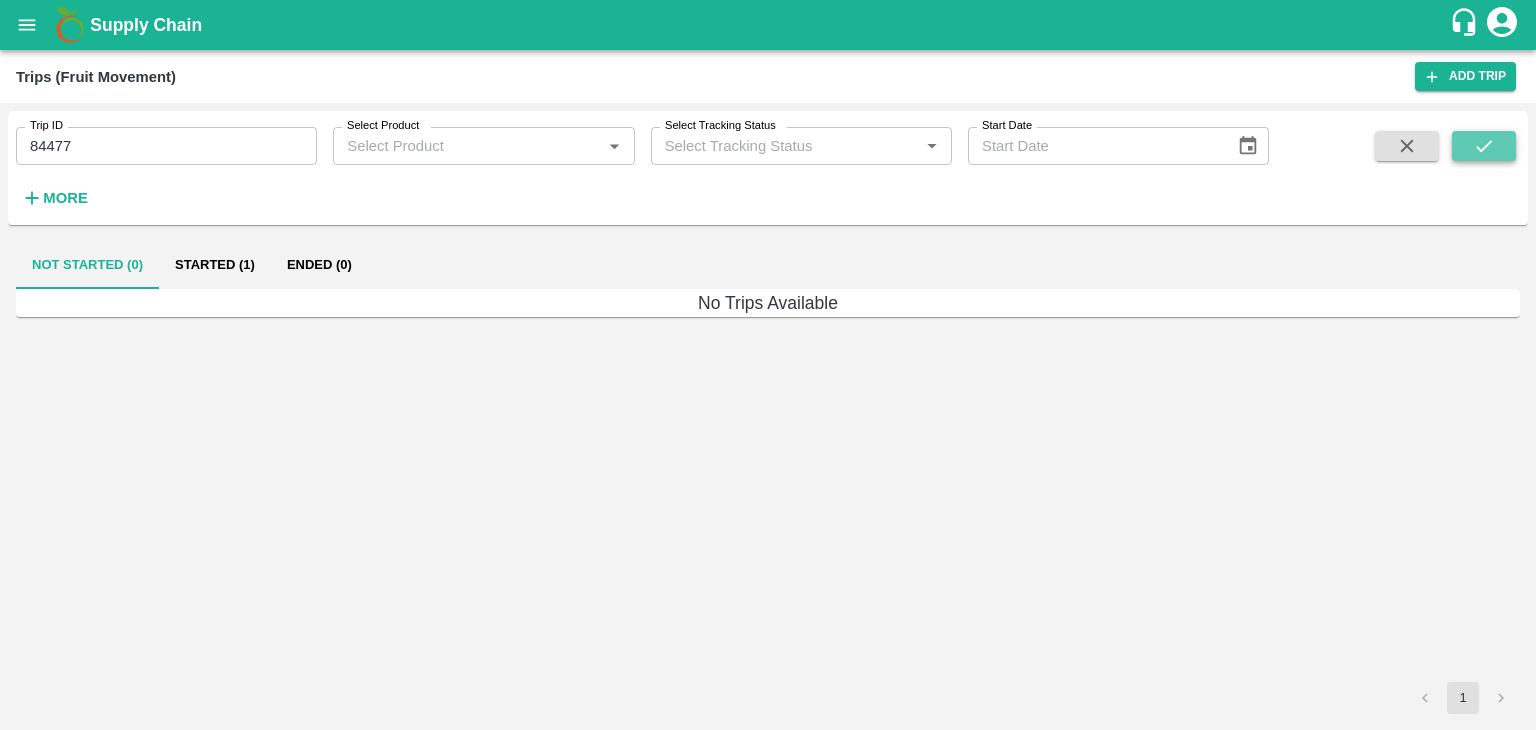 click at bounding box center (1484, 146) 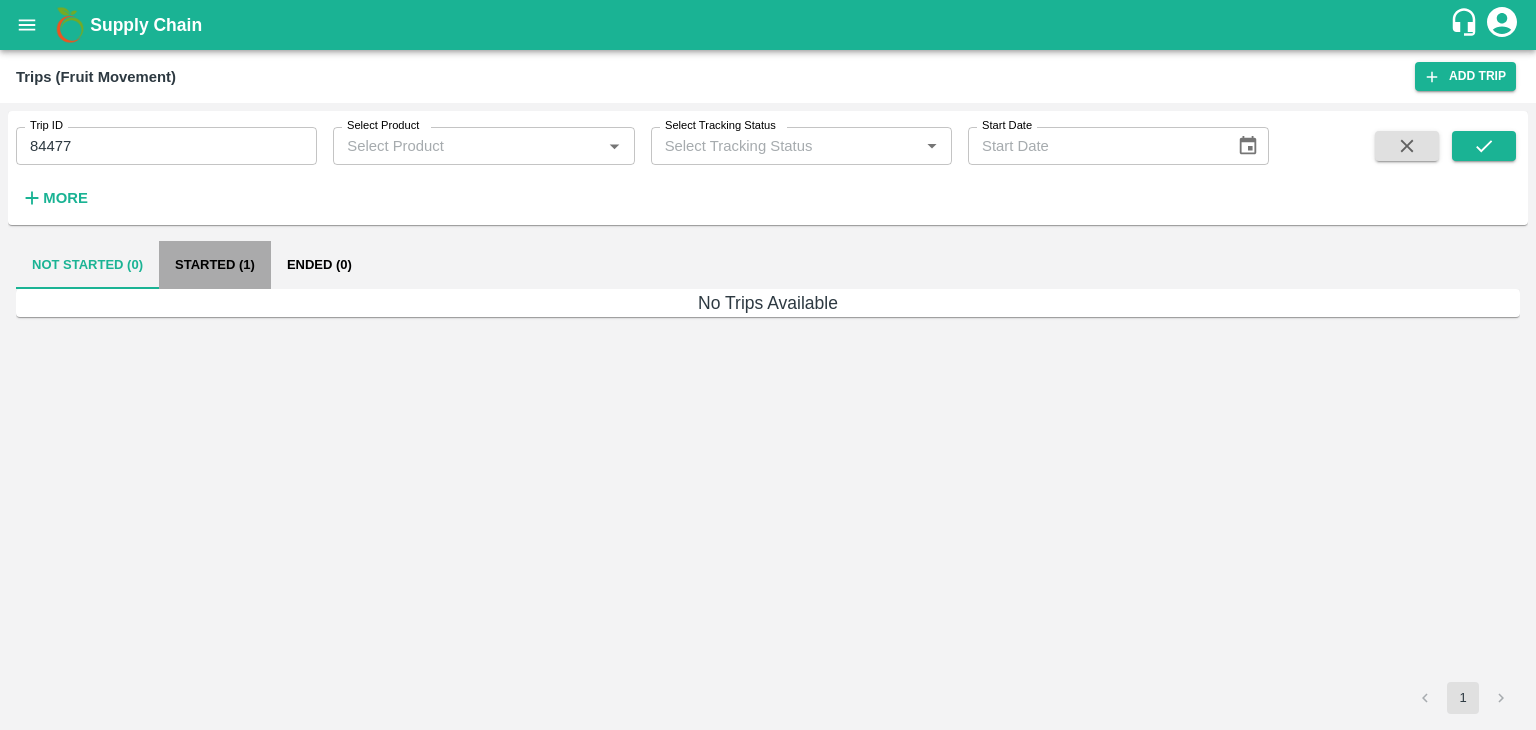 click on "Started (1)" at bounding box center (215, 265) 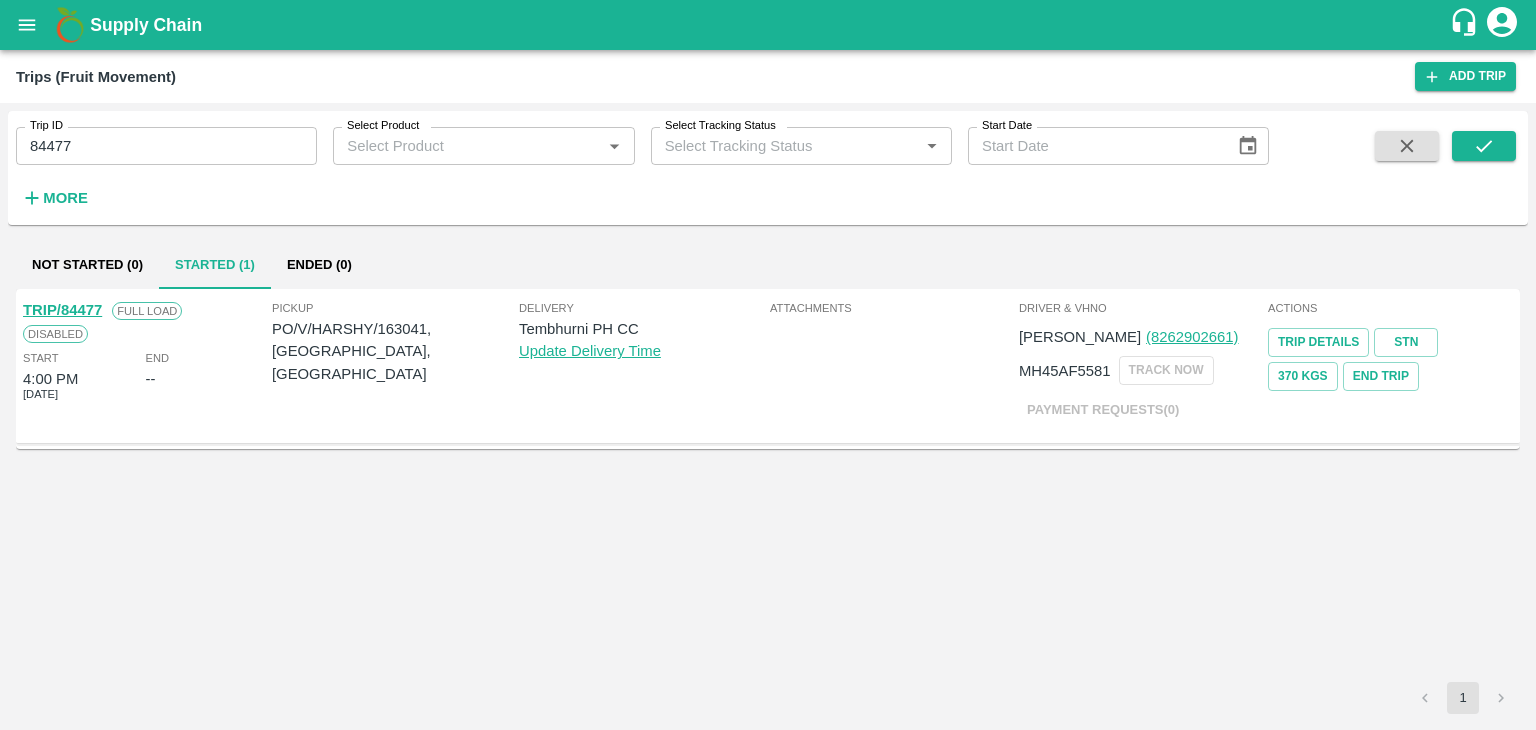 click on "TRIP/84477" at bounding box center [62, 310] 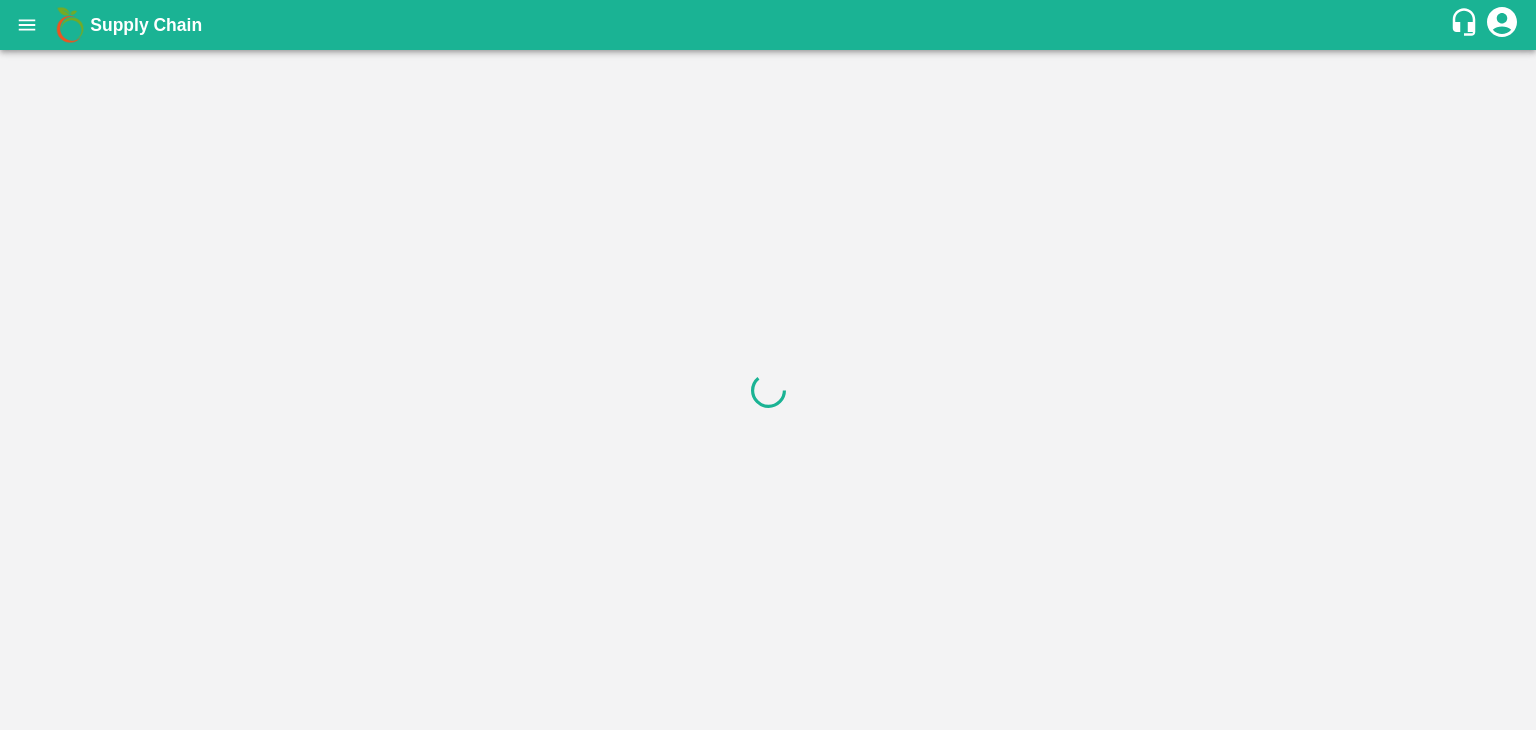 scroll, scrollTop: 0, scrollLeft: 0, axis: both 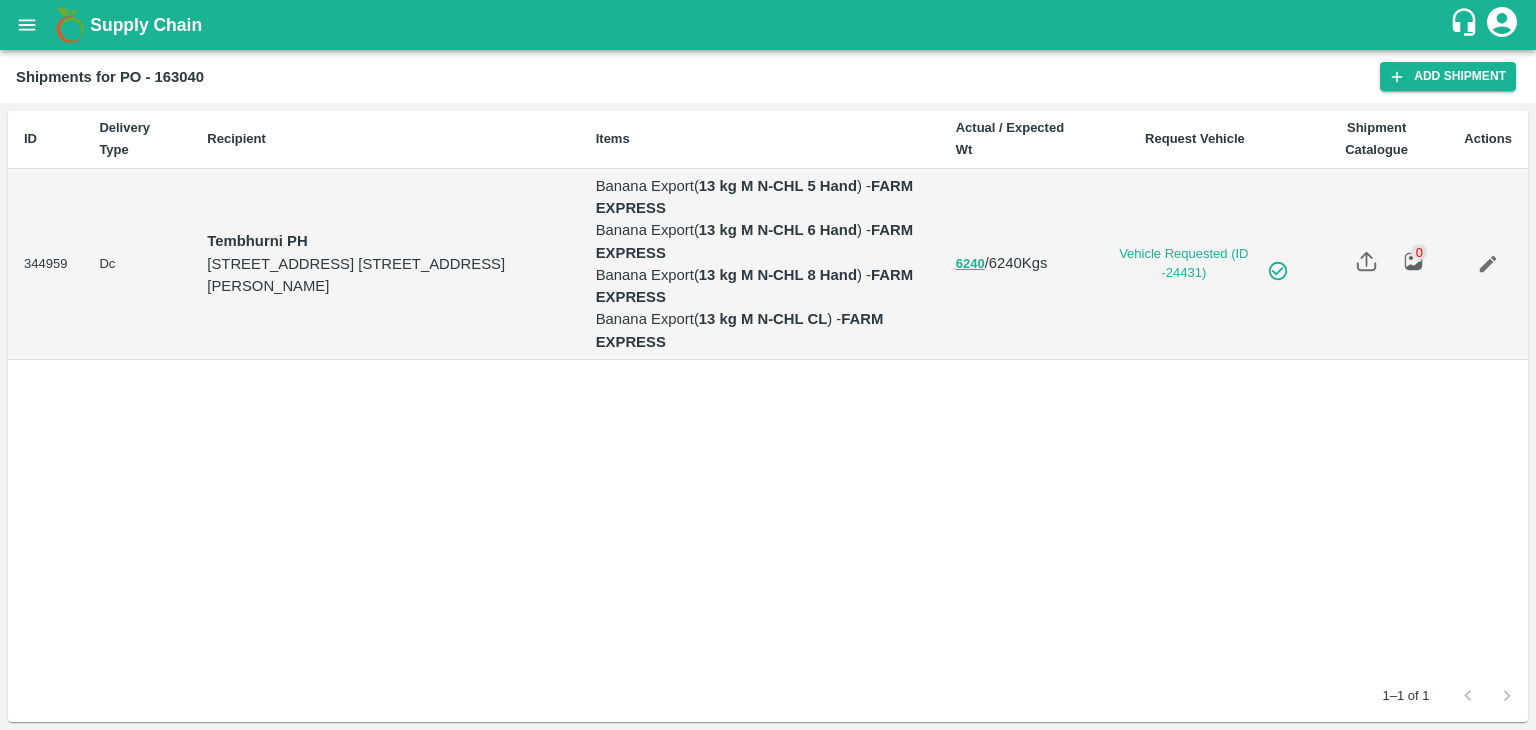 click 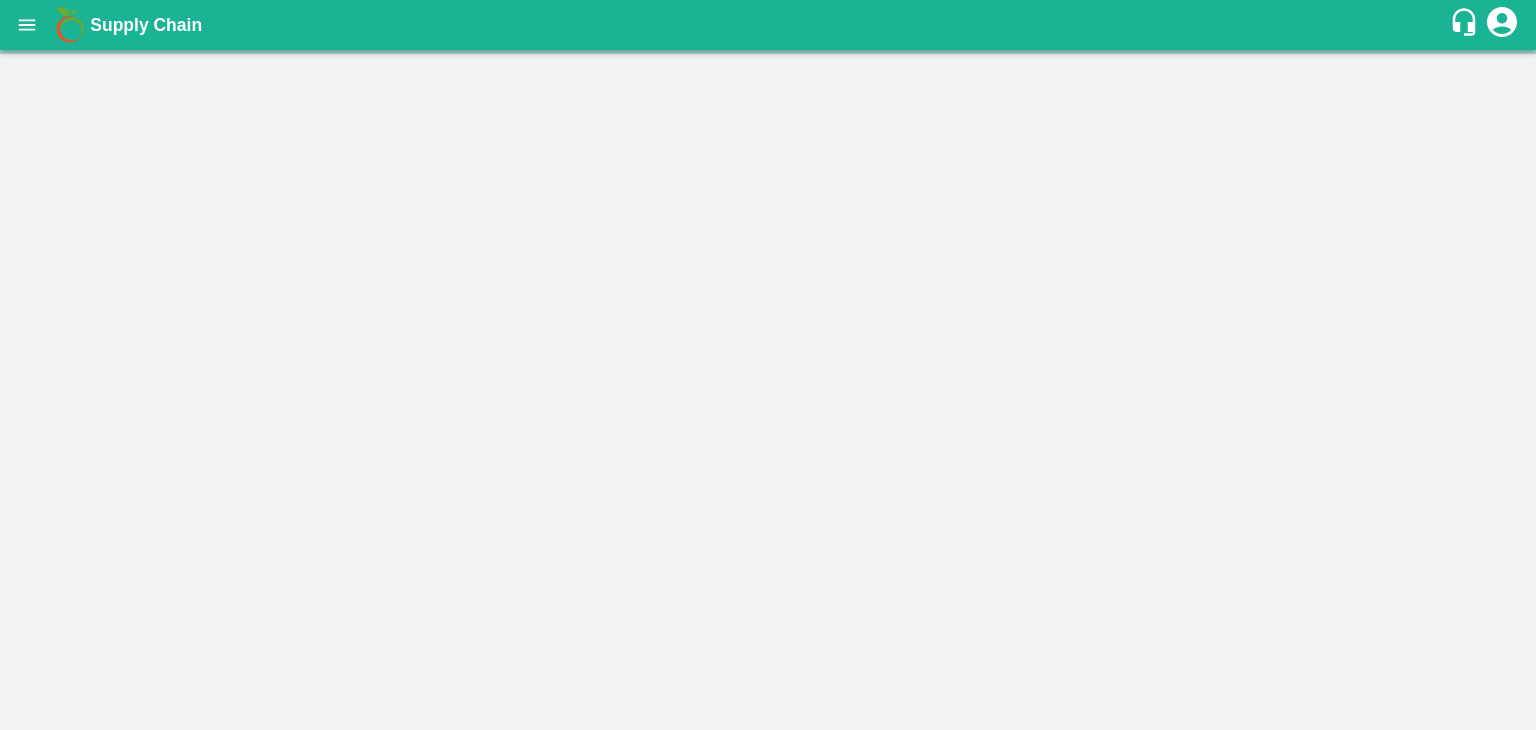 scroll, scrollTop: 0, scrollLeft: 0, axis: both 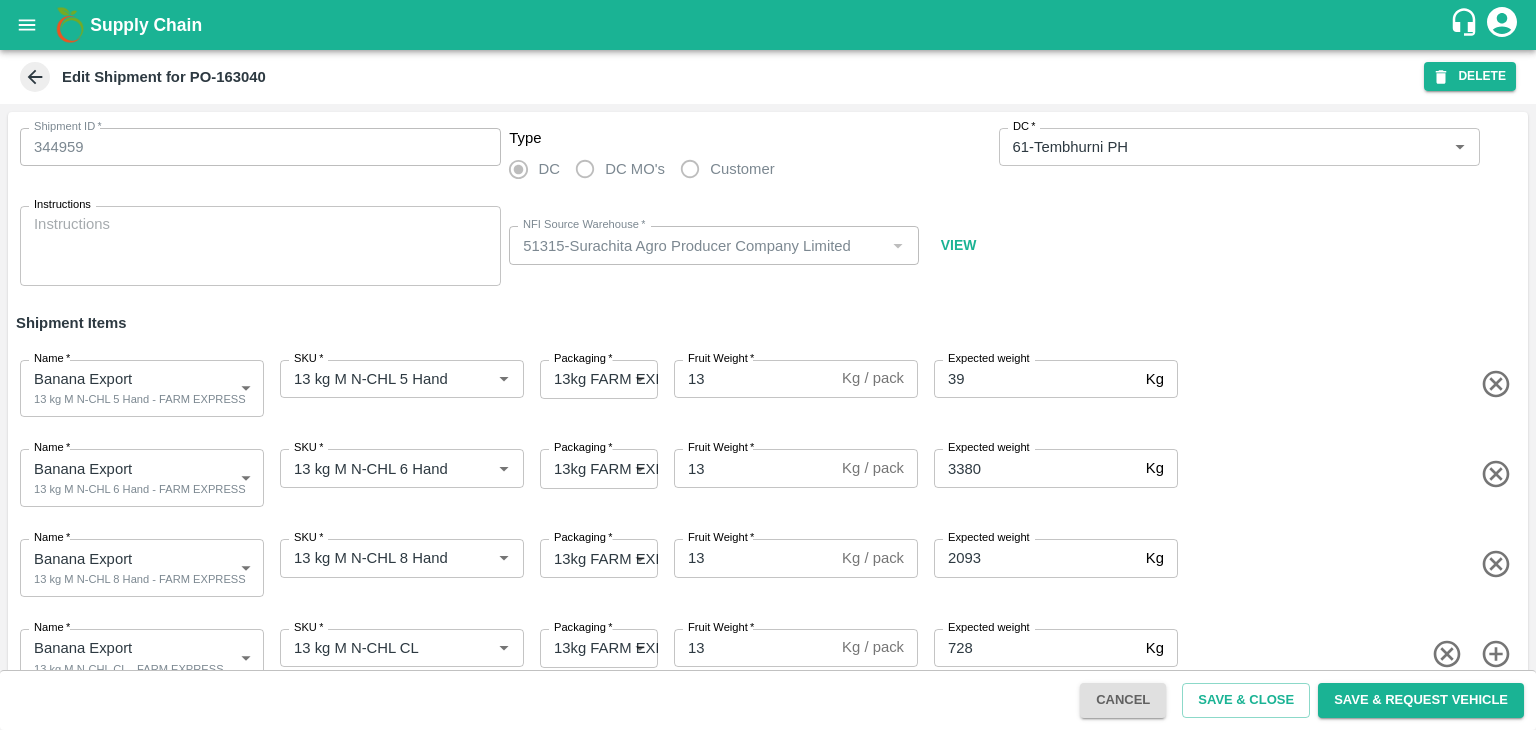 click on "Edit Shipment for PO-163040 DELETE" at bounding box center [768, 77] 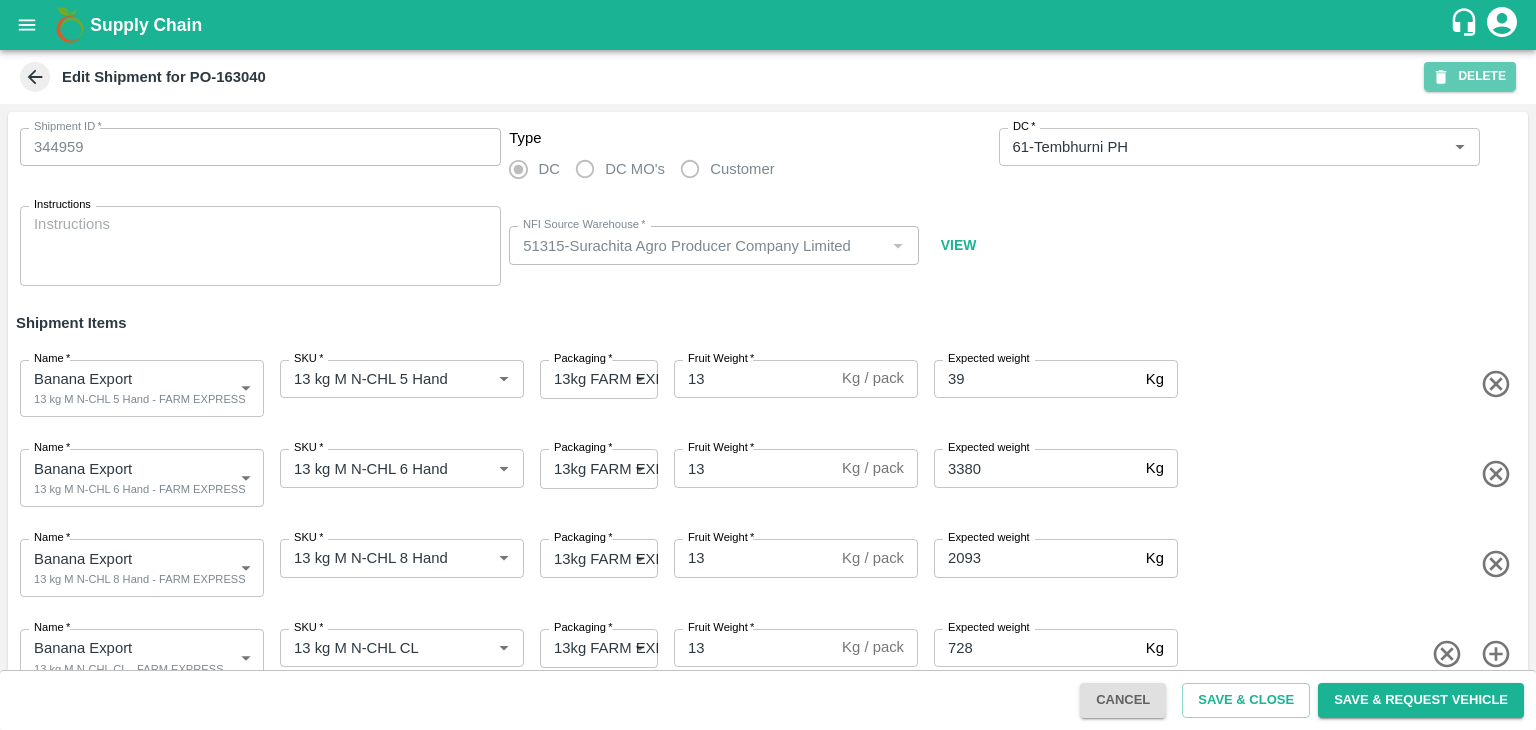 click on "DELETE" at bounding box center [1470, 76] 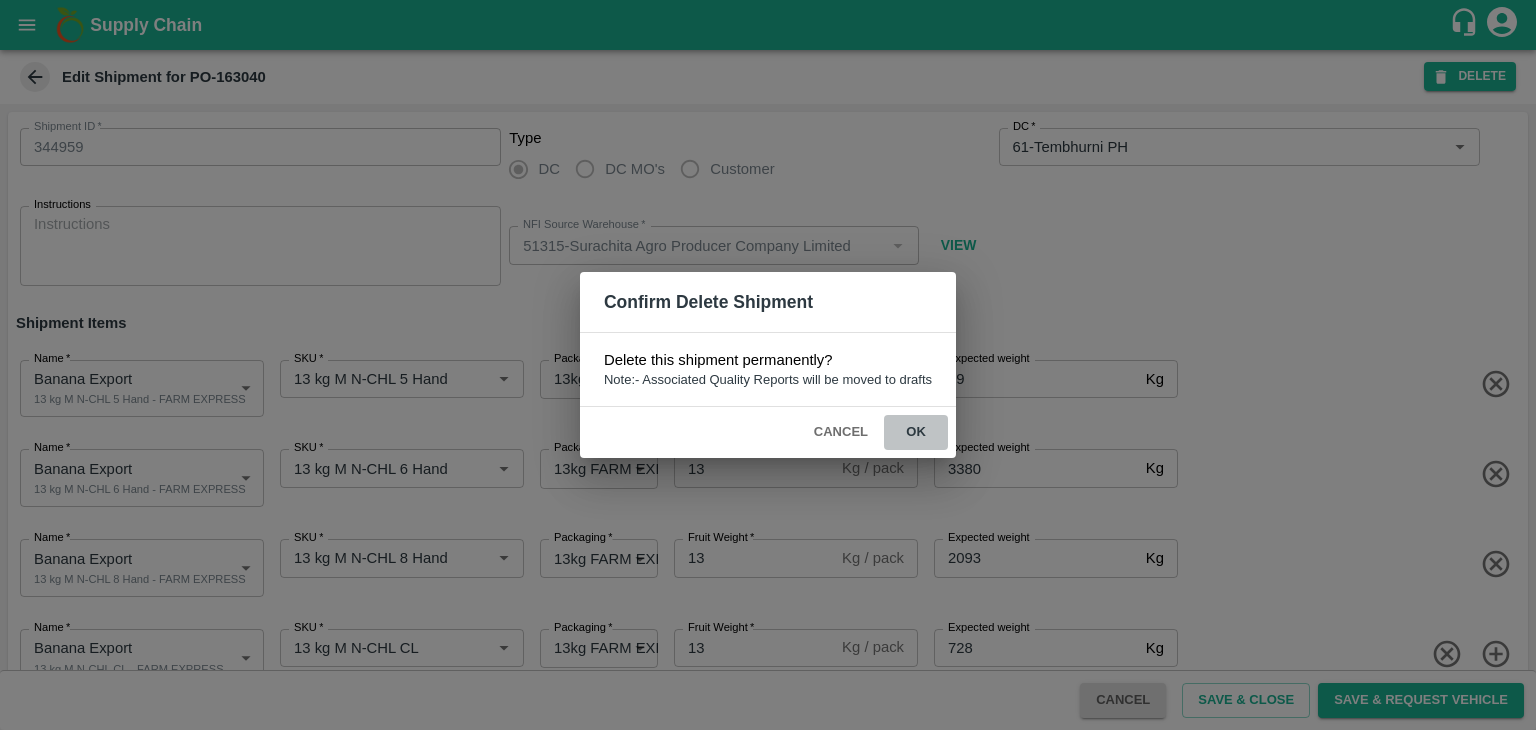 click on "ok" at bounding box center [916, 432] 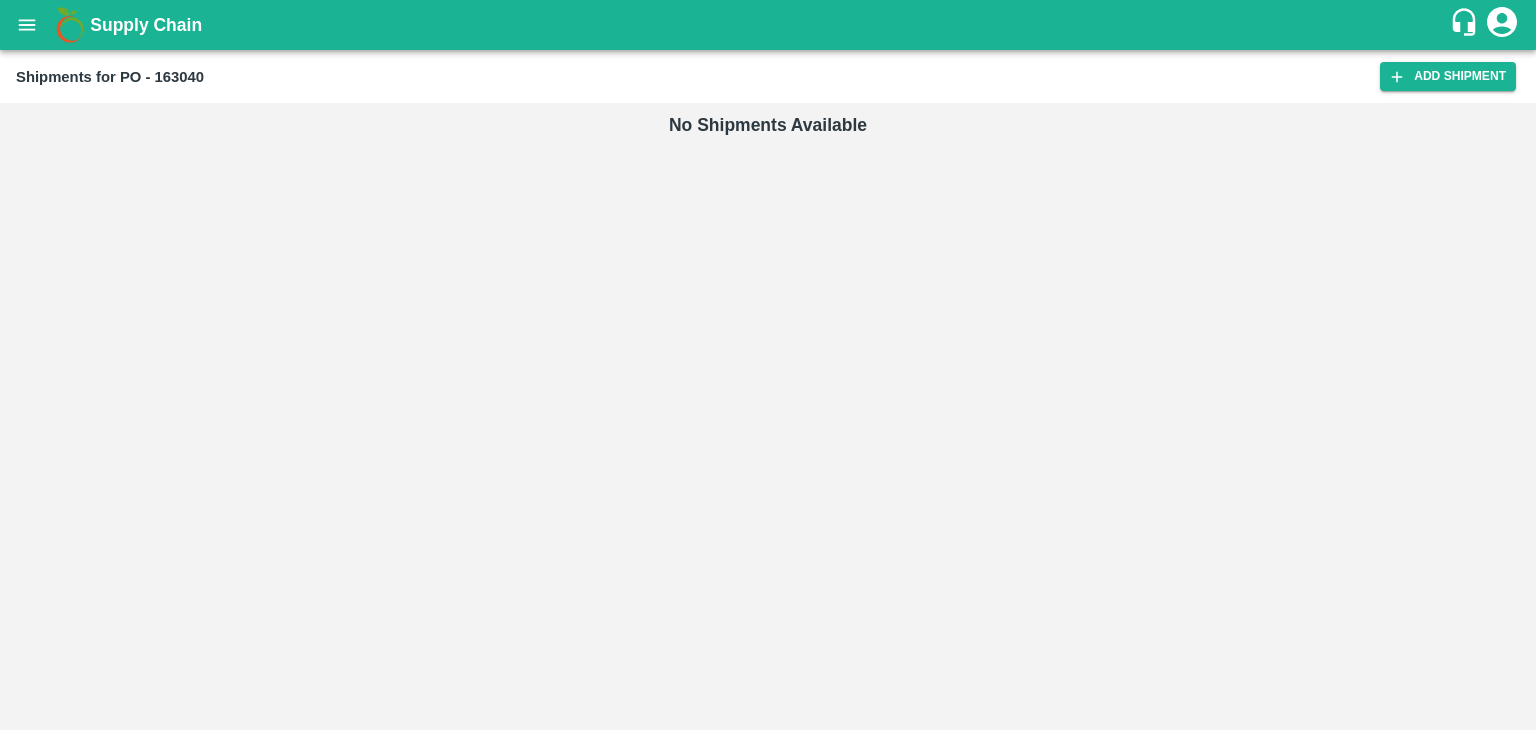 scroll, scrollTop: 0, scrollLeft: 0, axis: both 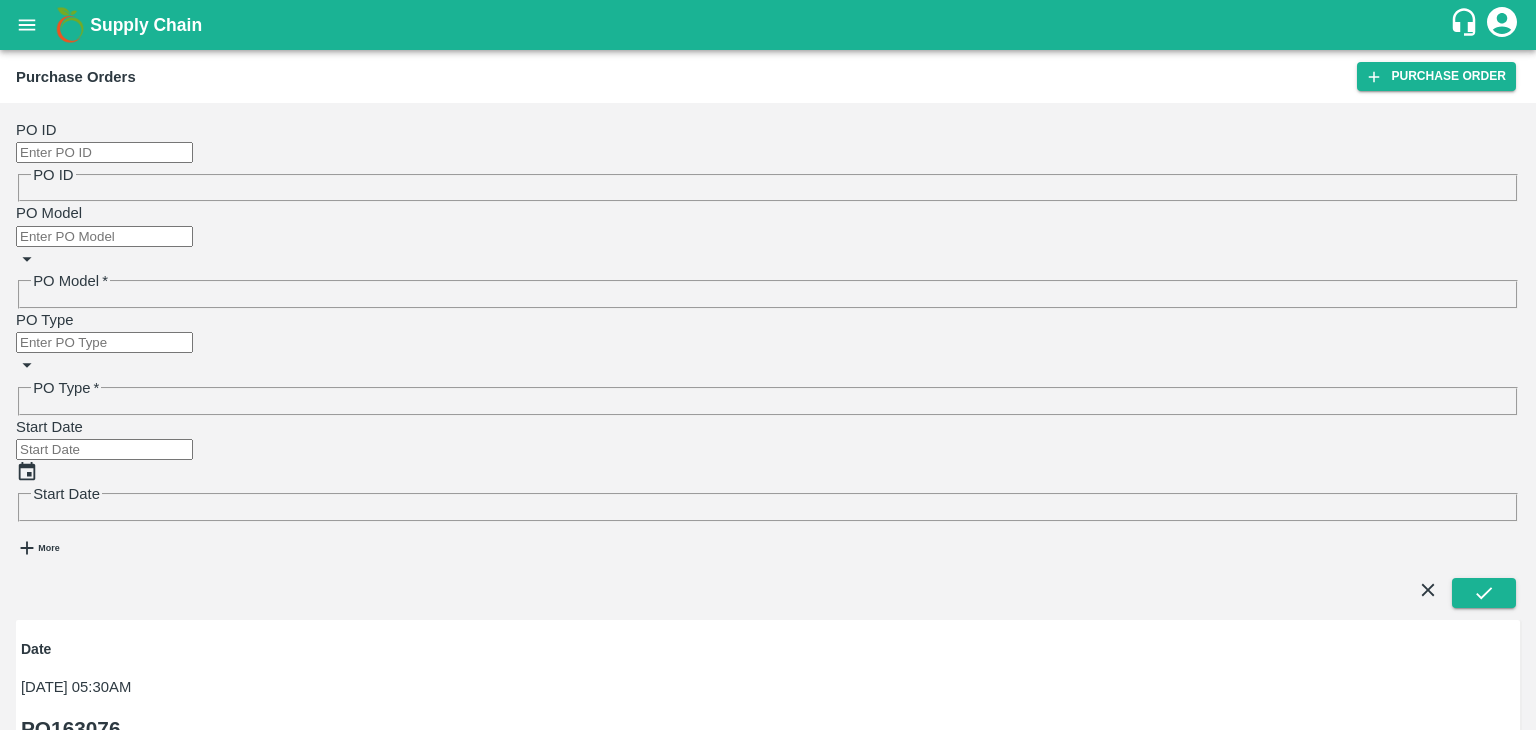 click on "PO ID" at bounding box center (104, 152) 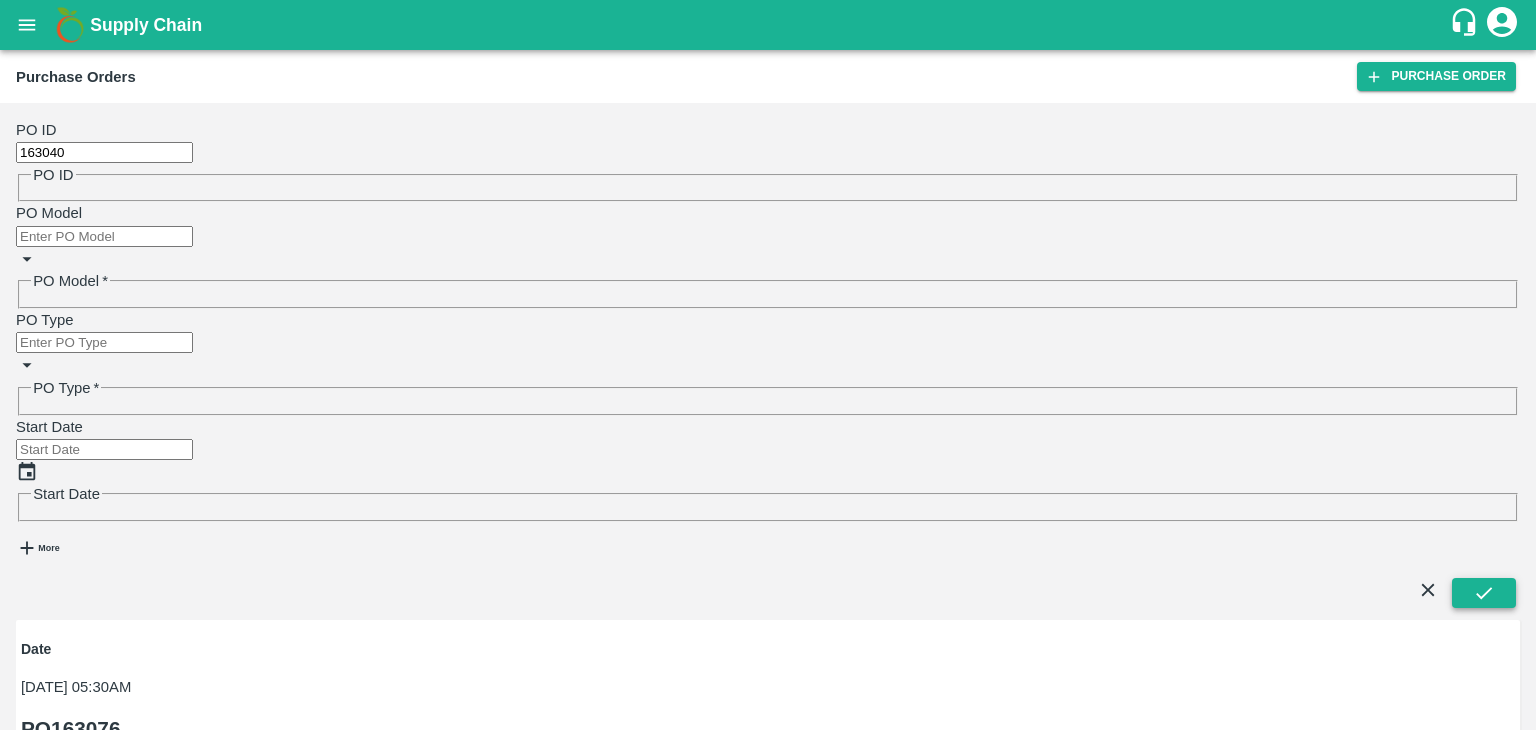 type on "163040" 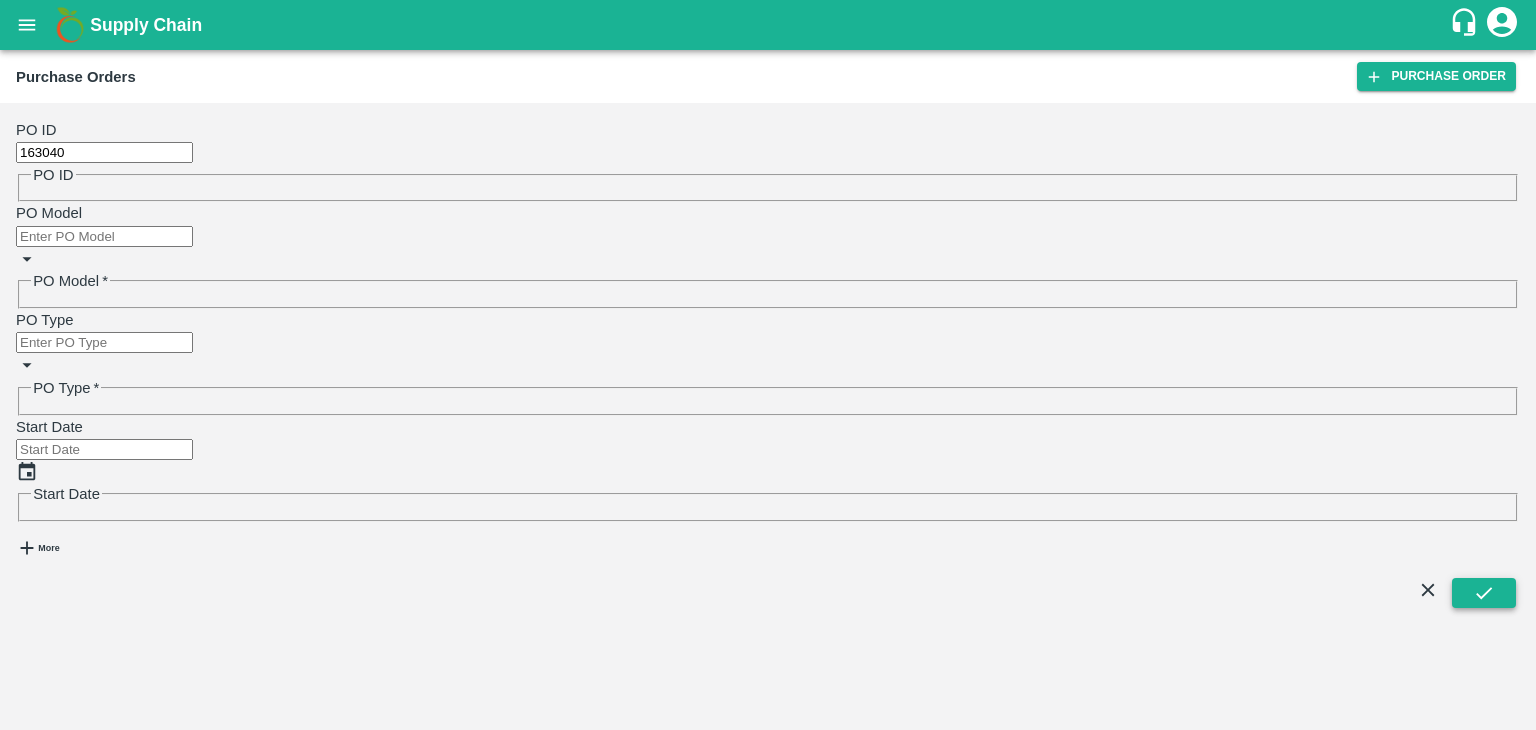 click at bounding box center [1484, 593] 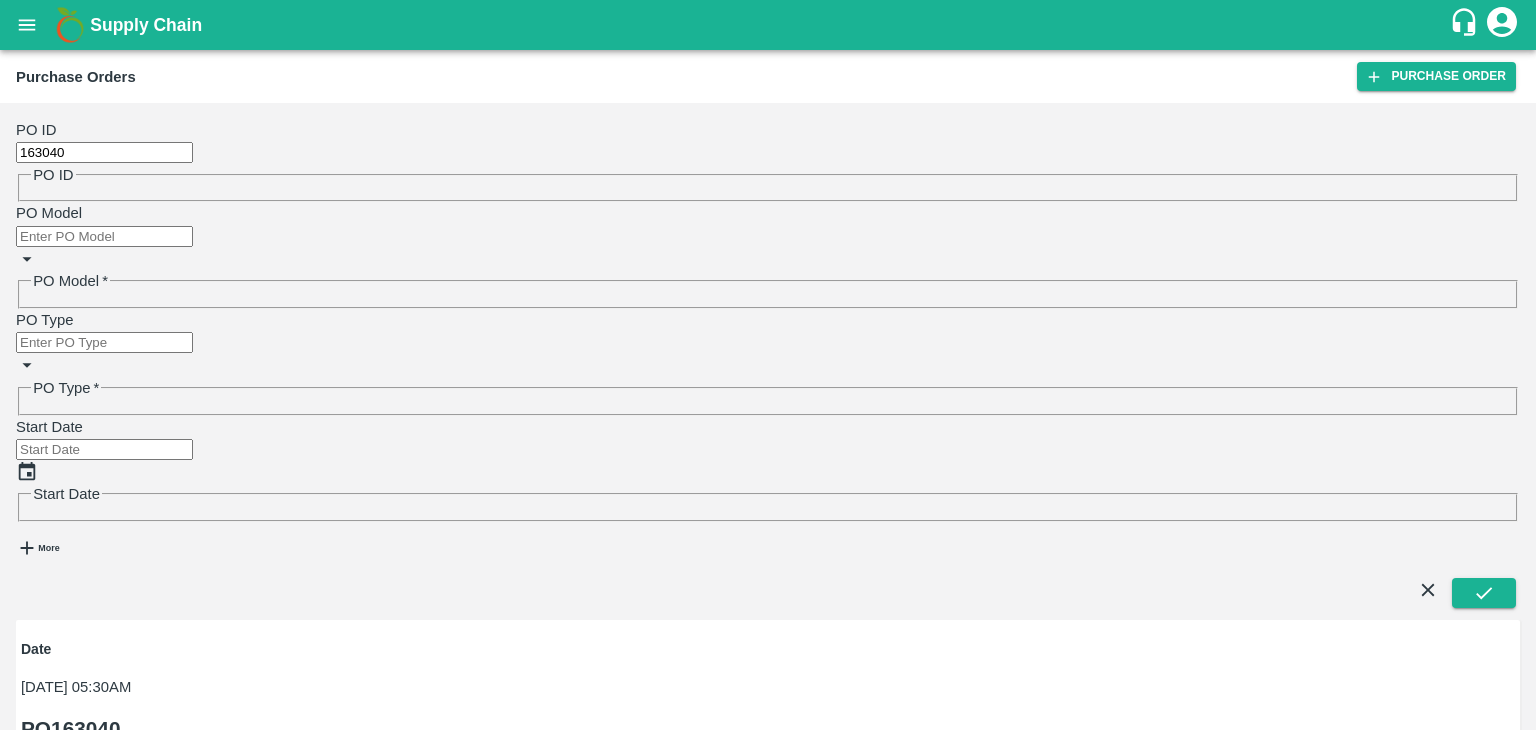 click 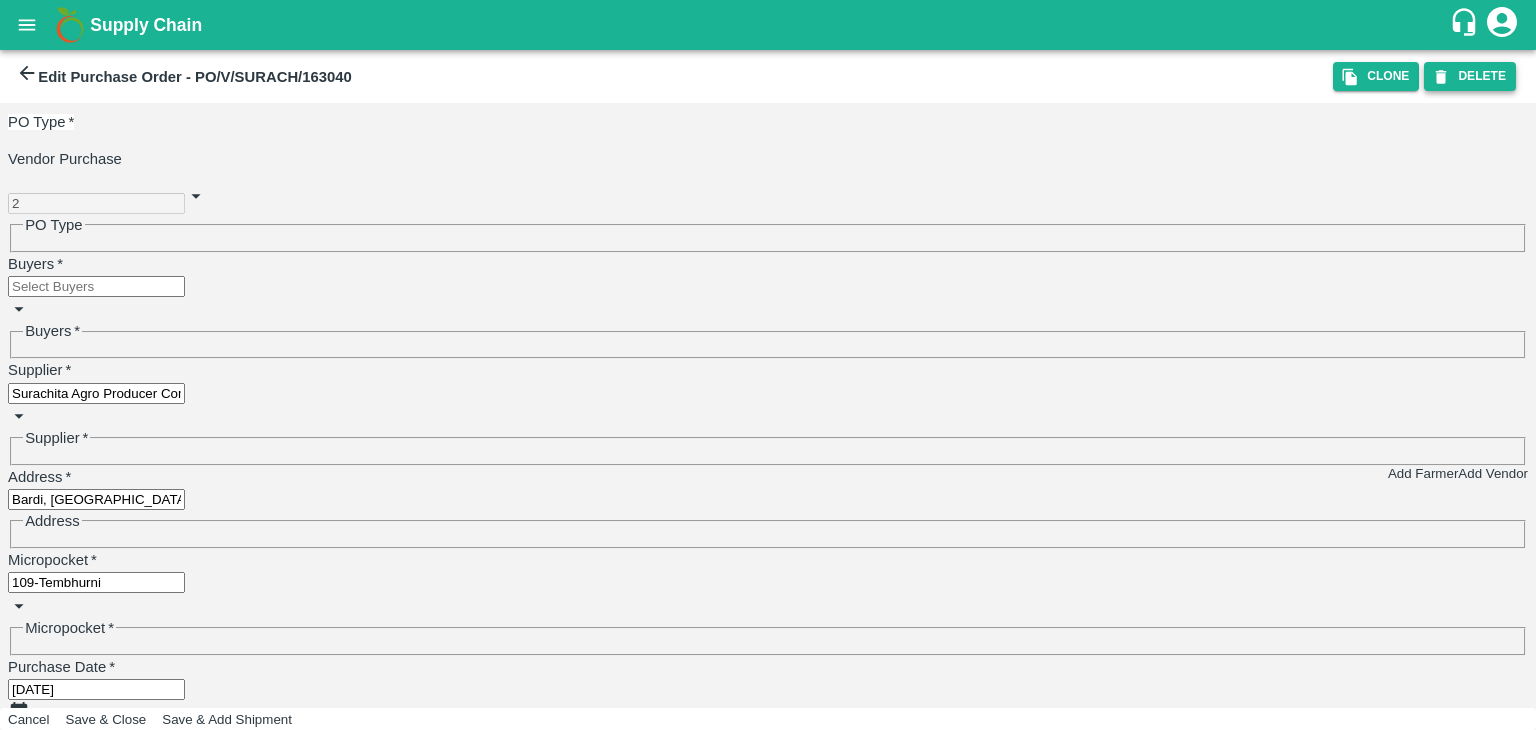 click on "DELETE" at bounding box center (1470, 76) 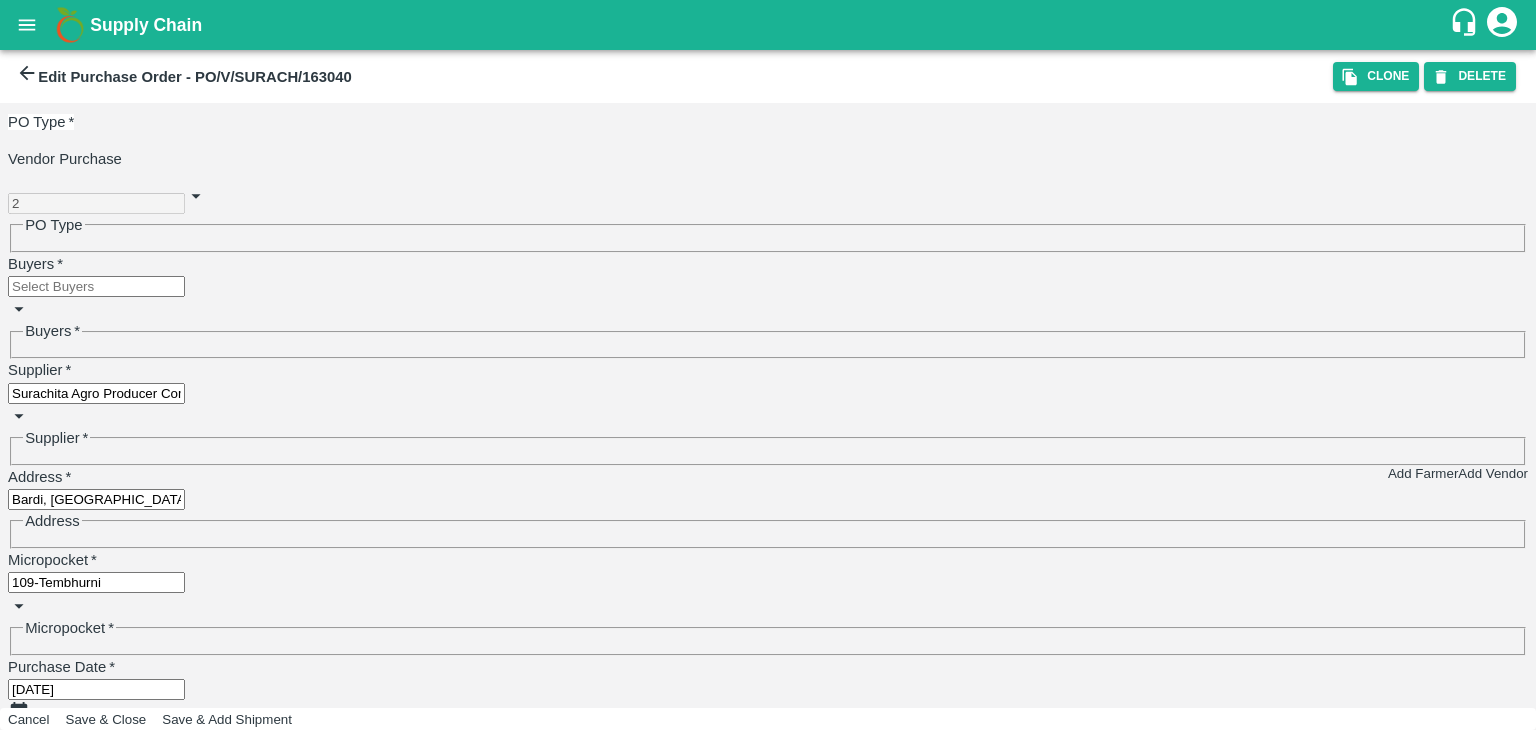 click on "ok" at bounding box center (49, 859) 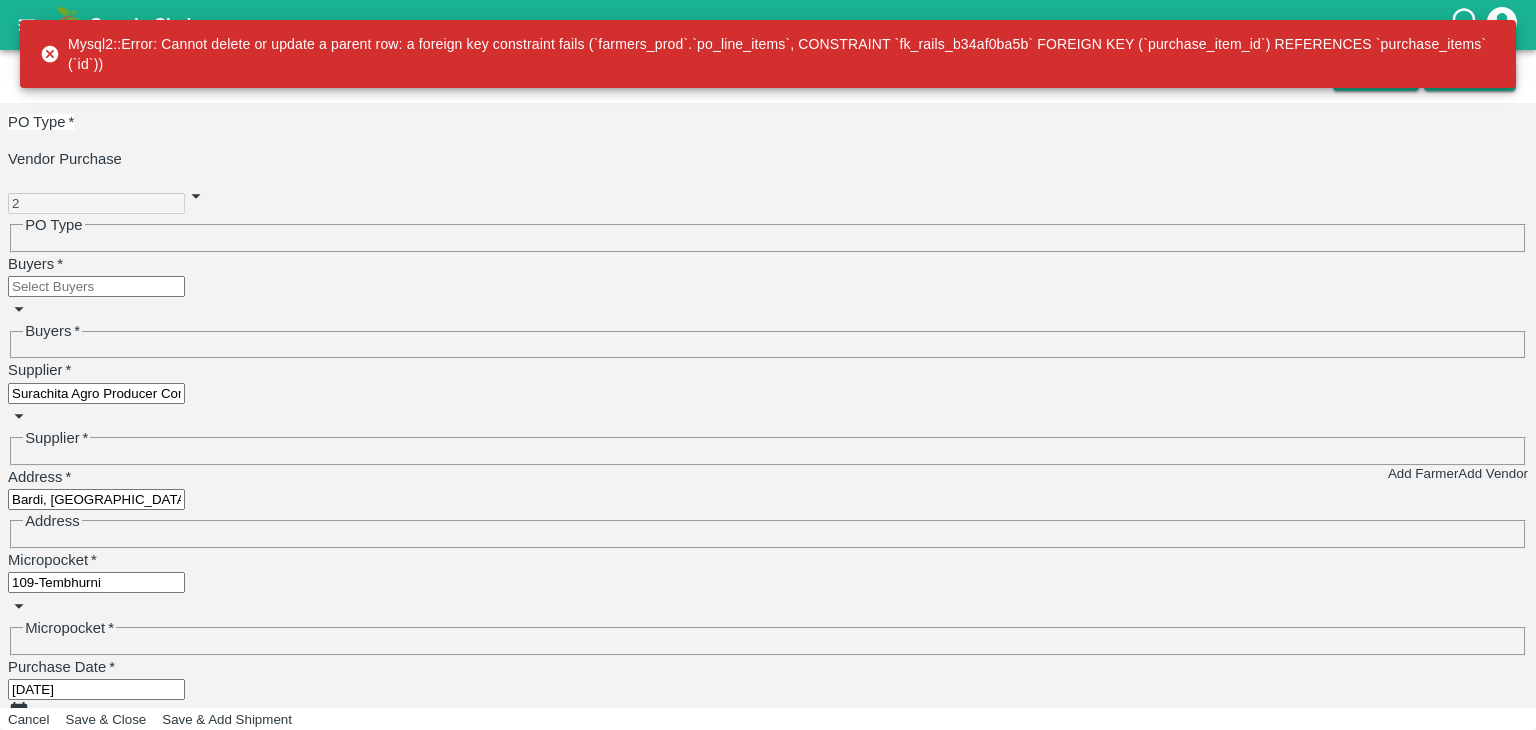 click on "Confirm Delete Purchase Order Are you sure you want to delete purchase order? Note:- Associated Quality Reports will be moved to drafts Cancel ok" at bounding box center (768, 799) 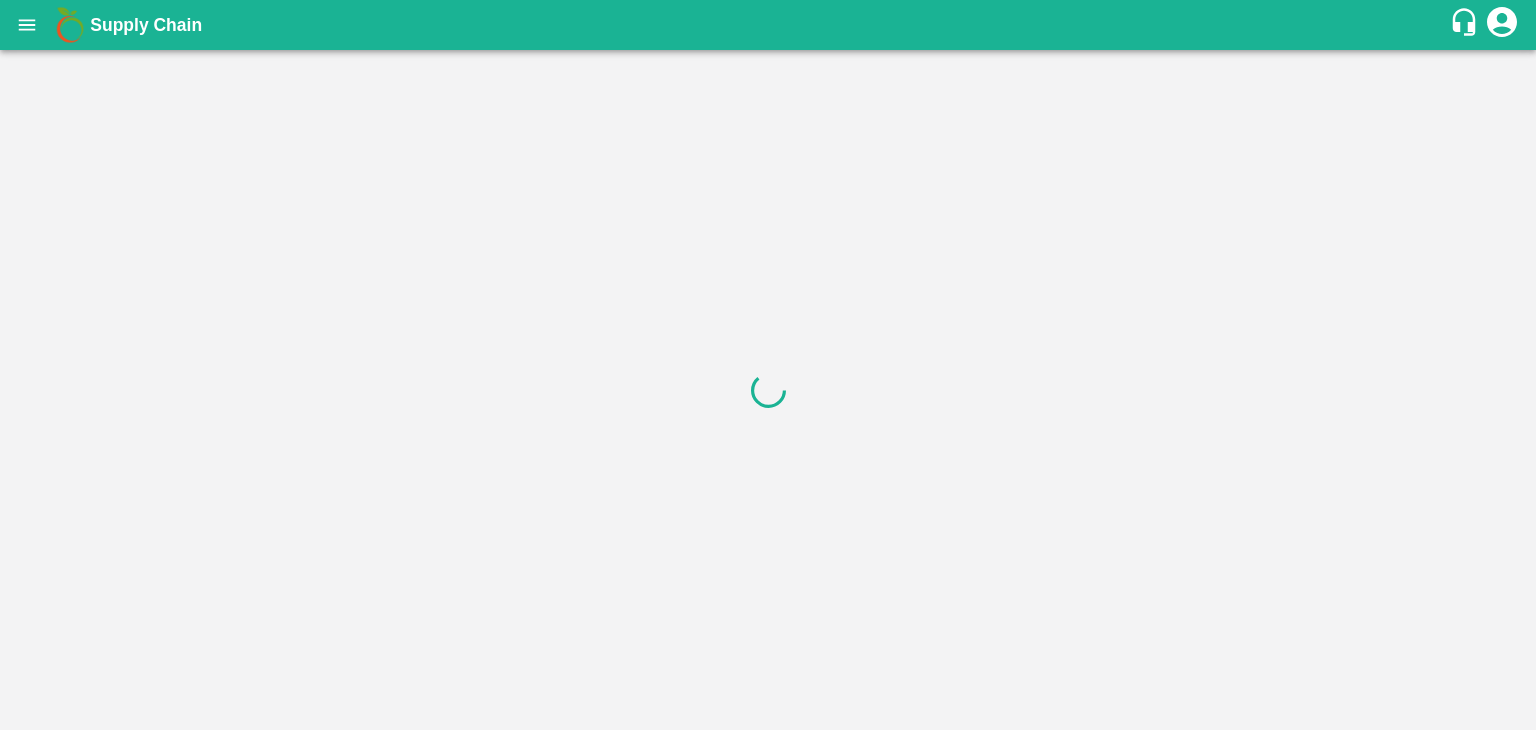 scroll, scrollTop: 0, scrollLeft: 0, axis: both 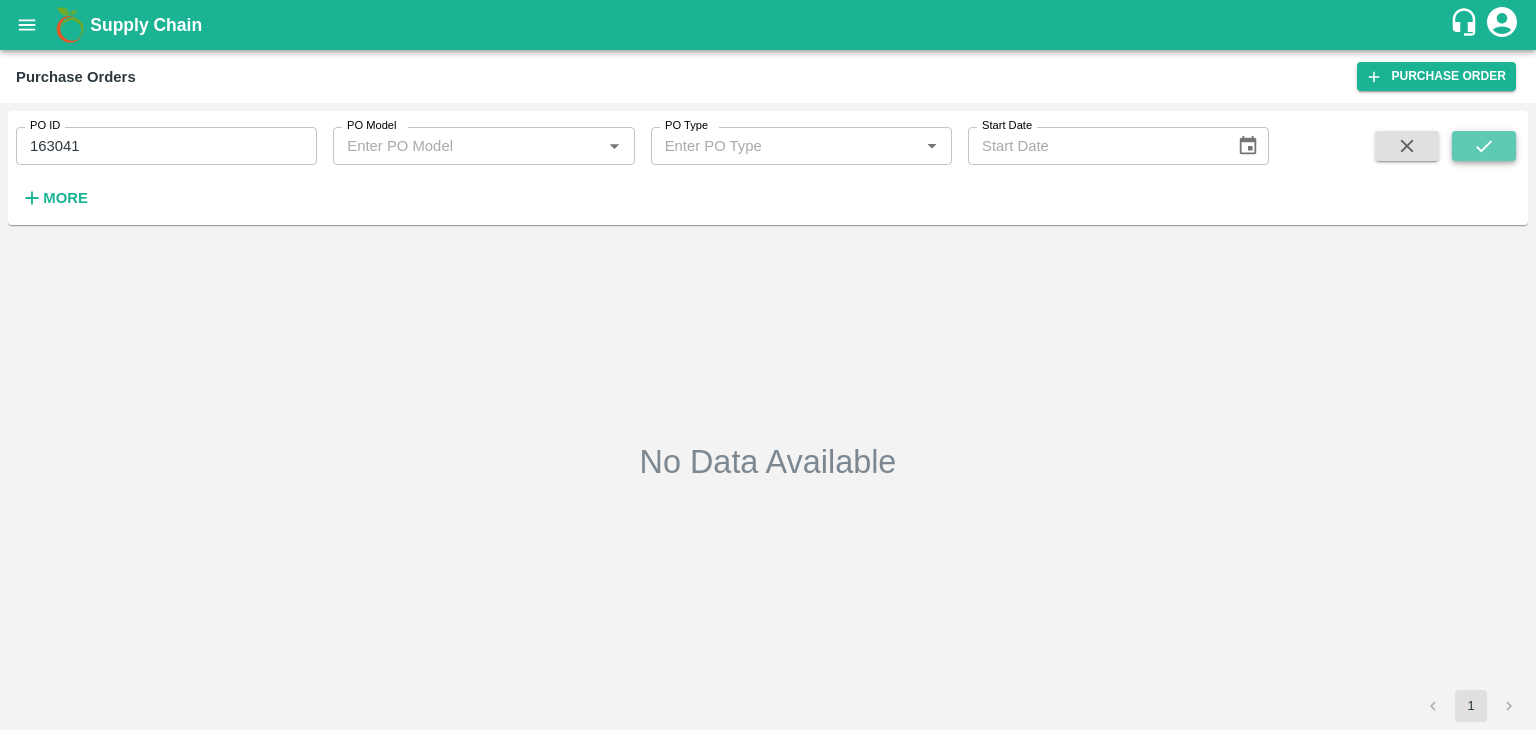 click at bounding box center (1484, 146) 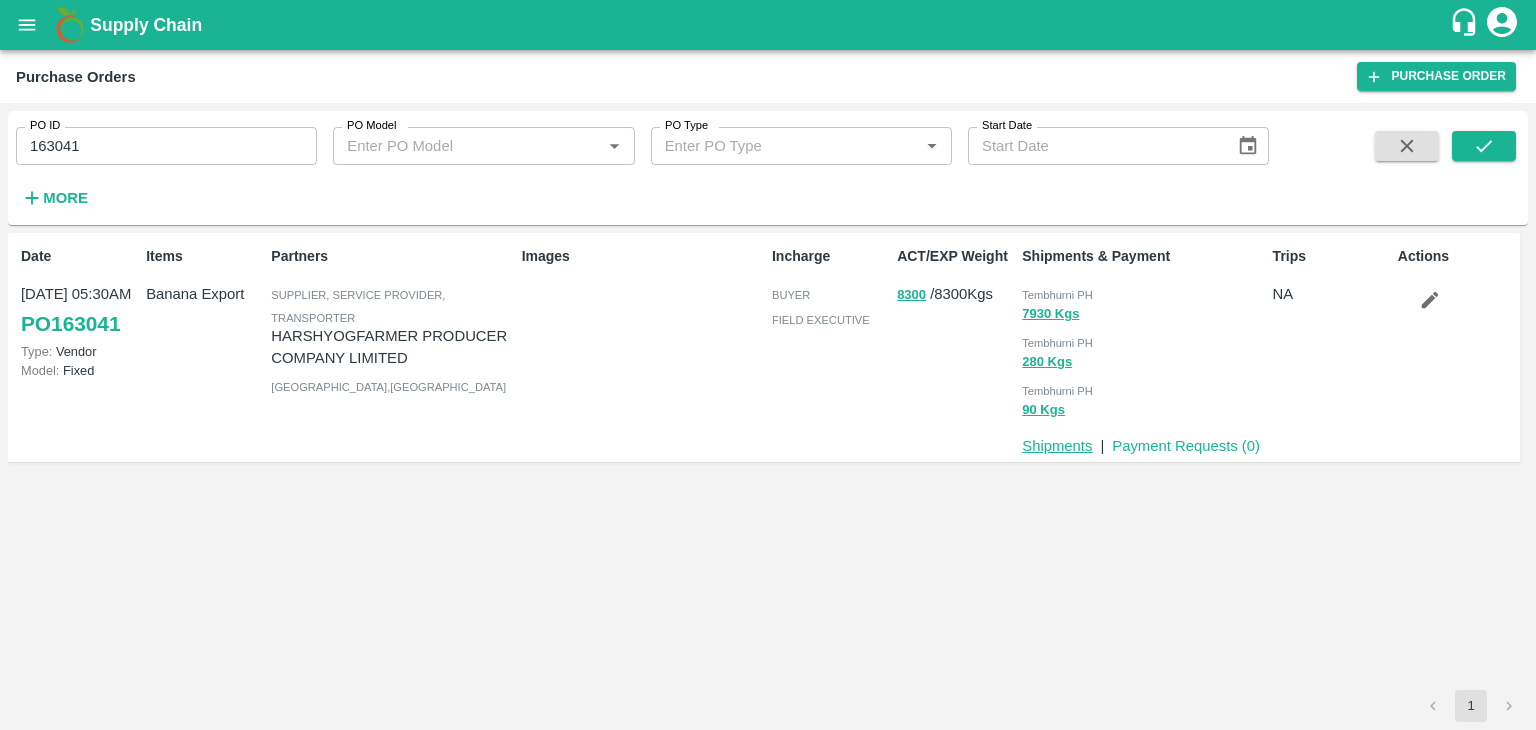 click on "Shipments" at bounding box center [1057, 446] 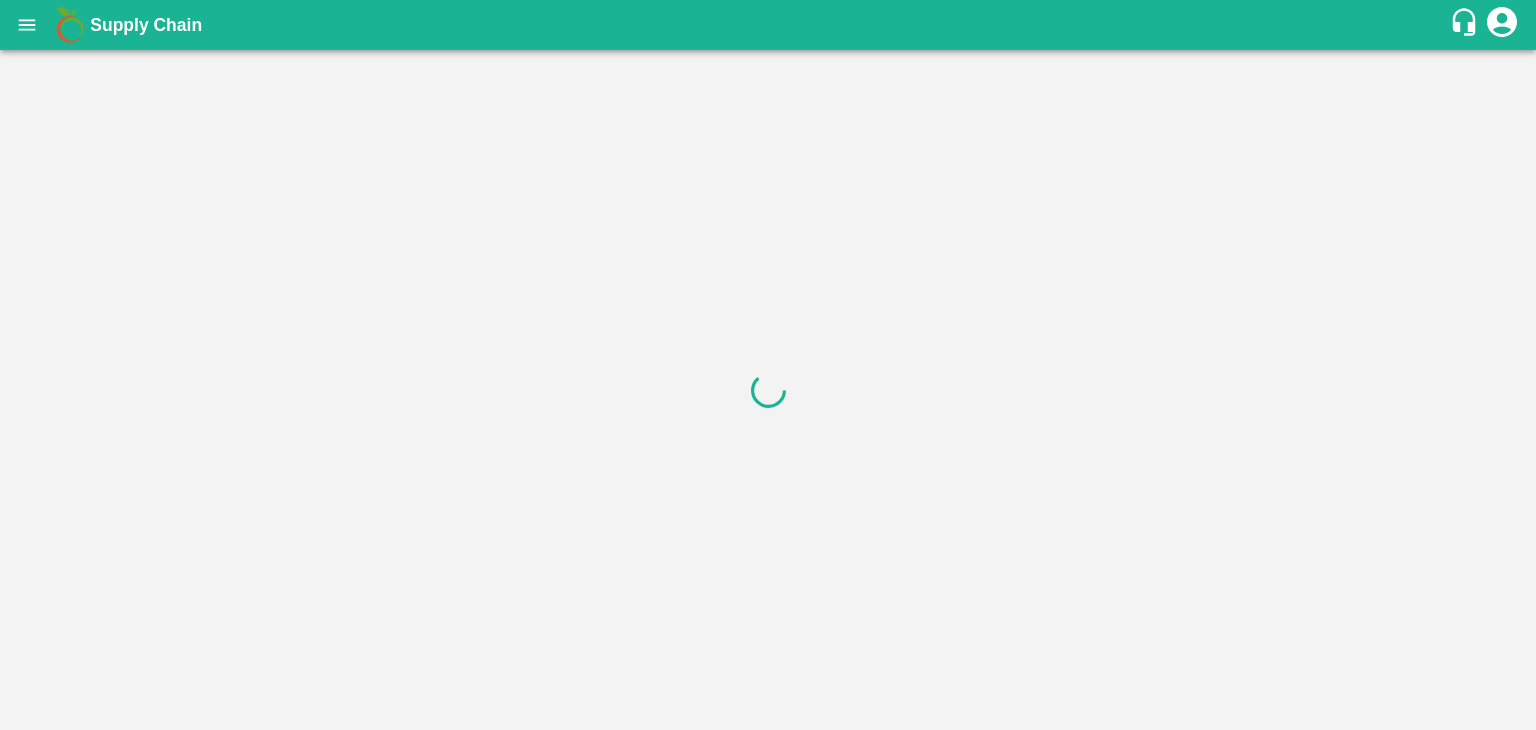 scroll, scrollTop: 0, scrollLeft: 0, axis: both 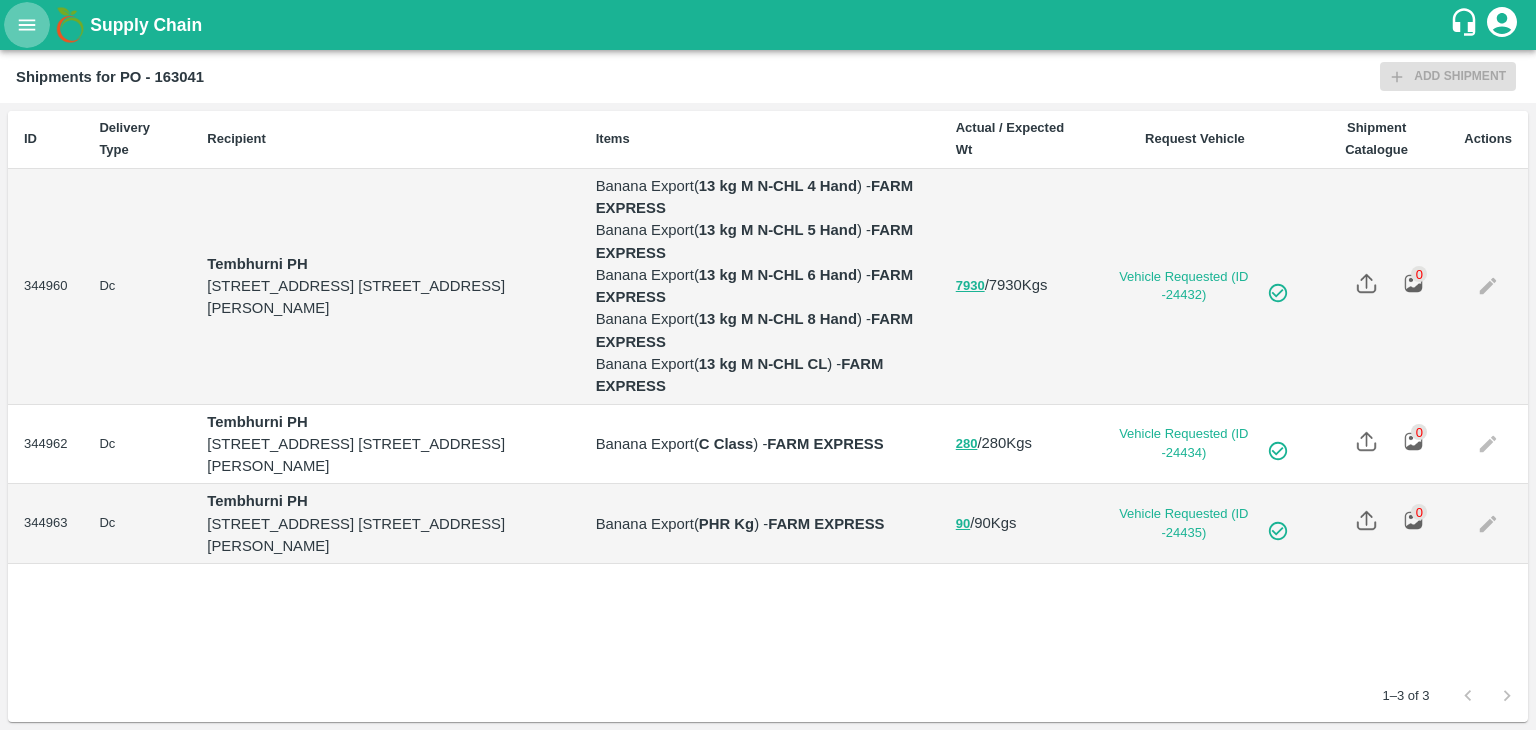click 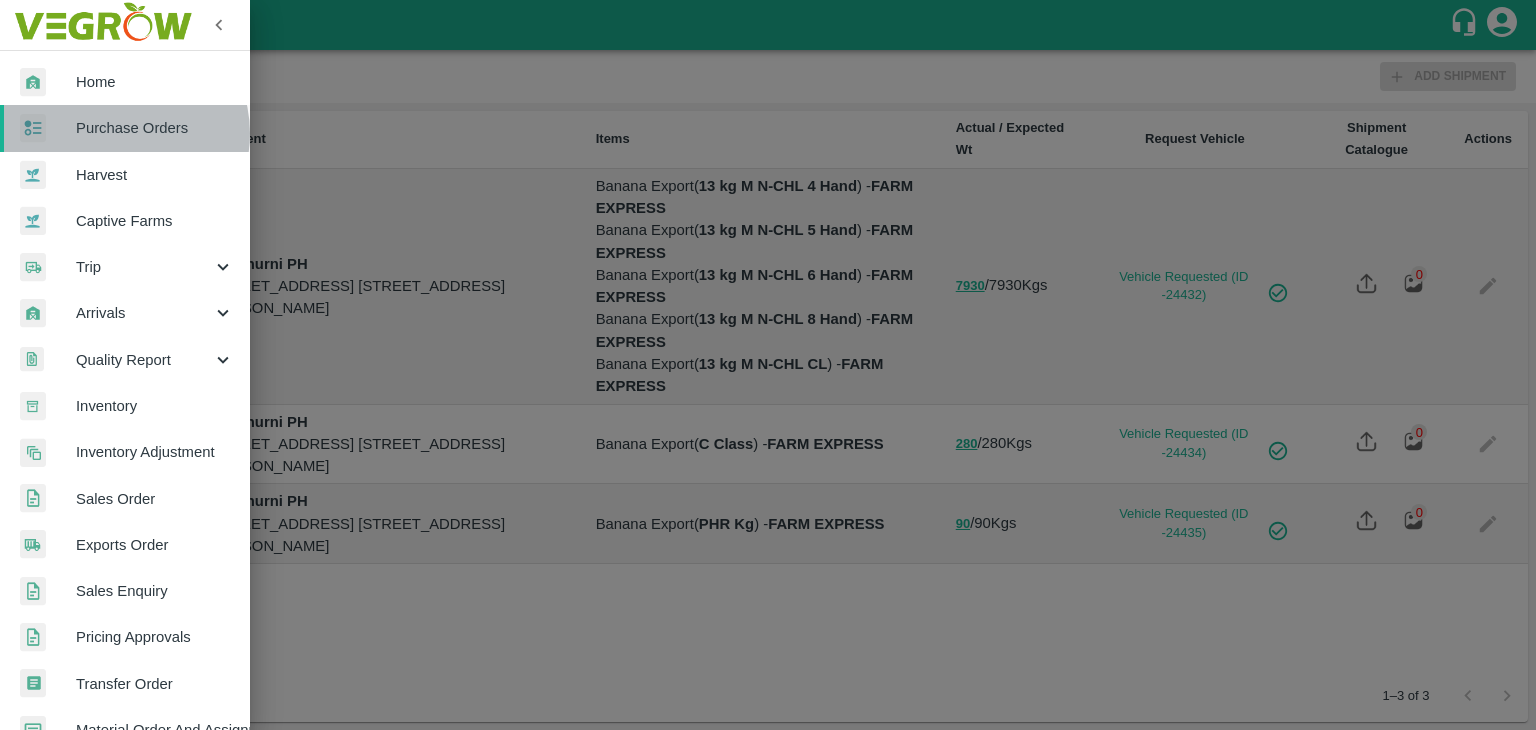 click on "Purchase Orders" at bounding box center (155, 128) 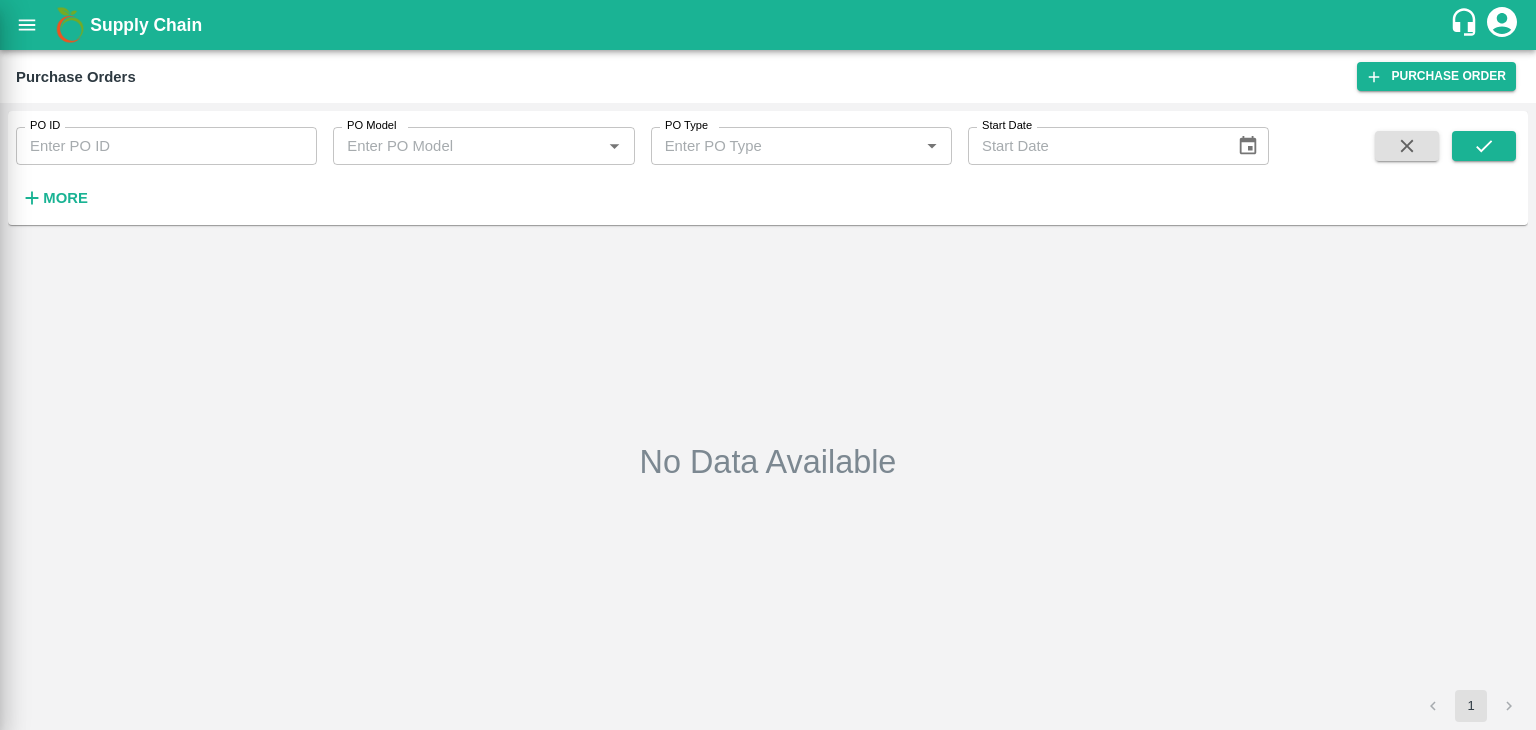 click at bounding box center [768, 365] 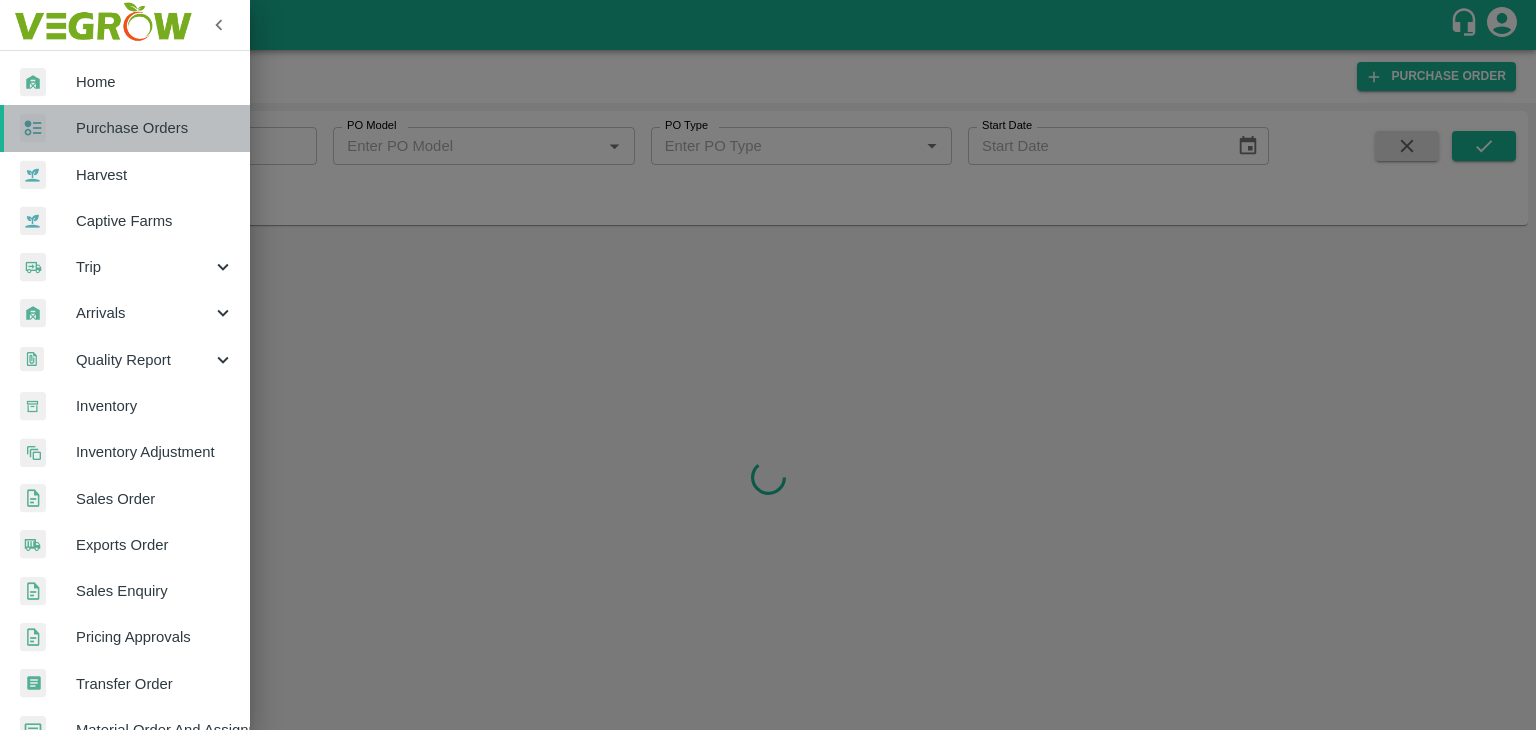 click on "Purchase Orders" at bounding box center (125, 128) 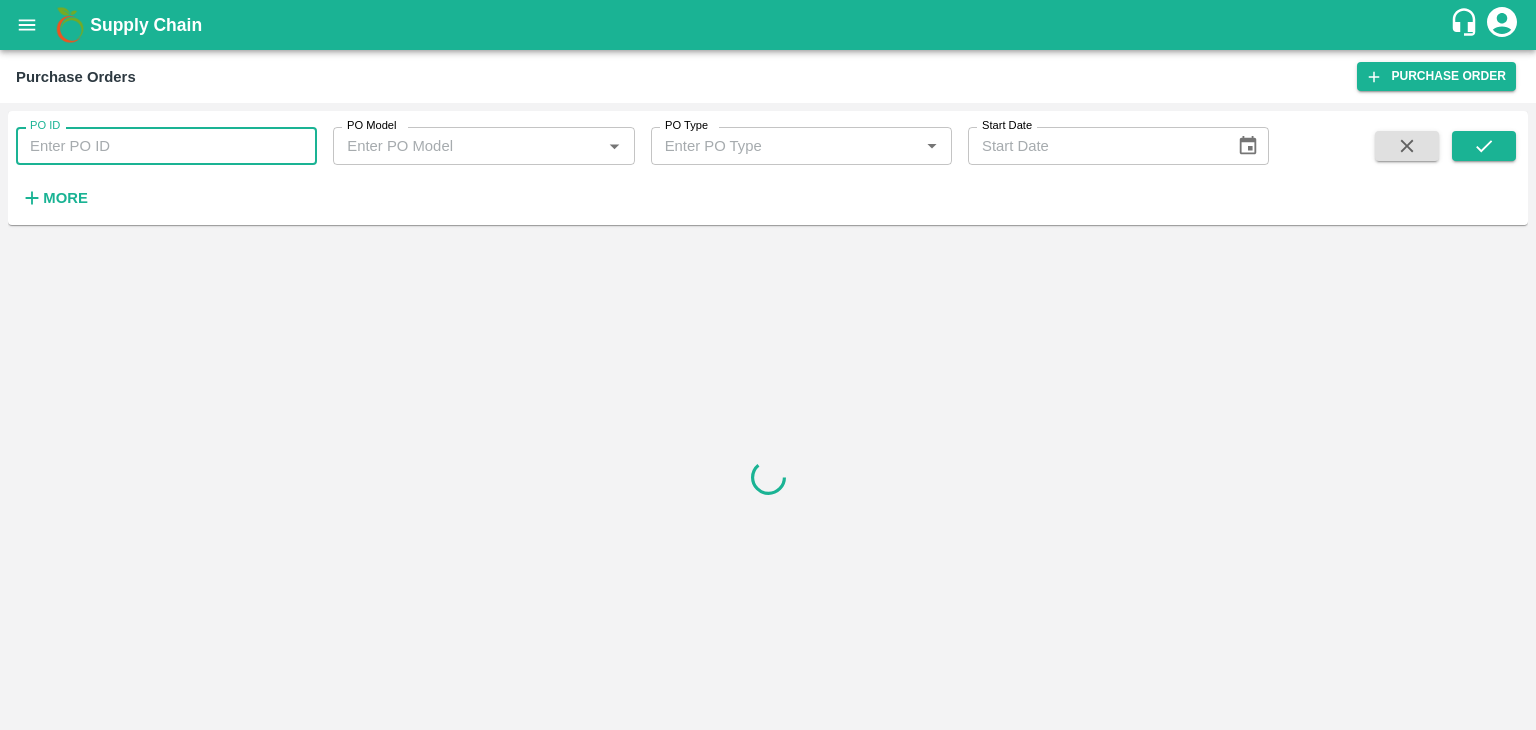 click on "PO ID" at bounding box center (166, 146) 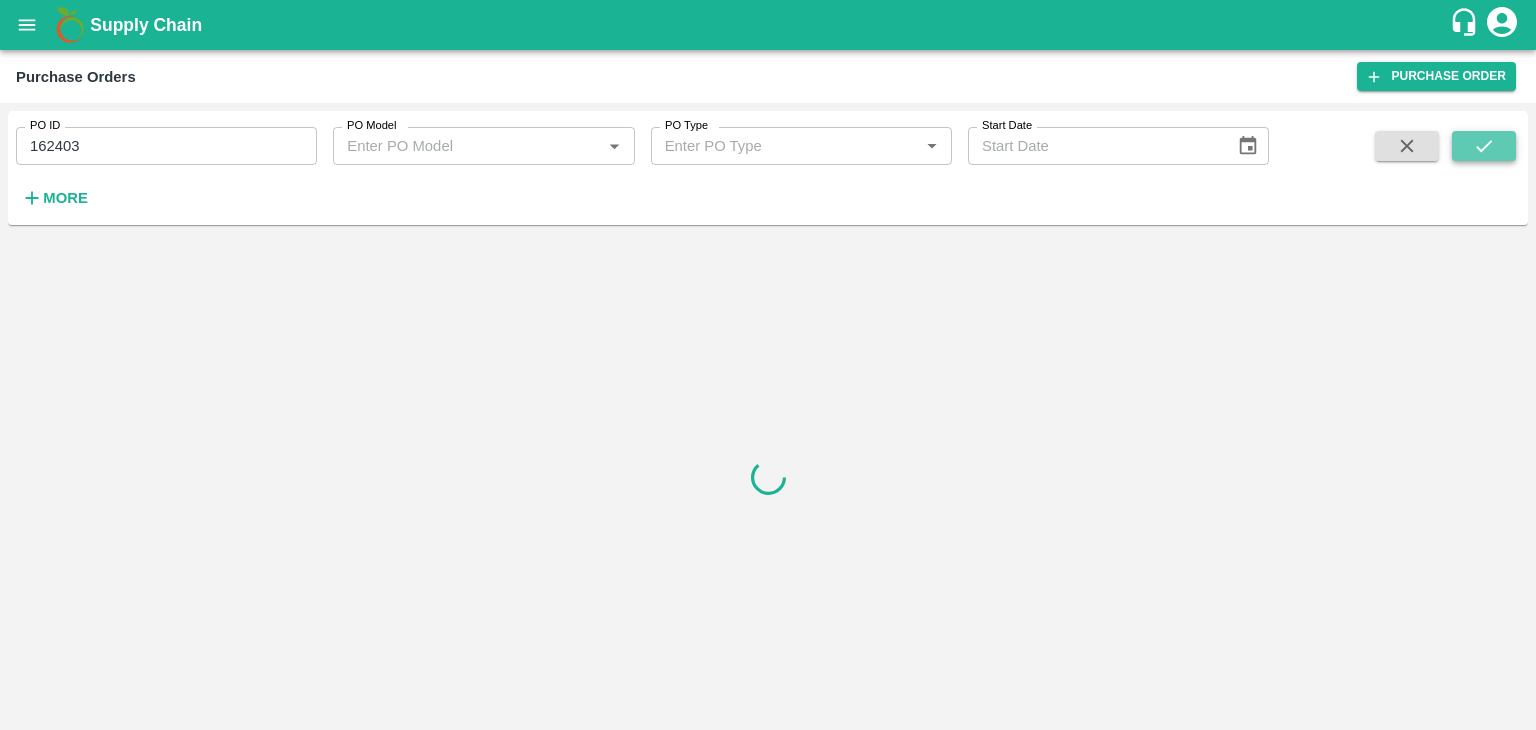 click at bounding box center [1484, 146] 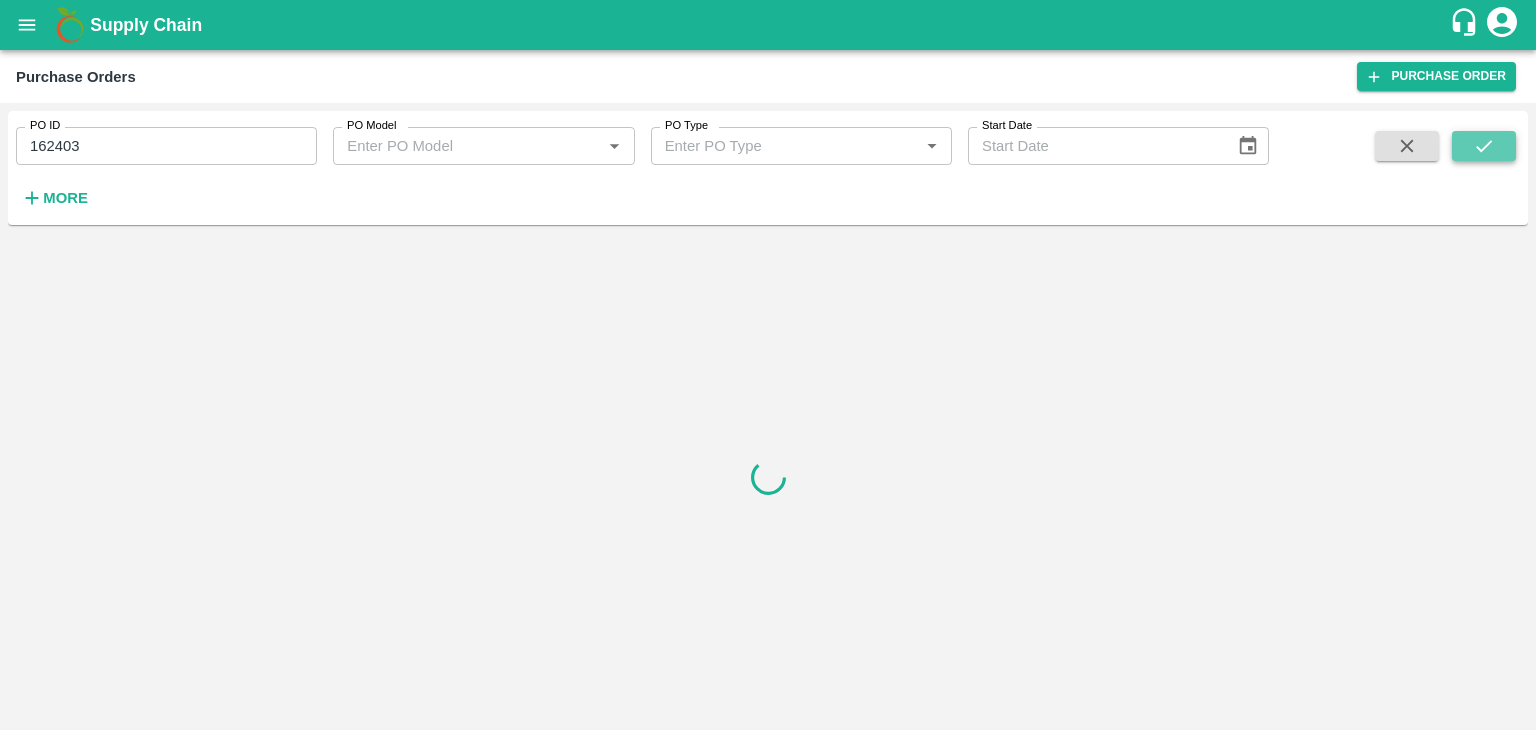 click at bounding box center [1484, 146] 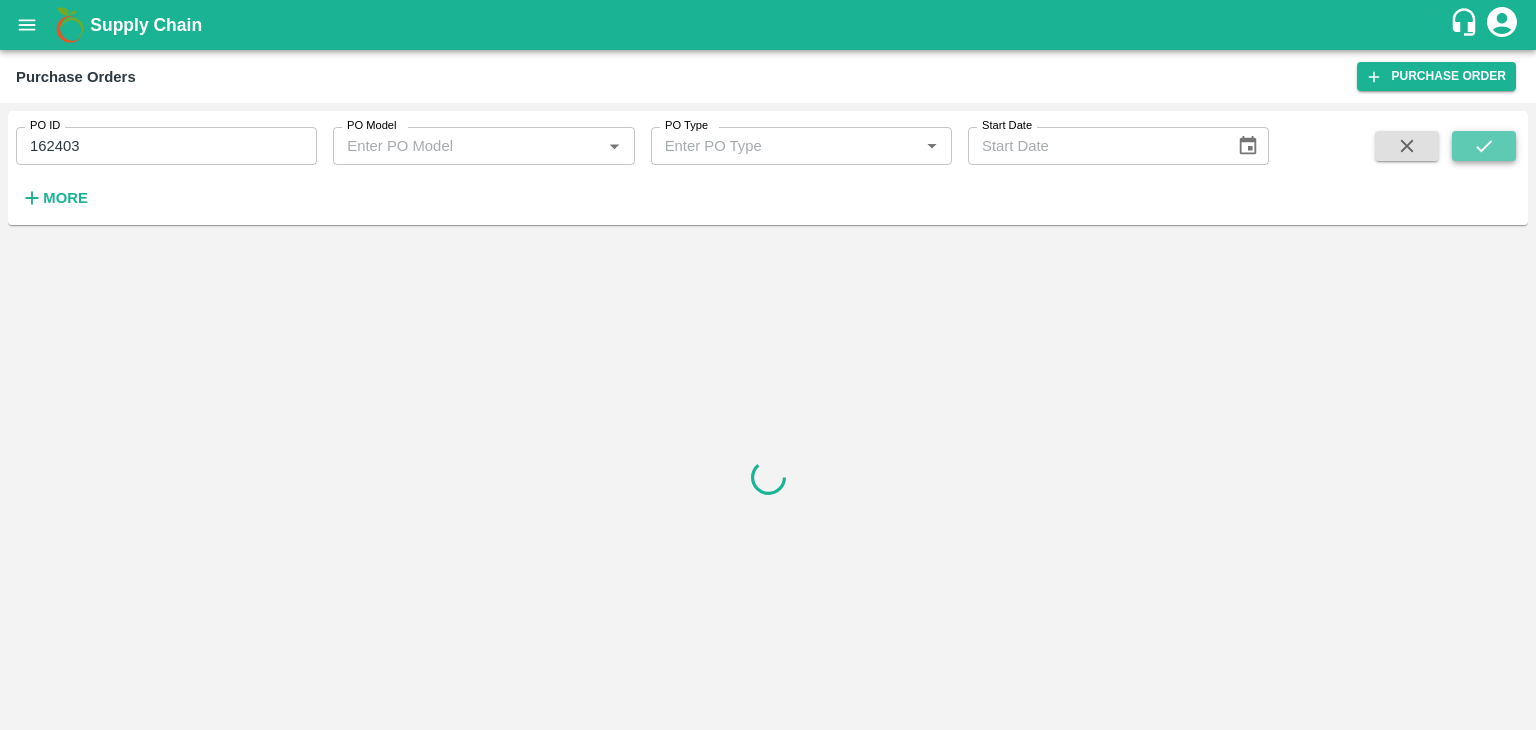 click at bounding box center [1484, 146] 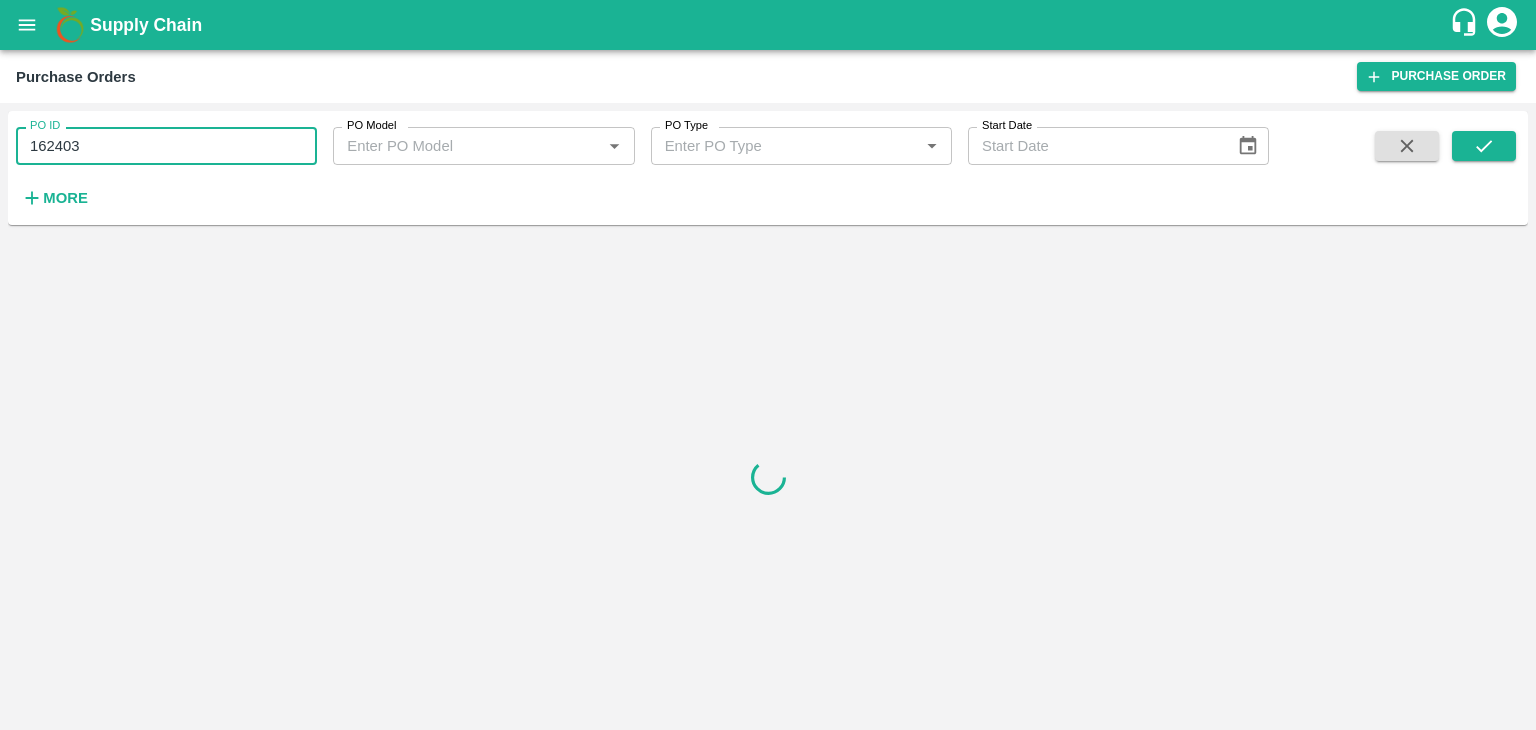 click on "162403" at bounding box center (166, 146) 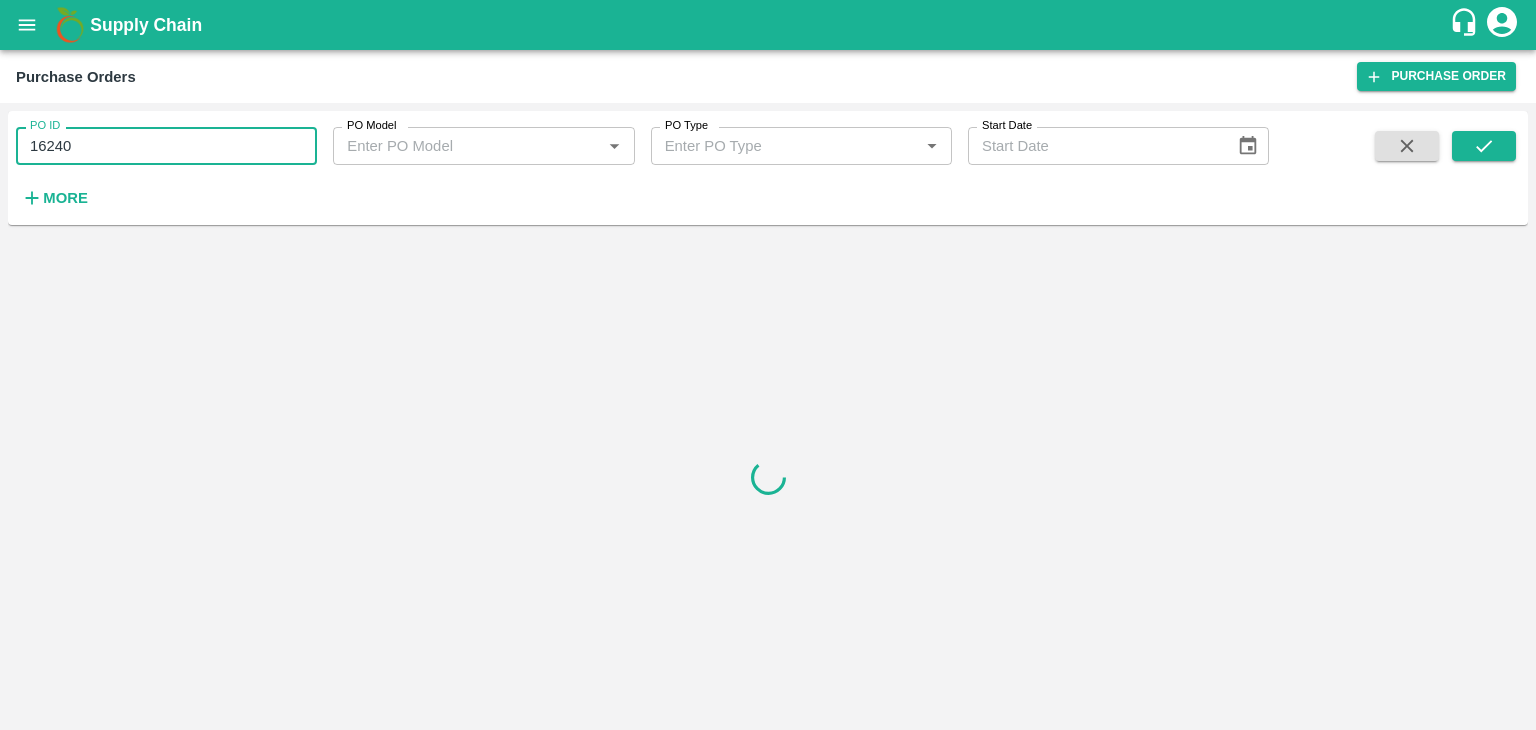 type on "162403" 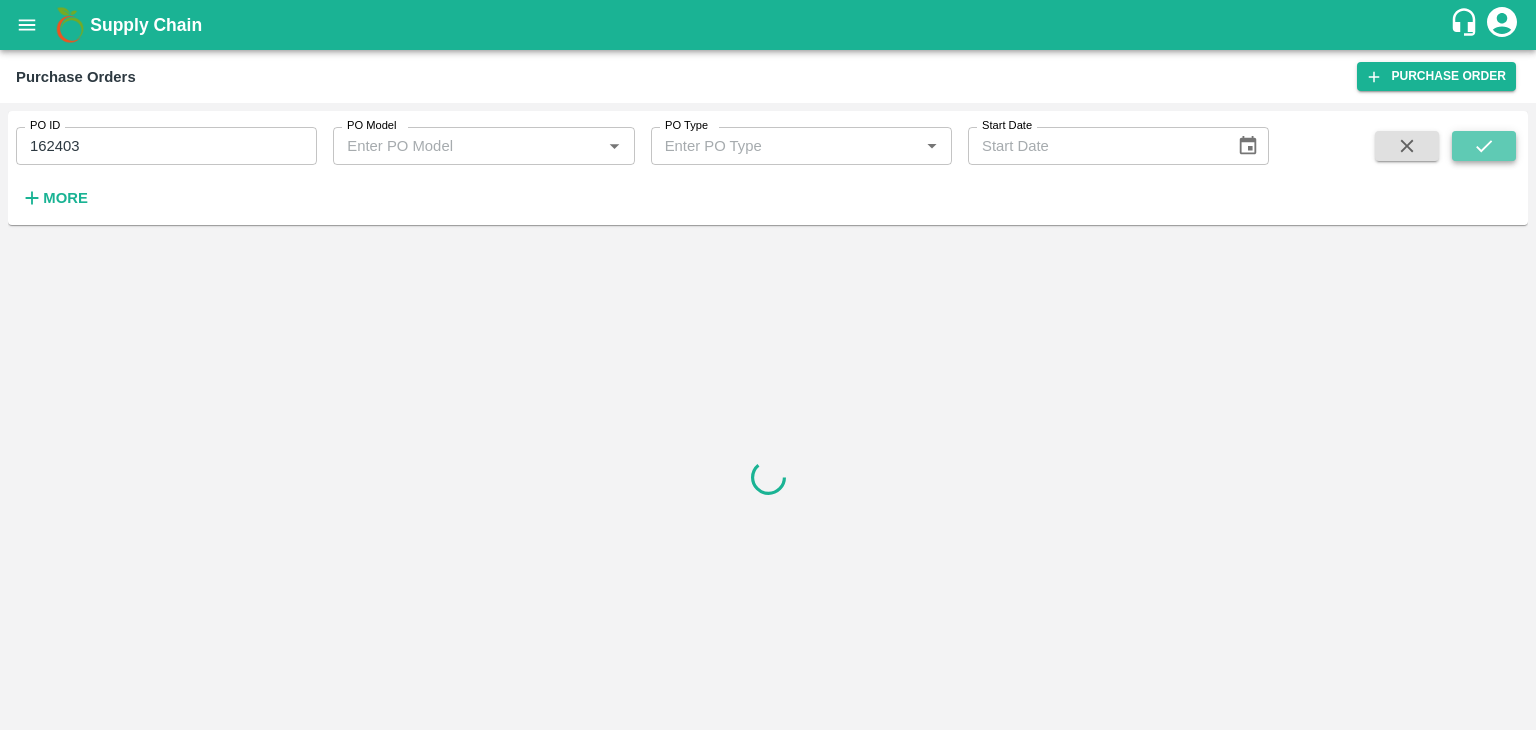 click 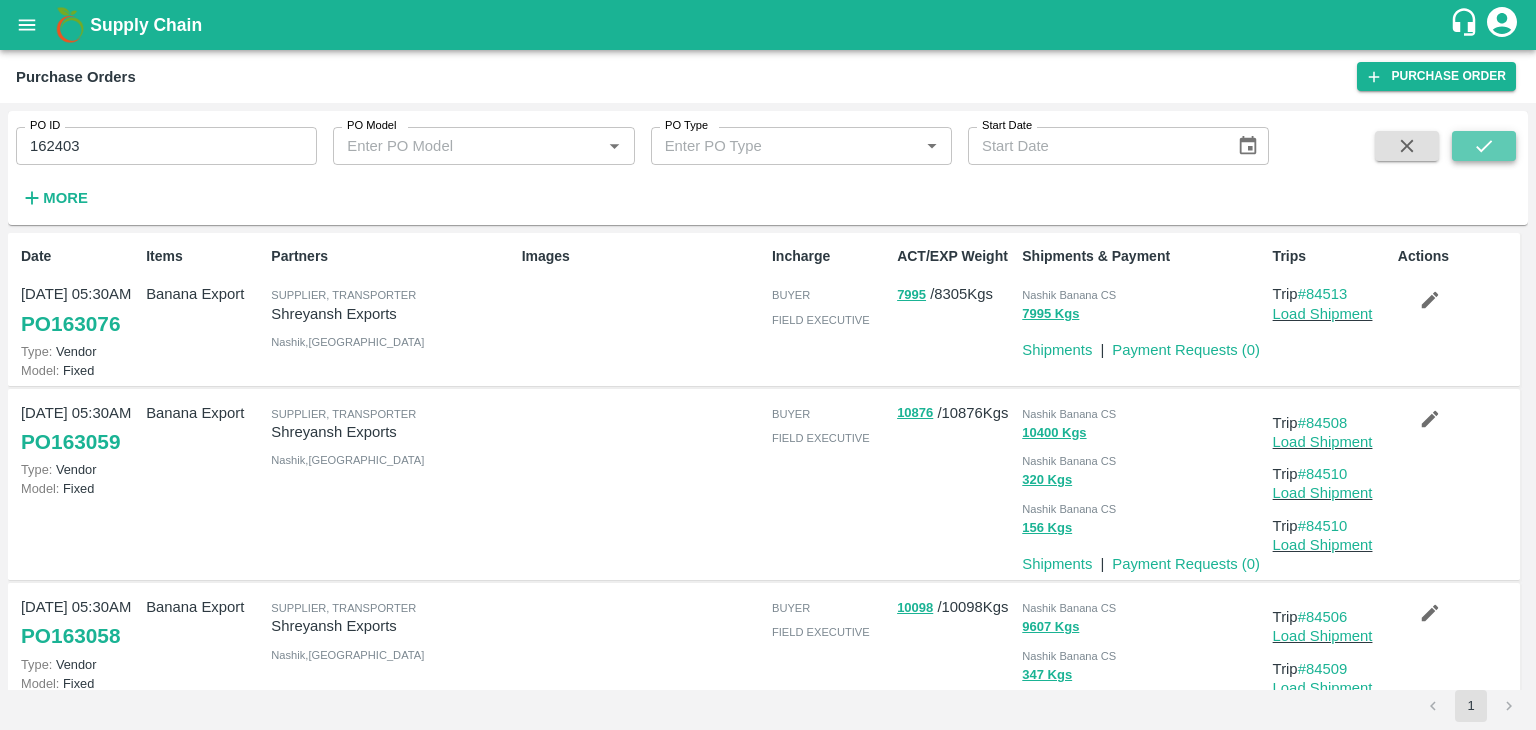click 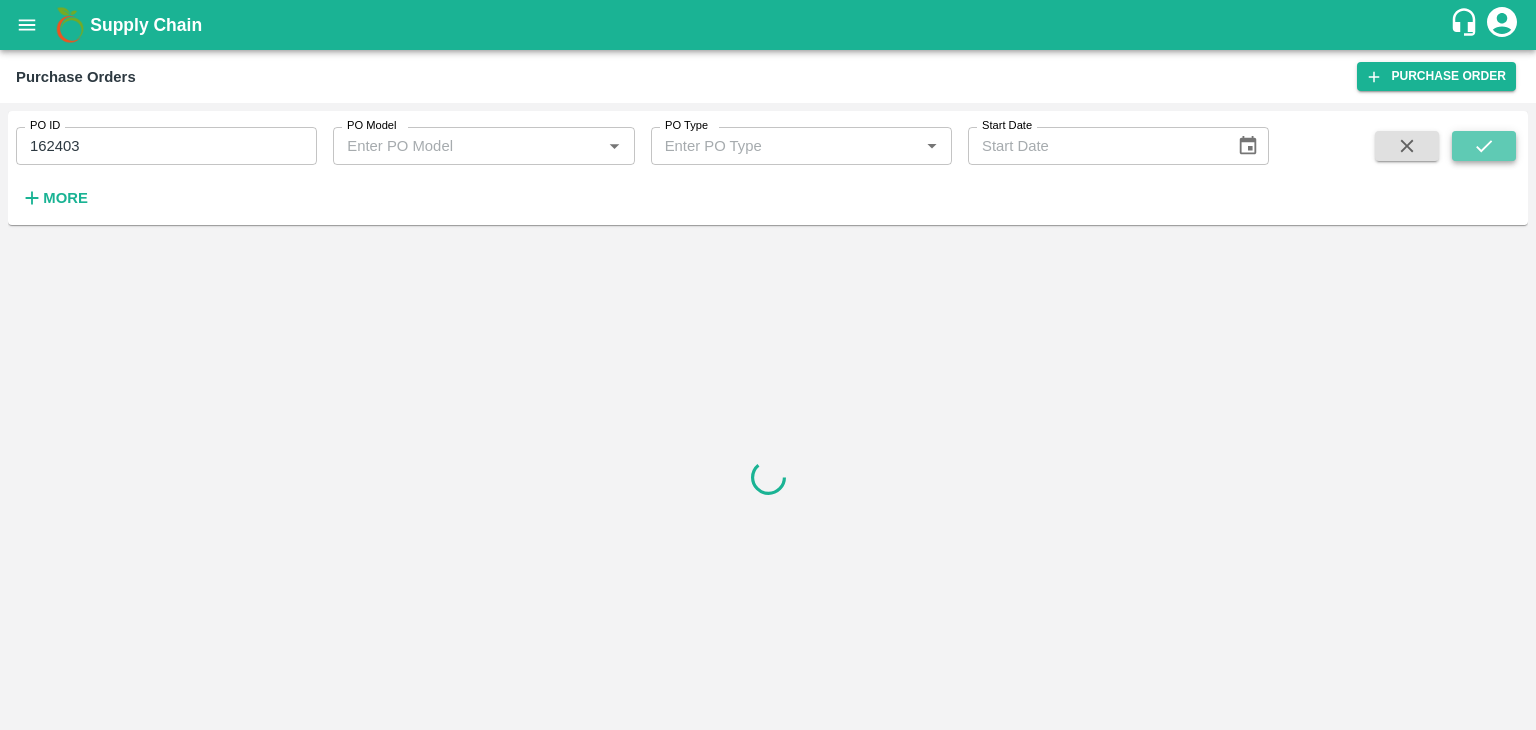 click 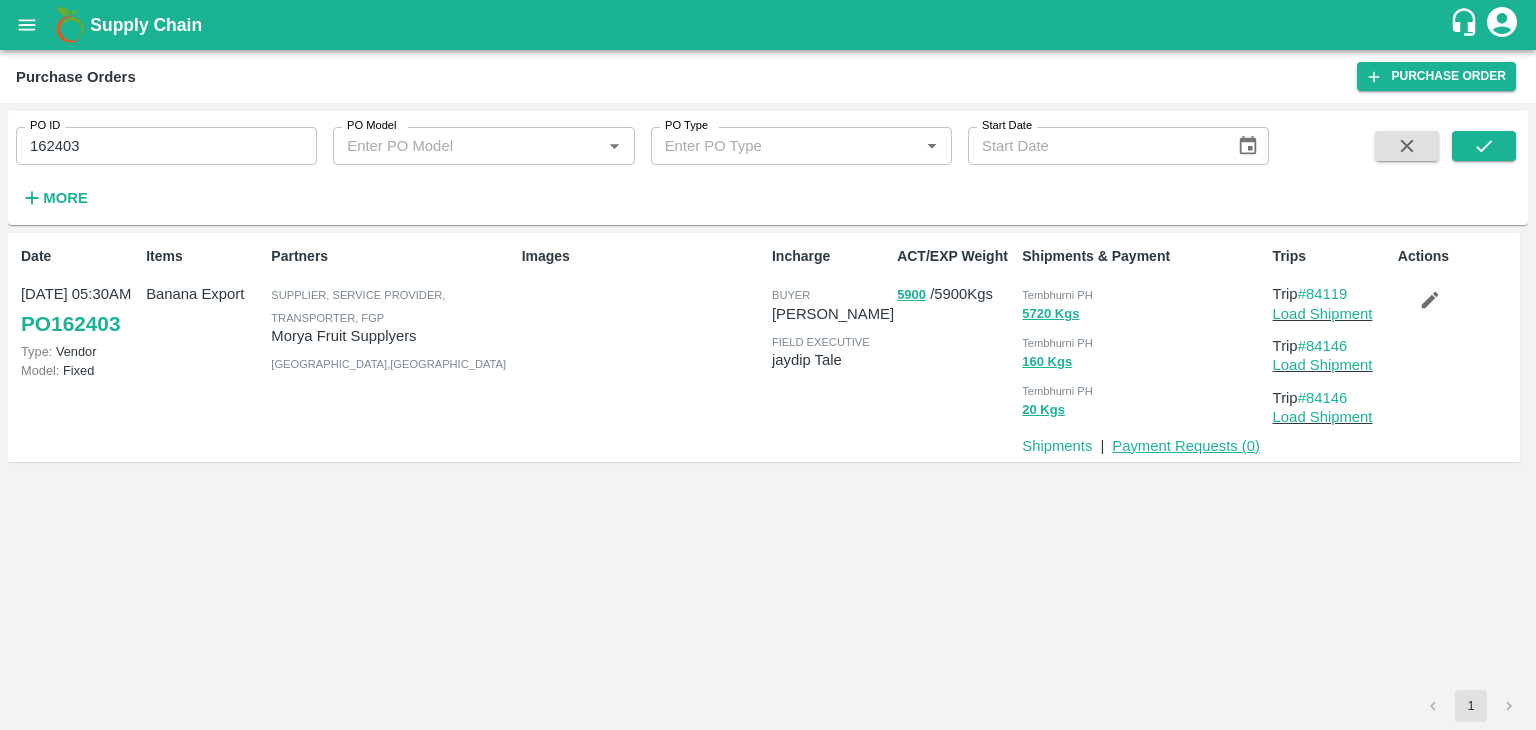click on "Payment Requests ( 0 )" at bounding box center [1186, 446] 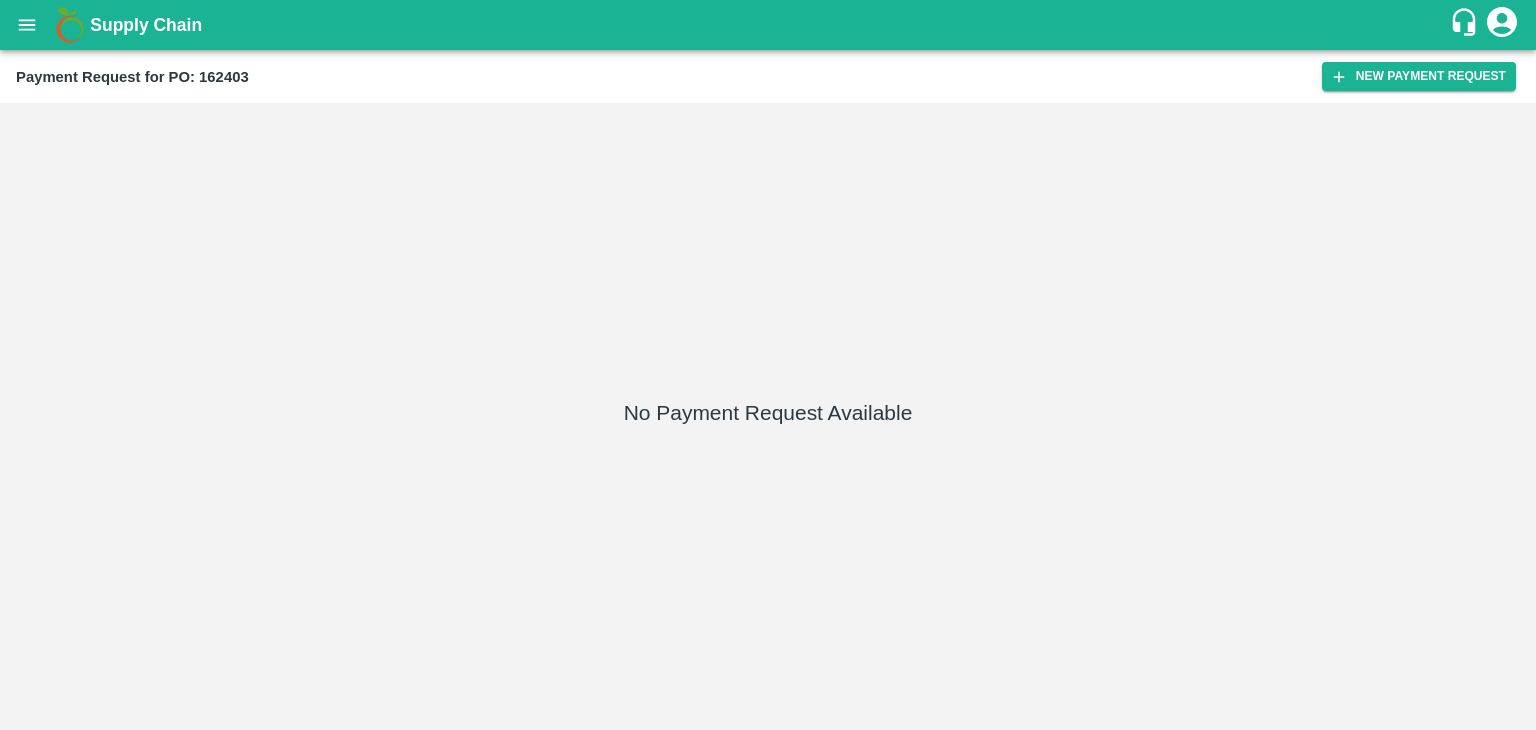 scroll, scrollTop: 0, scrollLeft: 0, axis: both 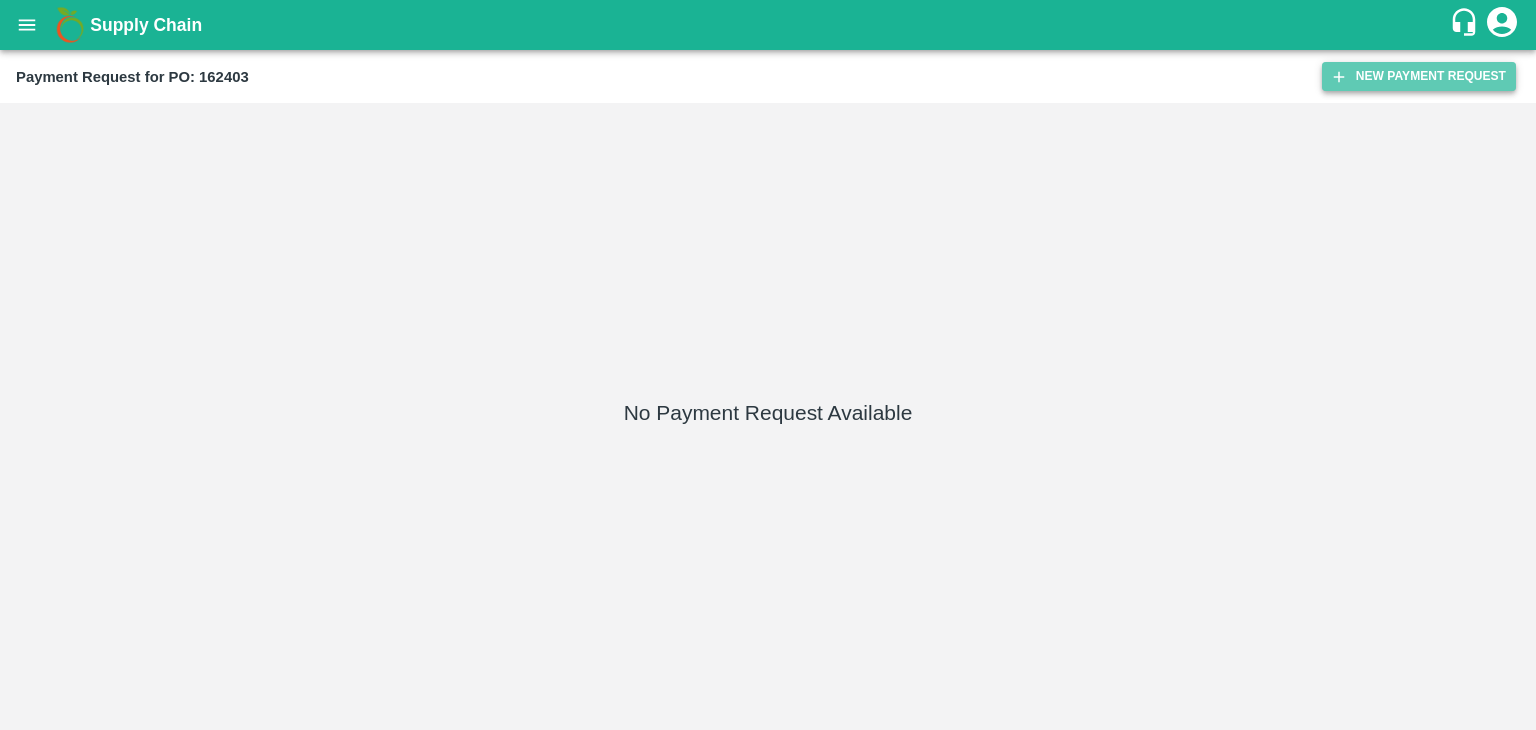 click on "New Payment Request" at bounding box center (1419, 76) 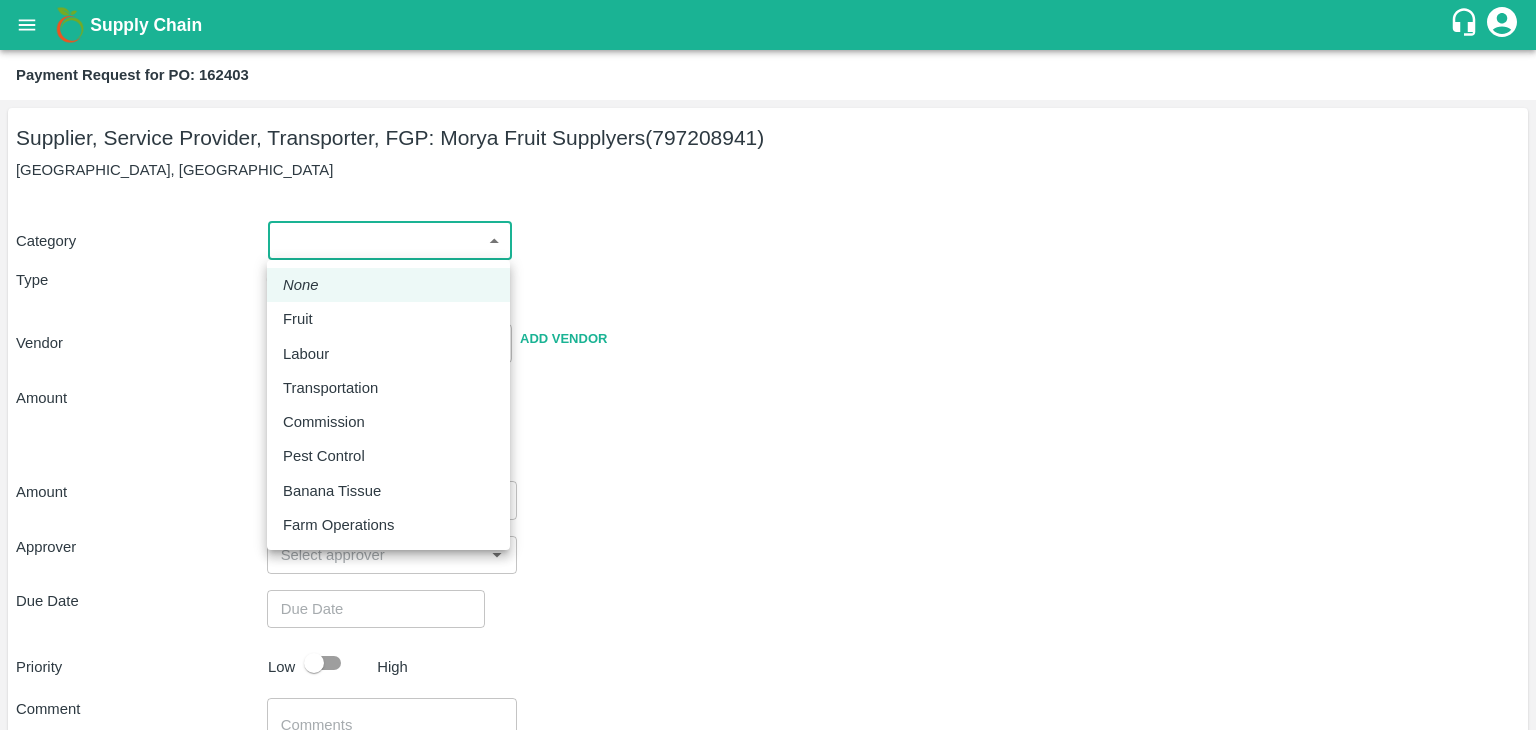 click on "Supply Chain Payment Request for PO: 162403 Supplier, Service Provider, Transporter, FGP:    Morya Fruit Supplyers  (797208941) [GEOGRAPHIC_DATA], [GEOGRAPHIC_DATA] Category ​ ​ Type Advance Bill Vendor ​ Add Vendor Amount Total value Per Kg ​ Amount ​ Approver ​ Due Date ​  Priority  Low  High Comment x ​ Attach bill Cancel Save Tembhurni PH Nashik CC Shahada Banana Export PH Savda Banana Export PH Nashik Banana CS [PERSON_NAME] Logout None Fruit Labour Transportation Commission Pest Control Banana Tissue Farm Operations" at bounding box center (768, 365) 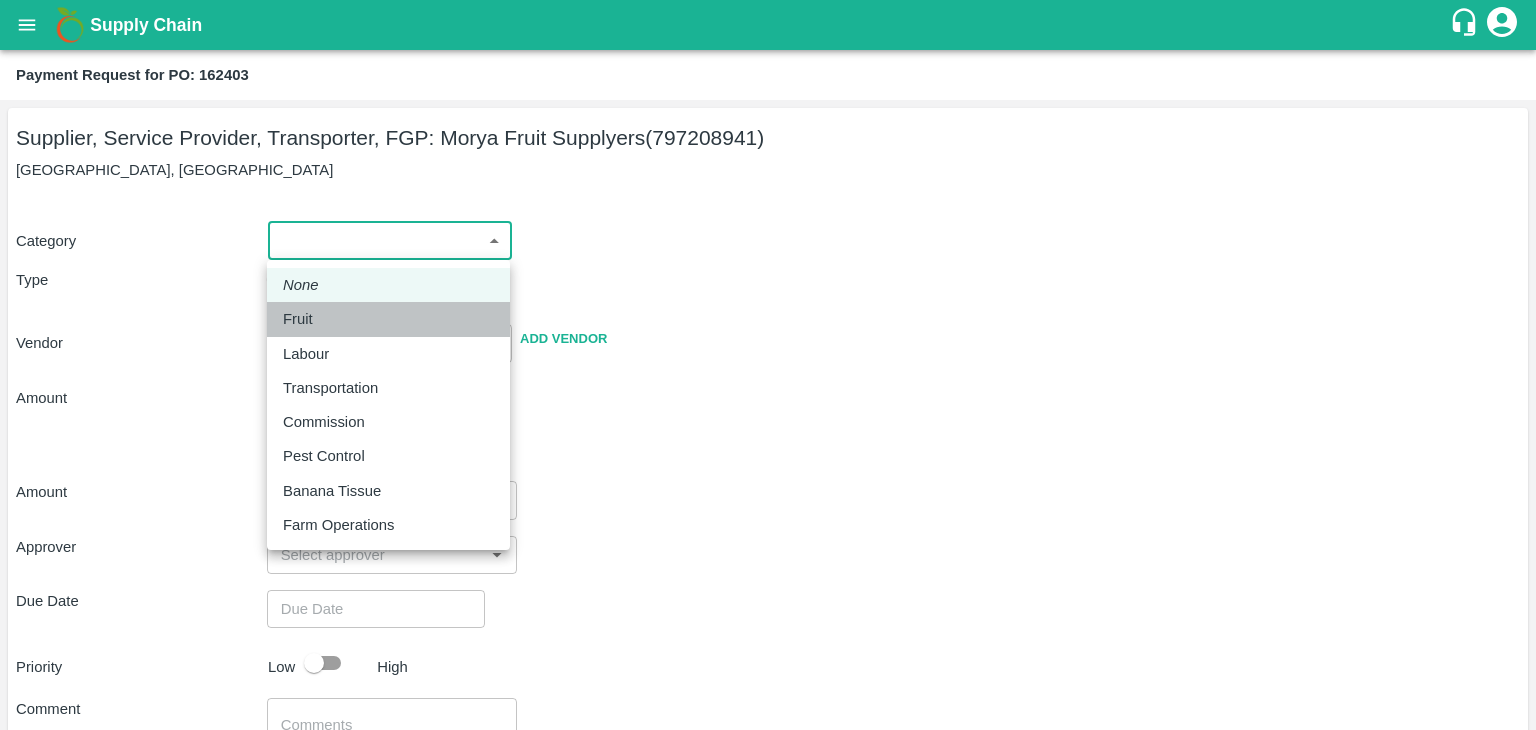 click on "Fruit" at bounding box center (388, 319) 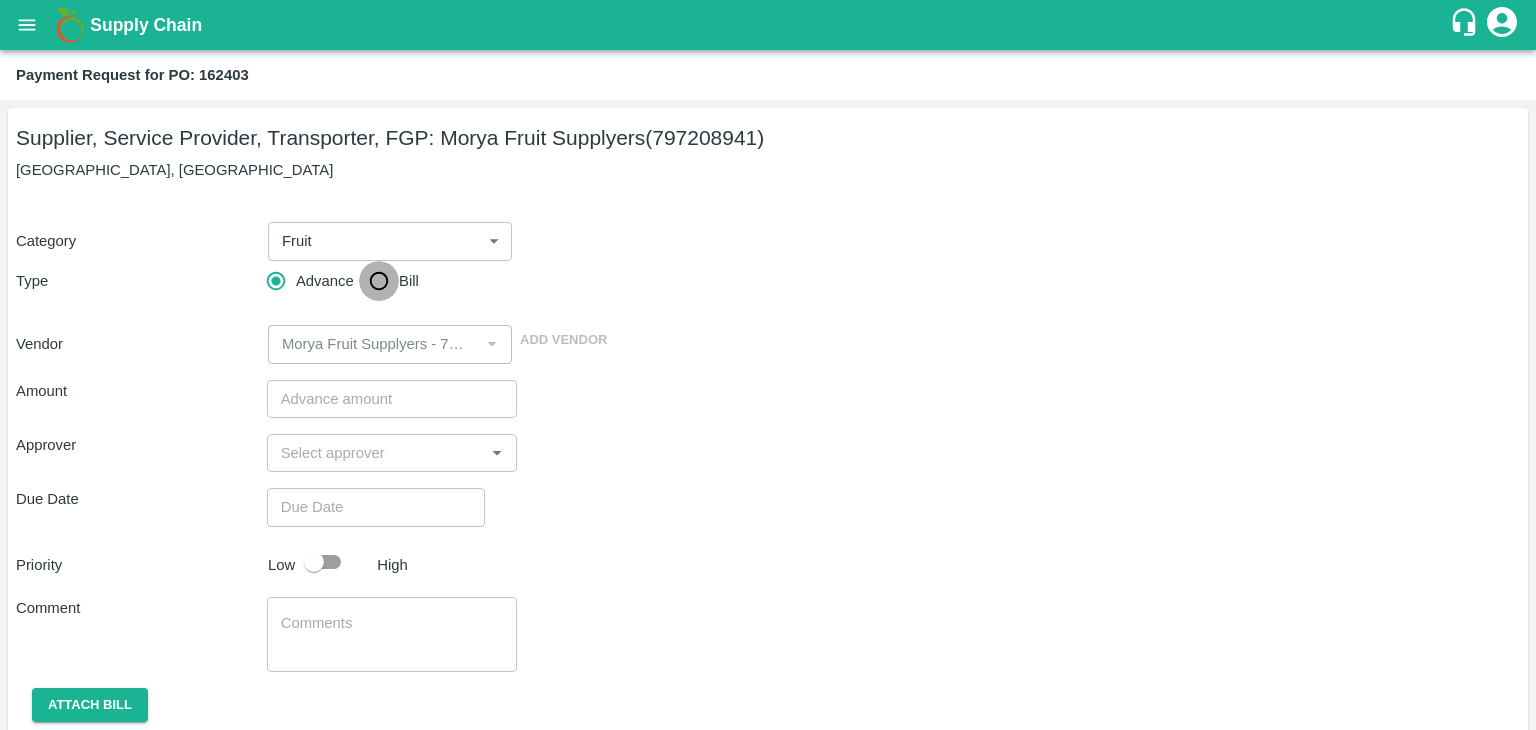 click on "Bill" at bounding box center (379, 281) 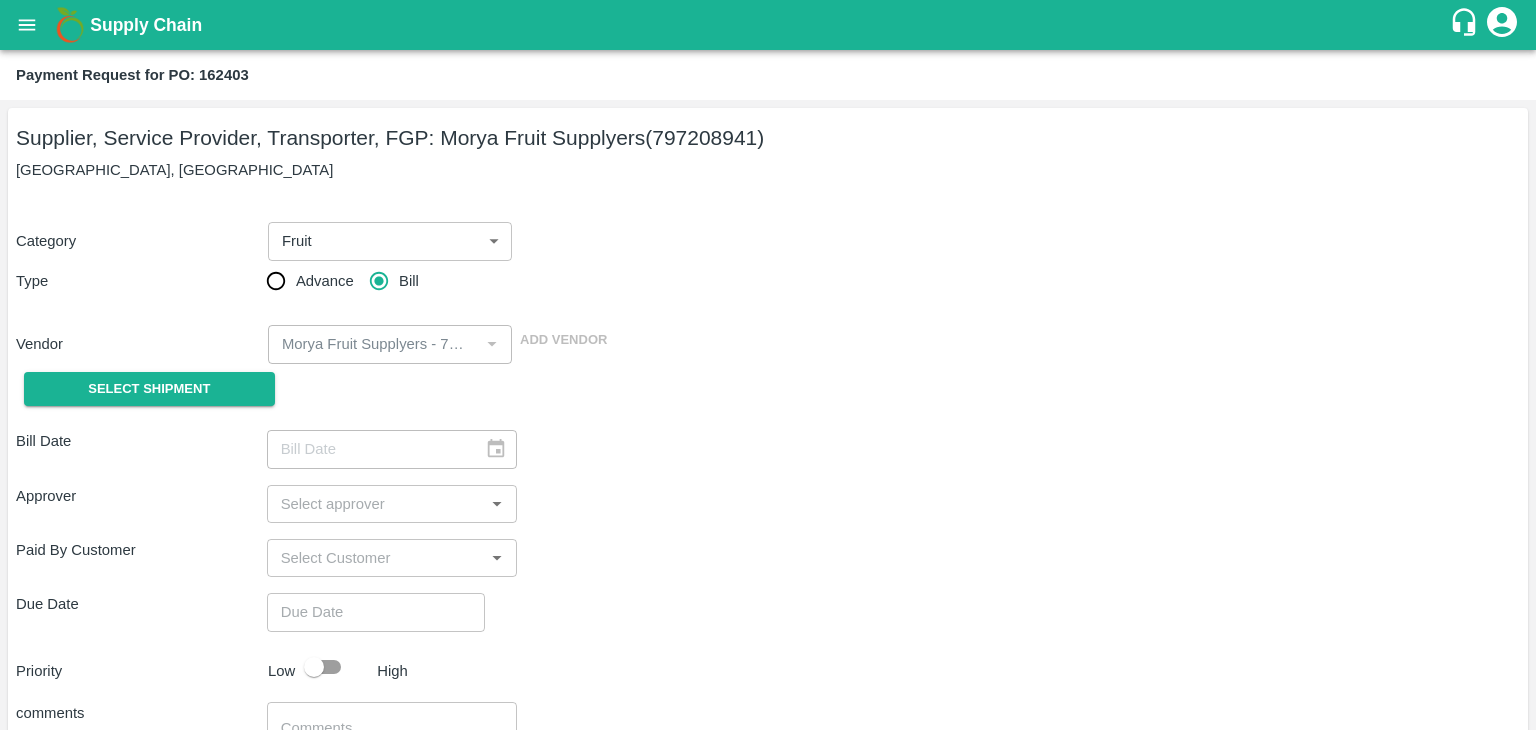 click on "Select Shipment" at bounding box center (141, 389) 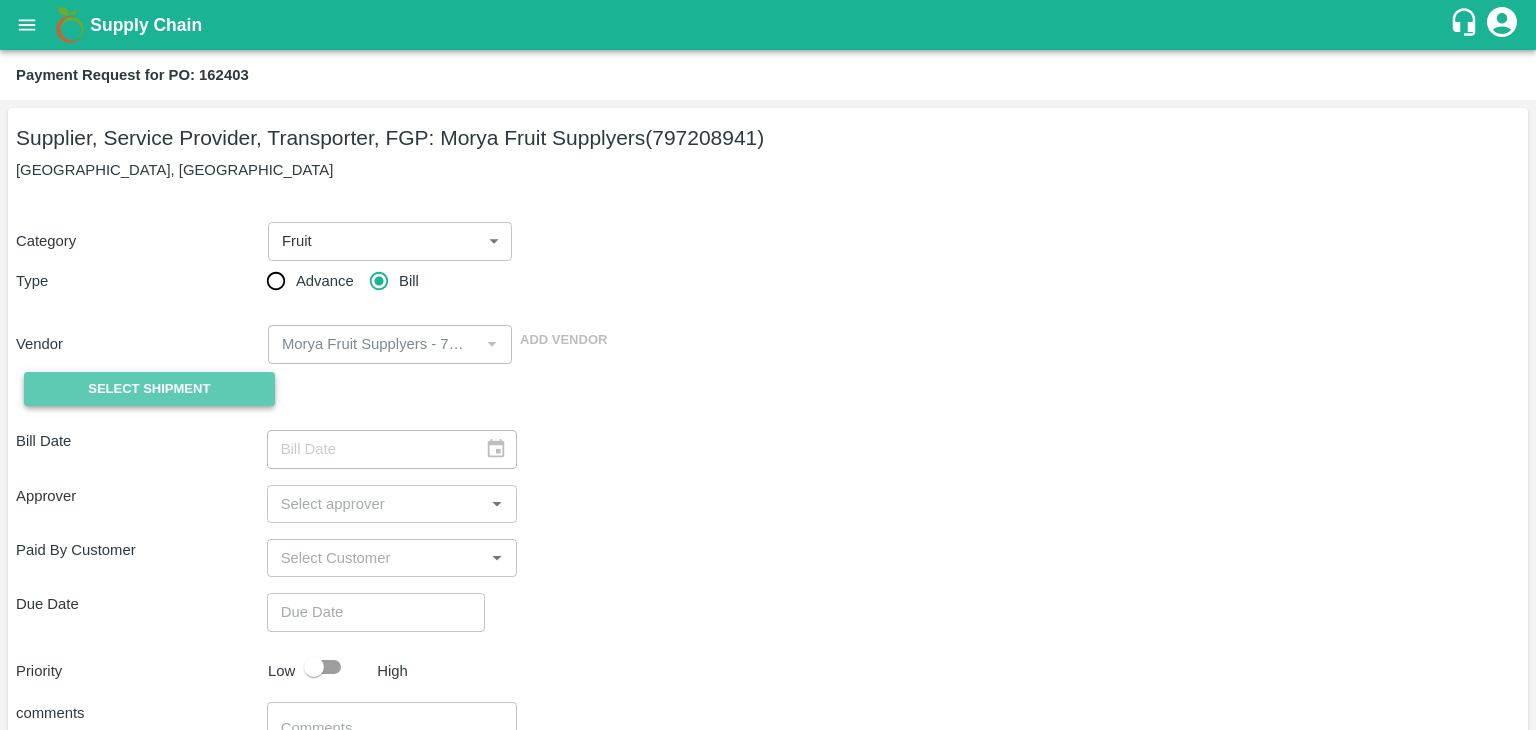 click on "Select Shipment" at bounding box center [149, 389] 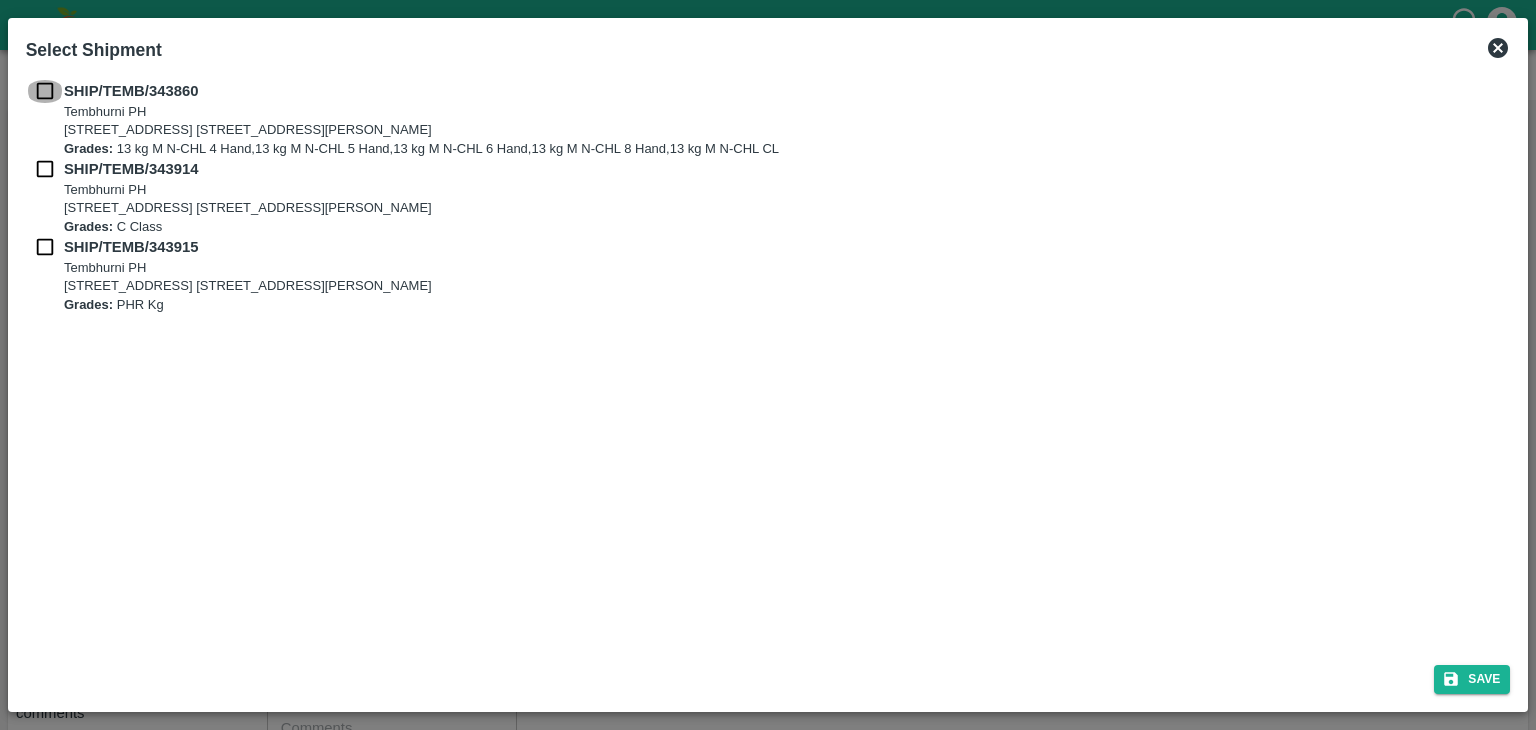 click at bounding box center [45, 91] 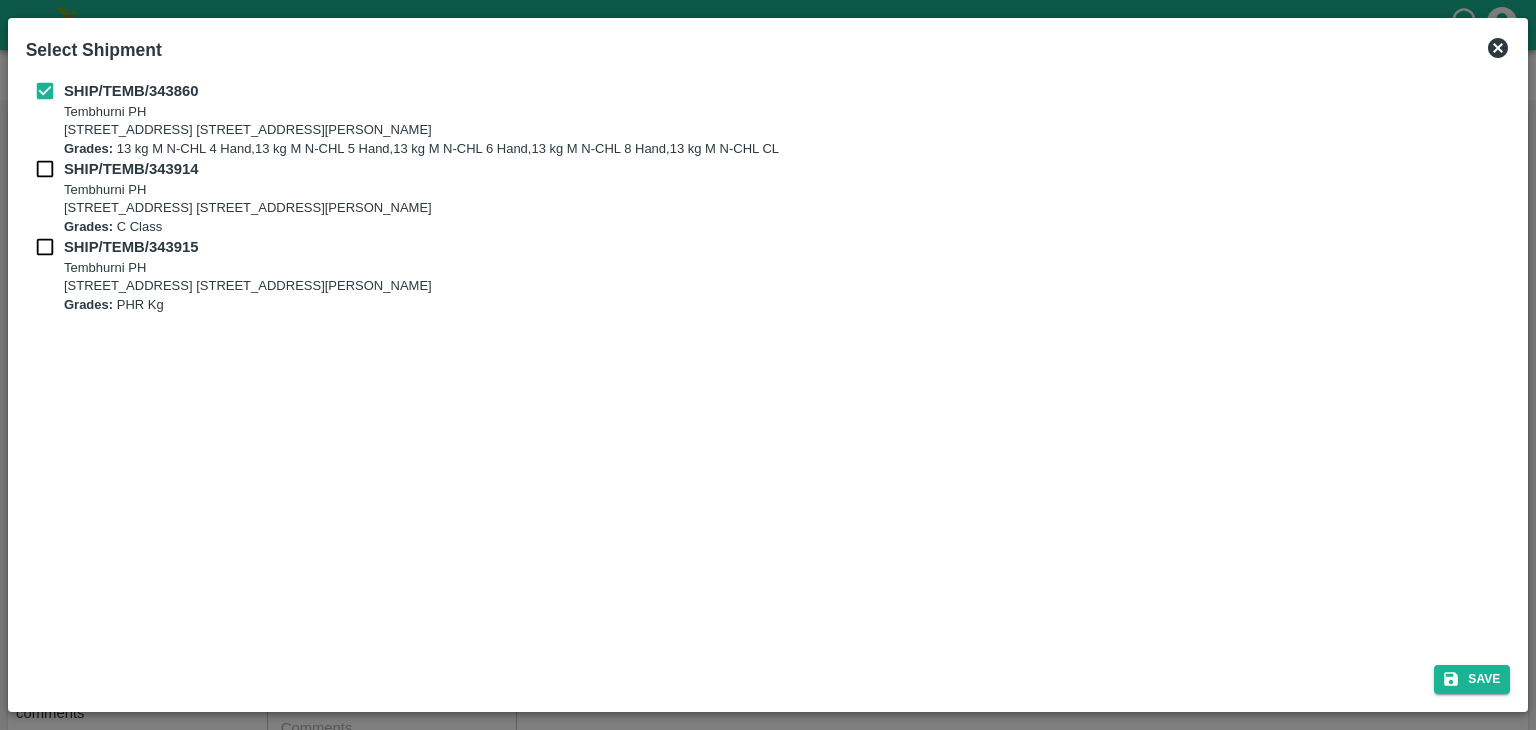 drag, startPoint x: 36, startPoint y: 182, endPoint x: 42, endPoint y: 159, distance: 23.769728 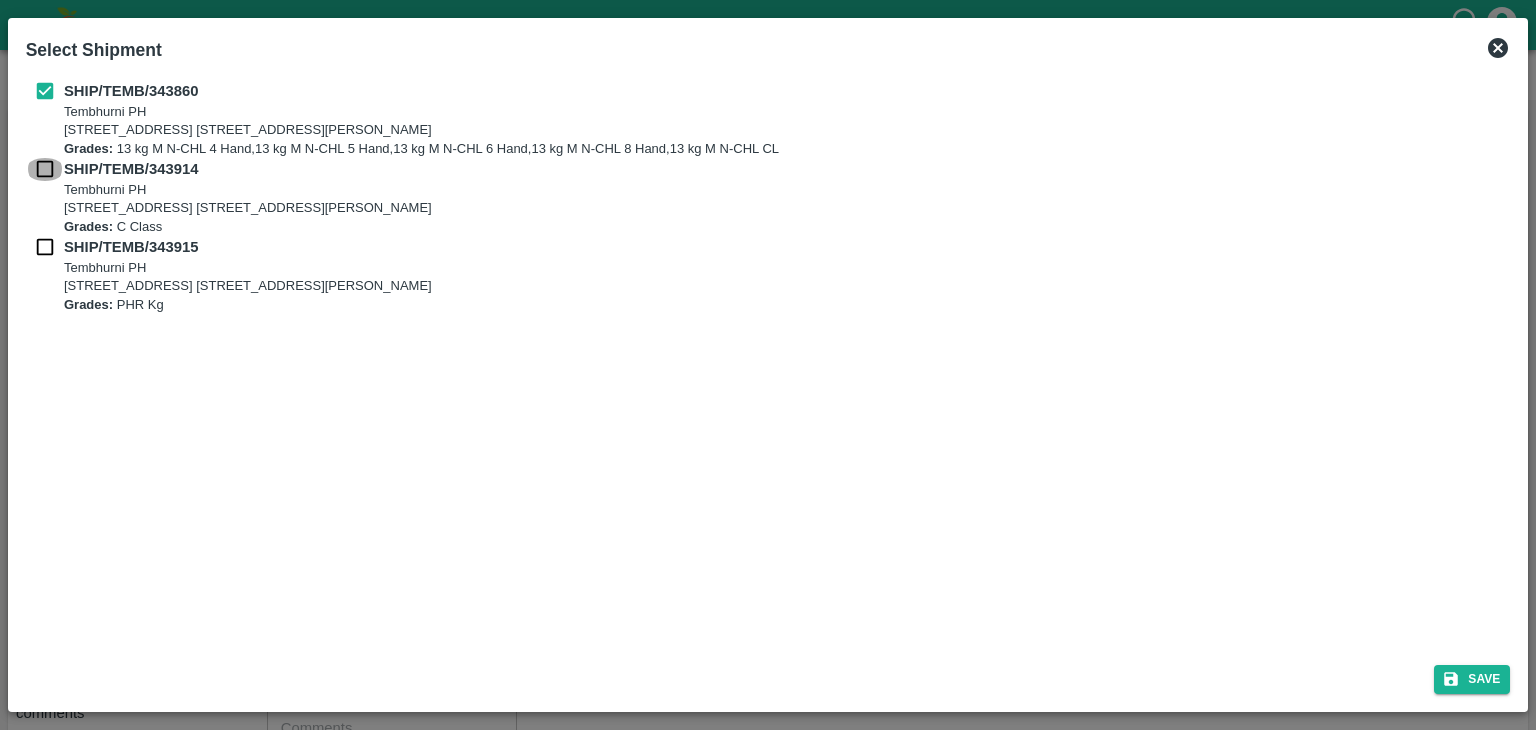 click at bounding box center [45, 169] 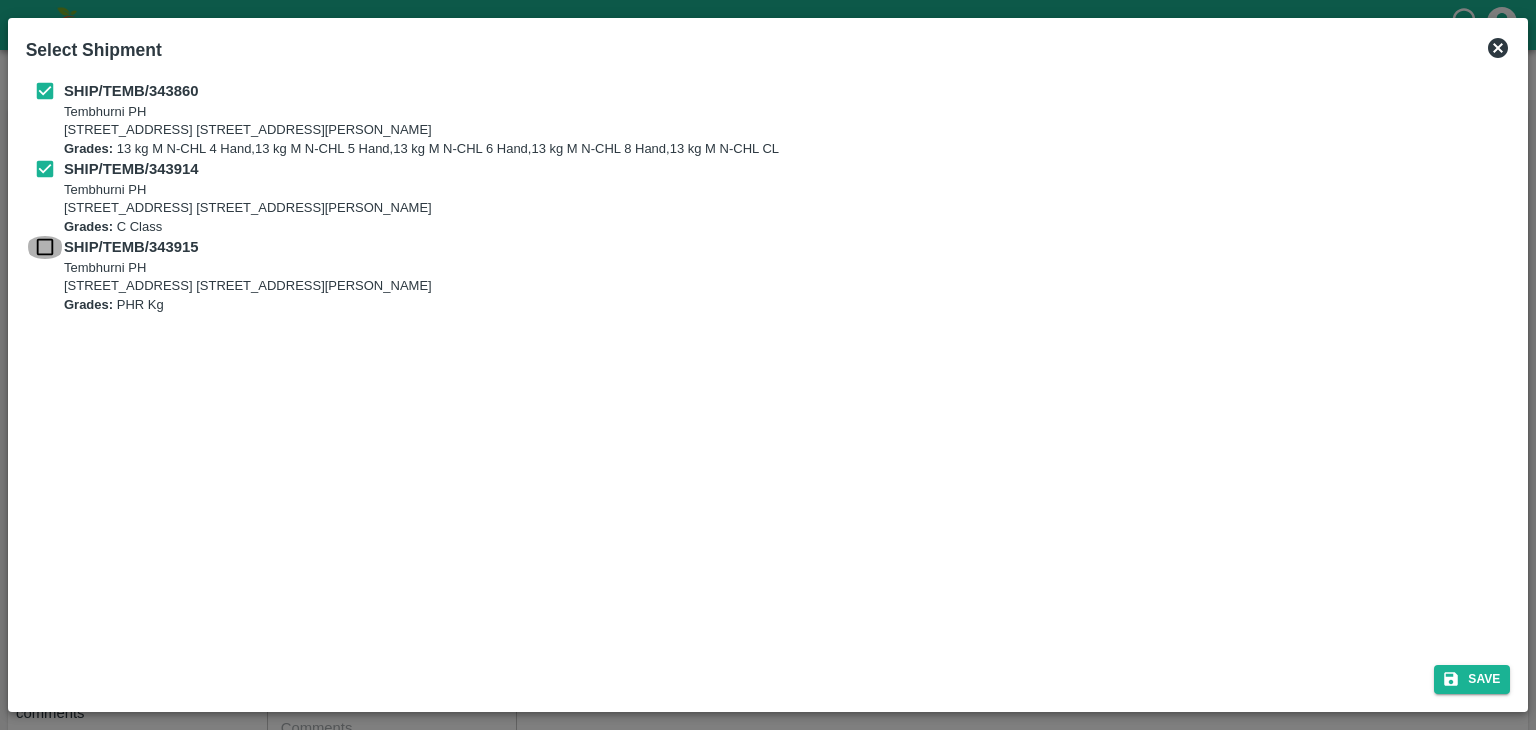 click at bounding box center (45, 247) 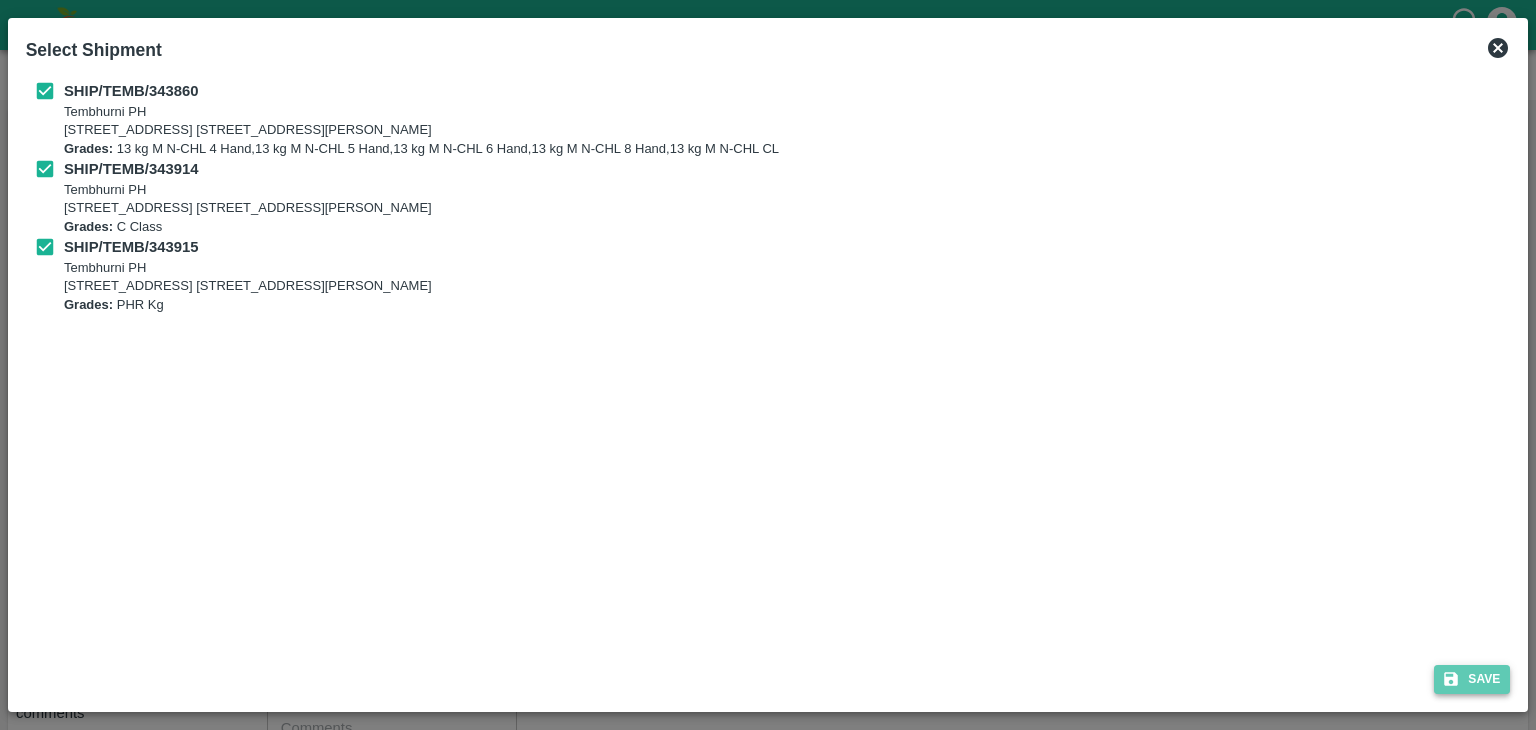 click 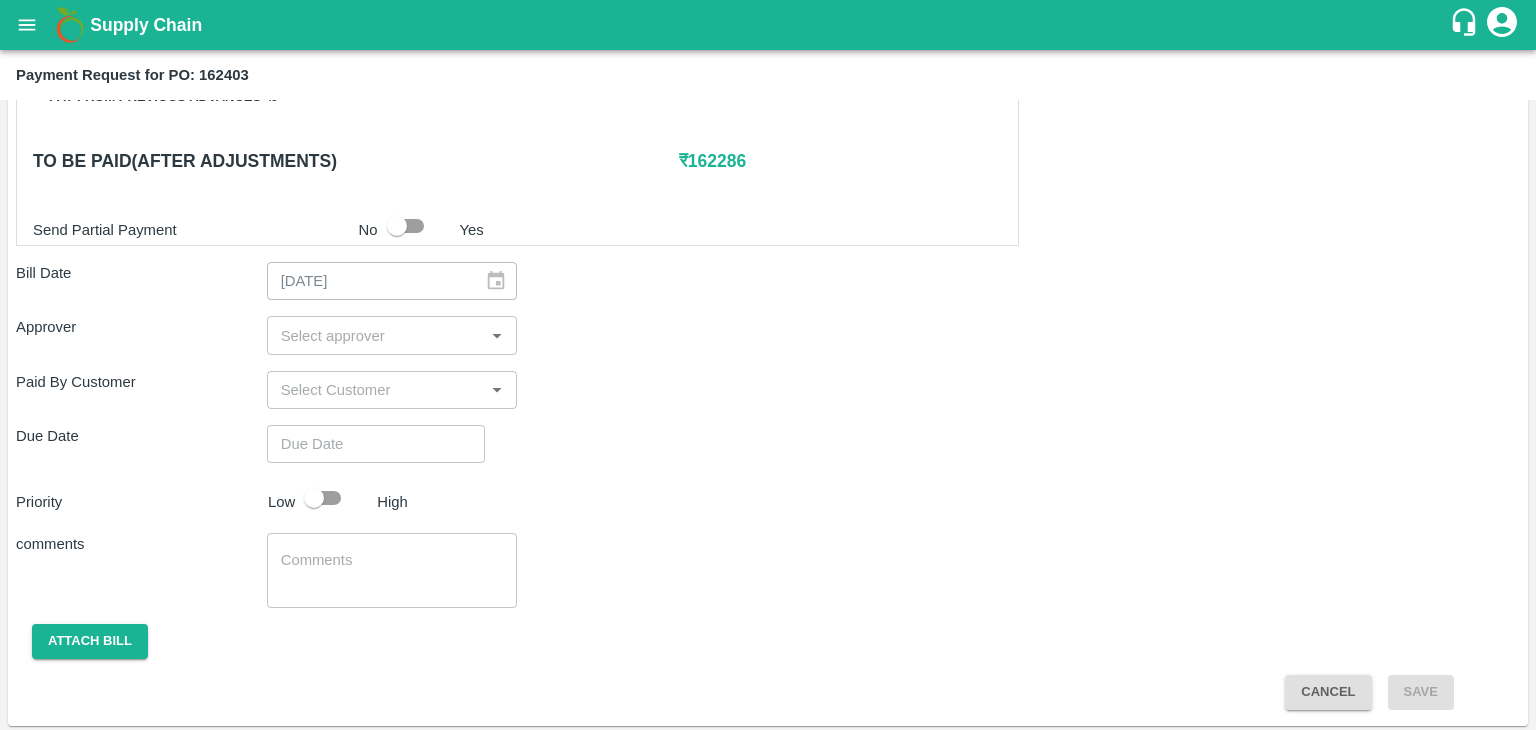 scroll, scrollTop: 980, scrollLeft: 0, axis: vertical 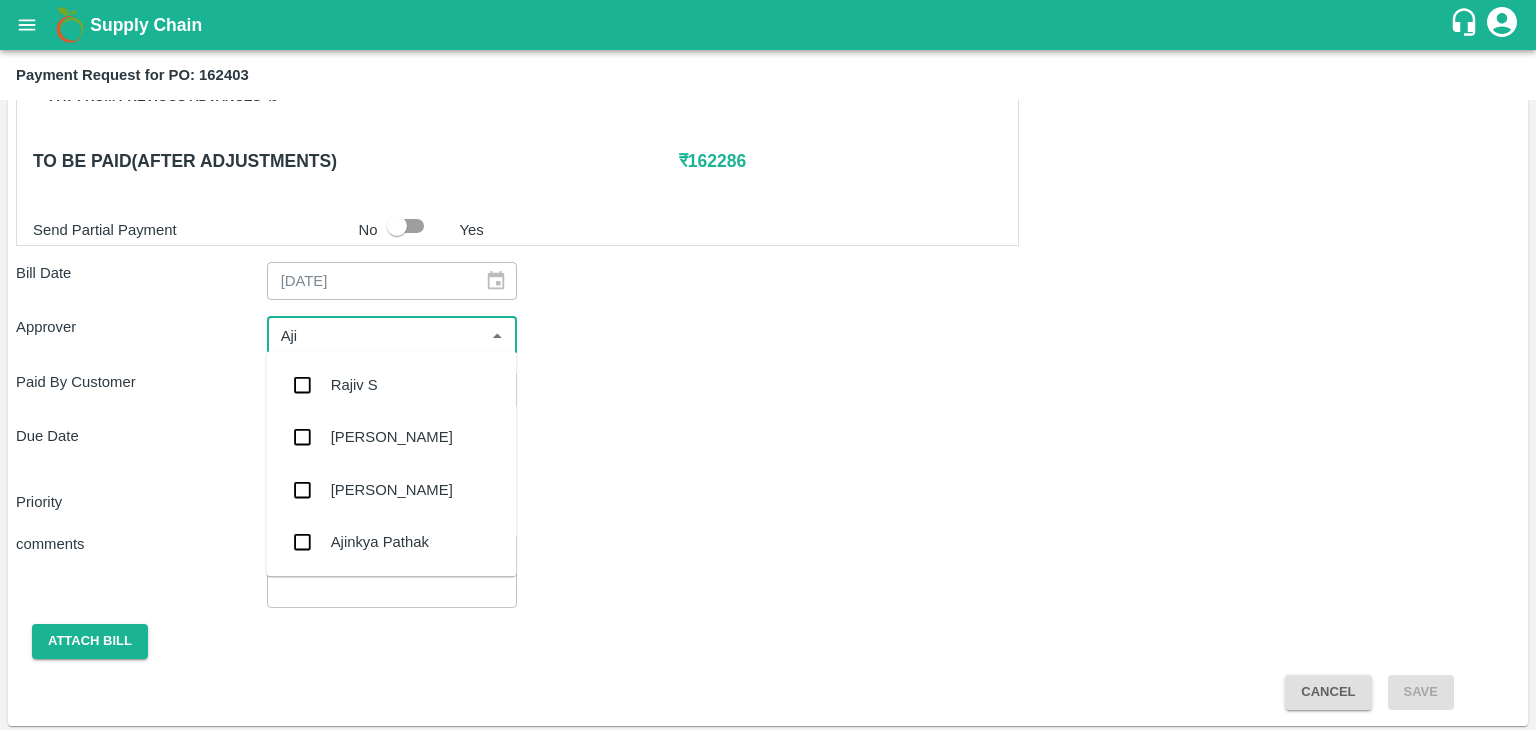 type on "Ajit" 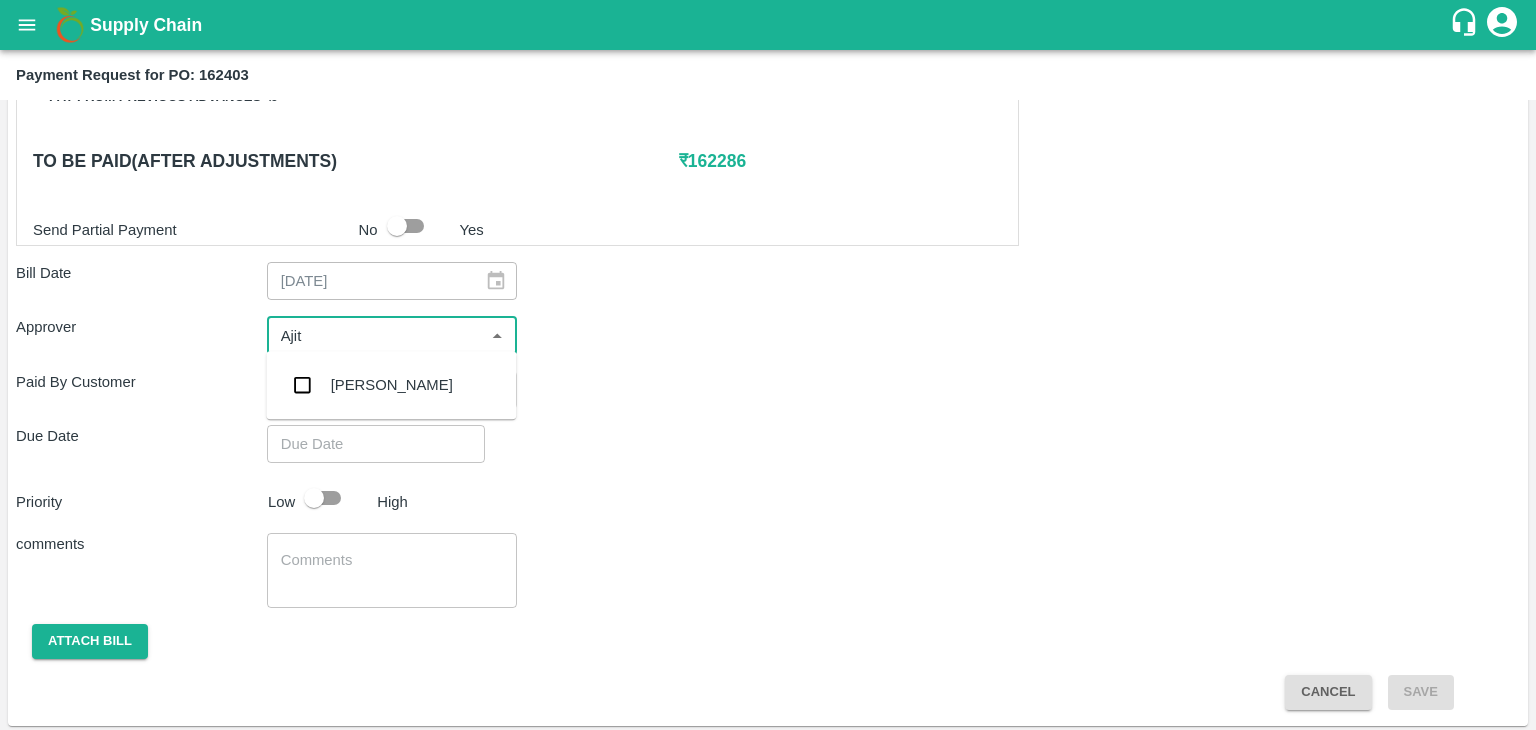 click on "[PERSON_NAME]" at bounding box center [392, 385] 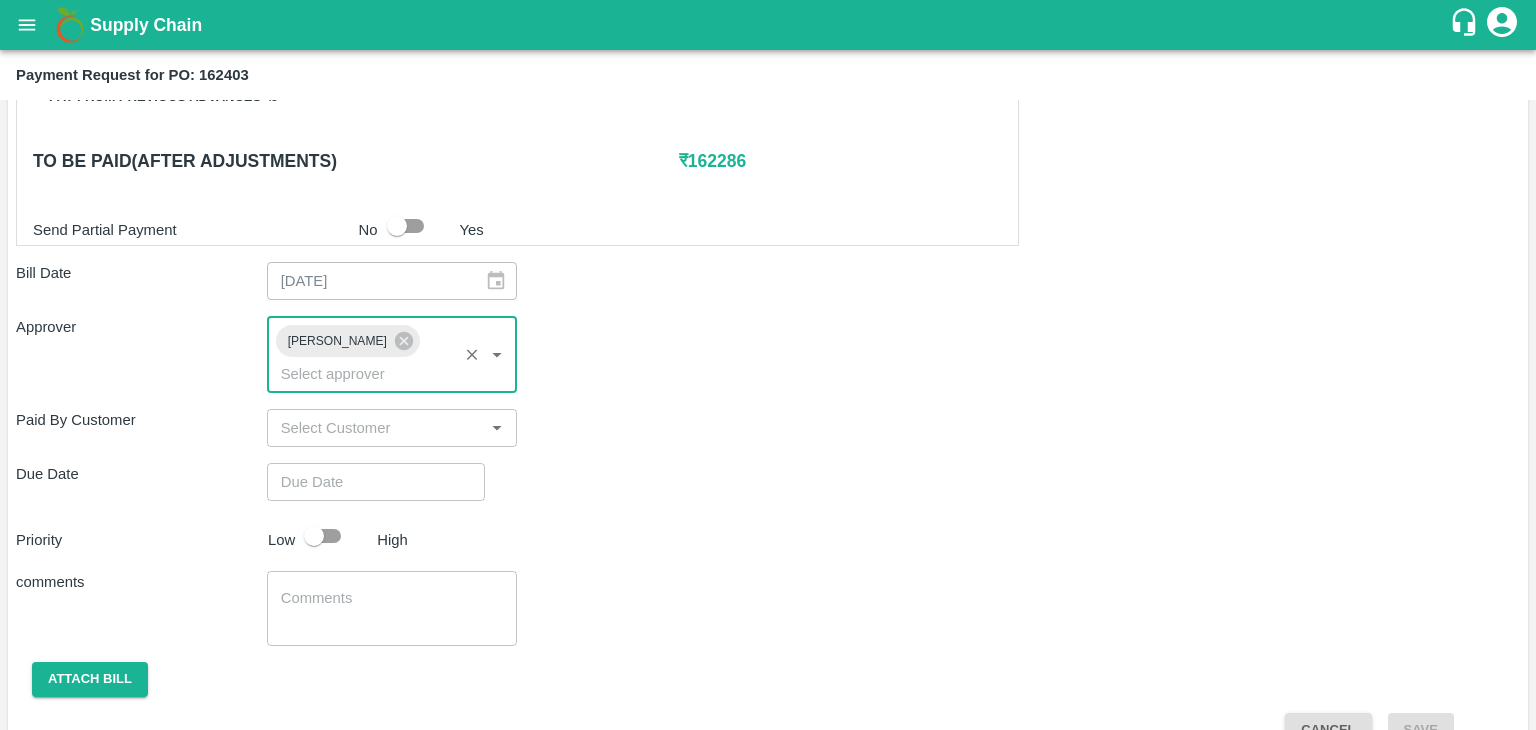 type on "DD/MM/YYYY hh:mm aa" 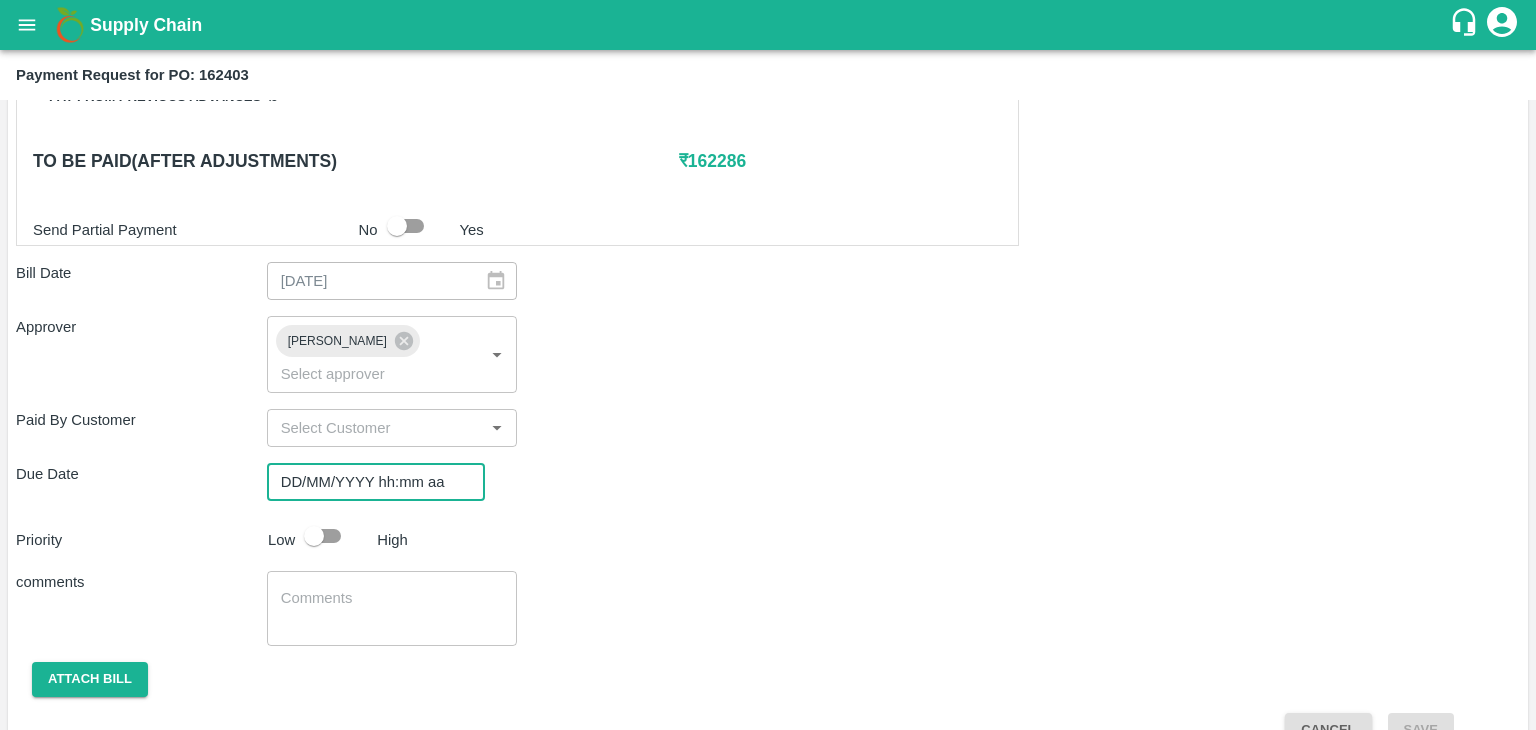 click on "DD/MM/YYYY hh:mm aa" at bounding box center (369, 482) 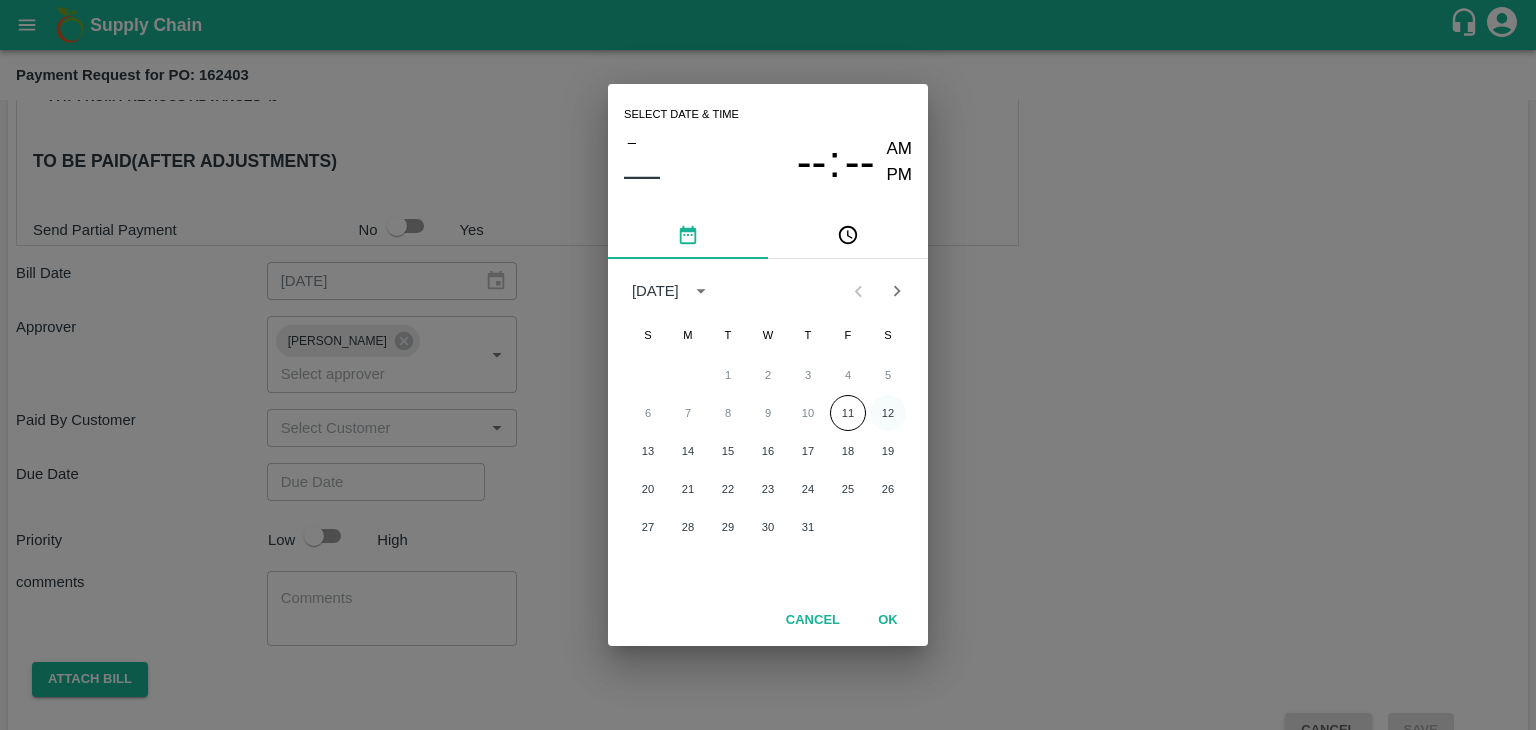 drag, startPoint x: 913, startPoint y: 416, endPoint x: 887, endPoint y: 409, distance: 26.925823 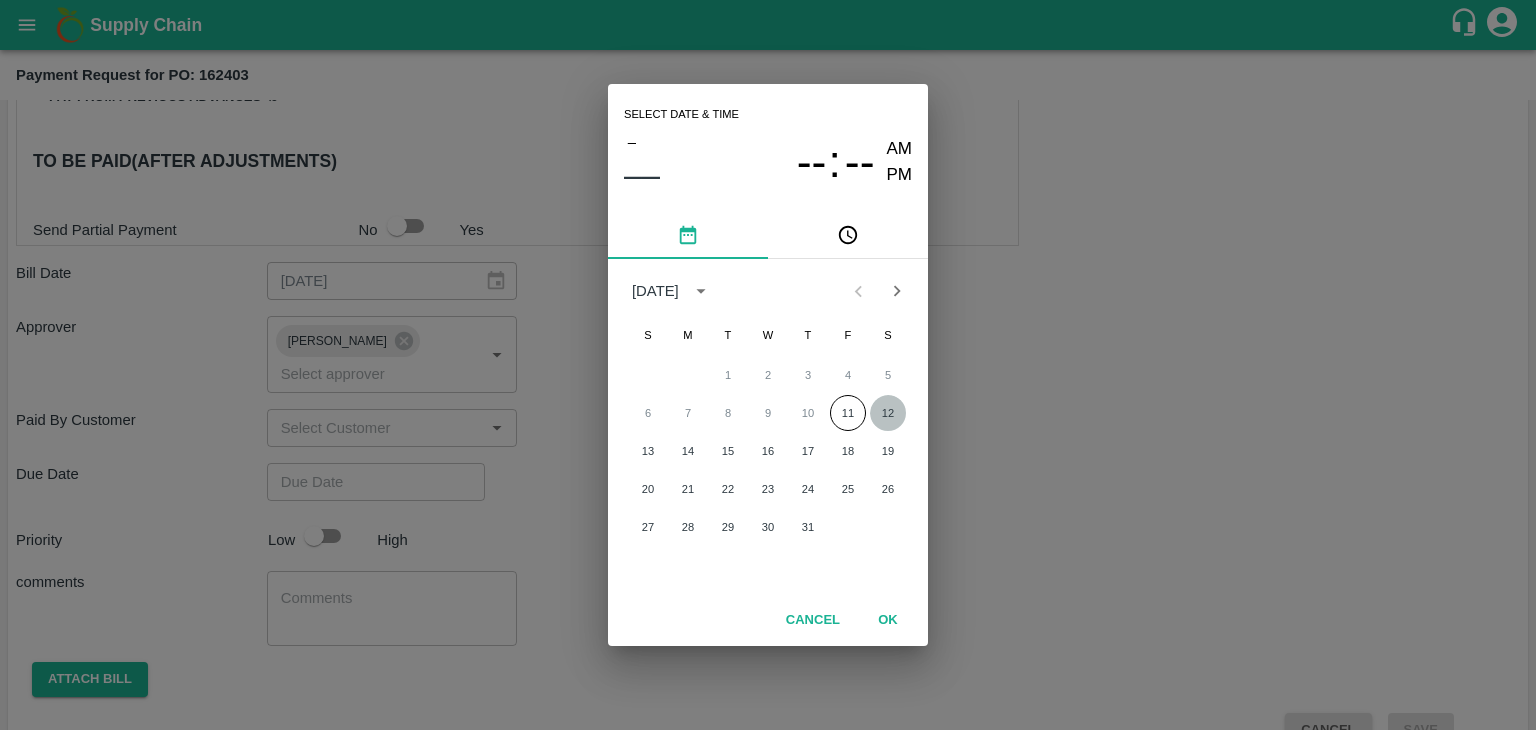 click on "12" at bounding box center (888, 413) 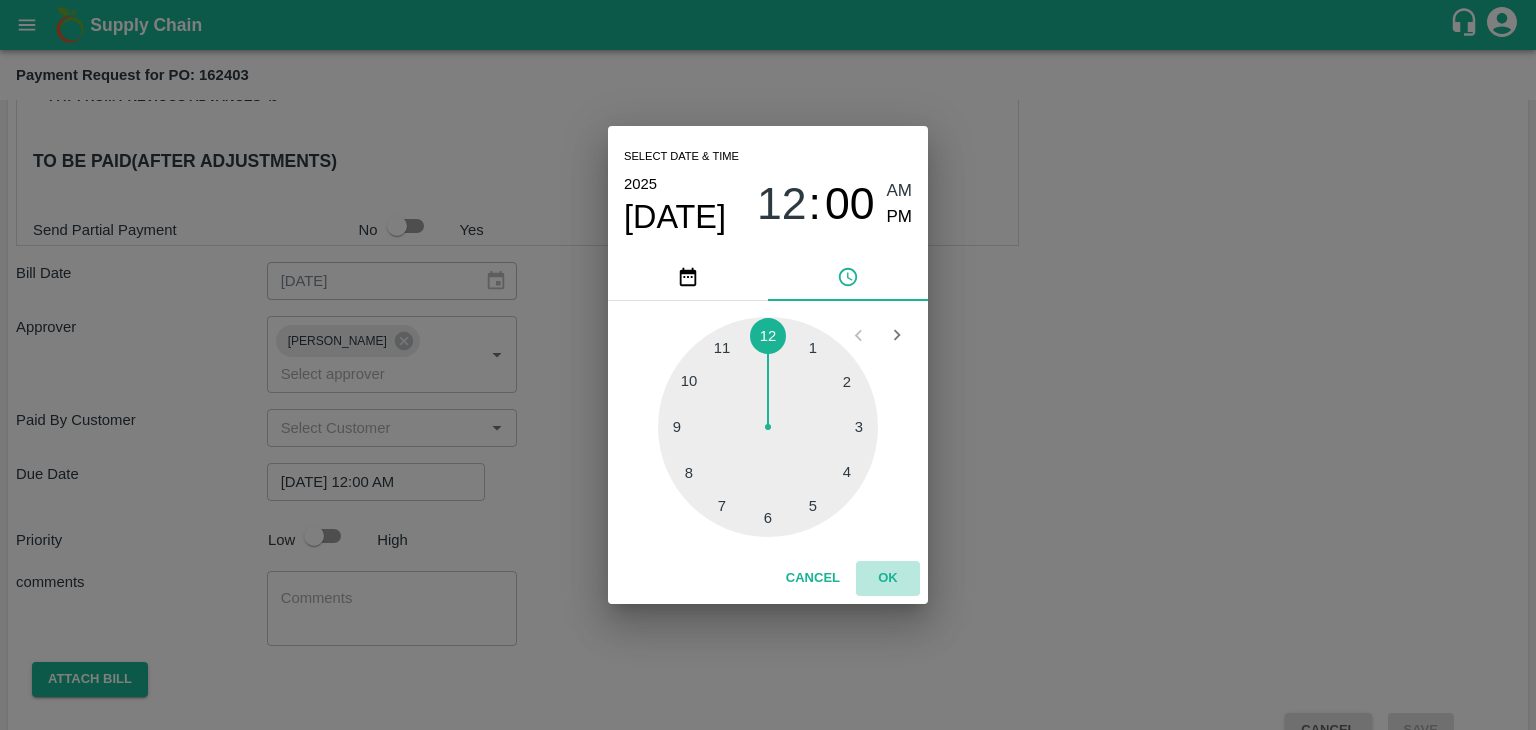 click on "OK" at bounding box center [888, 578] 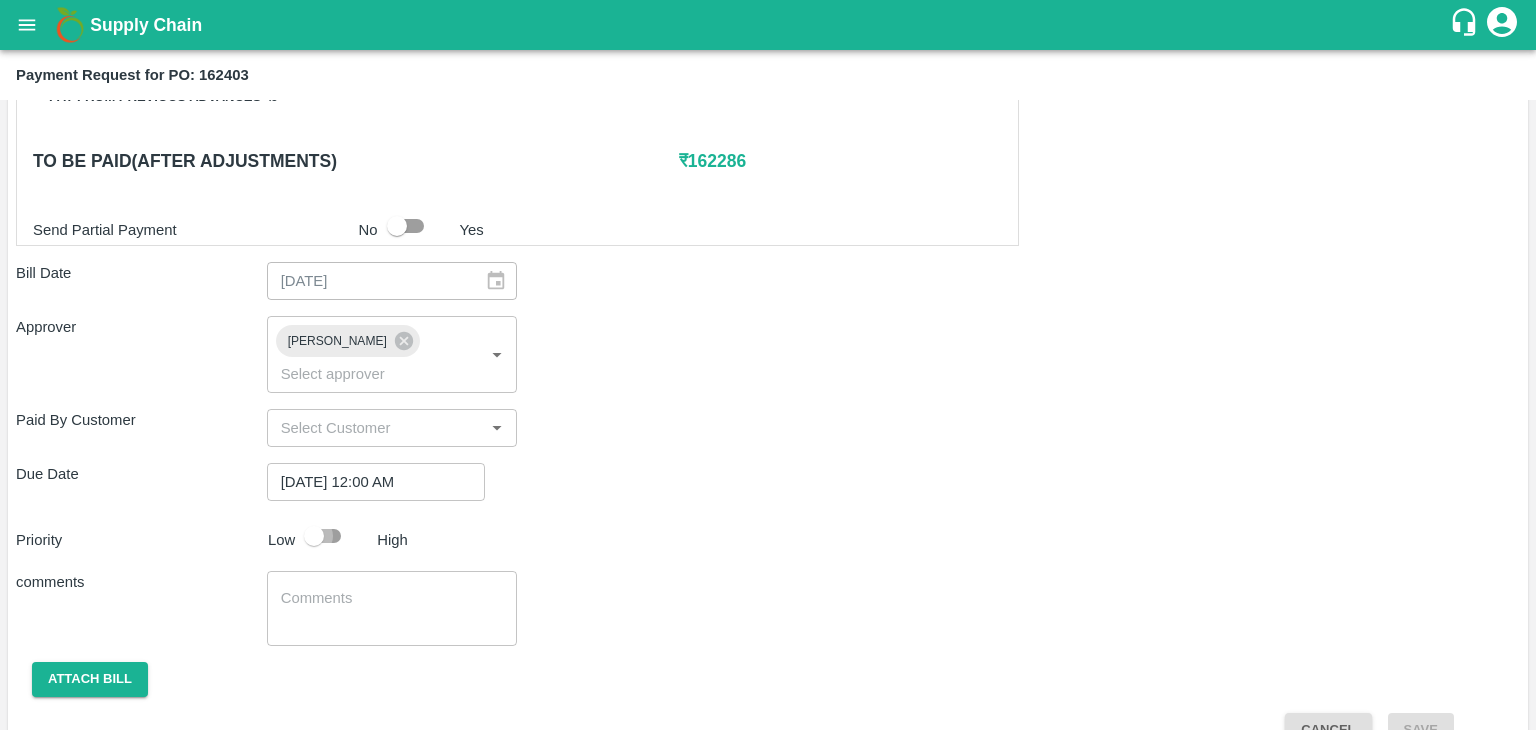click at bounding box center [314, 536] 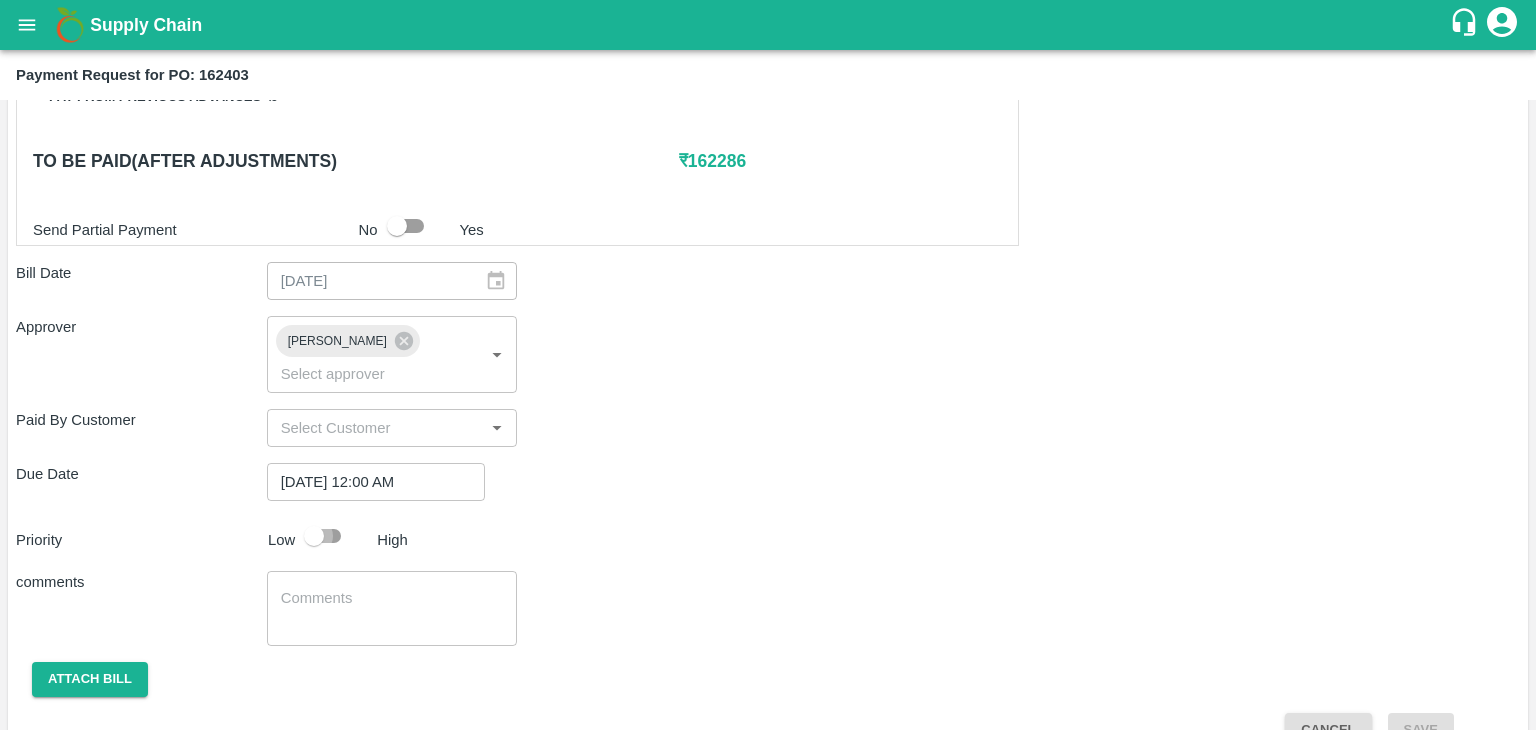 checkbox on "true" 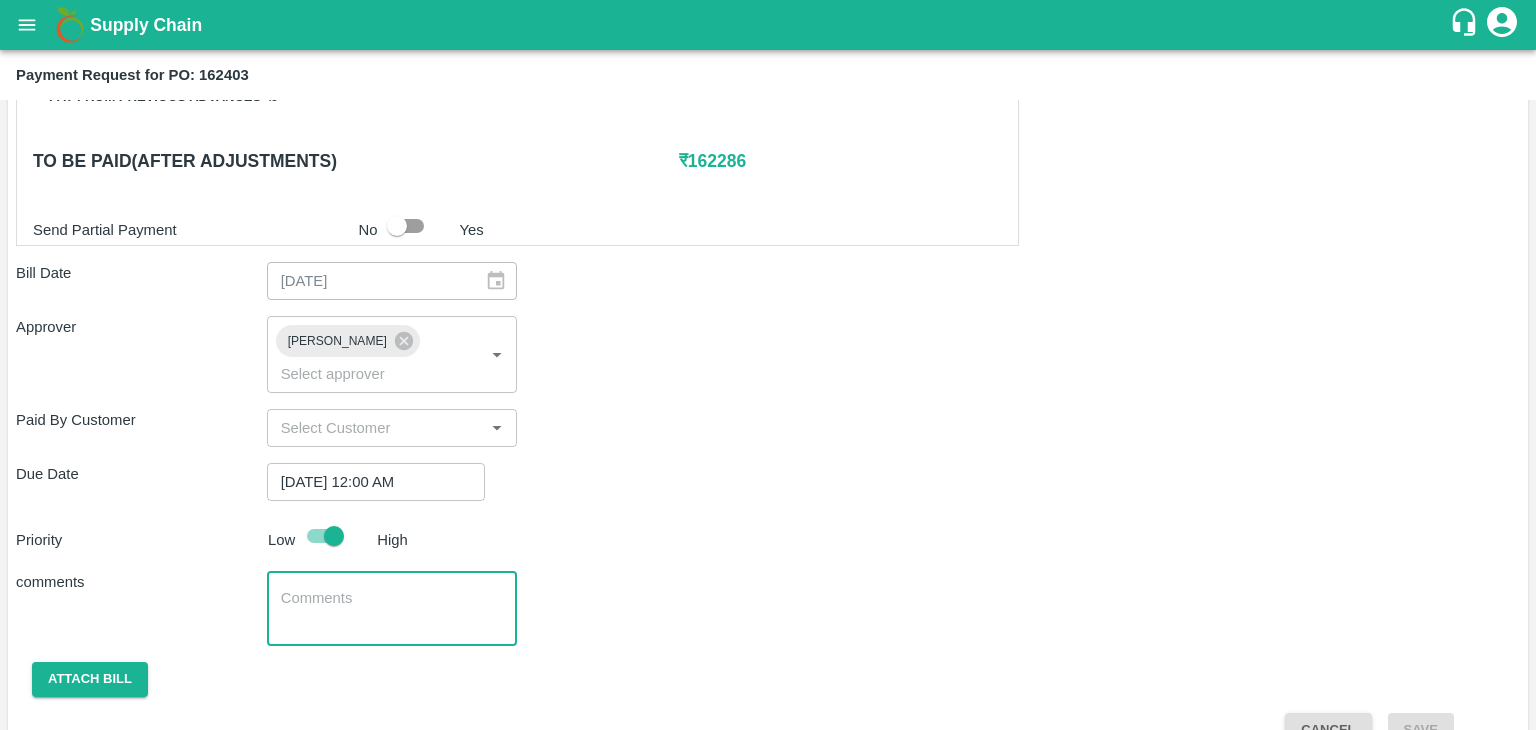click at bounding box center (392, 609) 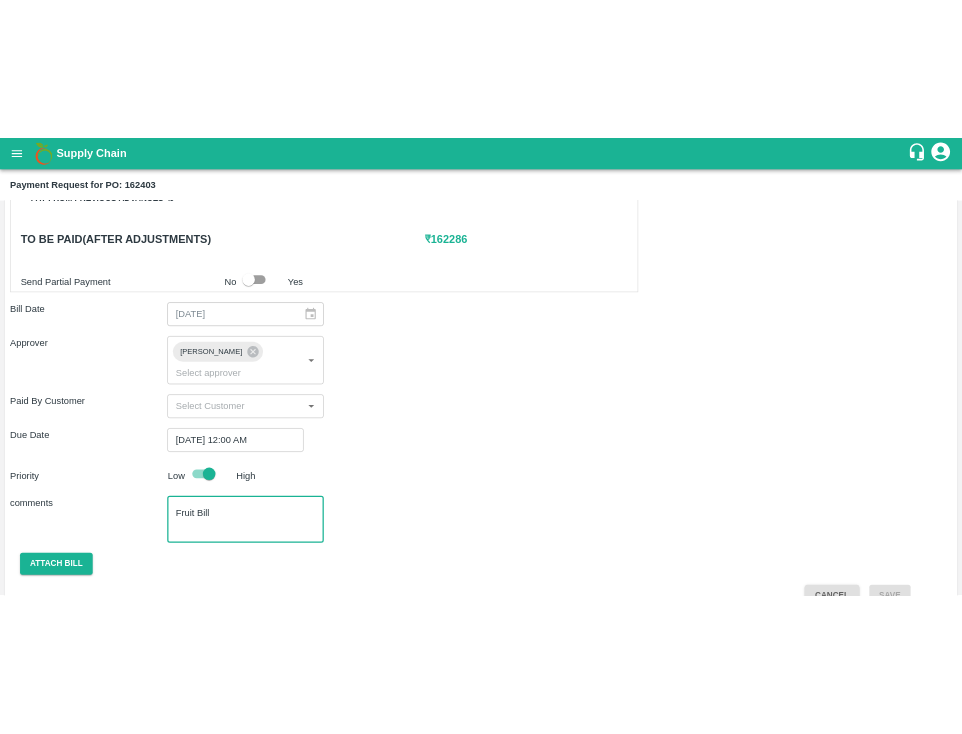 scroll, scrollTop: 992, scrollLeft: 0, axis: vertical 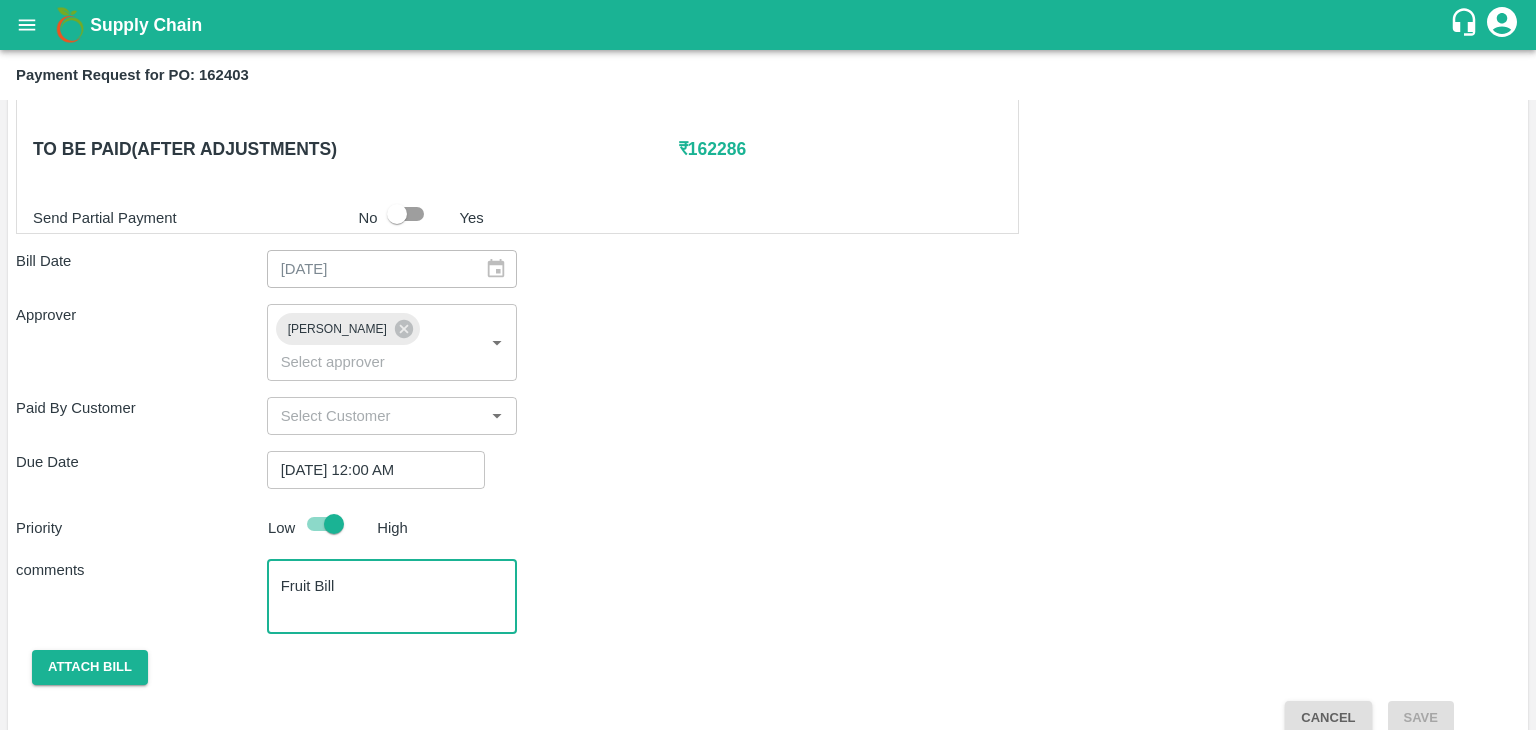 type on "Fruit Bill" 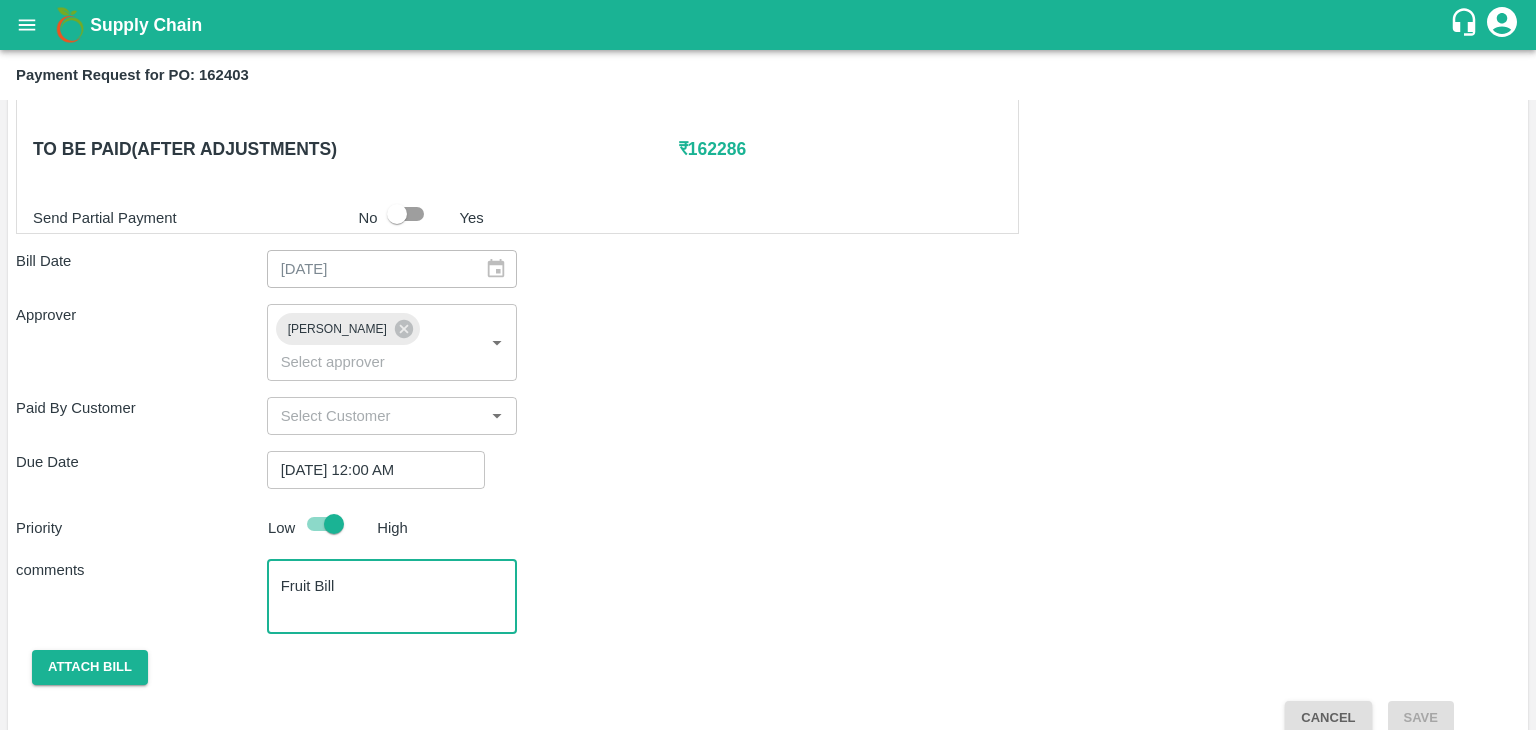 checkbox on "false" 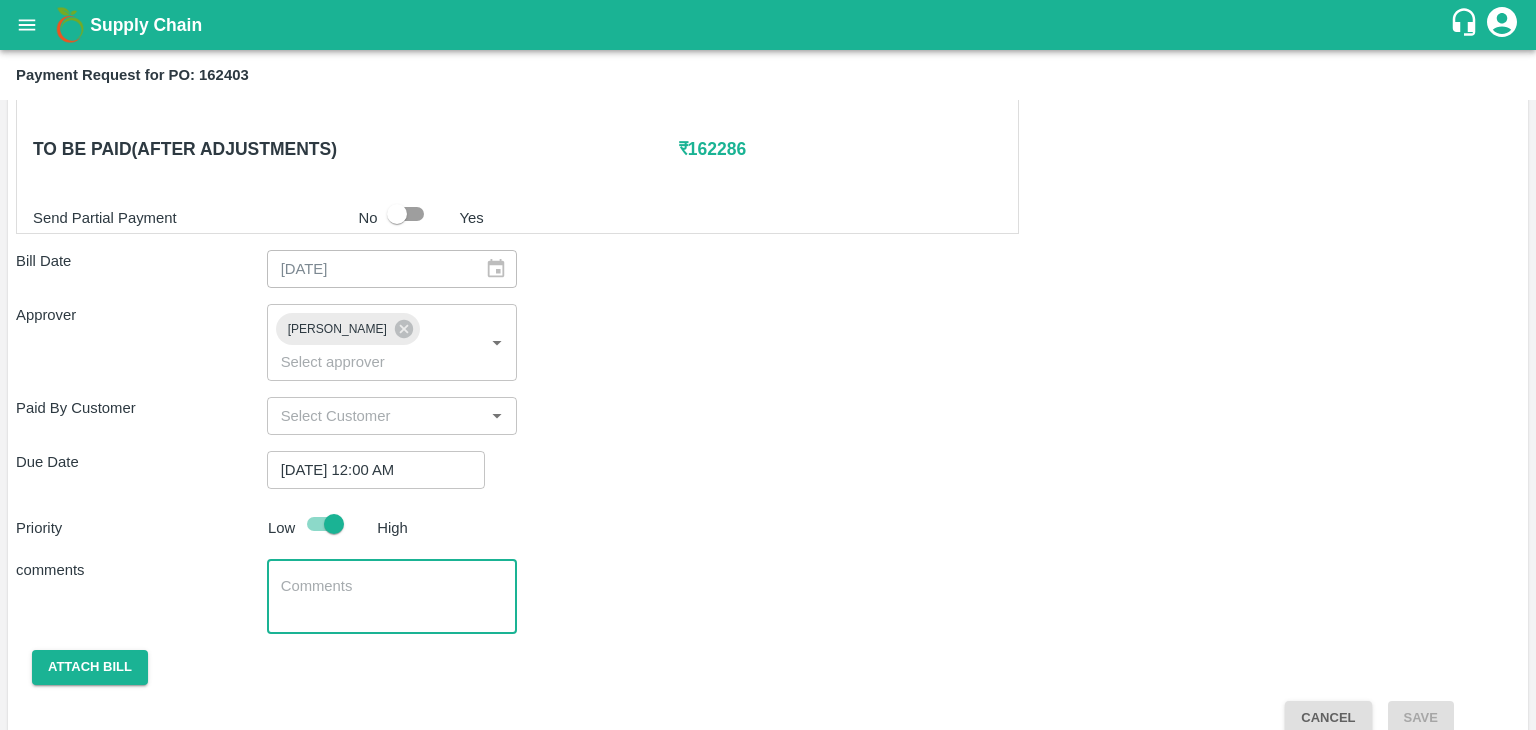 type 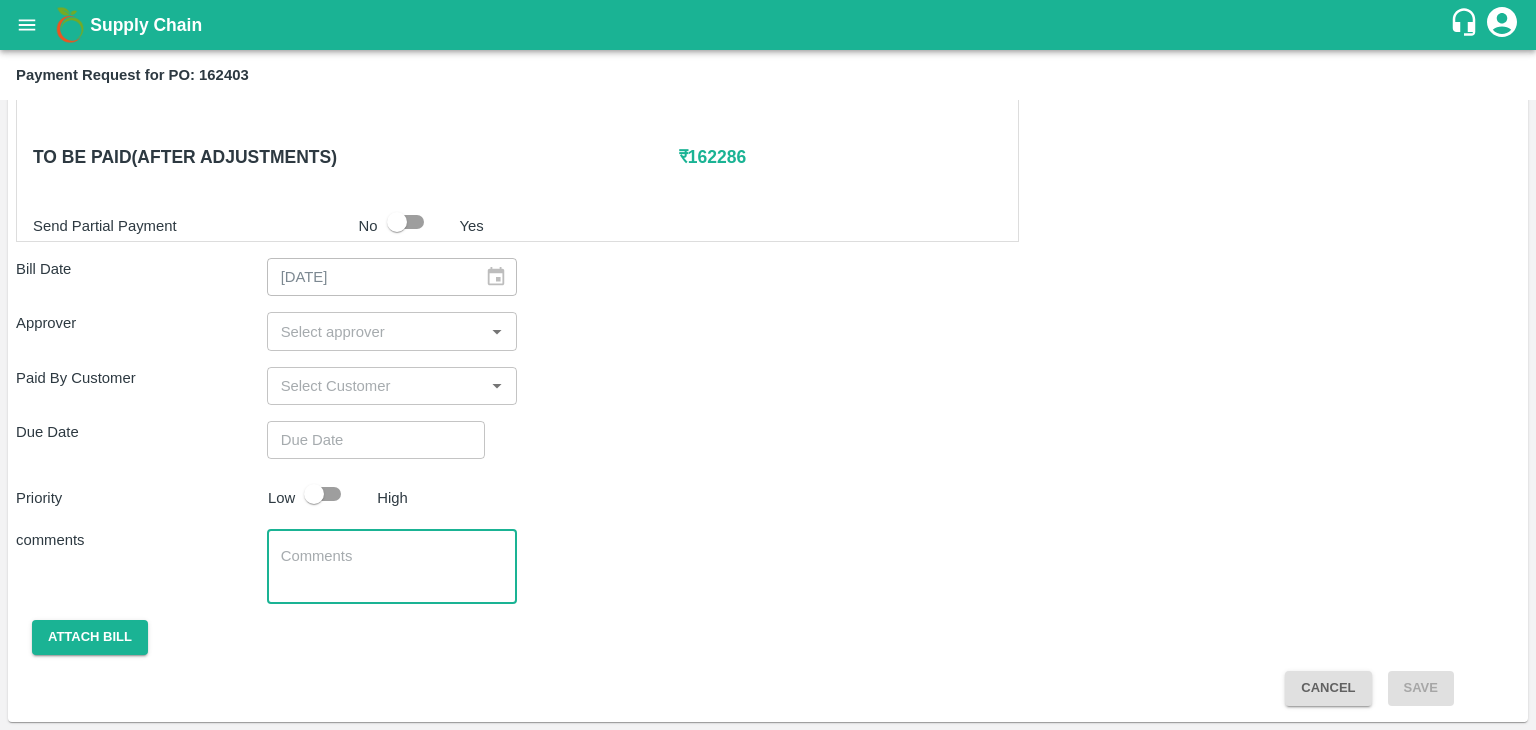 scroll, scrollTop: 1100, scrollLeft: 0, axis: vertical 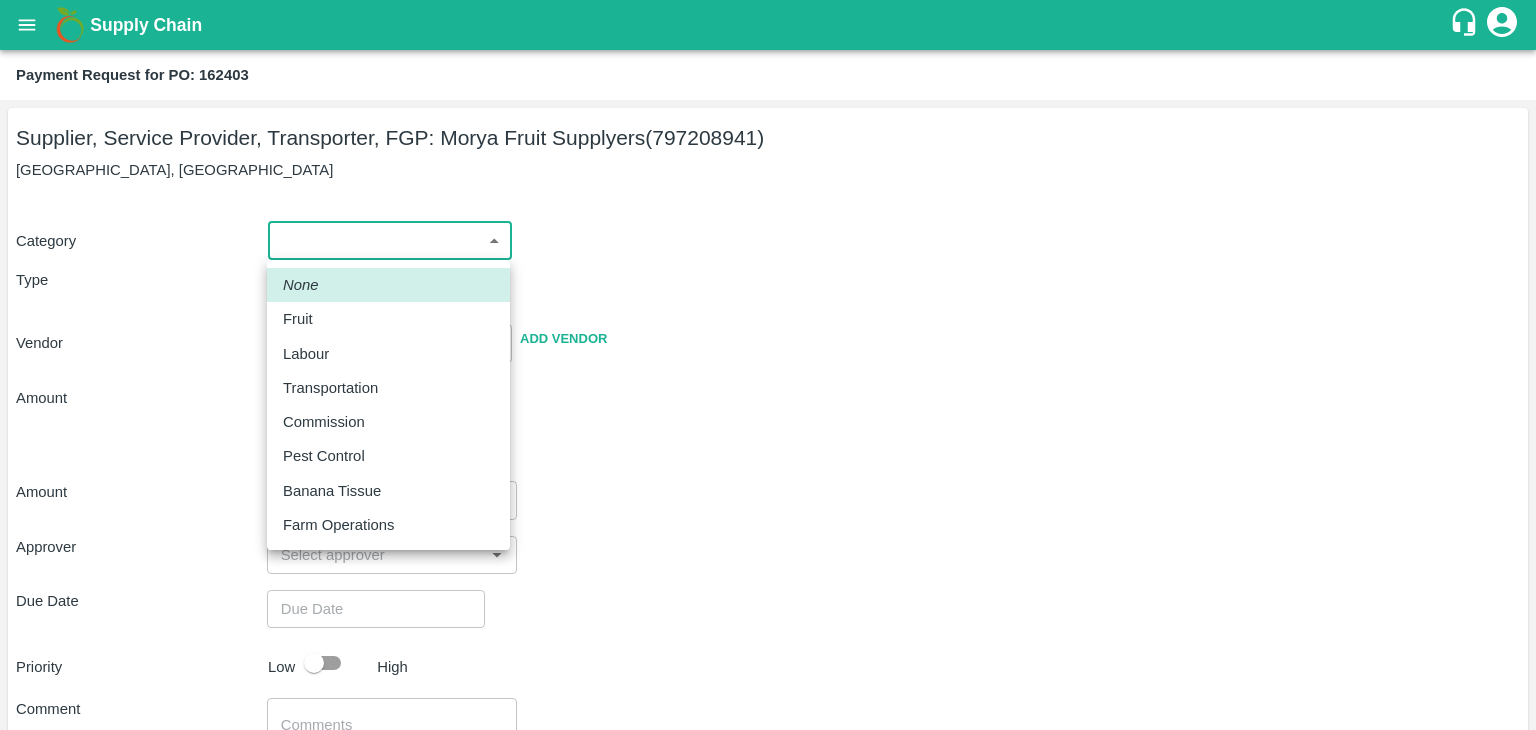 drag, startPoint x: 273, startPoint y: 254, endPoint x: 337, endPoint y: 312, distance: 86.37129 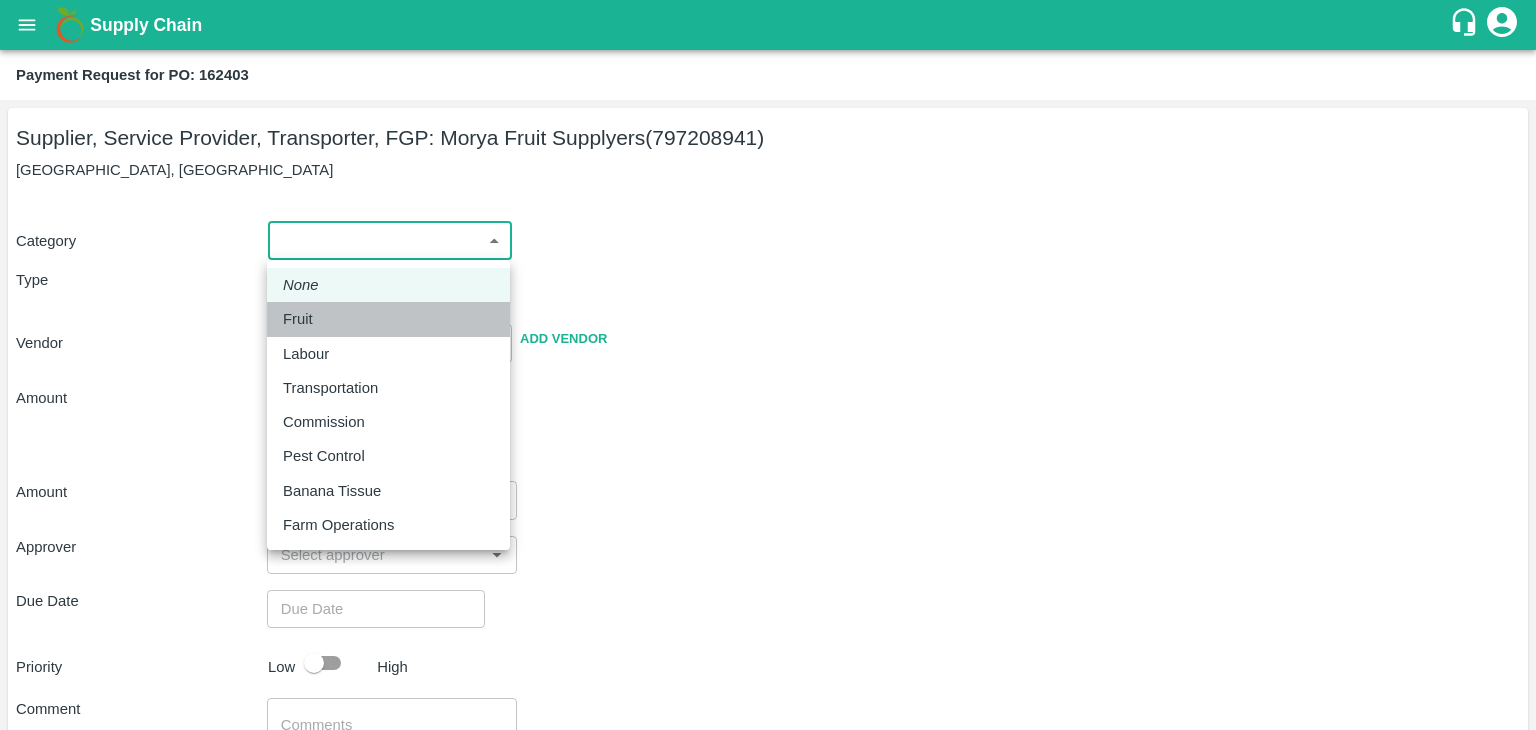 click on "Fruit" at bounding box center (388, 319) 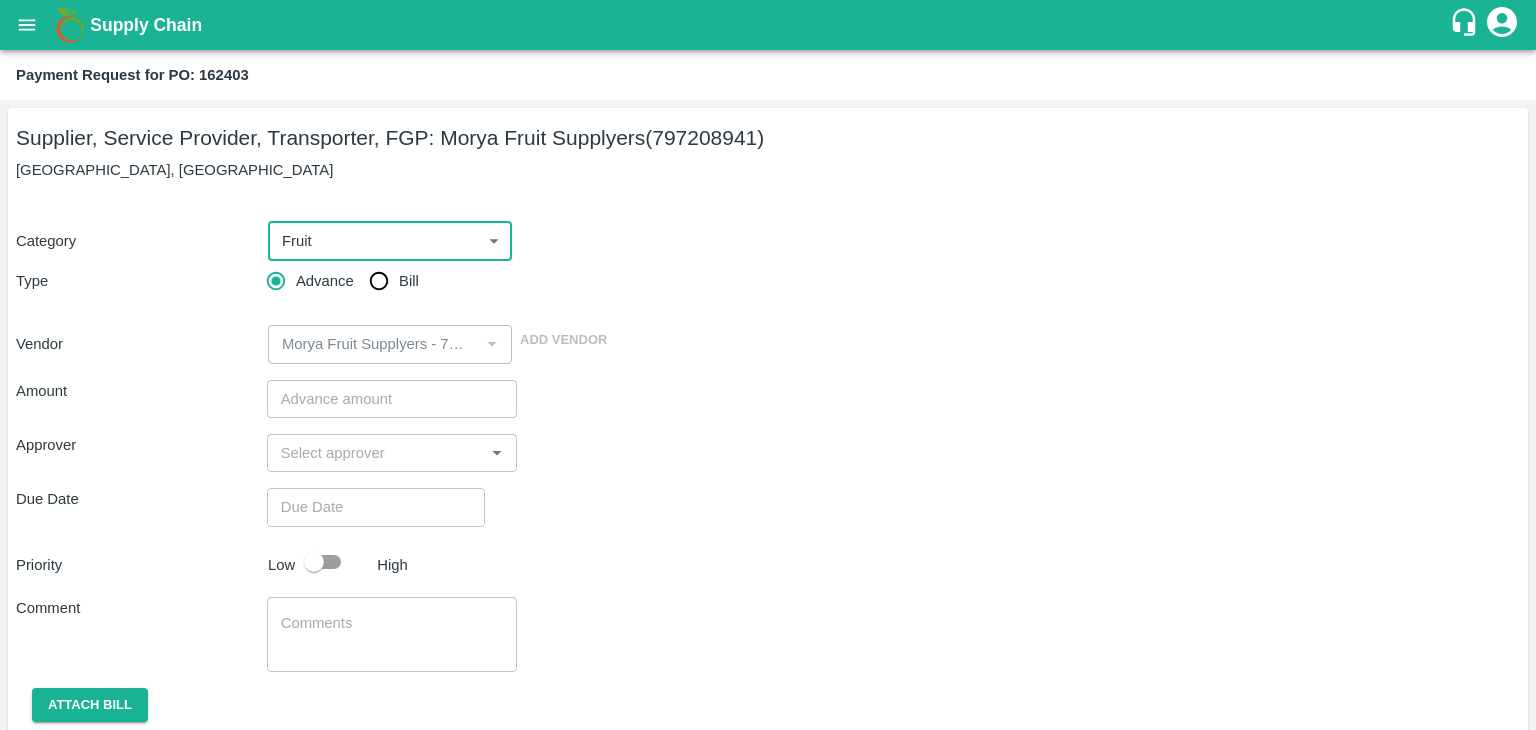 click on "Bill" at bounding box center [379, 281] 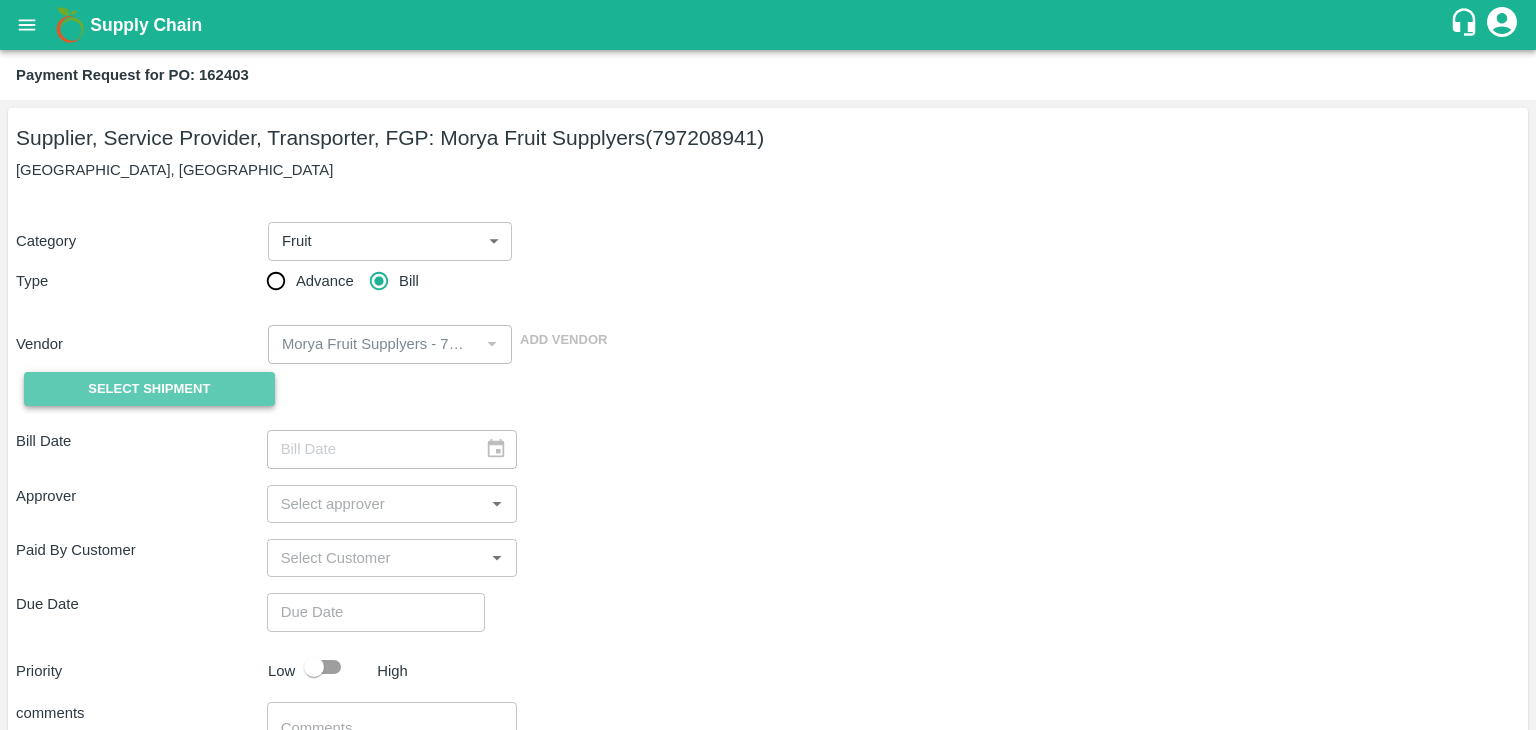 click on "Select Shipment" at bounding box center (149, 389) 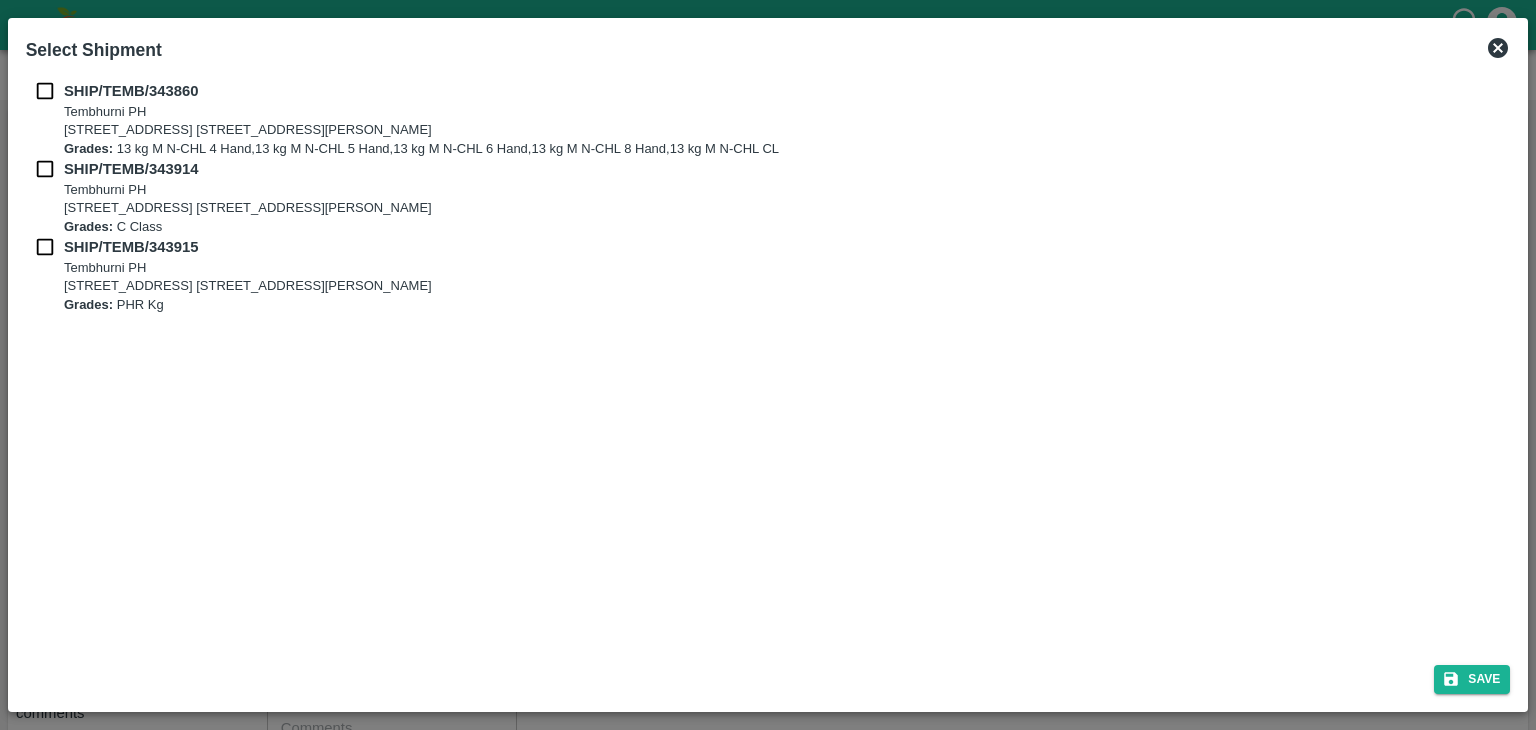 click at bounding box center [45, 91] 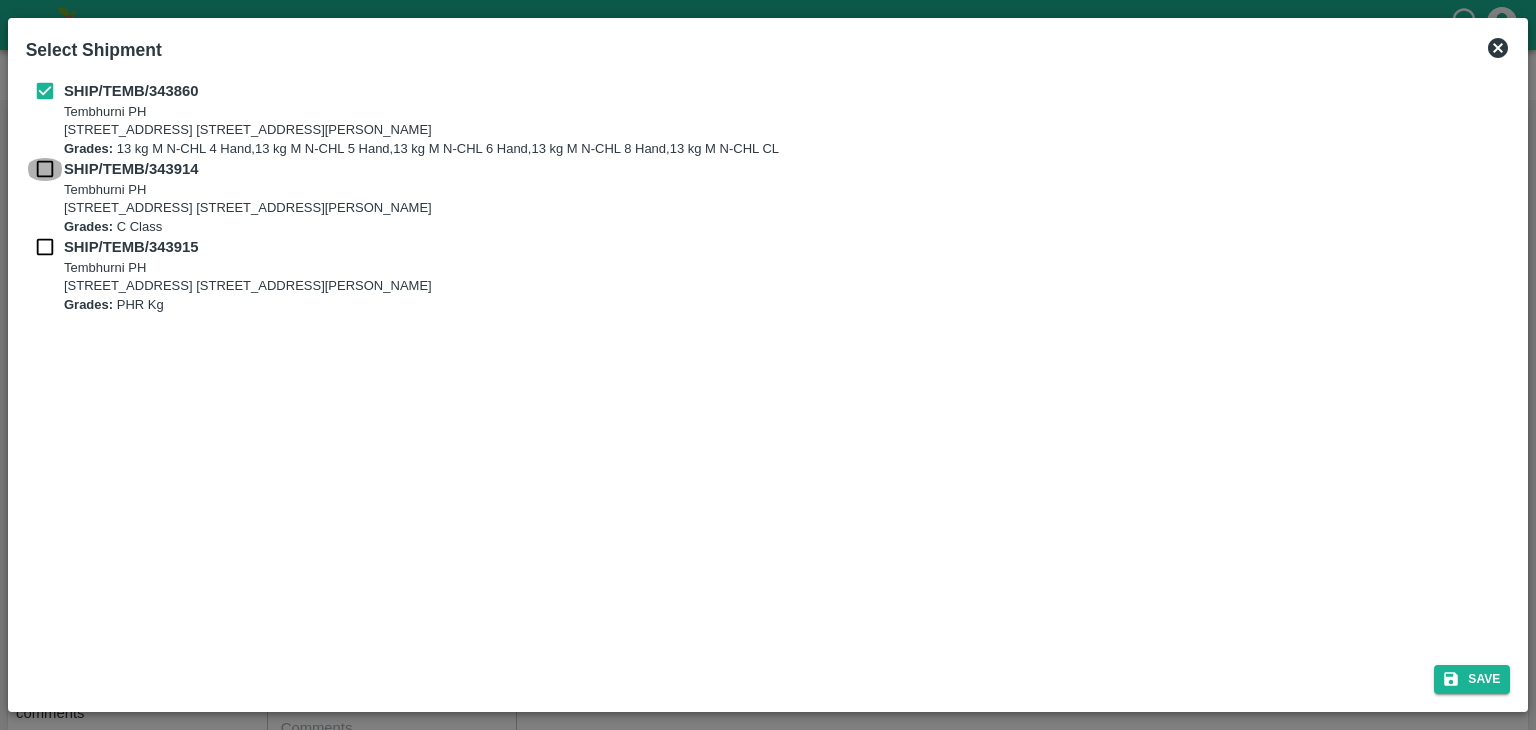 click at bounding box center [45, 169] 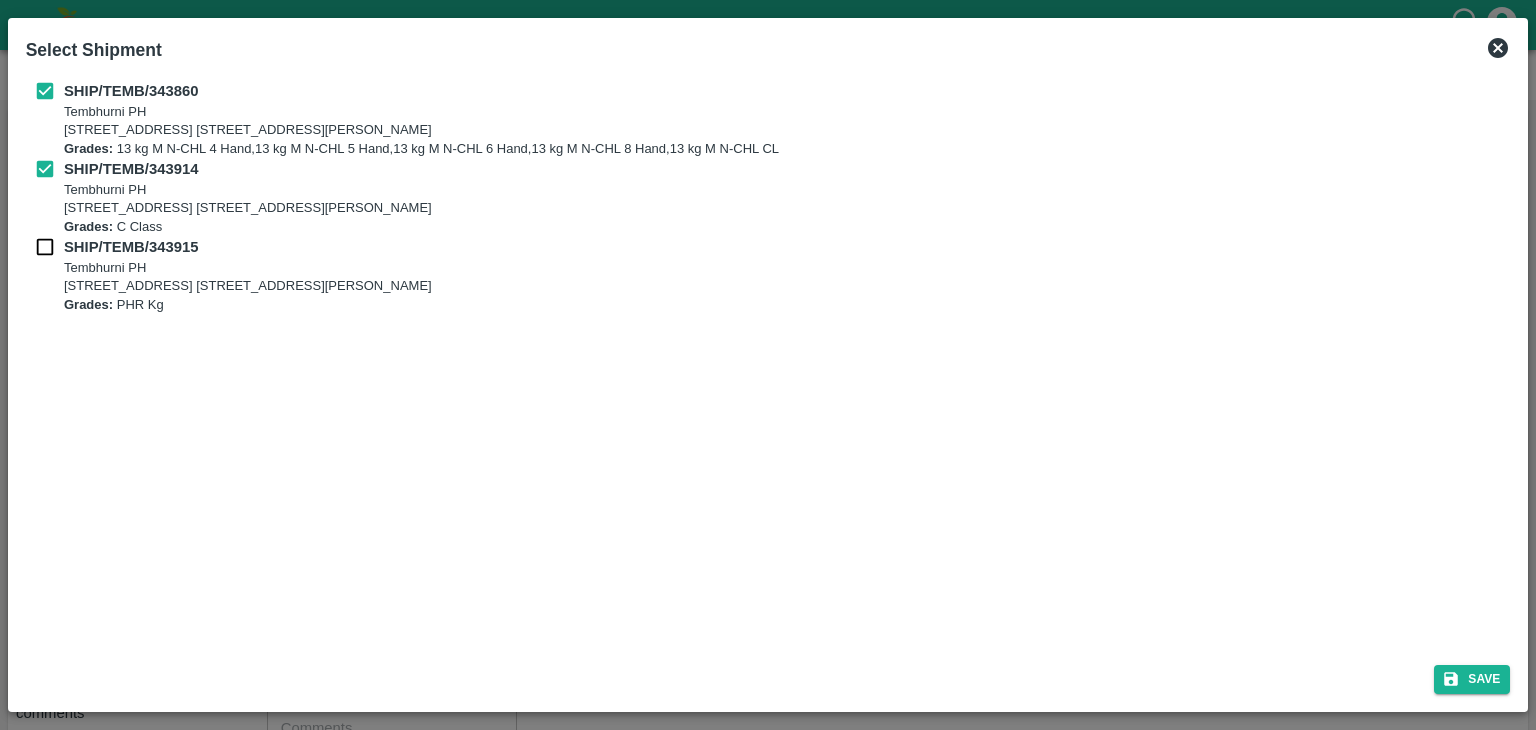click at bounding box center (45, 247) 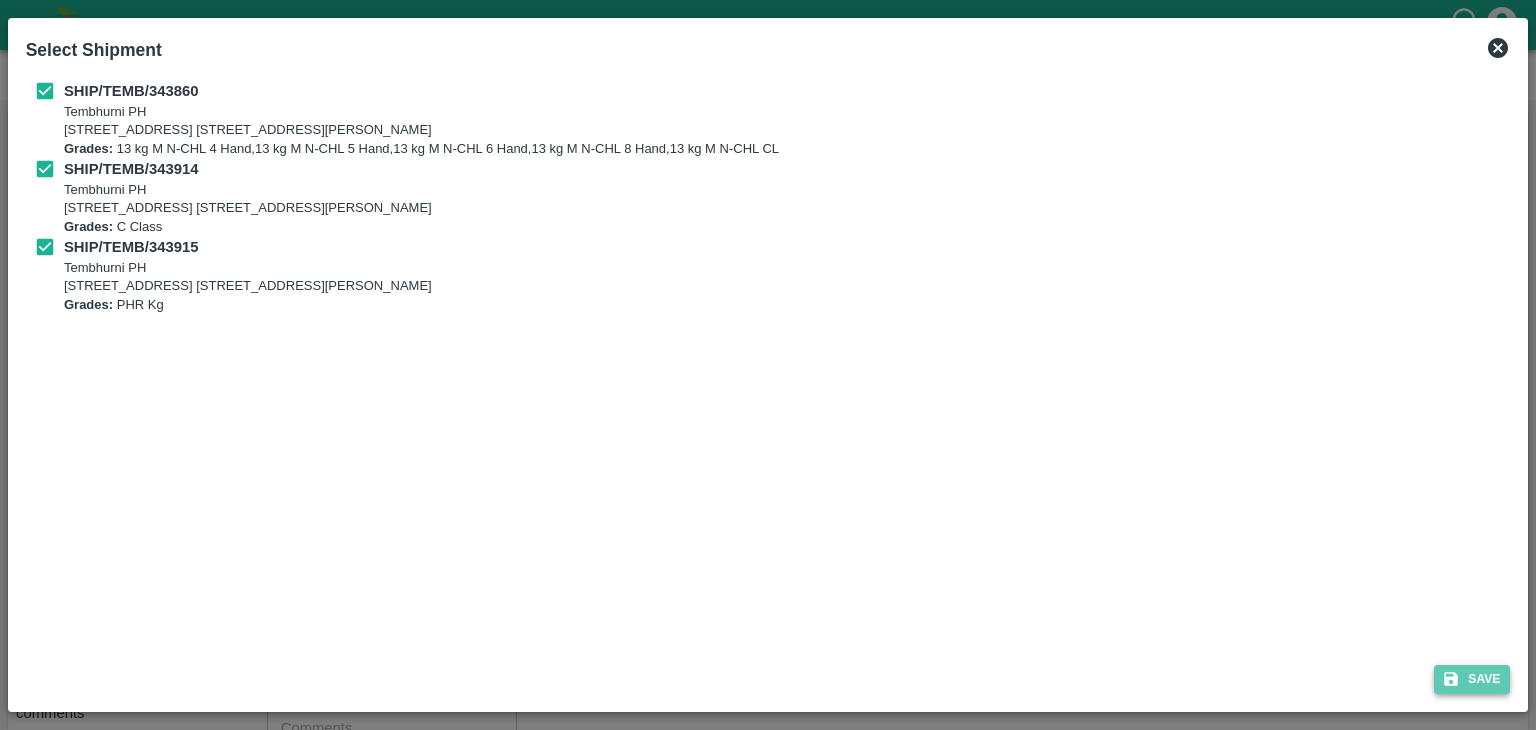 click on "Save" at bounding box center [1472, 679] 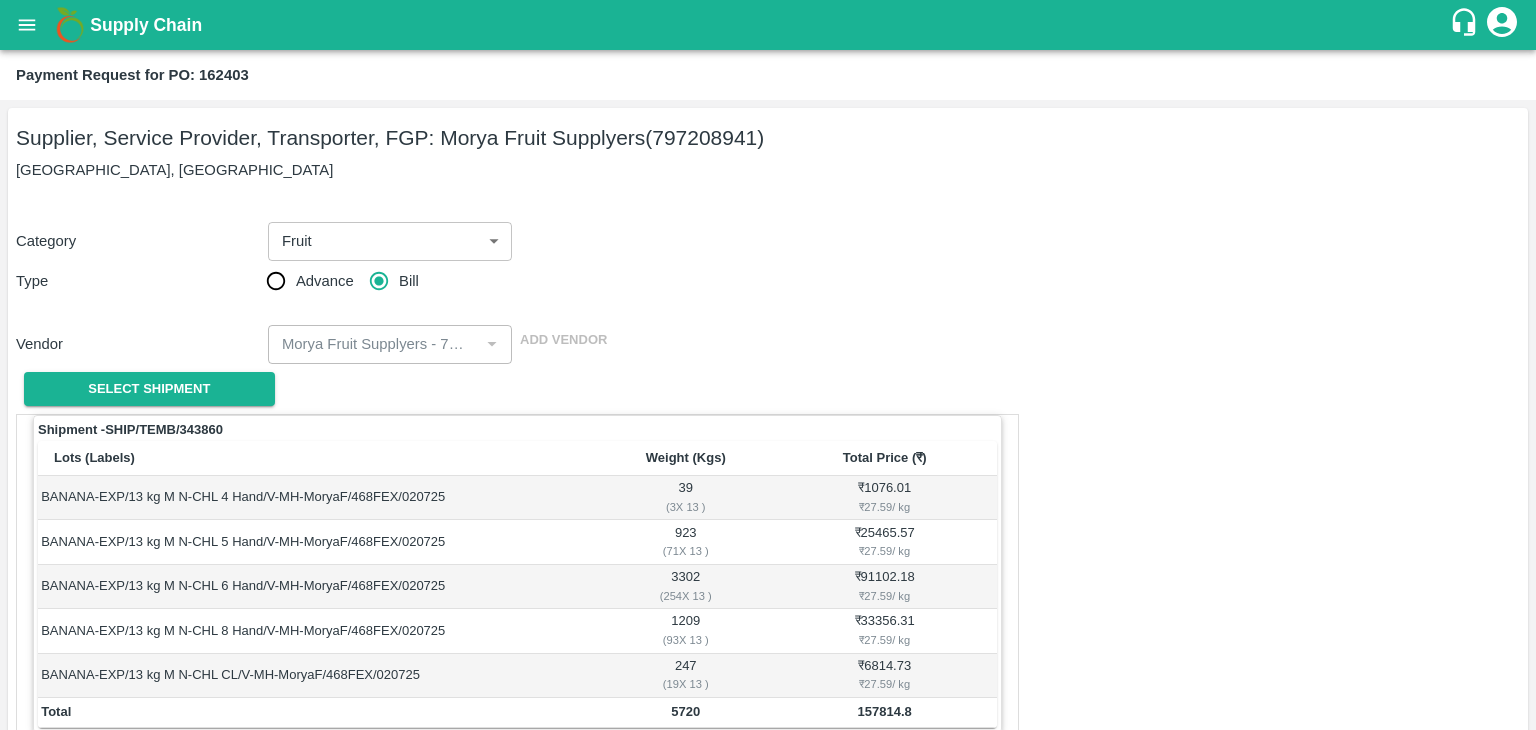 scroll, scrollTop: 980, scrollLeft: 0, axis: vertical 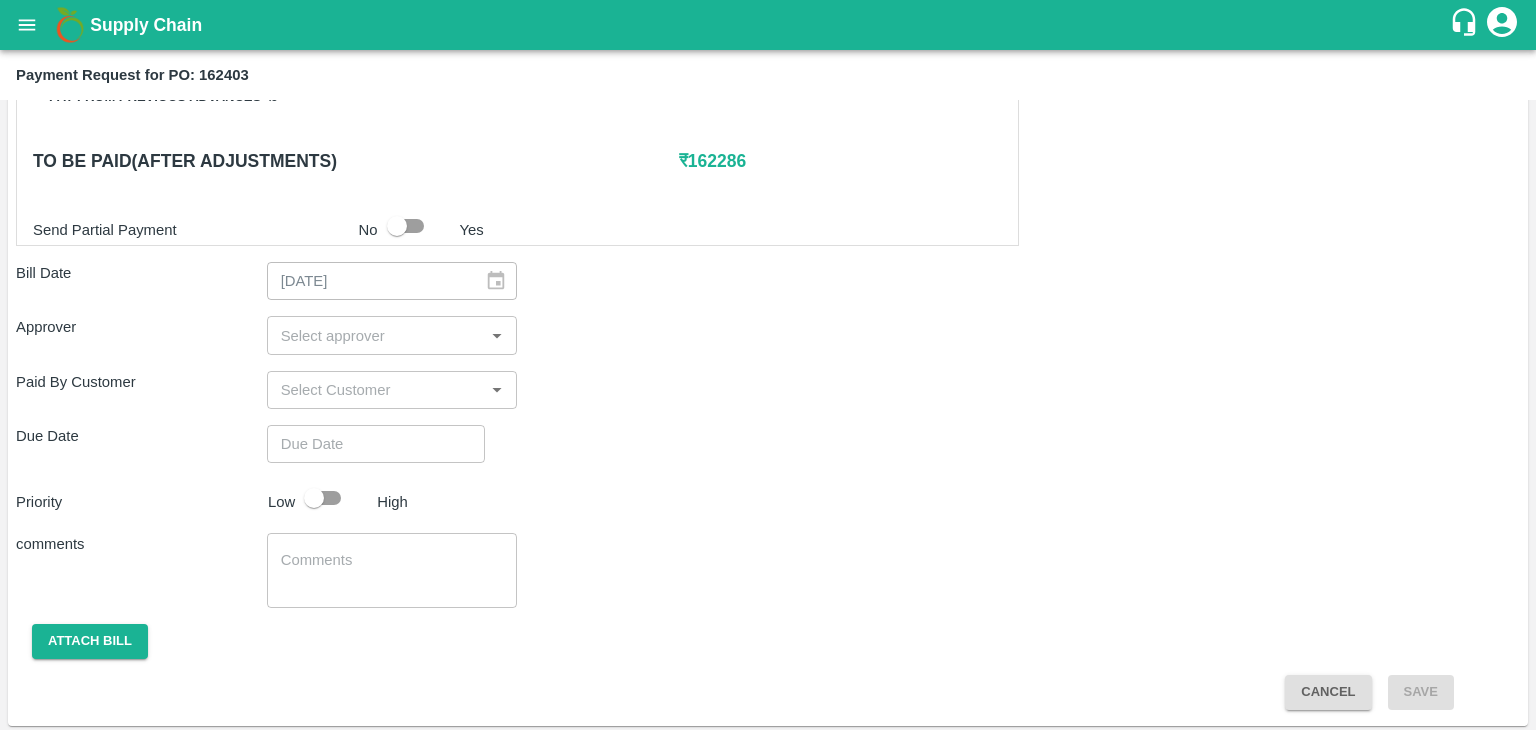 click at bounding box center (376, 335) 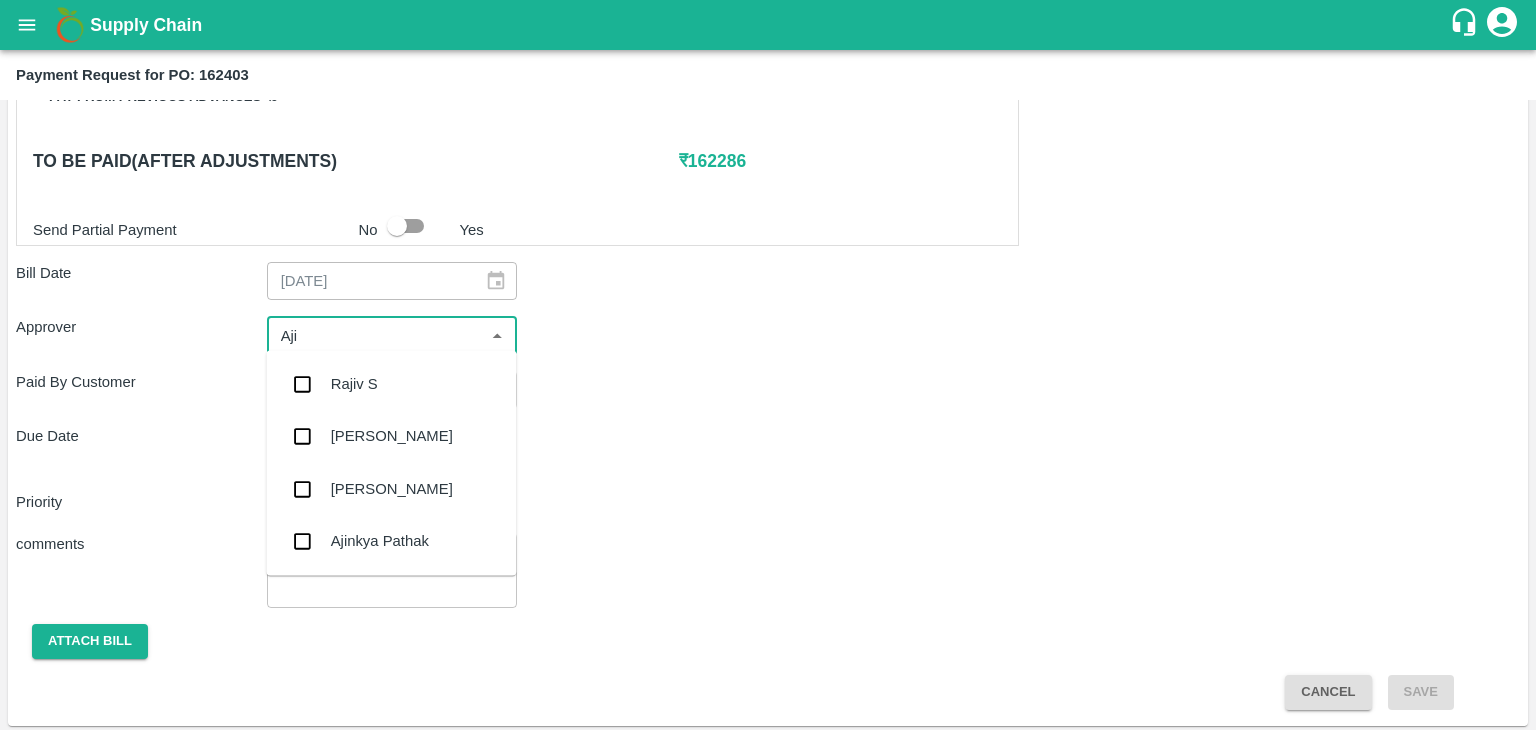 type on "Ajit" 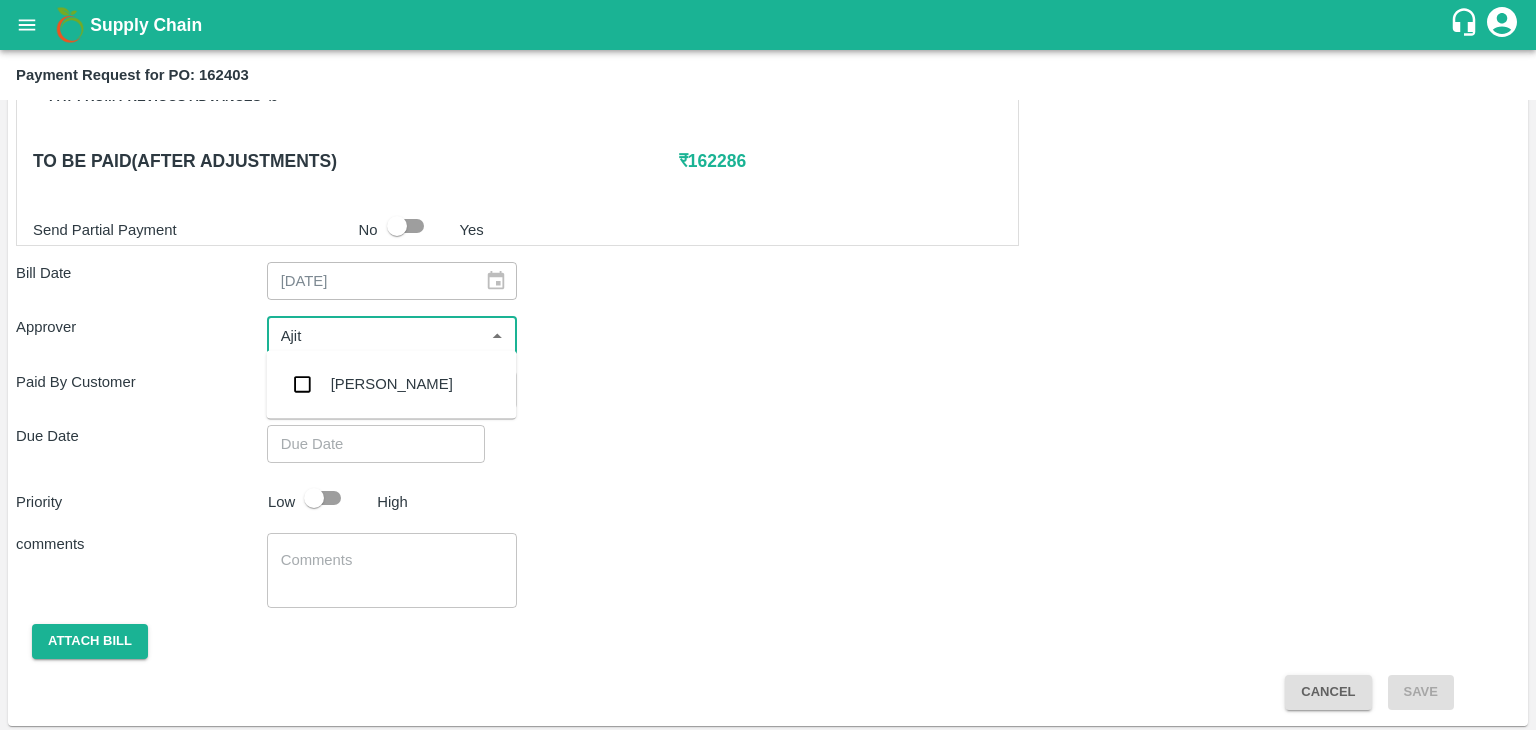 click on "[PERSON_NAME]" at bounding box center (391, 384) 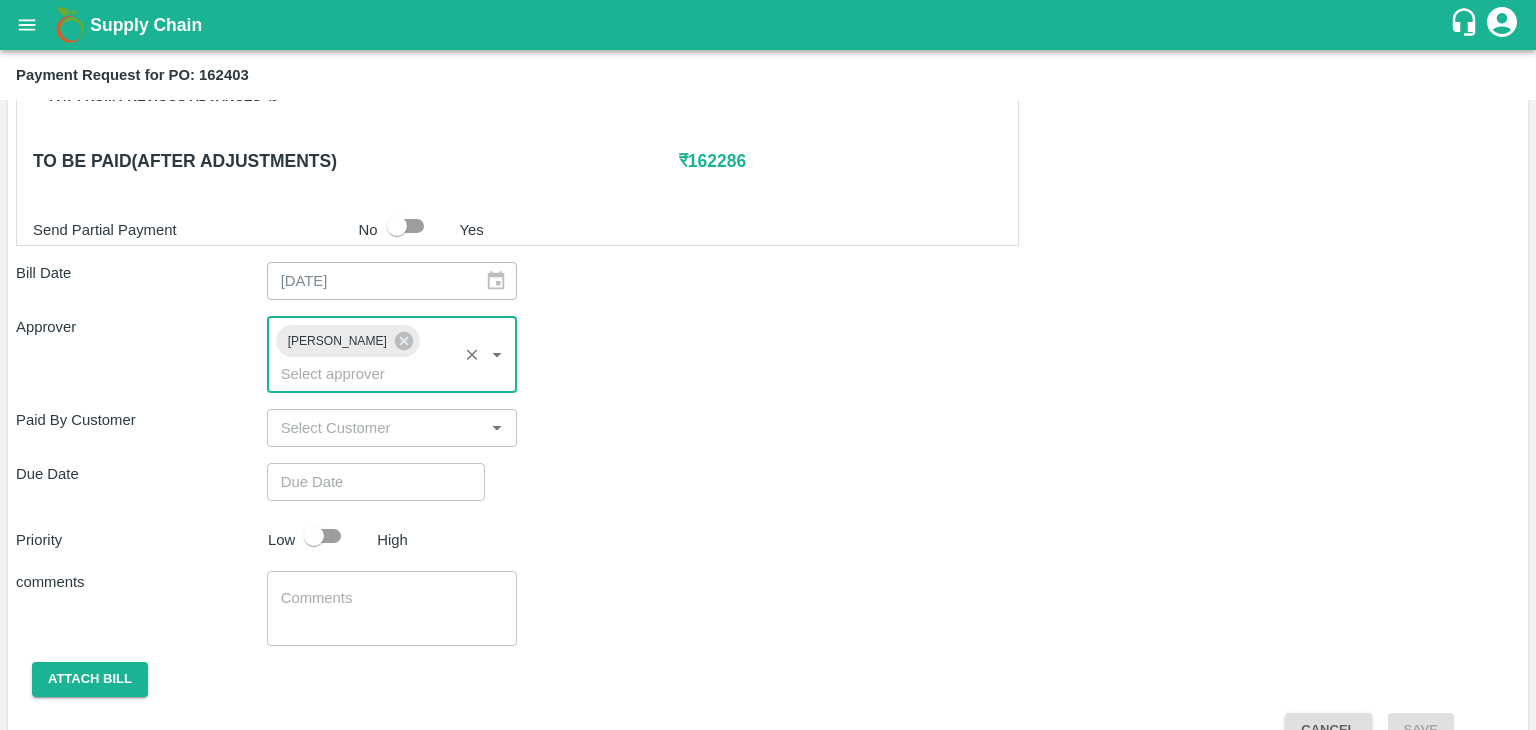 type on "DD/MM/YYYY hh:mm aa" 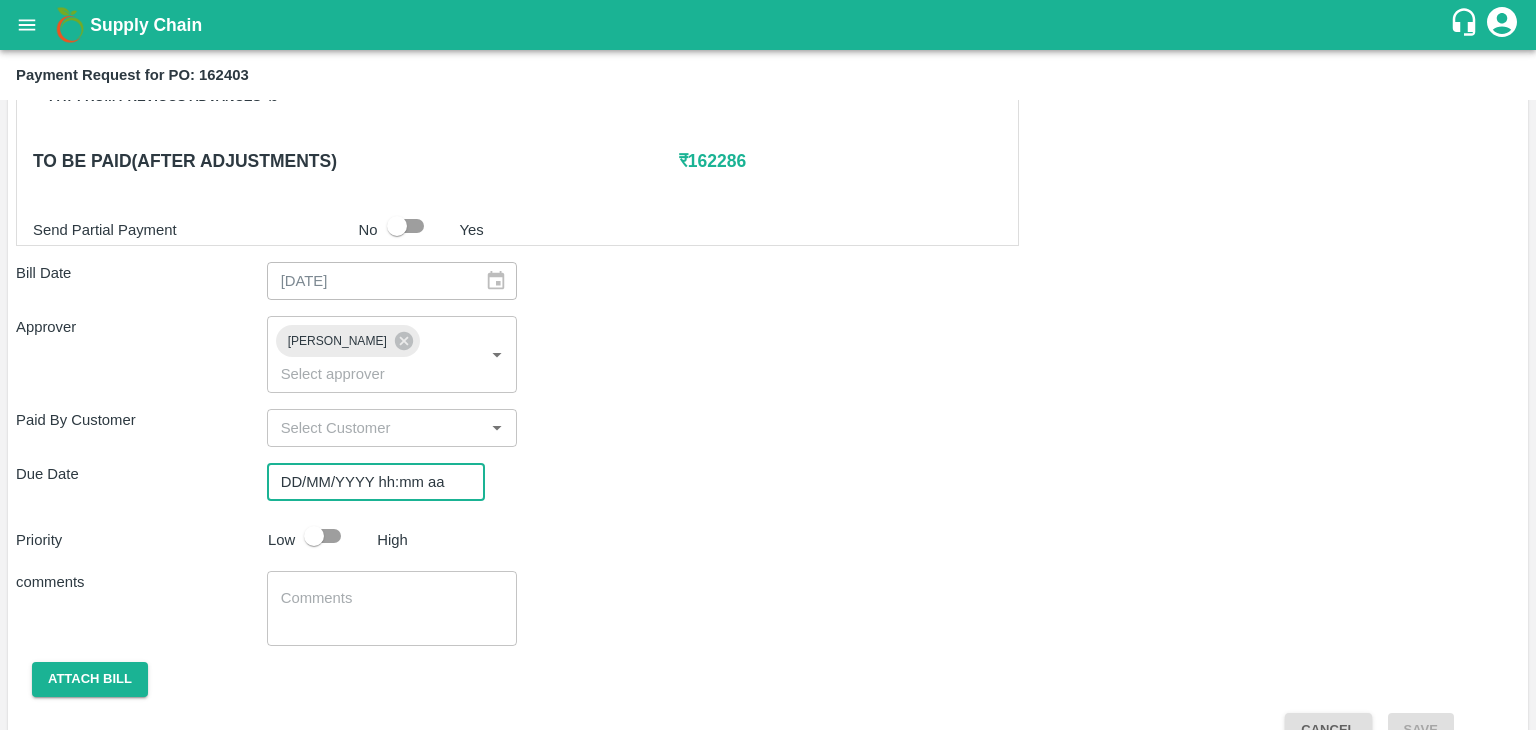 click on "DD/MM/YYYY hh:mm aa" at bounding box center (369, 482) 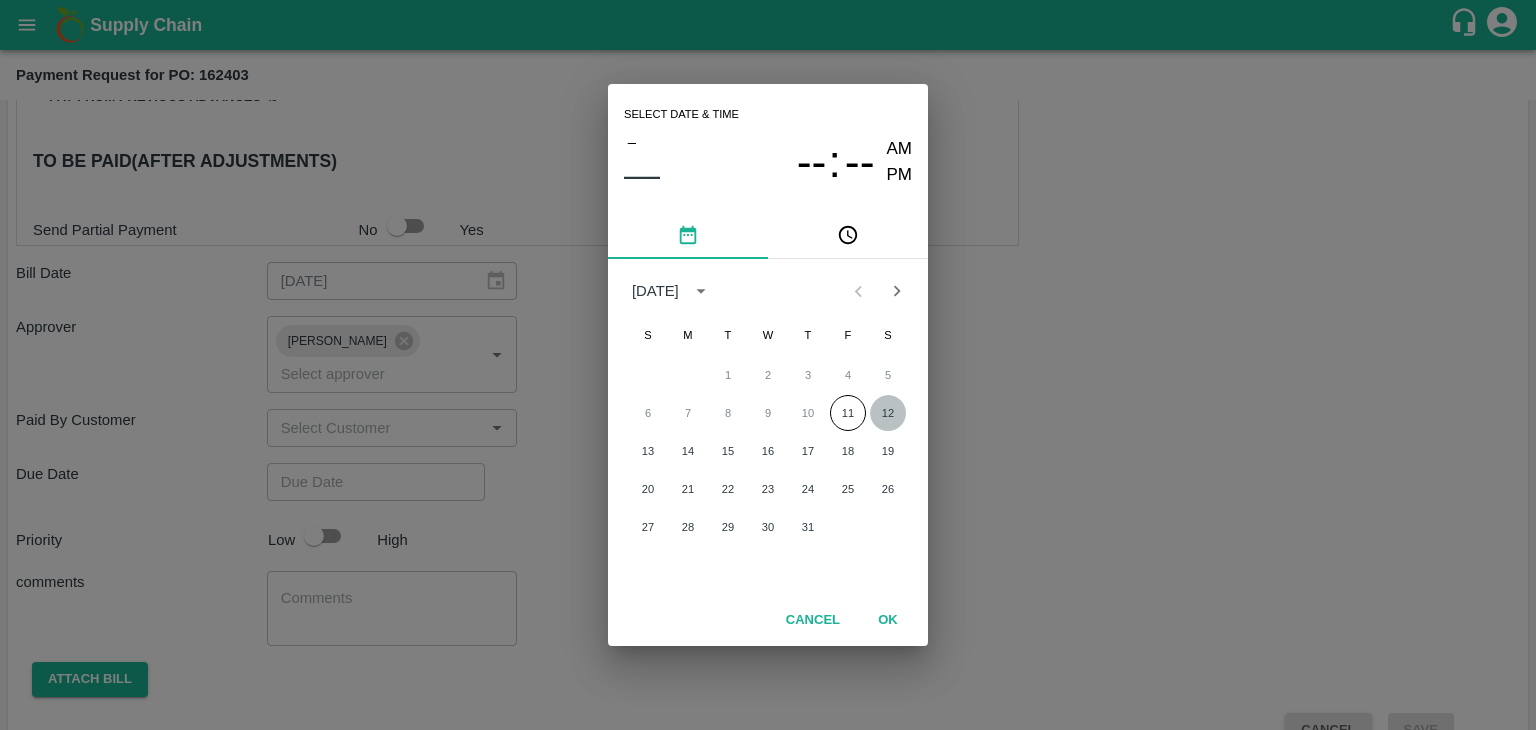 click on "12" at bounding box center [888, 413] 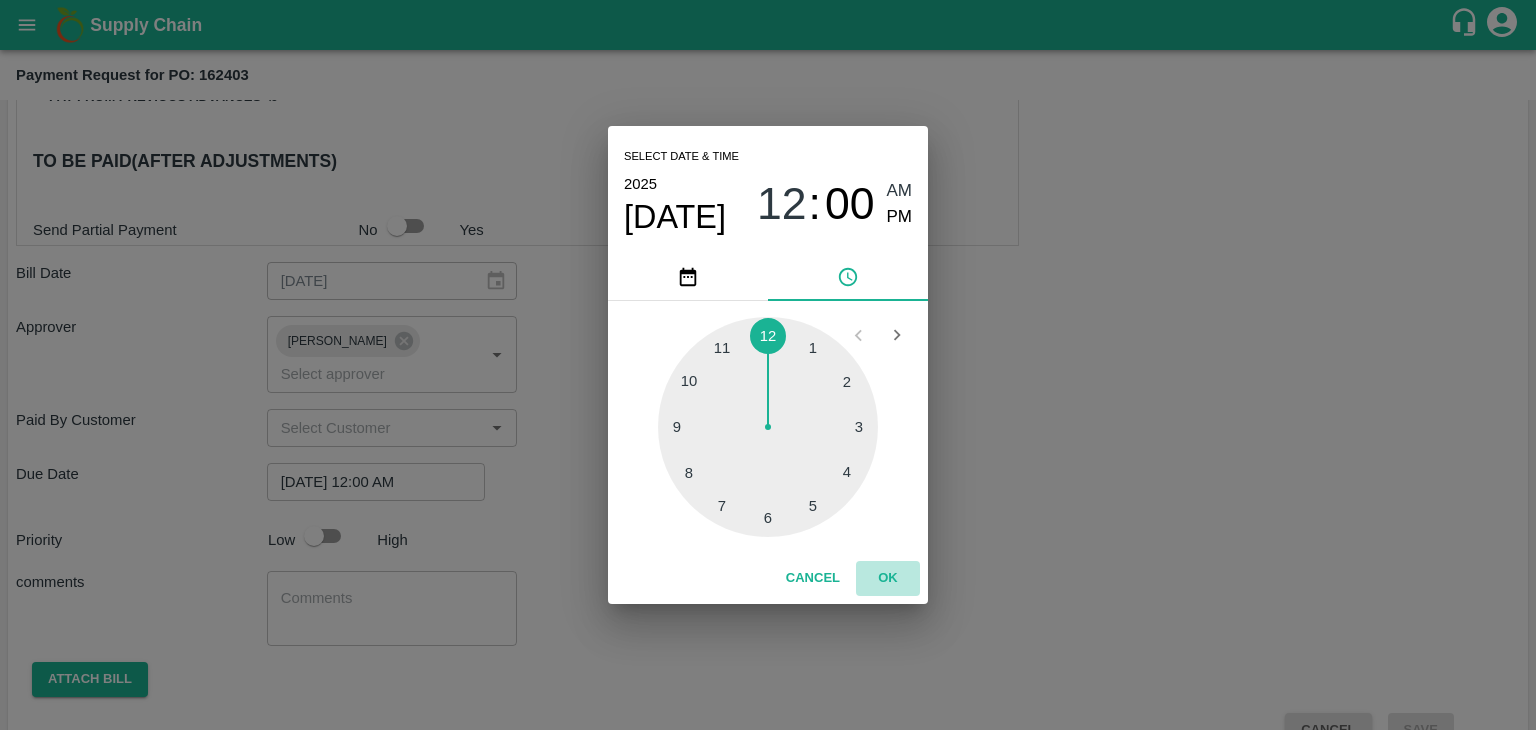 click on "OK" at bounding box center [888, 578] 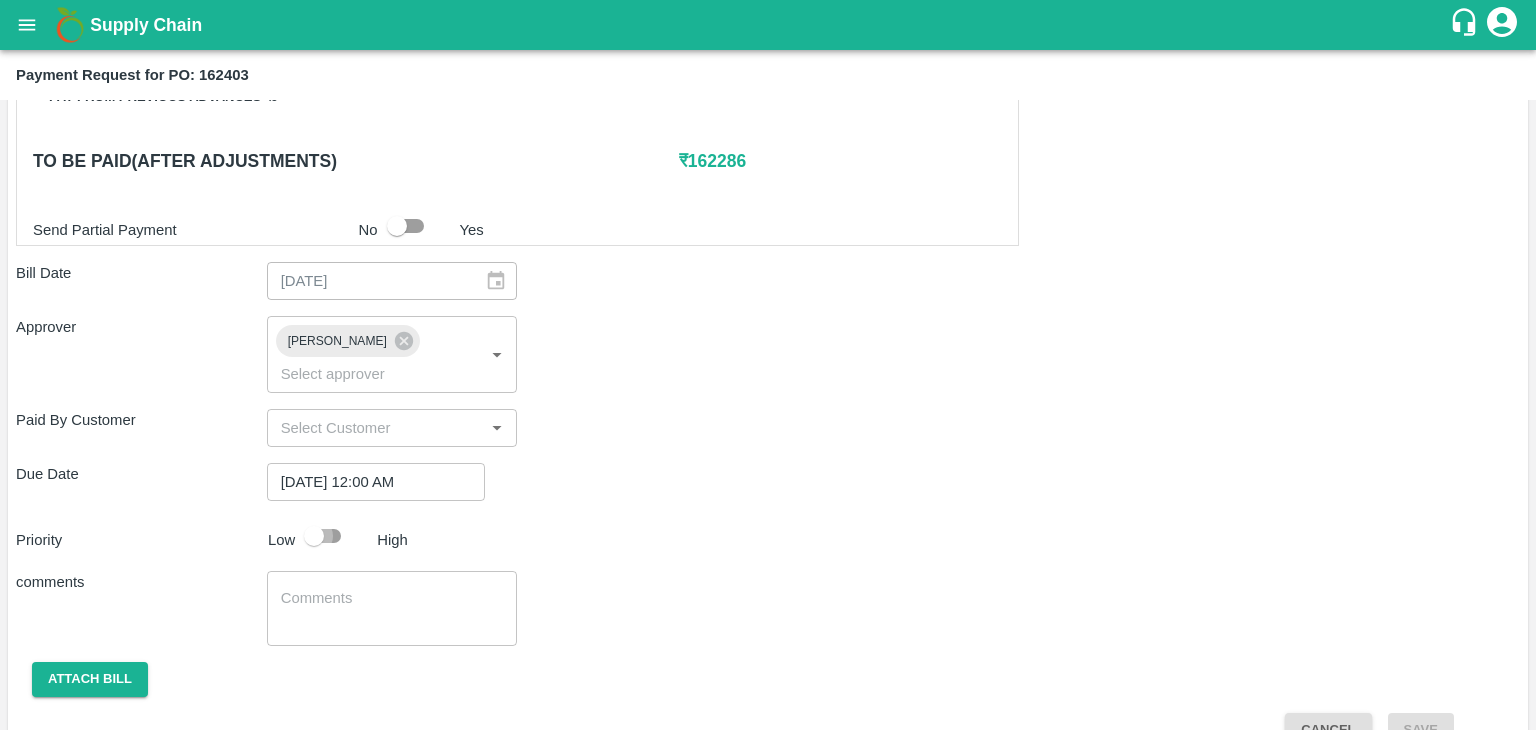 click at bounding box center [314, 536] 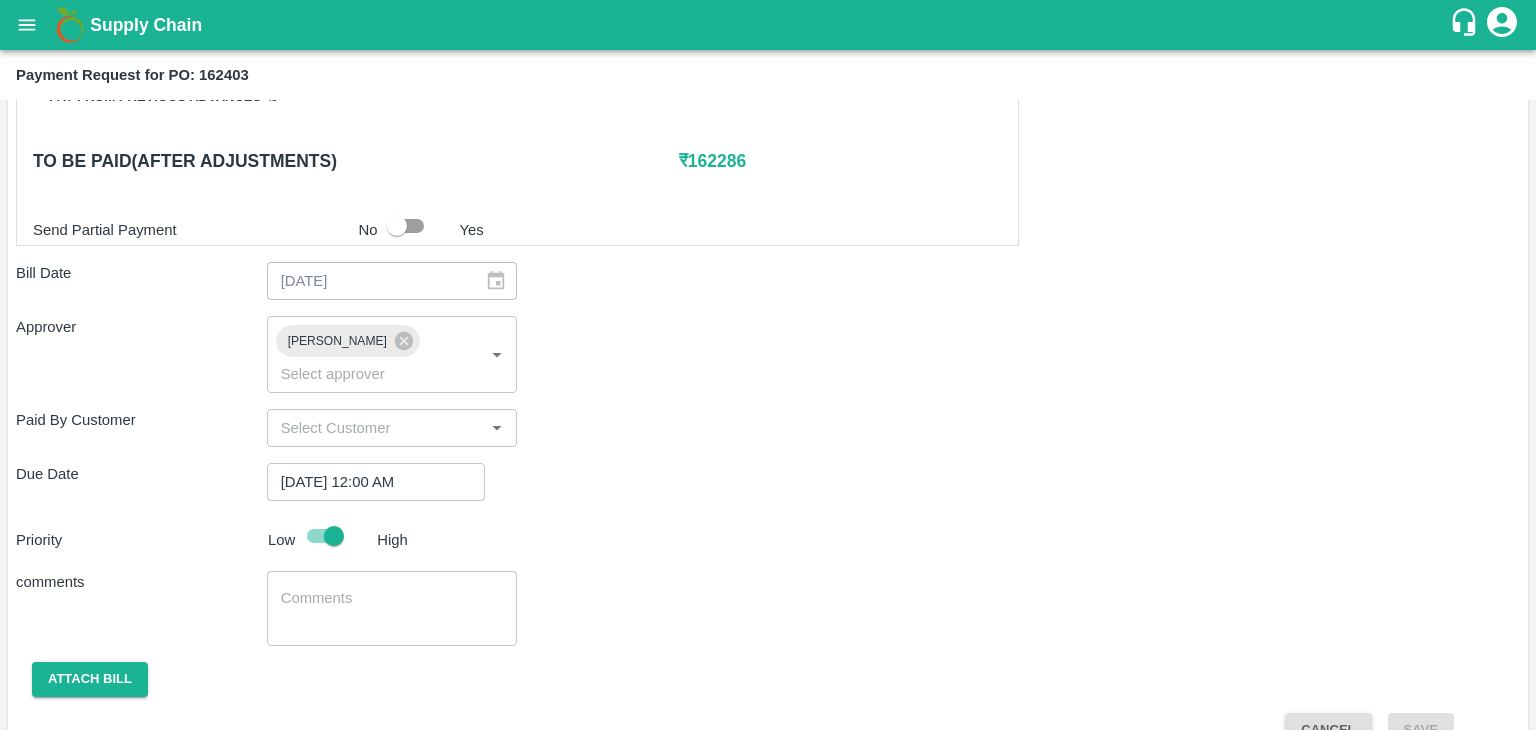 click at bounding box center (392, 609) 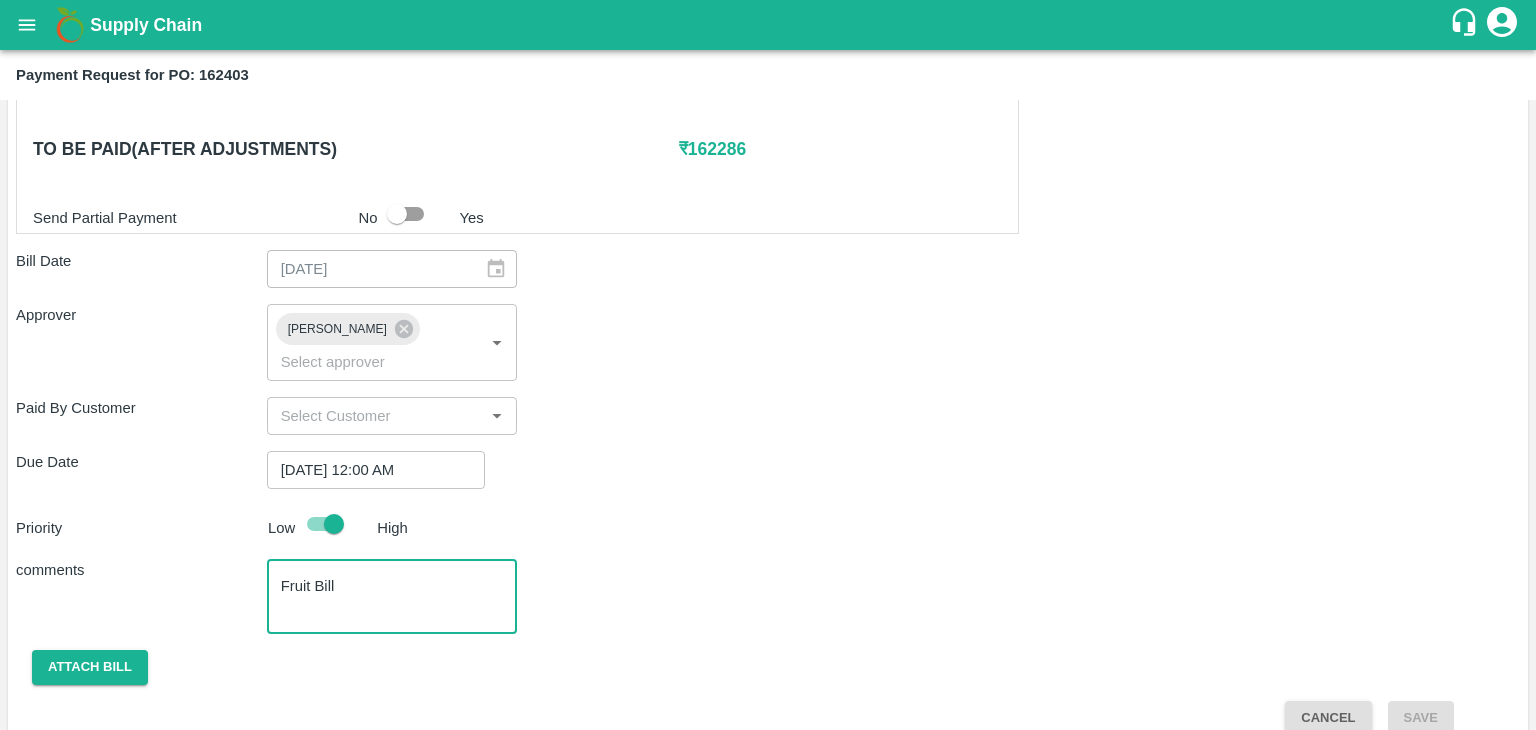 scroll, scrollTop: 991, scrollLeft: 0, axis: vertical 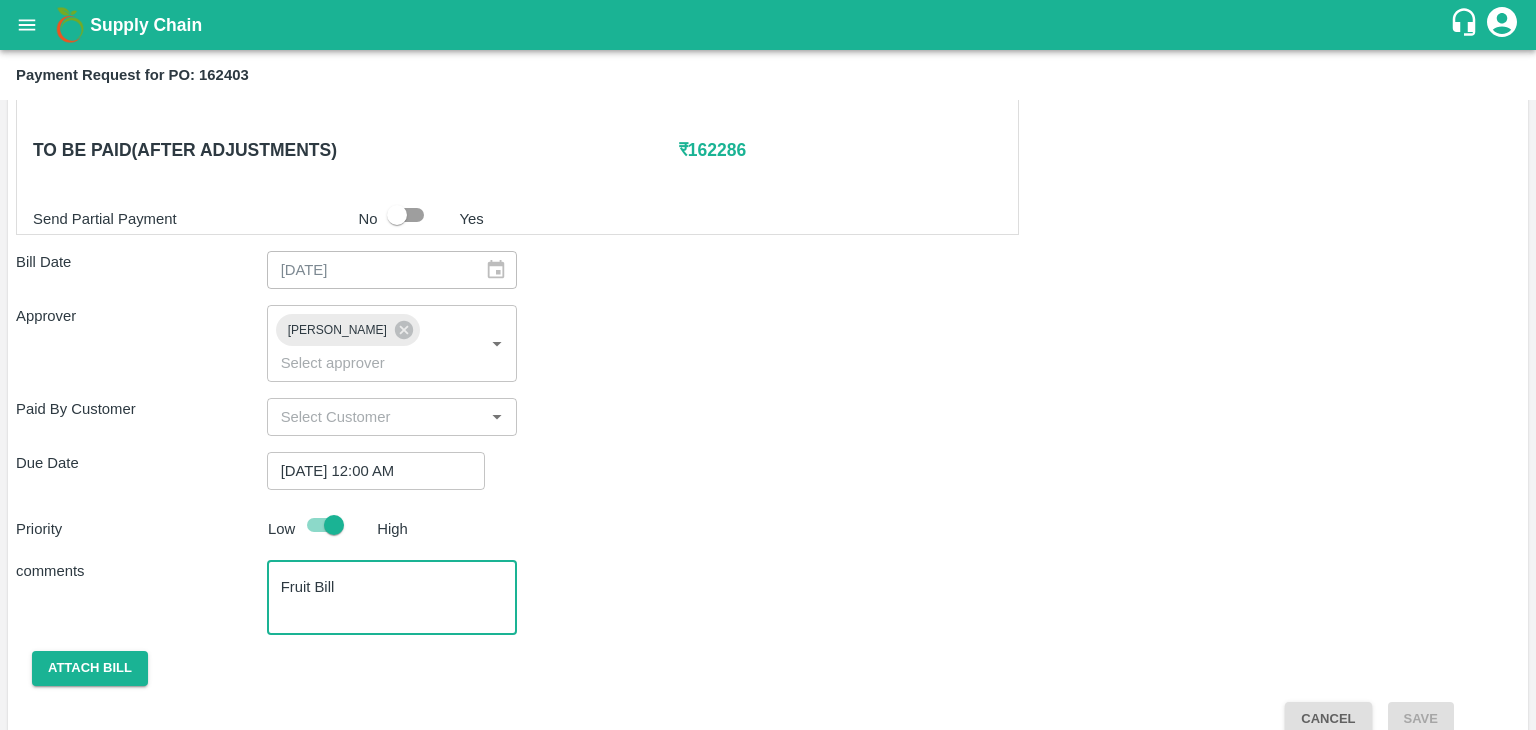 type on "Fruit Bill" 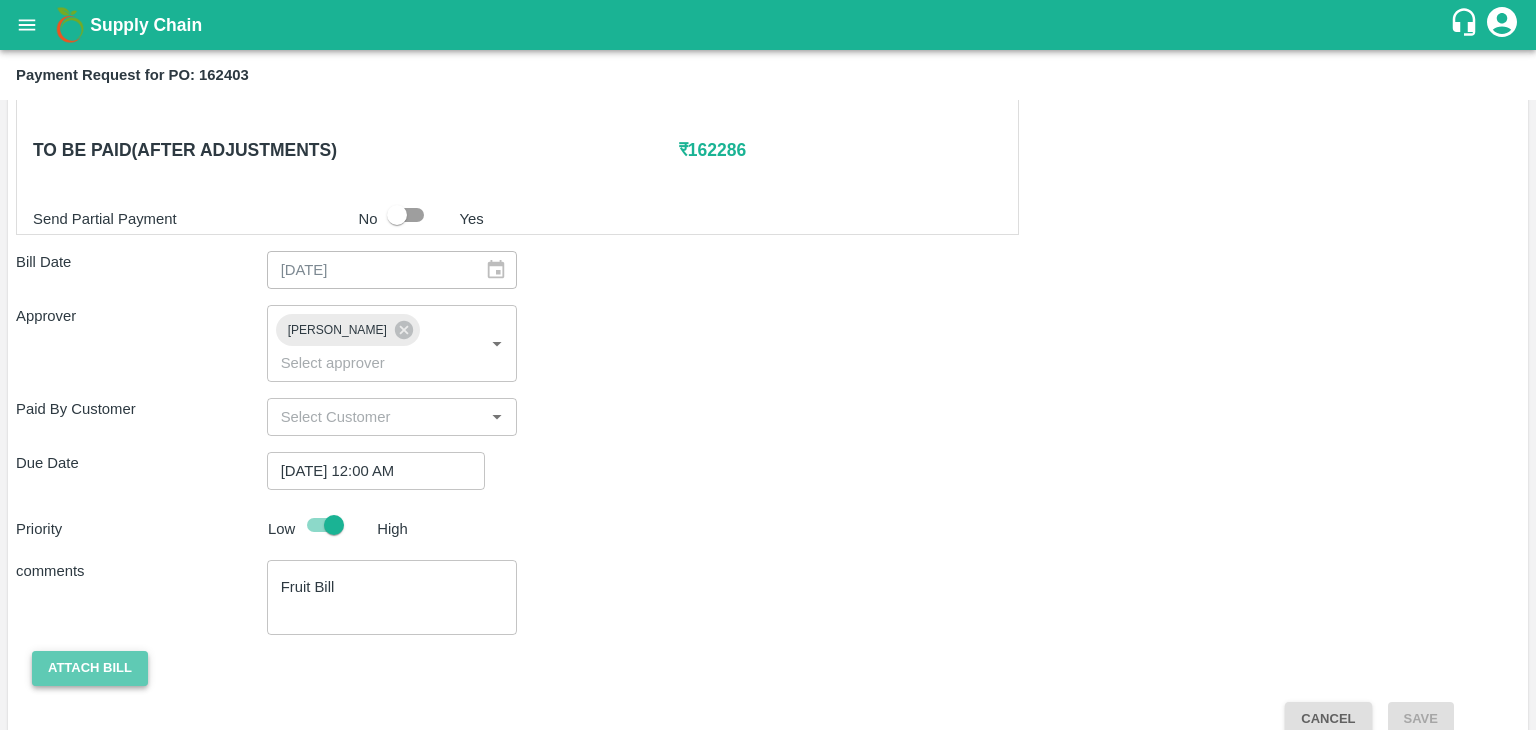 click on "Attach bill" at bounding box center [90, 668] 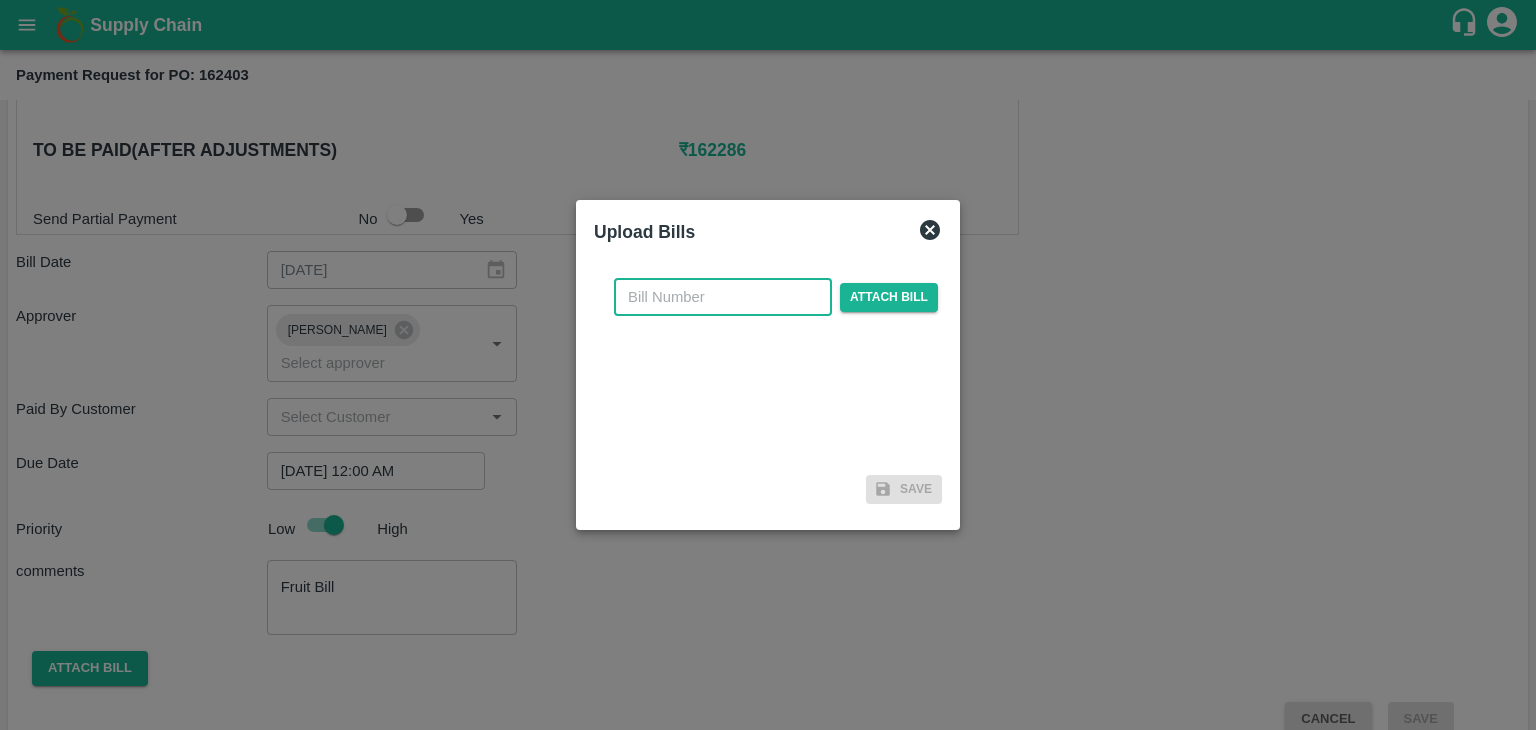 click at bounding box center (723, 297) 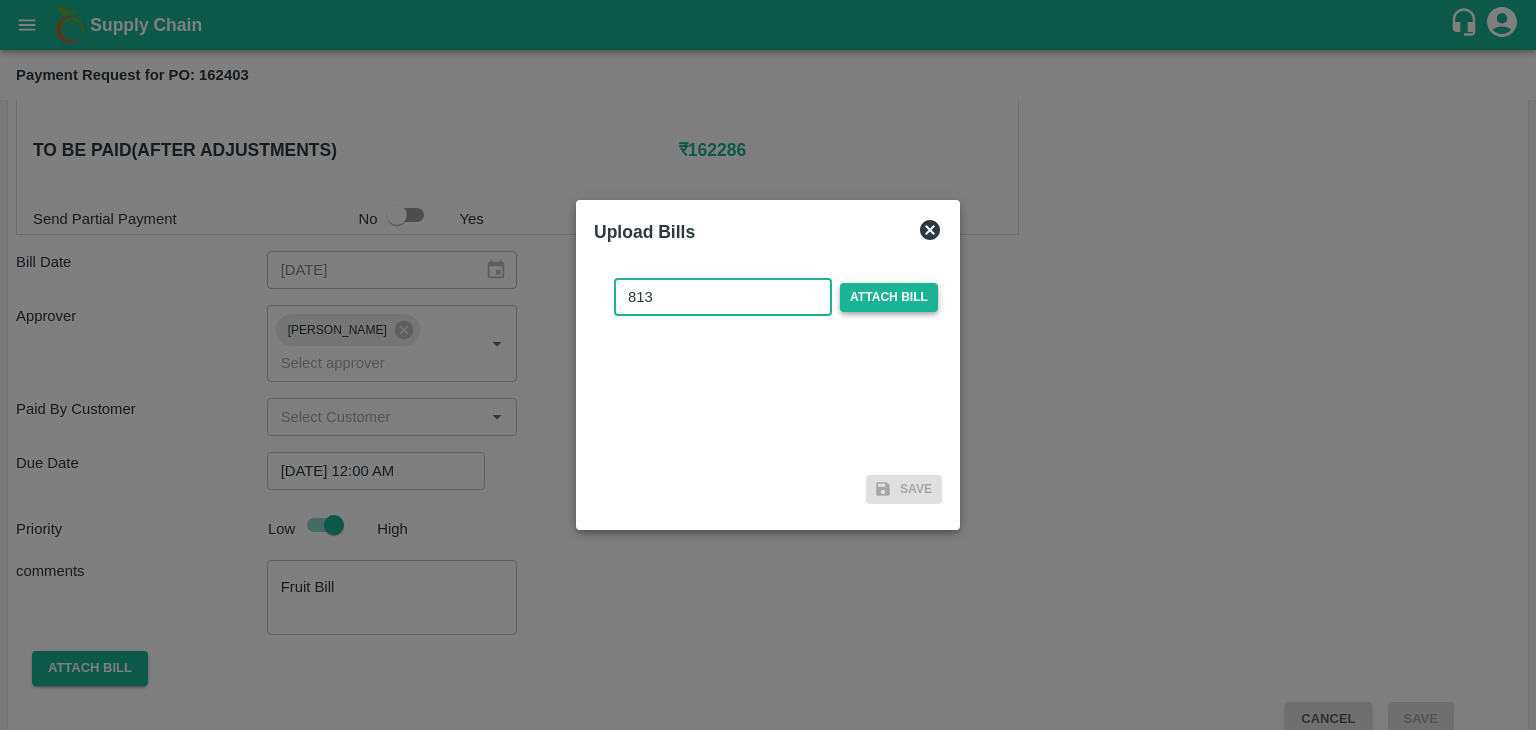 type on "813" 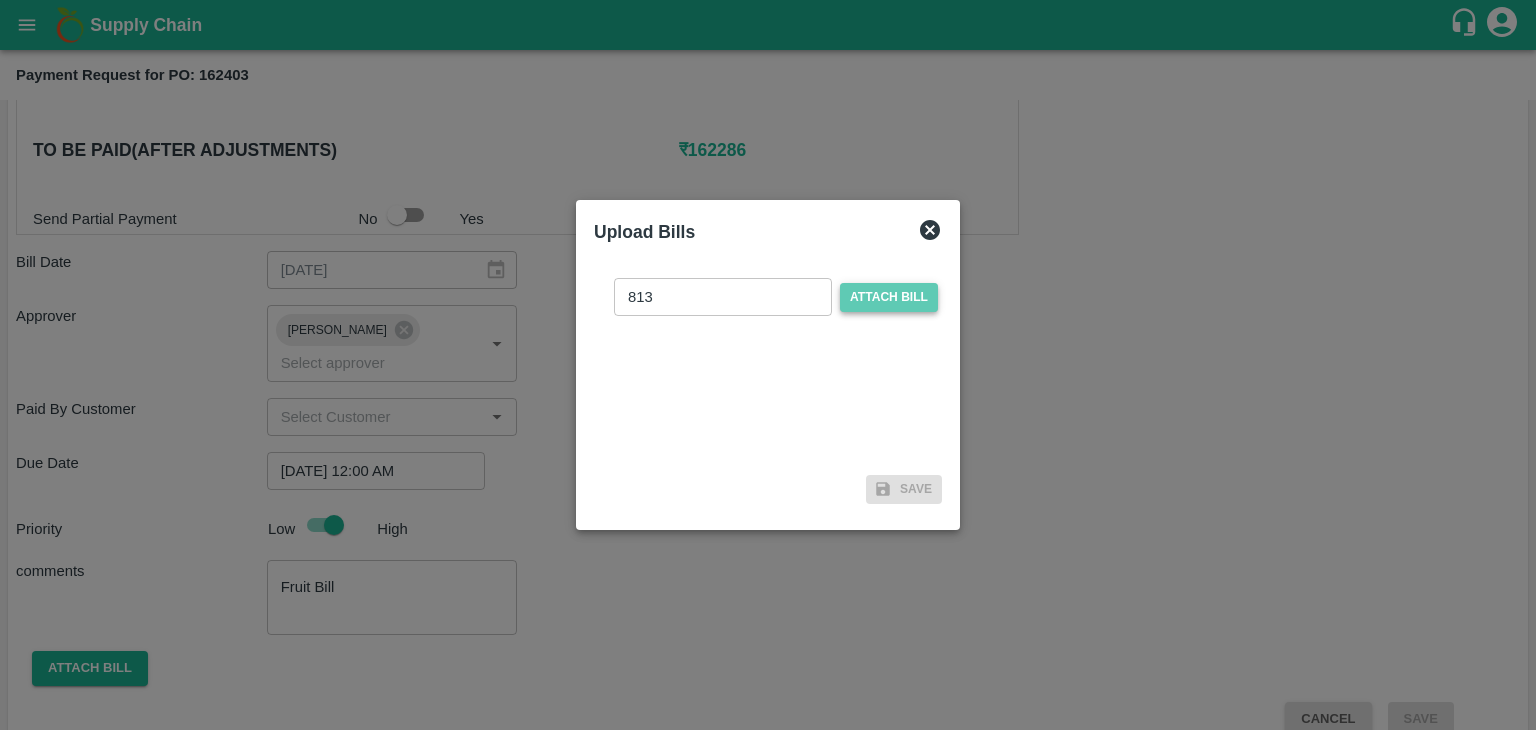 click on "Attach bill" at bounding box center [889, 297] 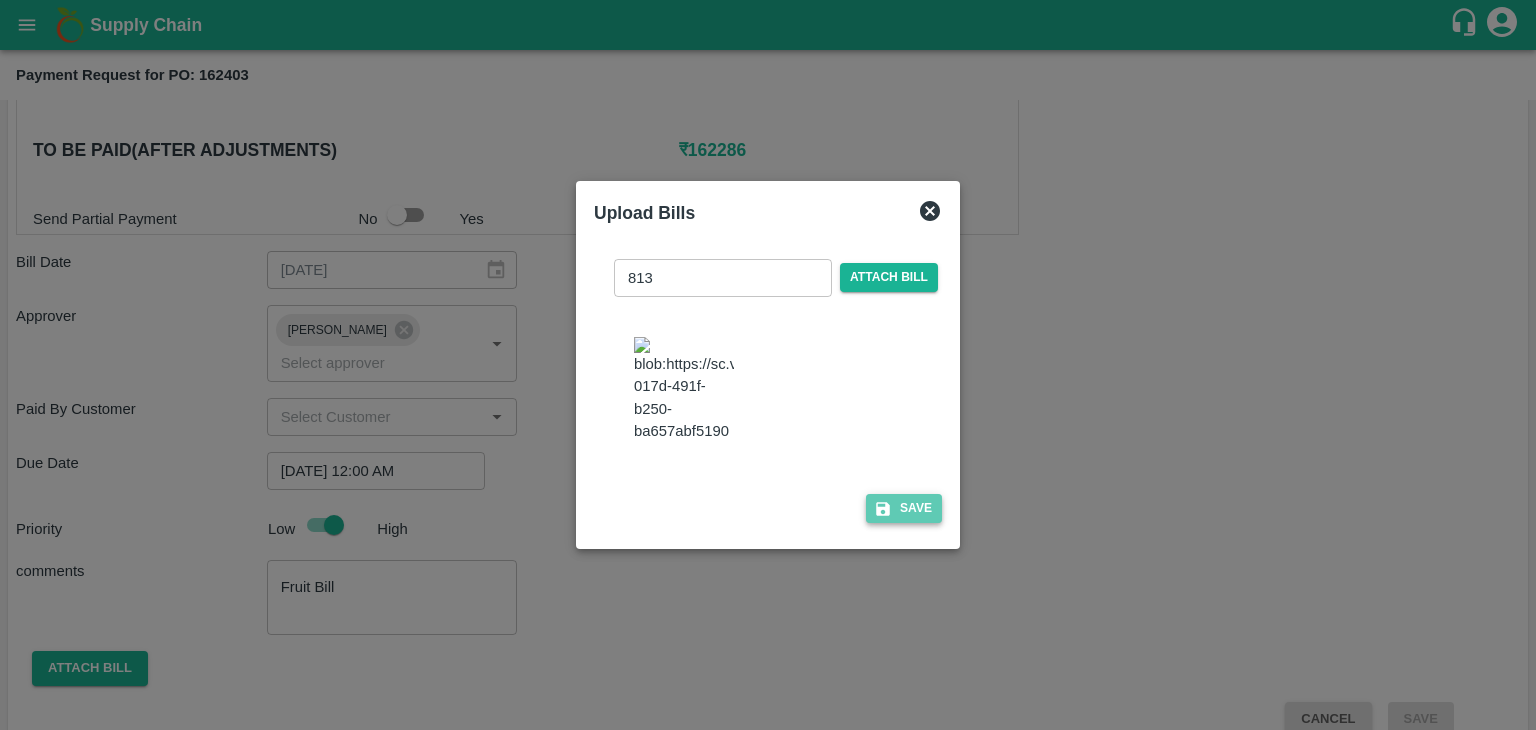 click on "Save" at bounding box center [904, 508] 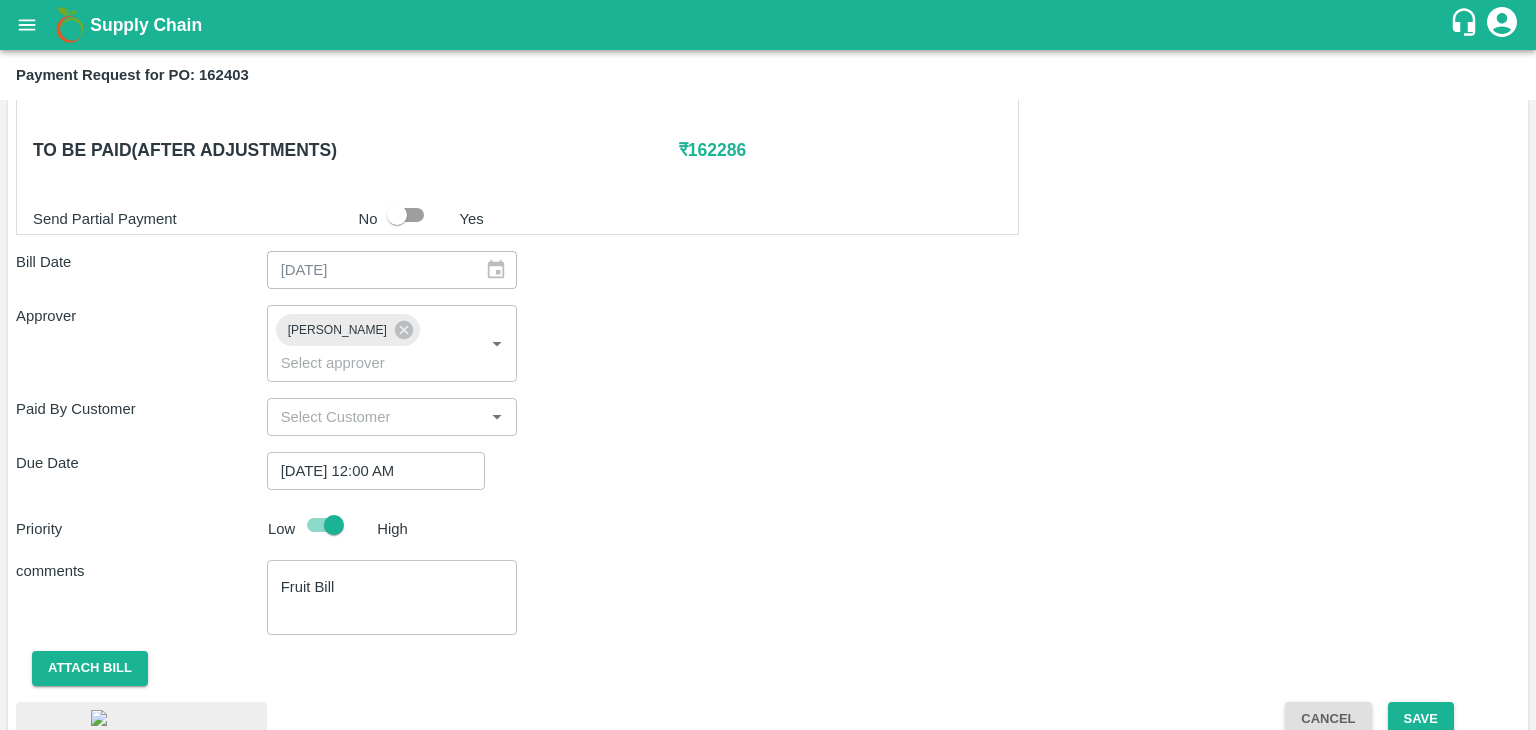 scroll, scrollTop: 1088, scrollLeft: 0, axis: vertical 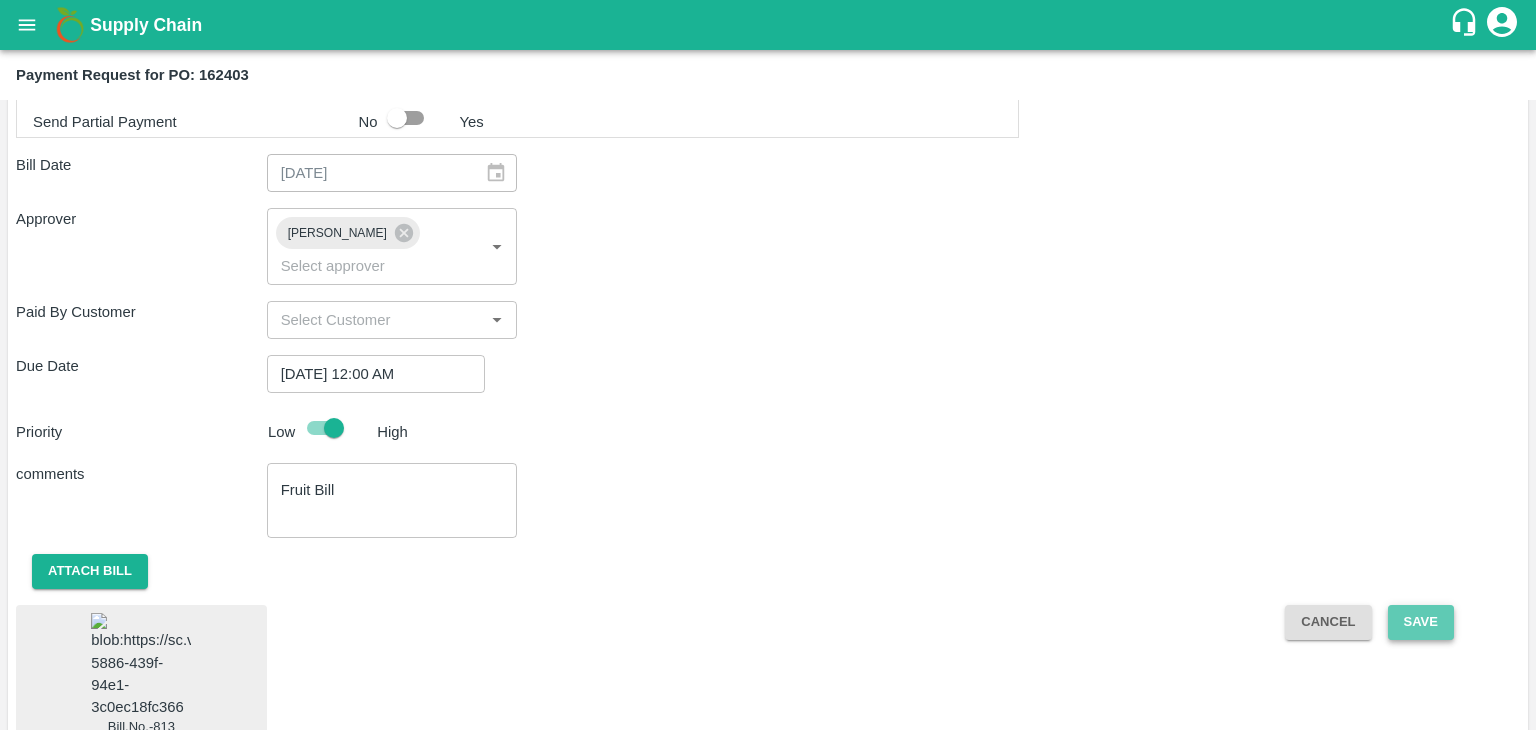 click on "Save" at bounding box center (1421, 622) 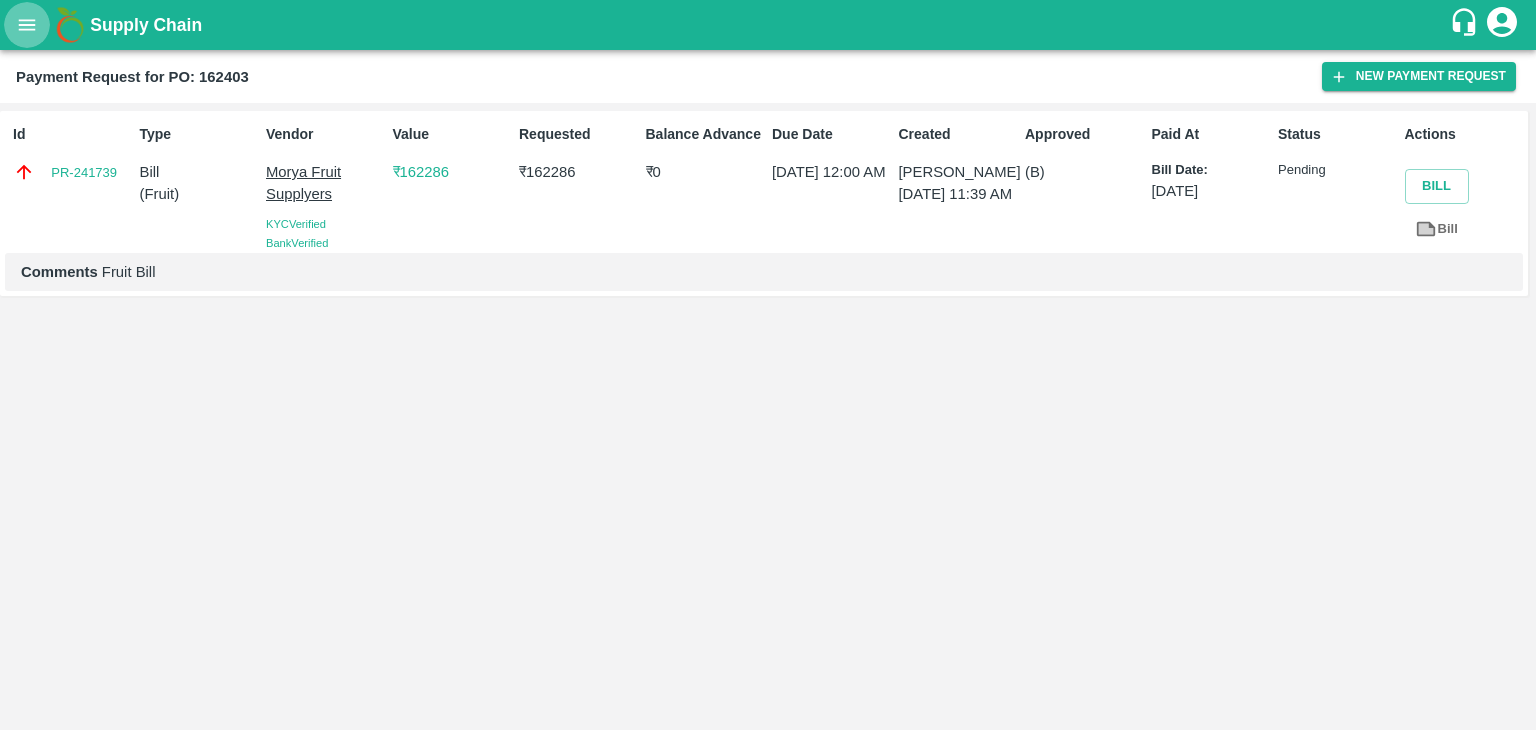 click 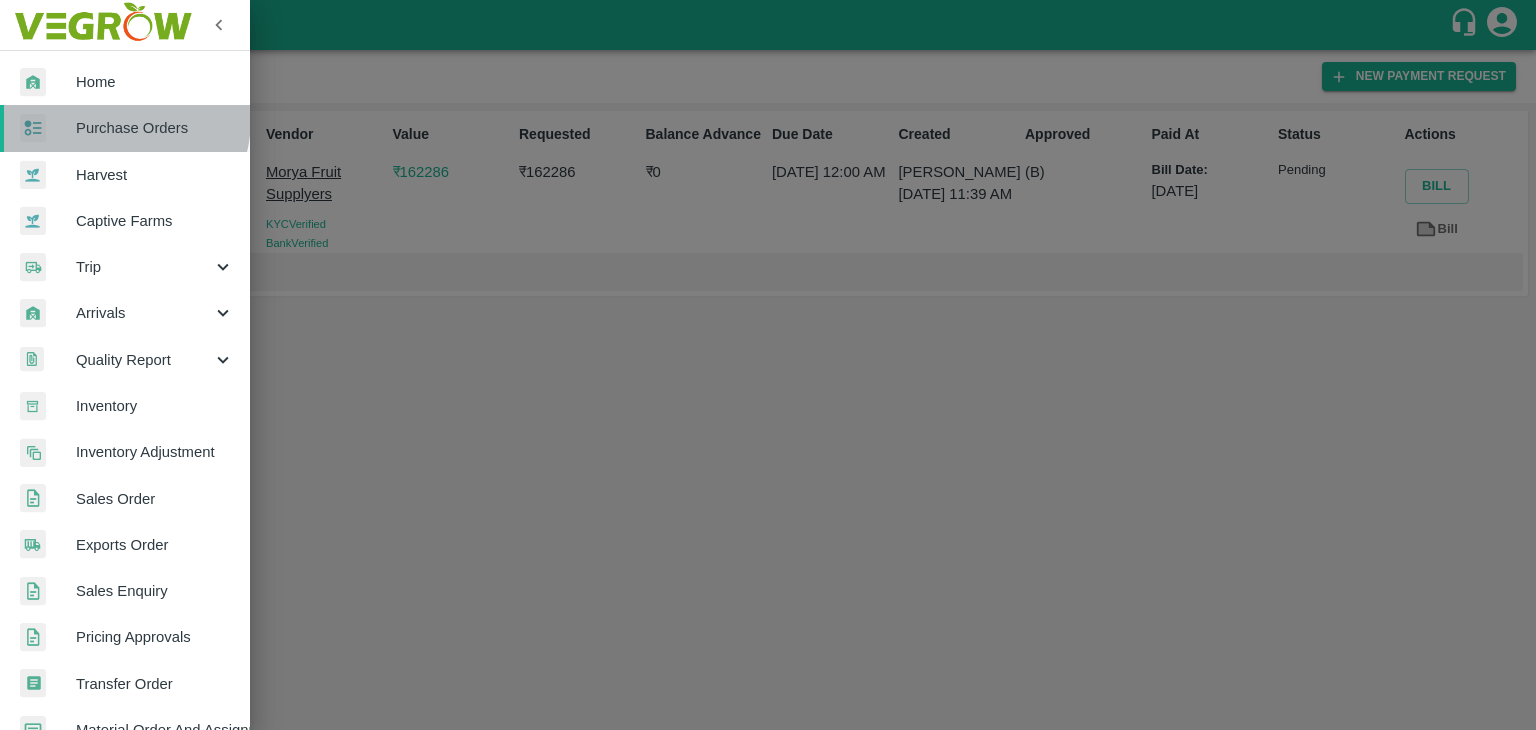 click on "Purchase Orders" at bounding box center [155, 128] 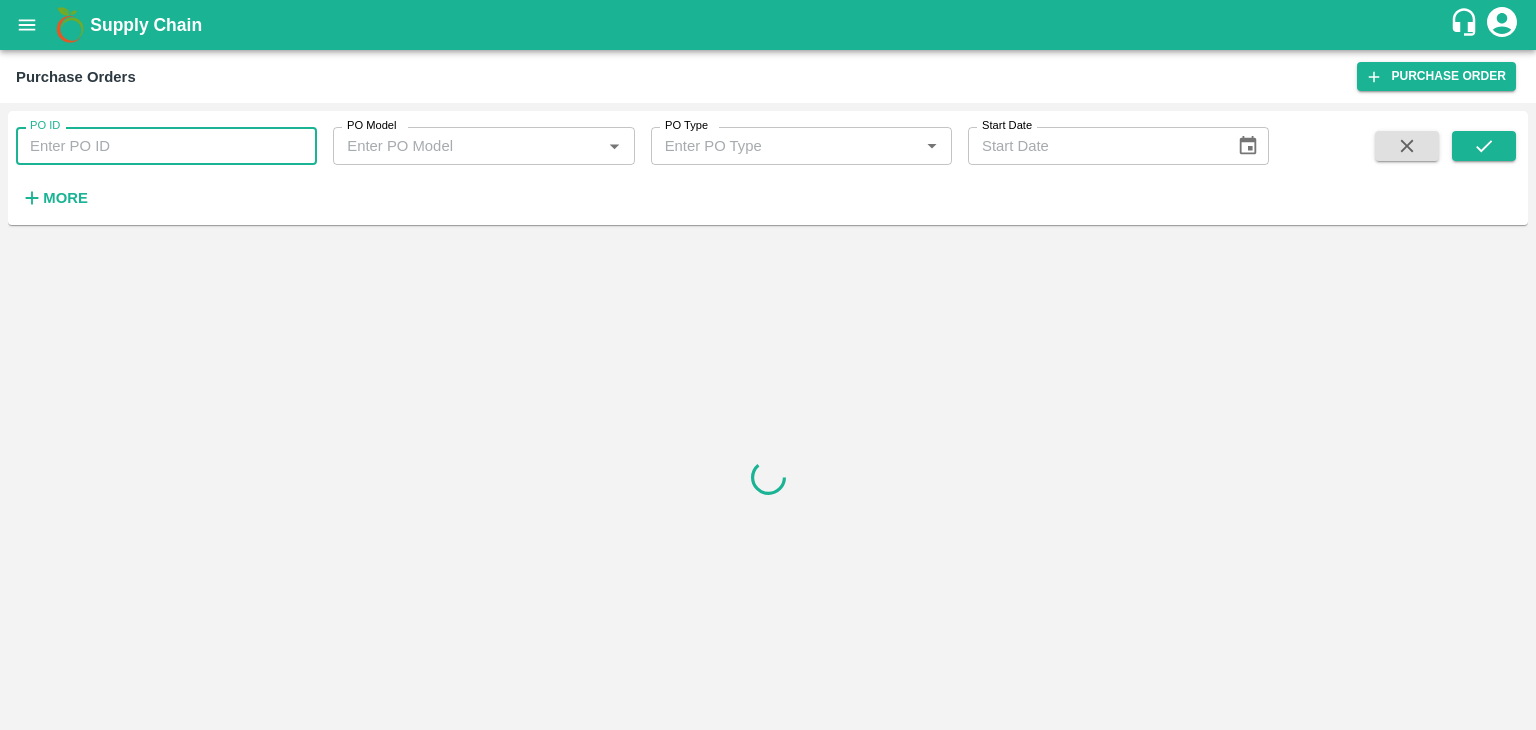 click on "PO ID" at bounding box center [166, 146] 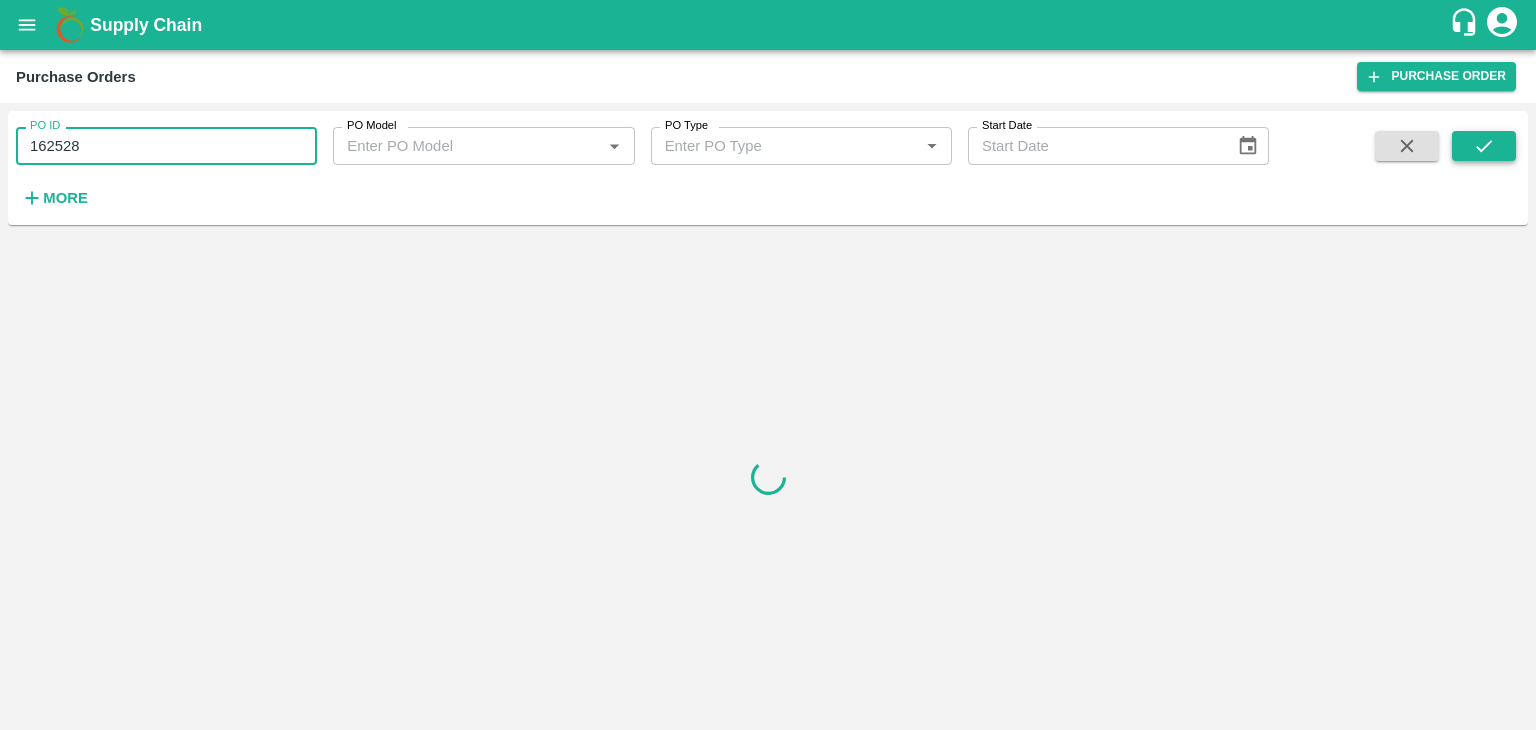 type on "162528" 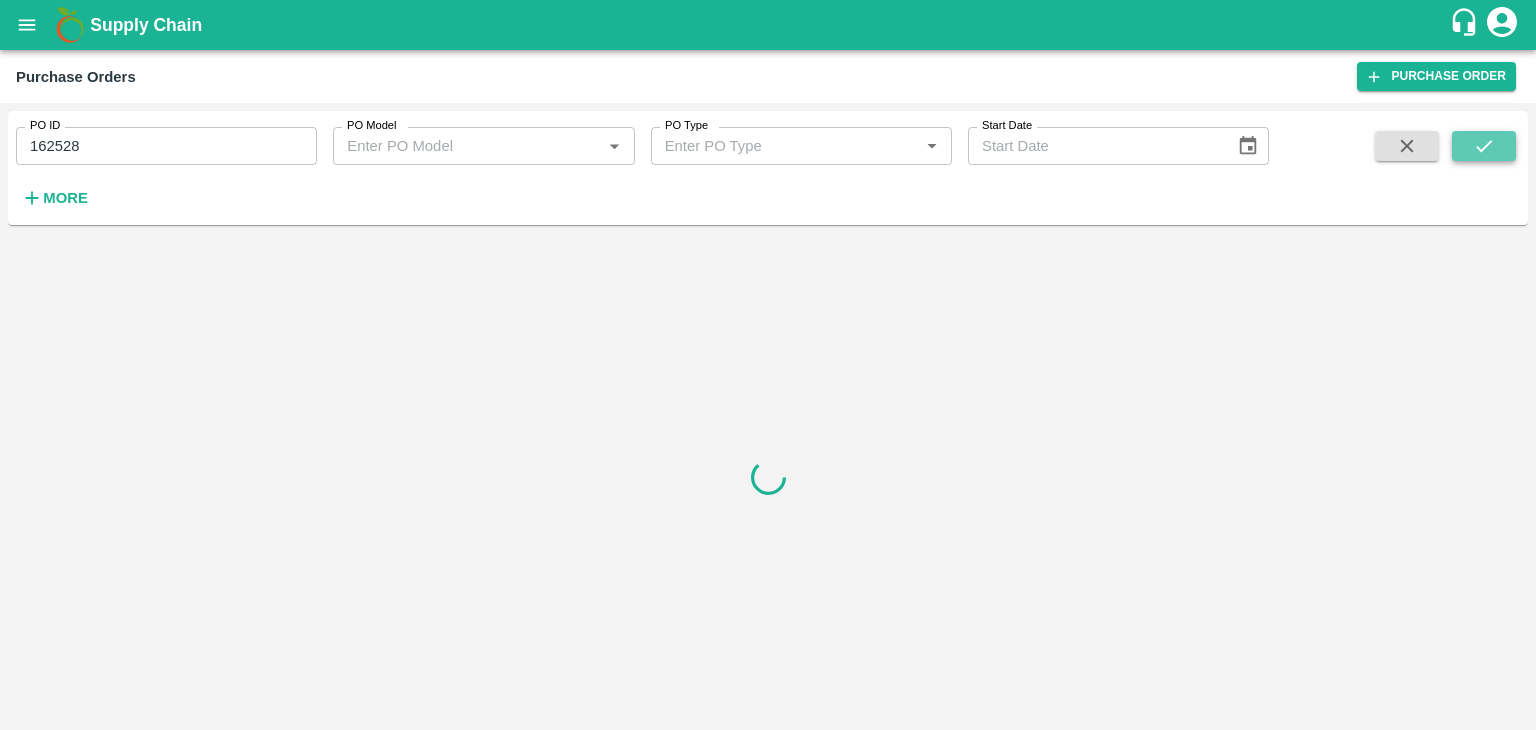 click at bounding box center (1484, 146) 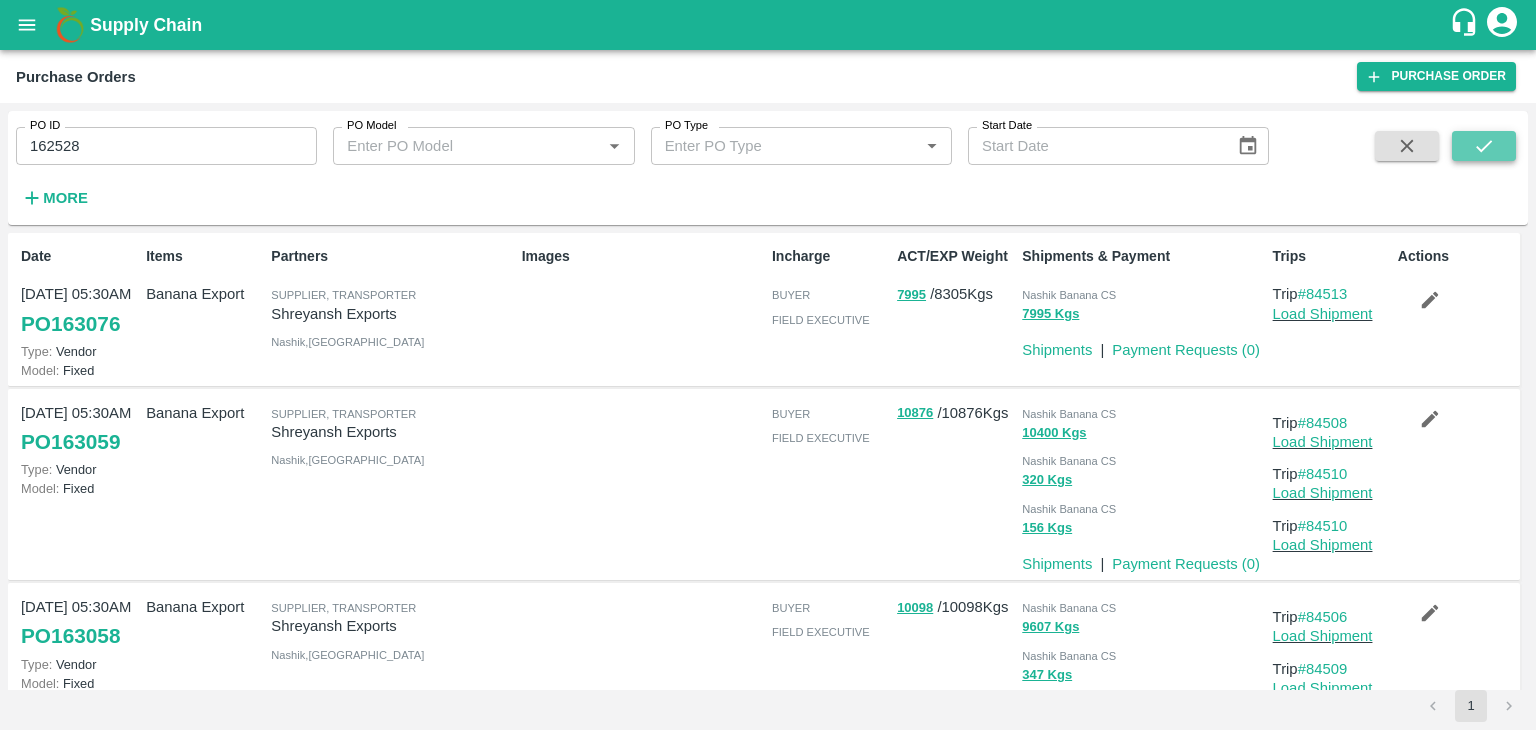 click 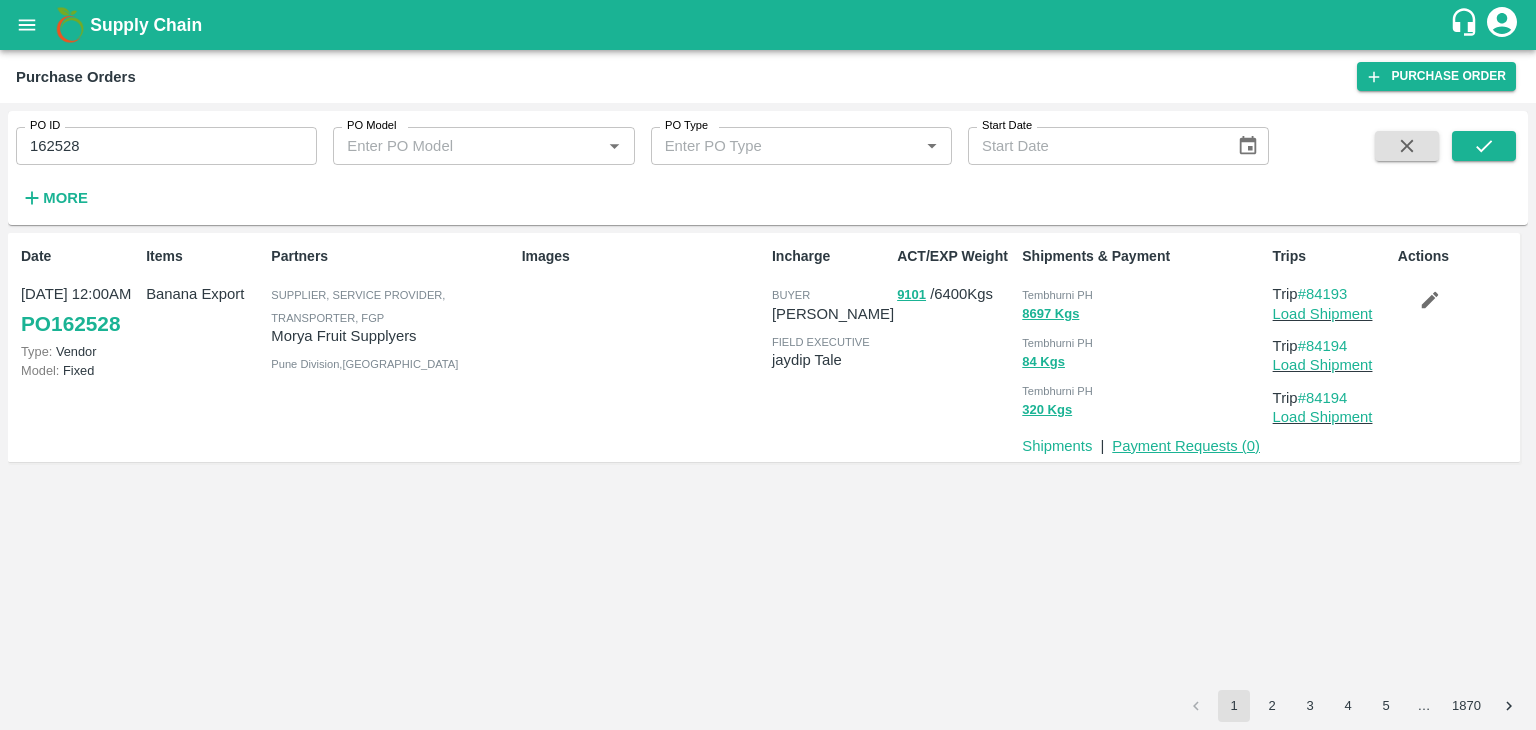 click on "Payment Requests ( 0 )" at bounding box center (1186, 446) 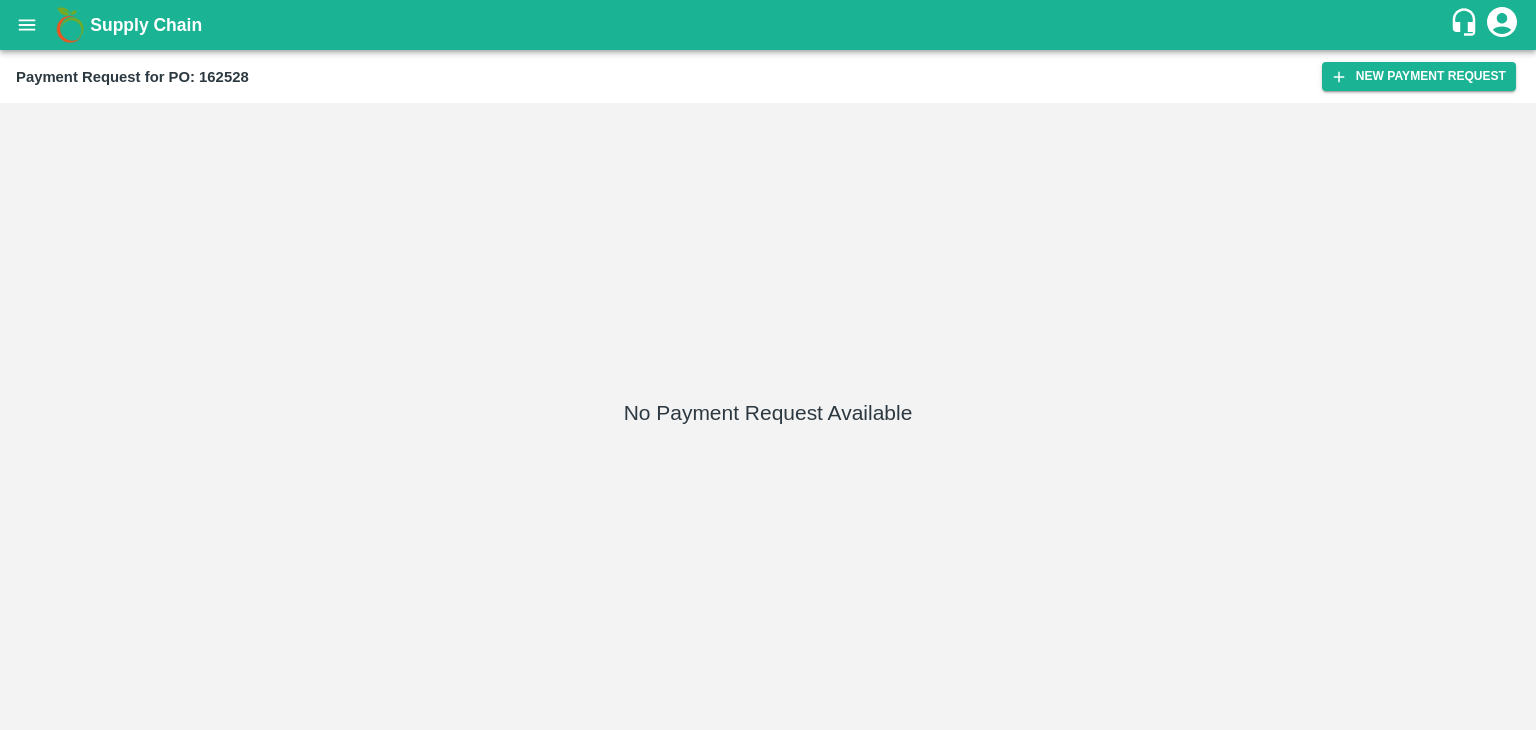 scroll, scrollTop: 0, scrollLeft: 0, axis: both 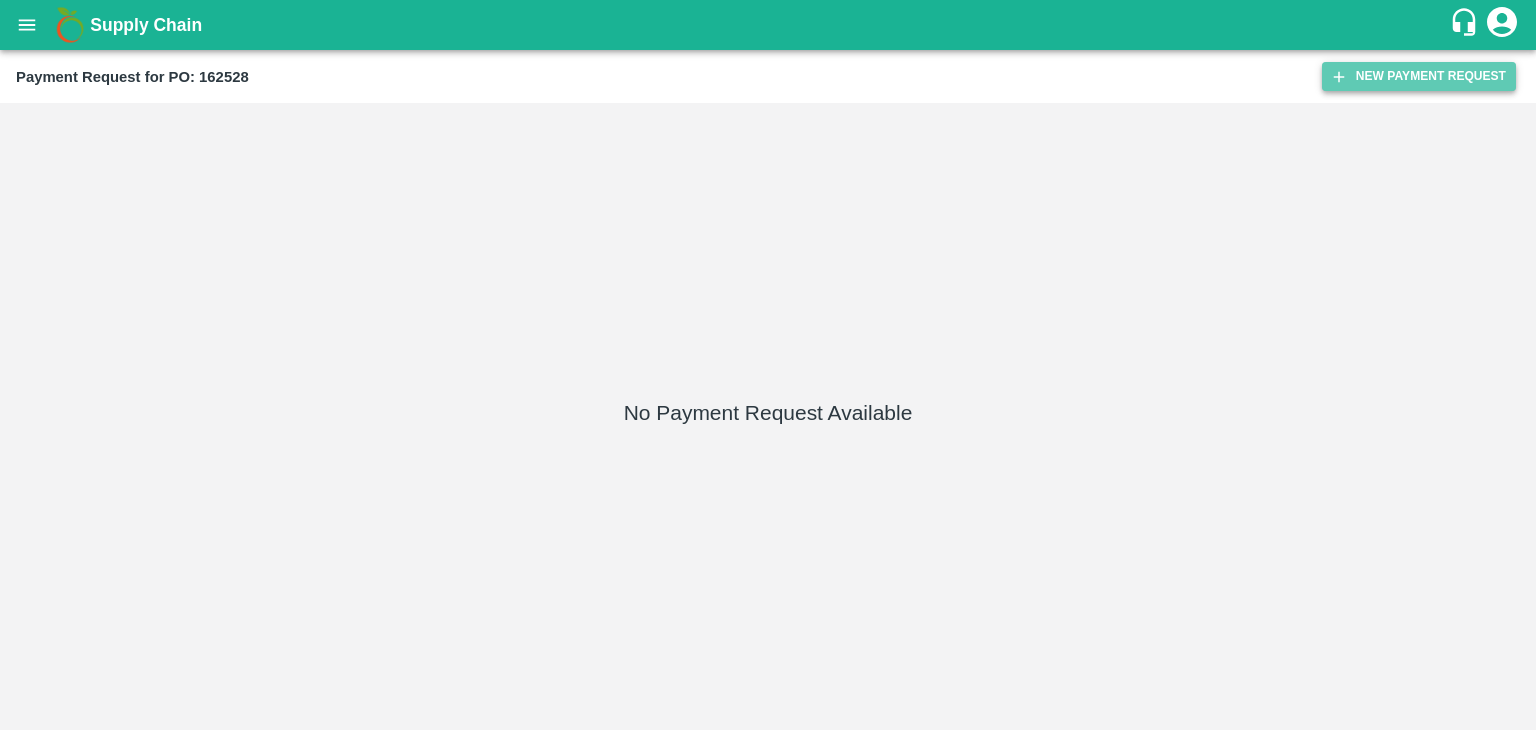 click on "New Payment Request" at bounding box center (1419, 76) 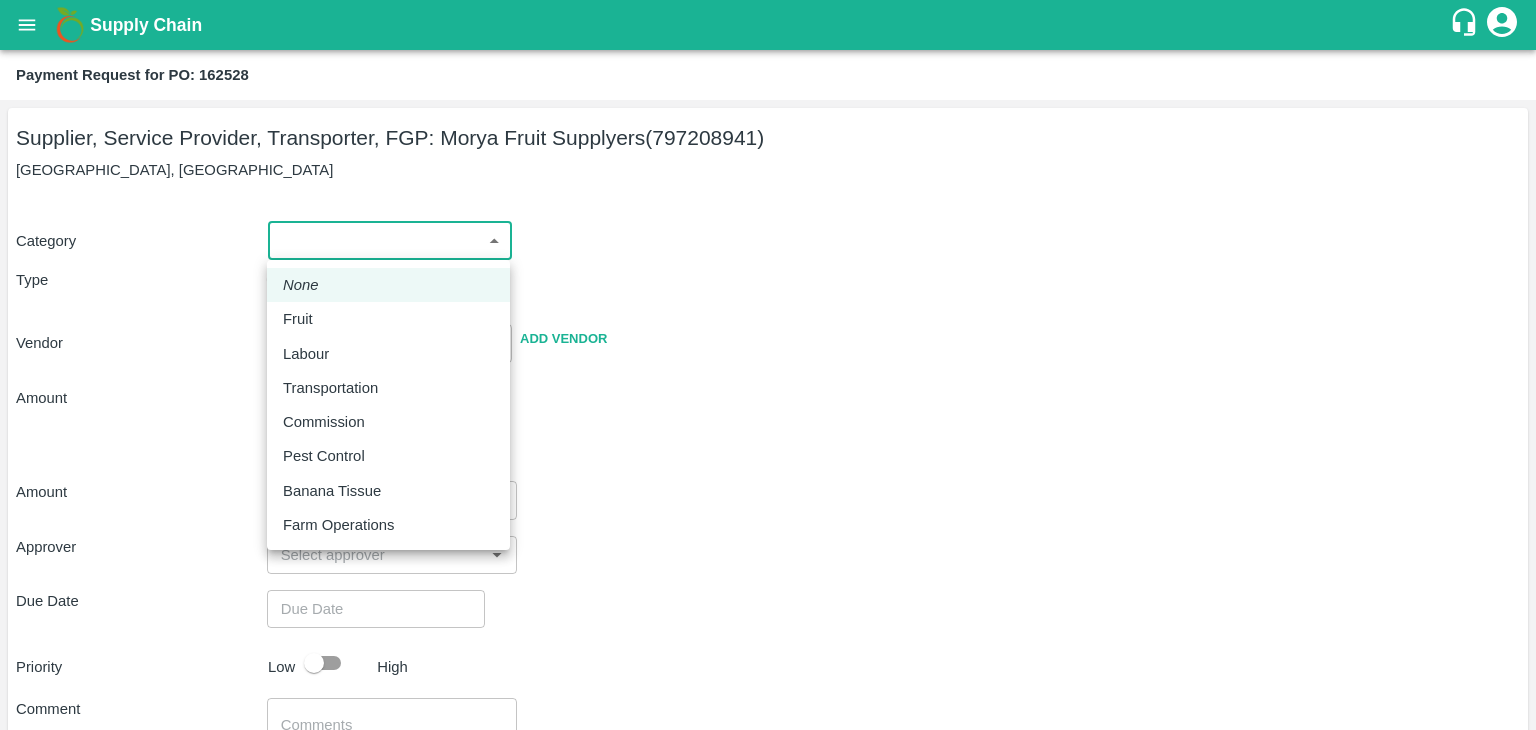 click on "Supply Chain Payment Request for PO: 162528 Supplier, Service Provider, Transporter, FGP:    Morya Fruit Supplyers  (797208941) [GEOGRAPHIC_DATA], [GEOGRAPHIC_DATA] Category ​ ​ Type Advance Bill Vendor ​ Add Vendor Amount Total value Per Kg ​ Amount ​ Approver ​ Due Date ​  Priority  Low  High Comment x ​ Attach bill Cancel Save Tembhurni PH Nashik CC Shahada Banana Export PH Savda Banana Export PH Nashik Banana CS [PERSON_NAME] Logout None Fruit Labour Transportation Commission Pest Control Banana Tissue Farm Operations" at bounding box center [768, 365] 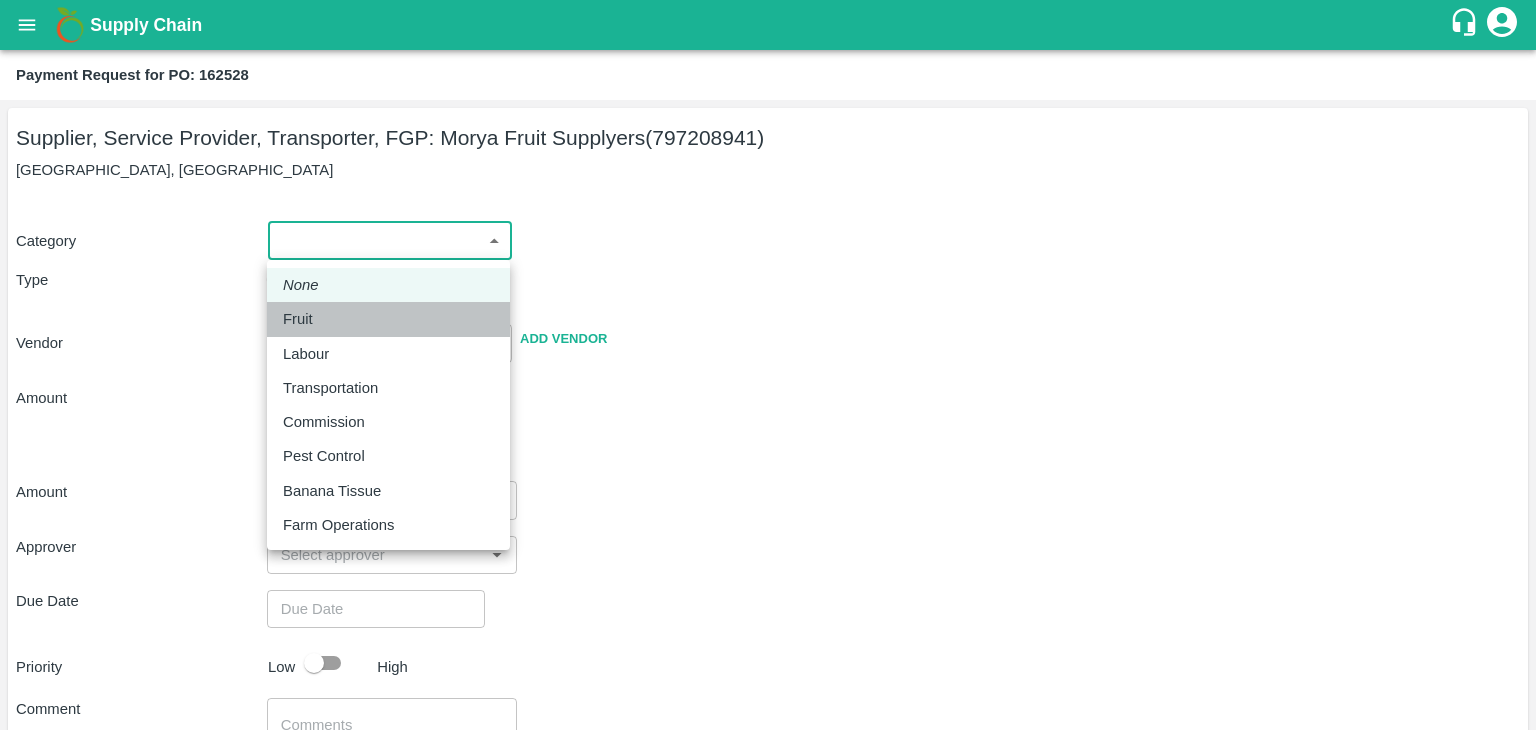 click on "Fruit" at bounding box center [388, 319] 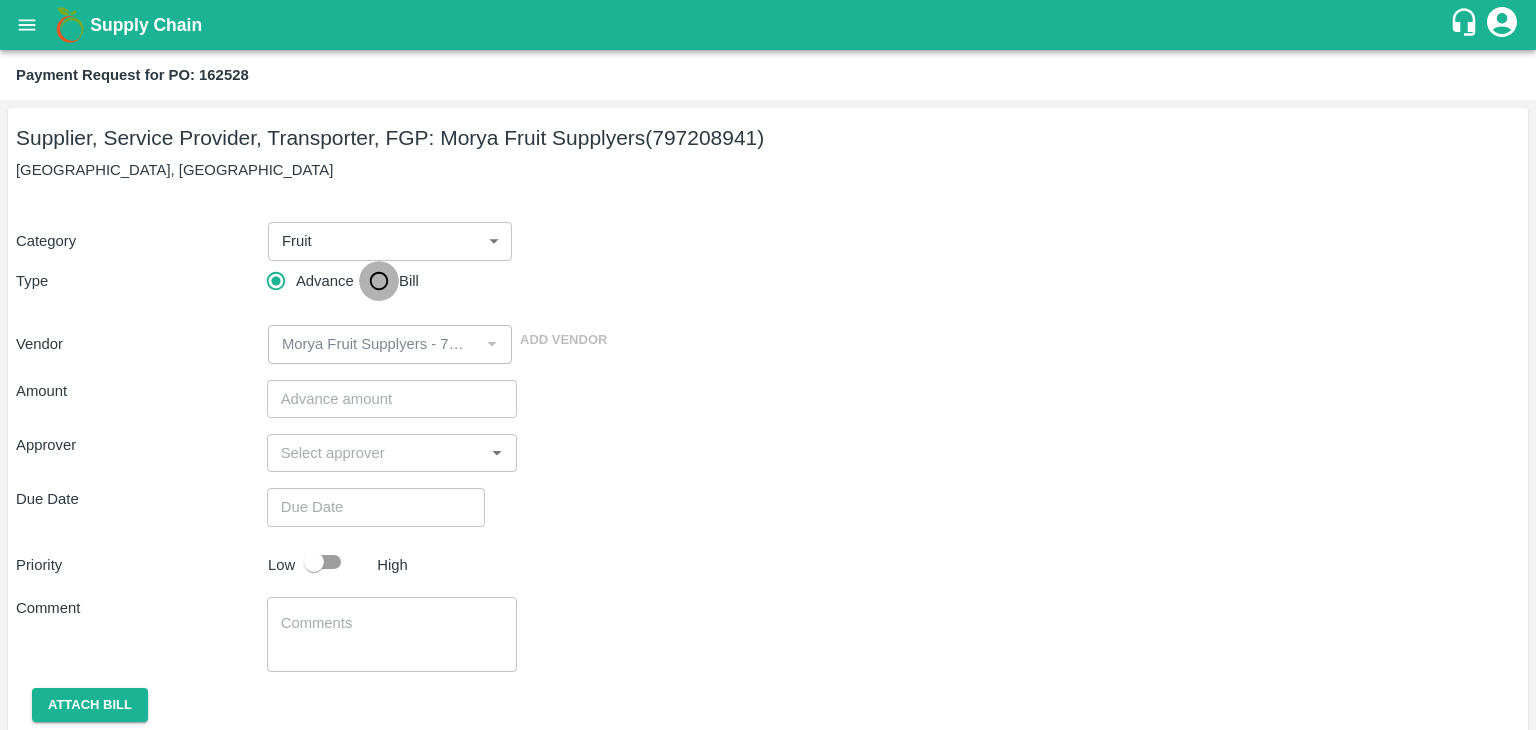 click on "Bill" at bounding box center (379, 281) 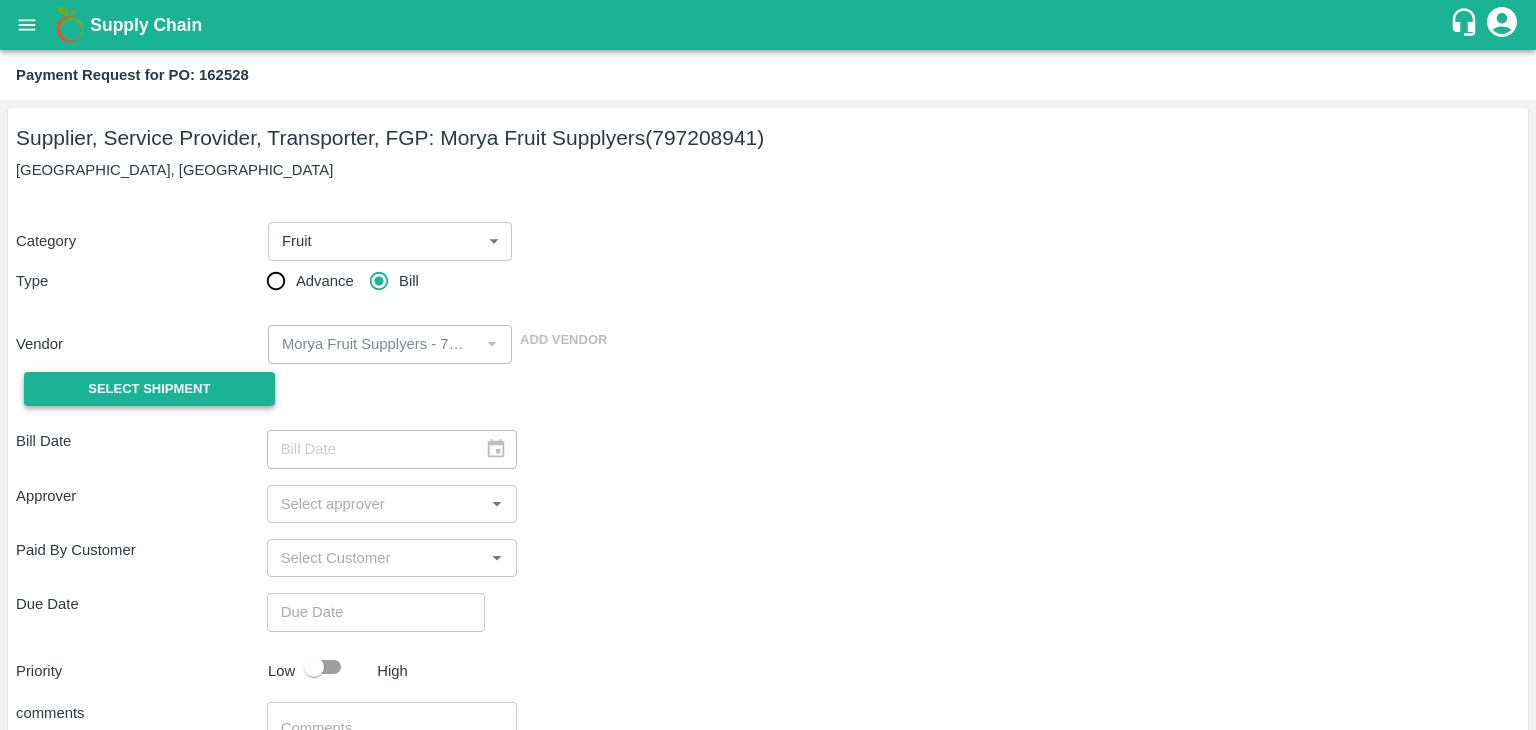click on "Select Shipment" at bounding box center (149, 389) 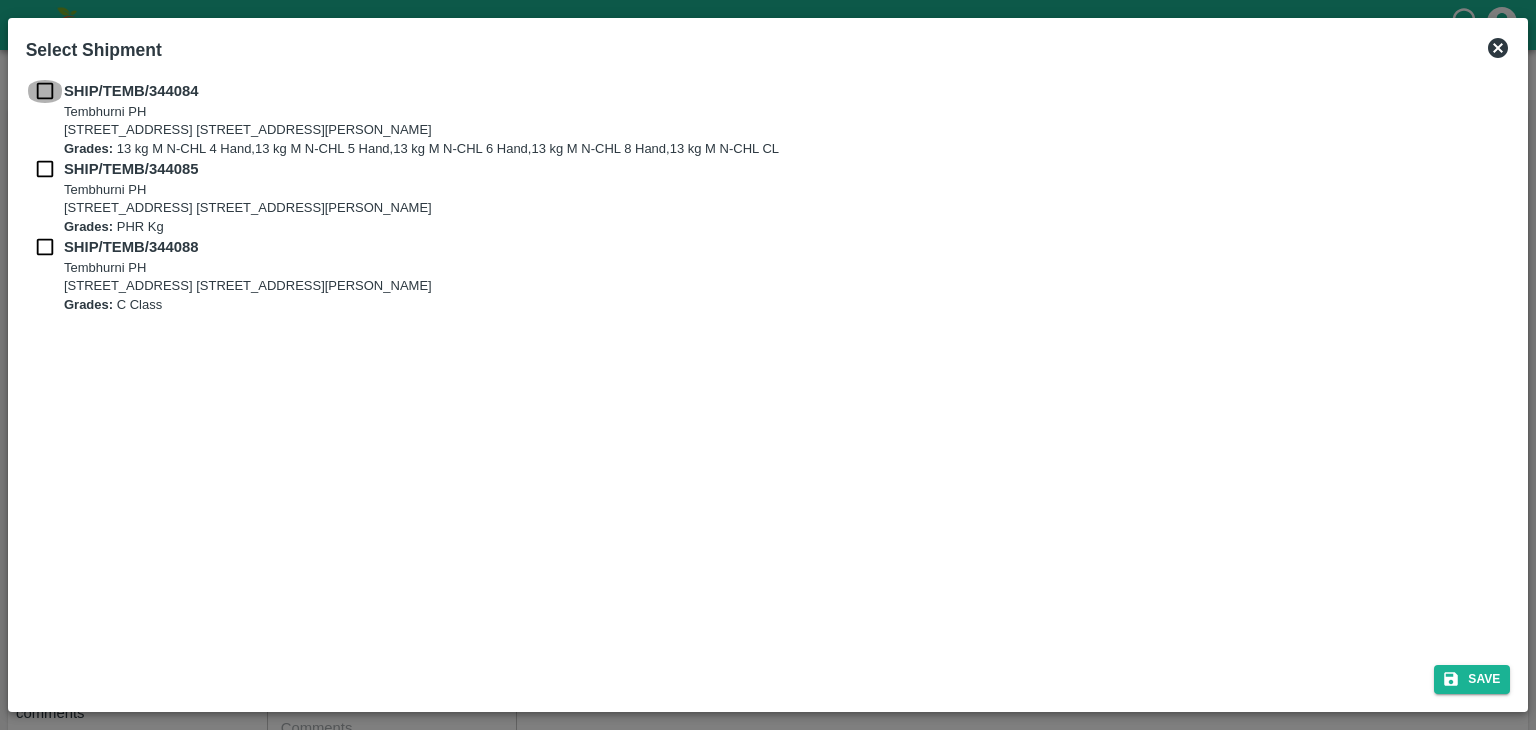 click at bounding box center [45, 91] 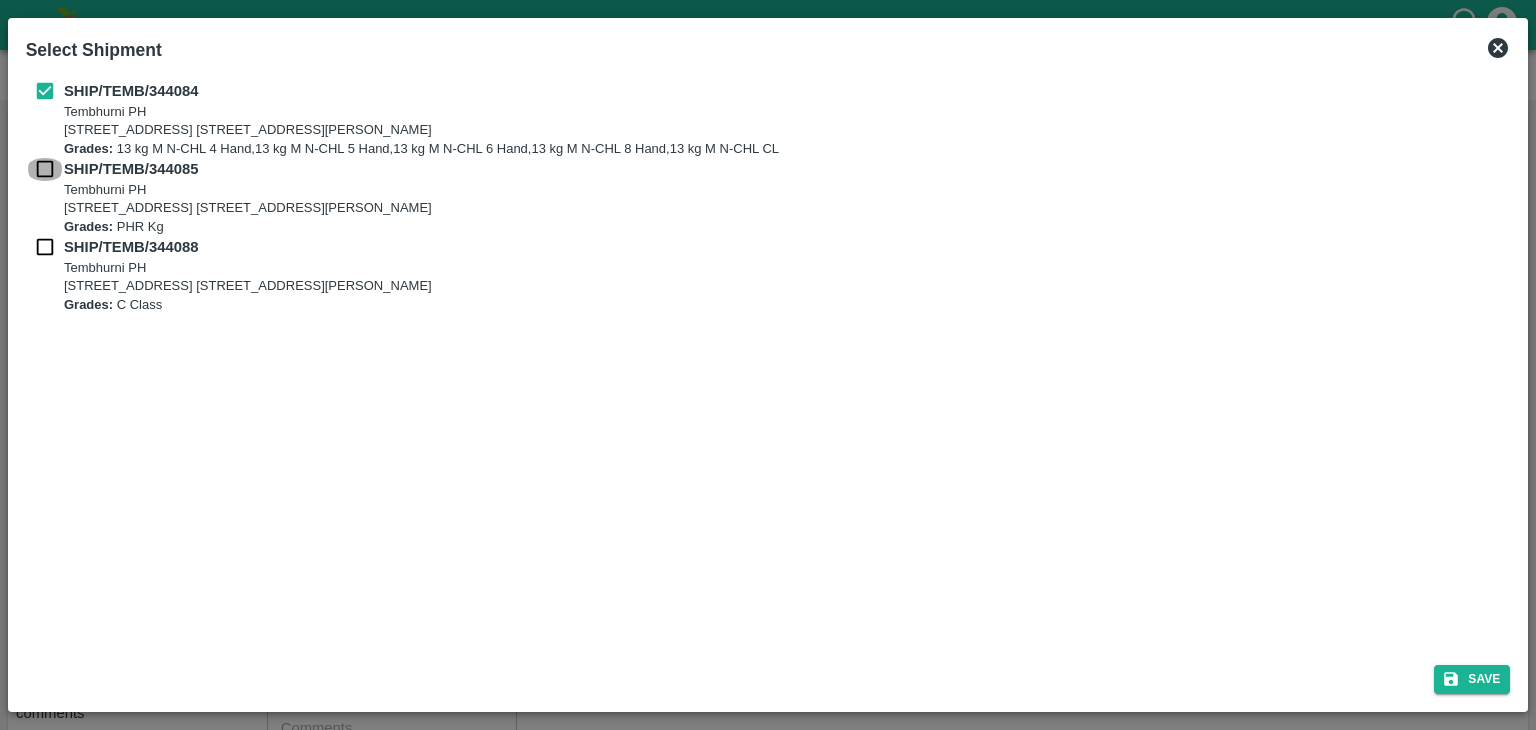 click at bounding box center [45, 169] 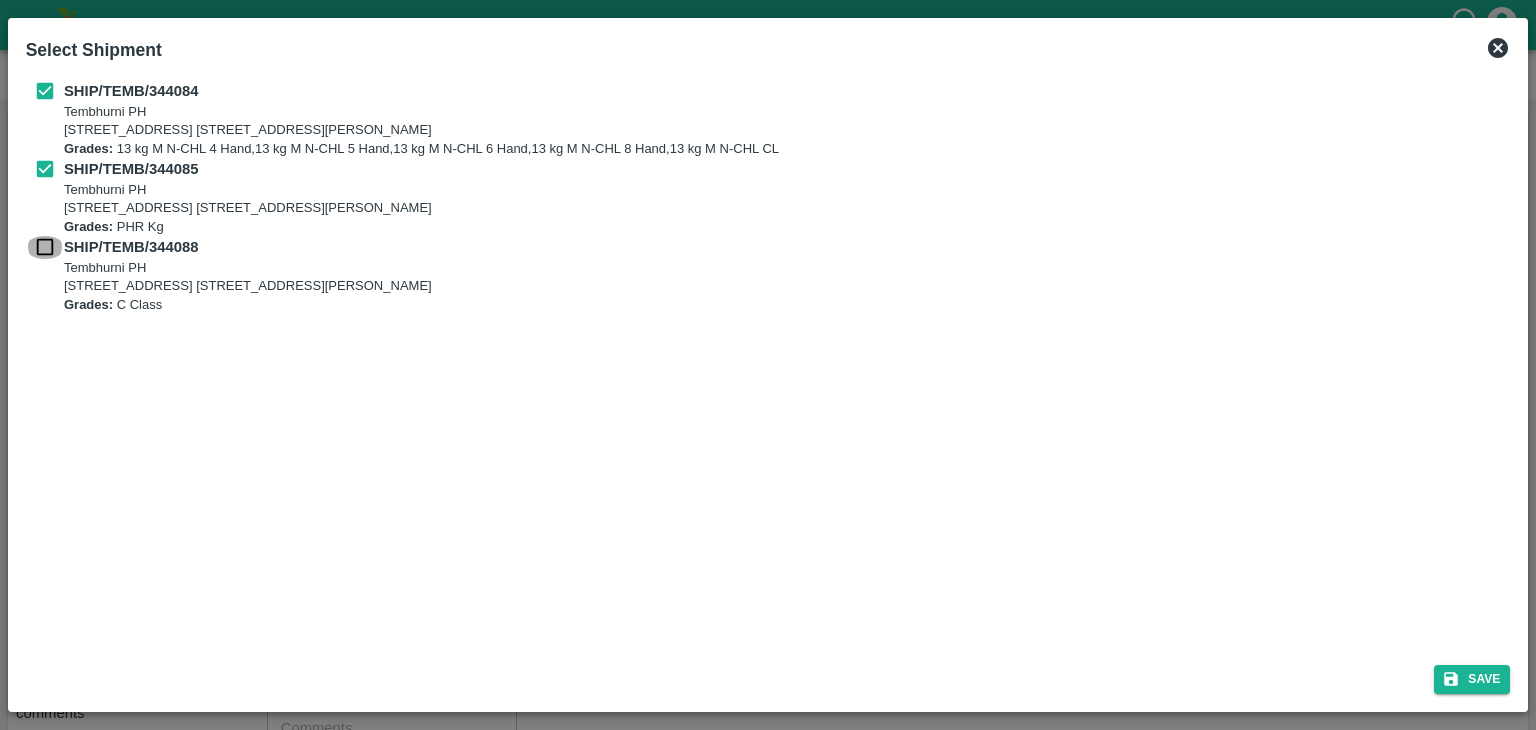 click at bounding box center [45, 247] 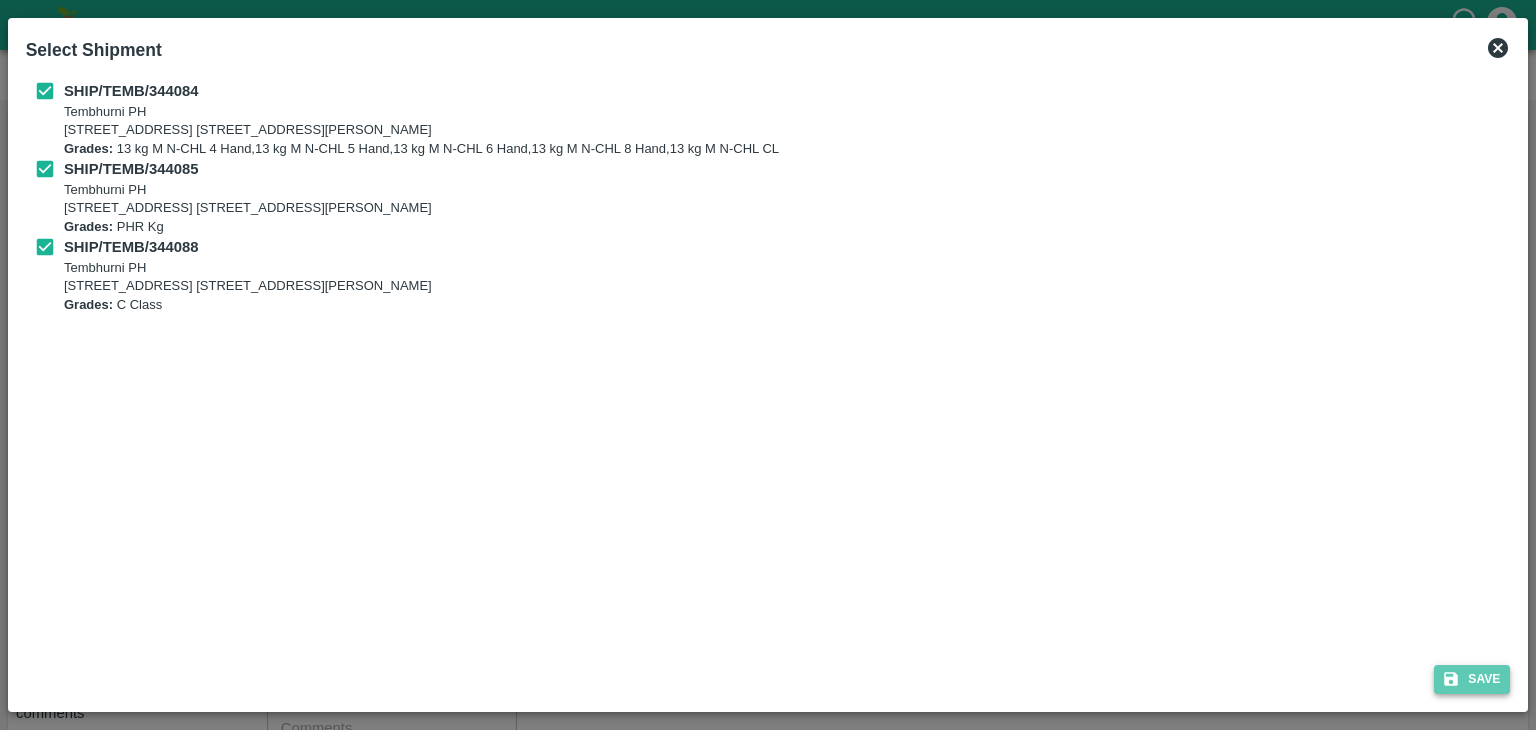 click on "Save" at bounding box center (1472, 679) 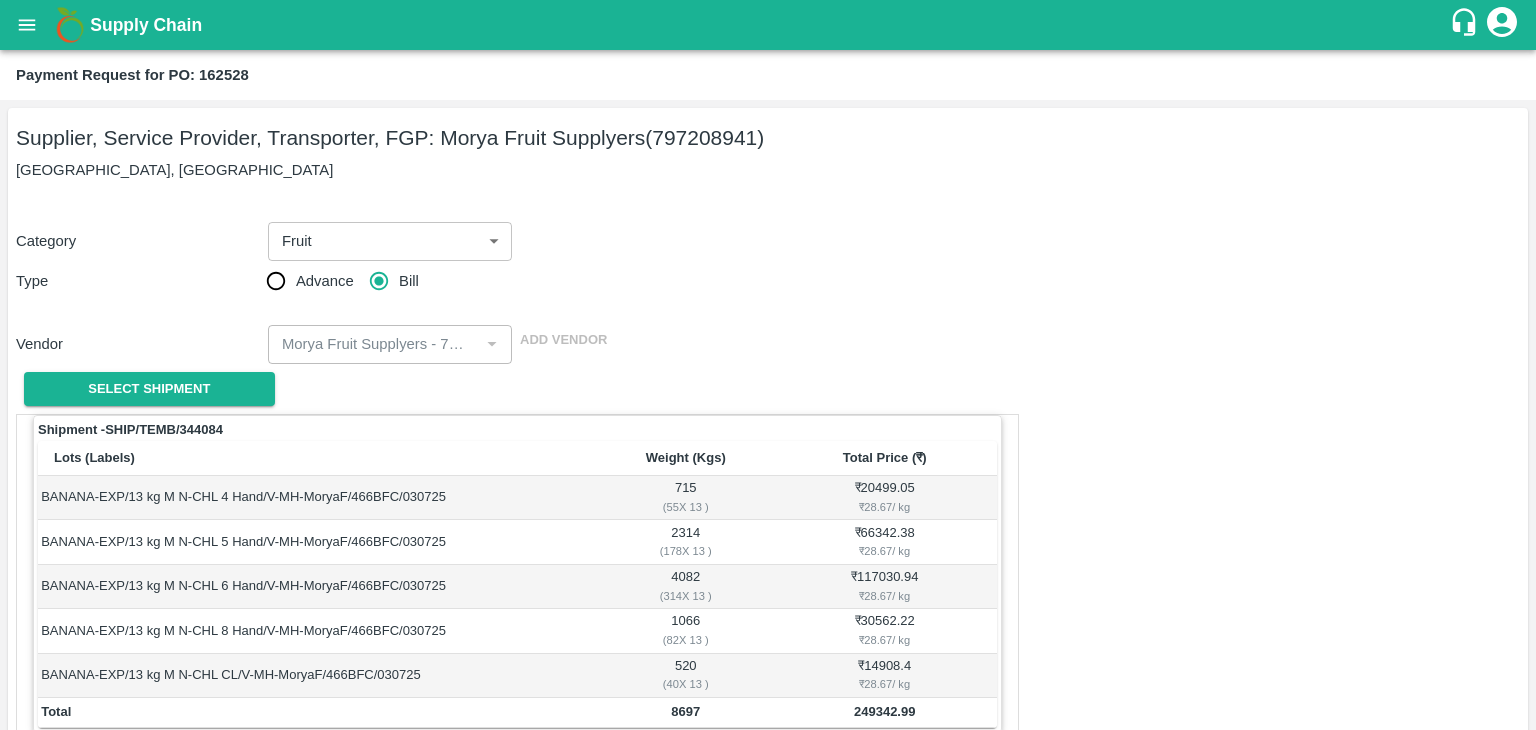 scroll, scrollTop: 980, scrollLeft: 0, axis: vertical 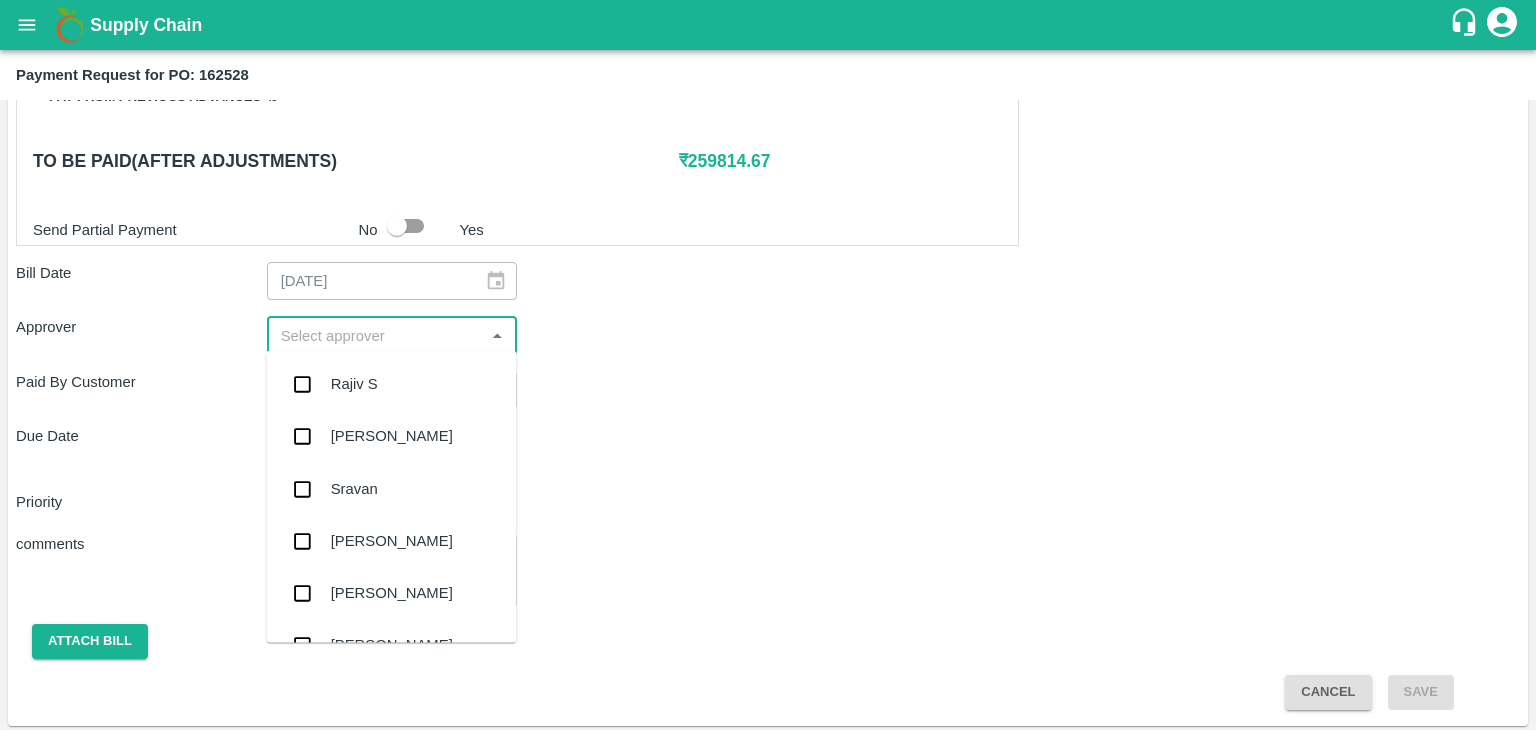 click at bounding box center (376, 335) 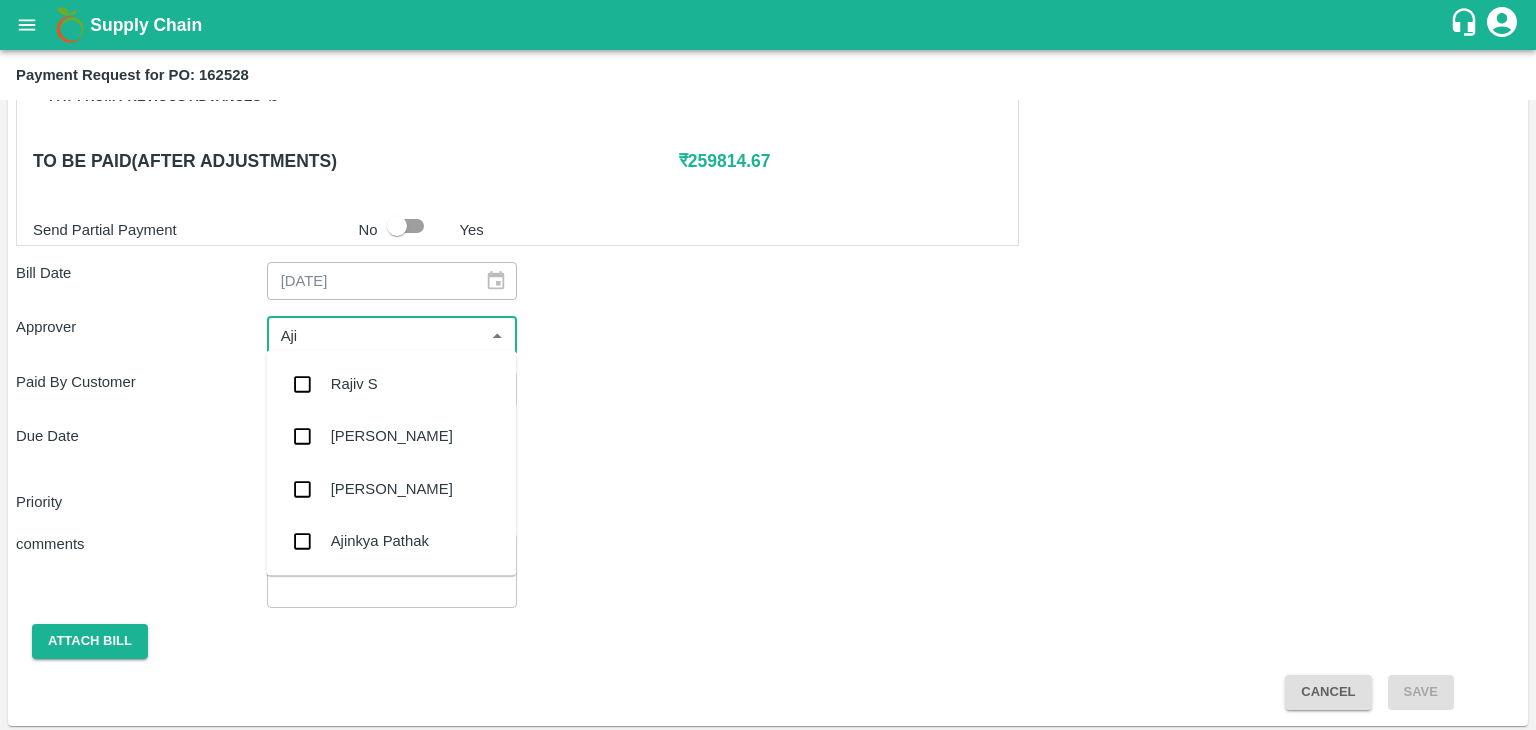 type on "Ajit" 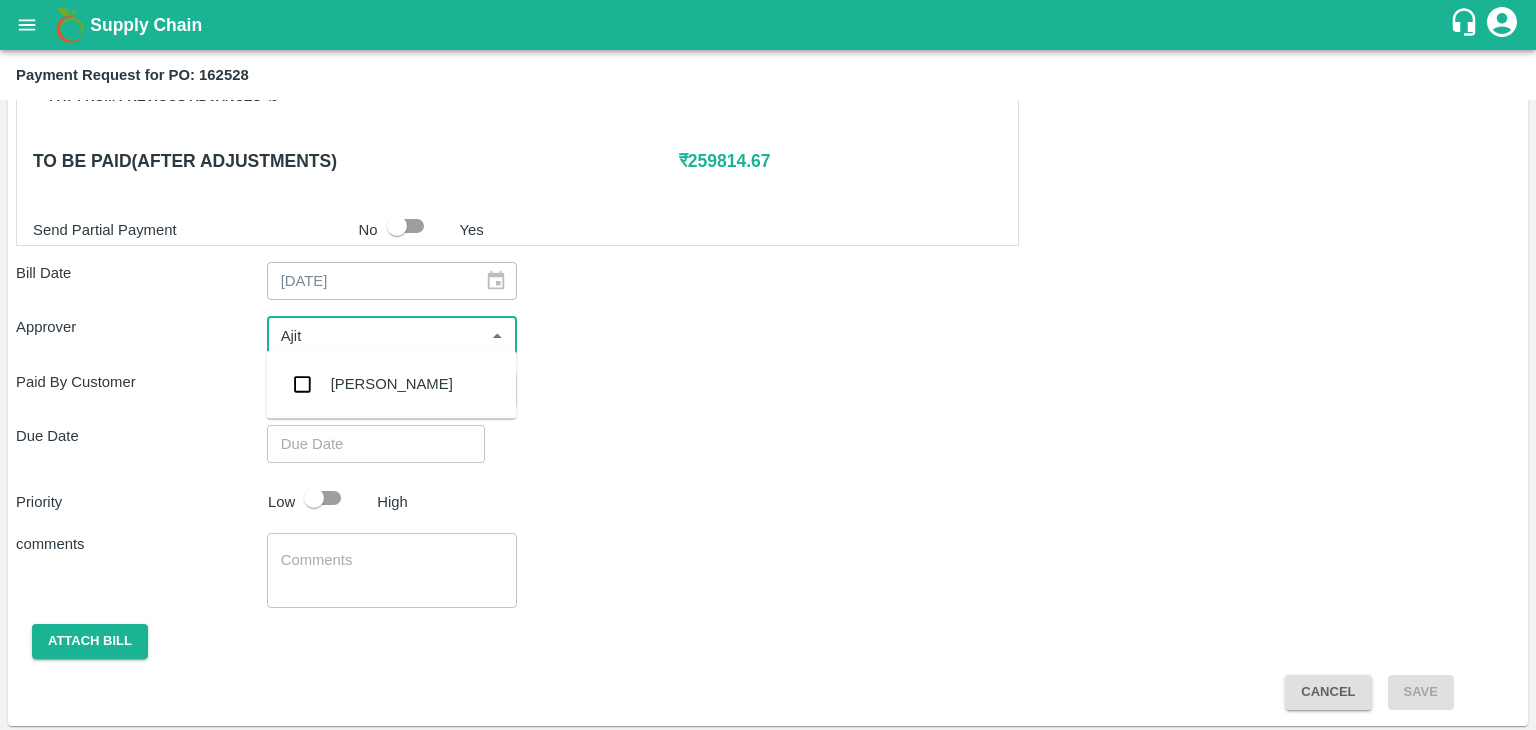 click on "Ajit Otari" at bounding box center [392, 384] 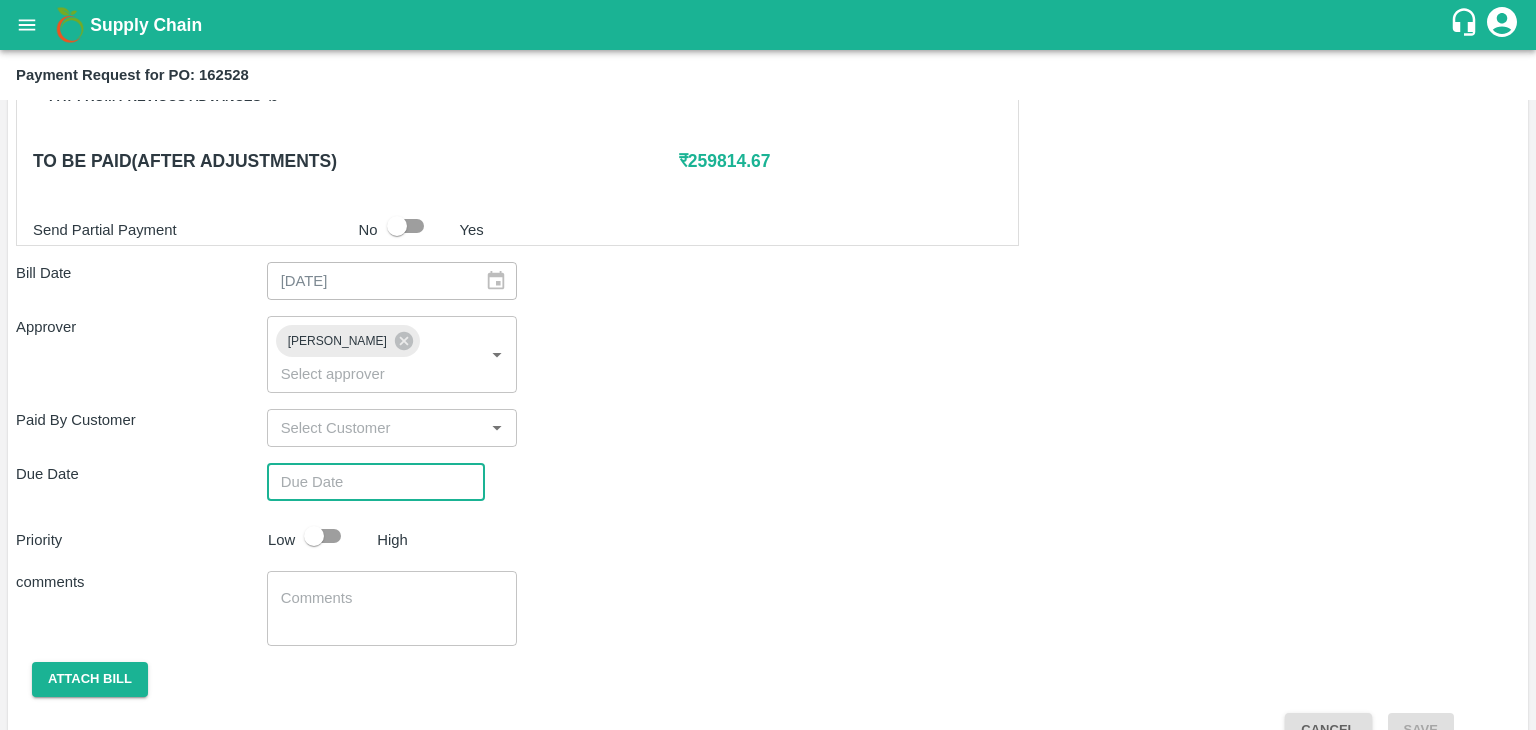 type on "DD/MM/YYYY hh:mm aa" 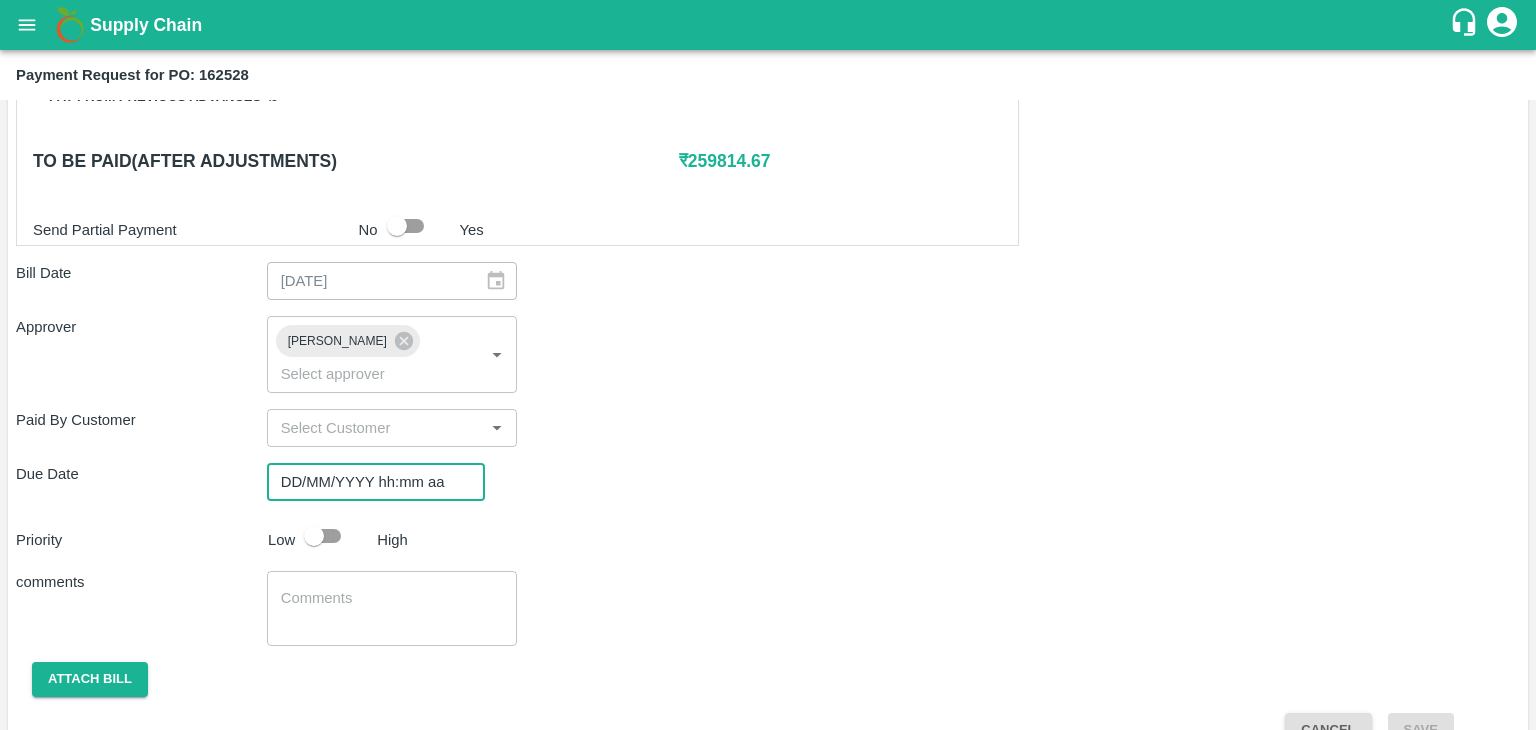 click on "DD/MM/YYYY hh:mm aa" at bounding box center [369, 482] 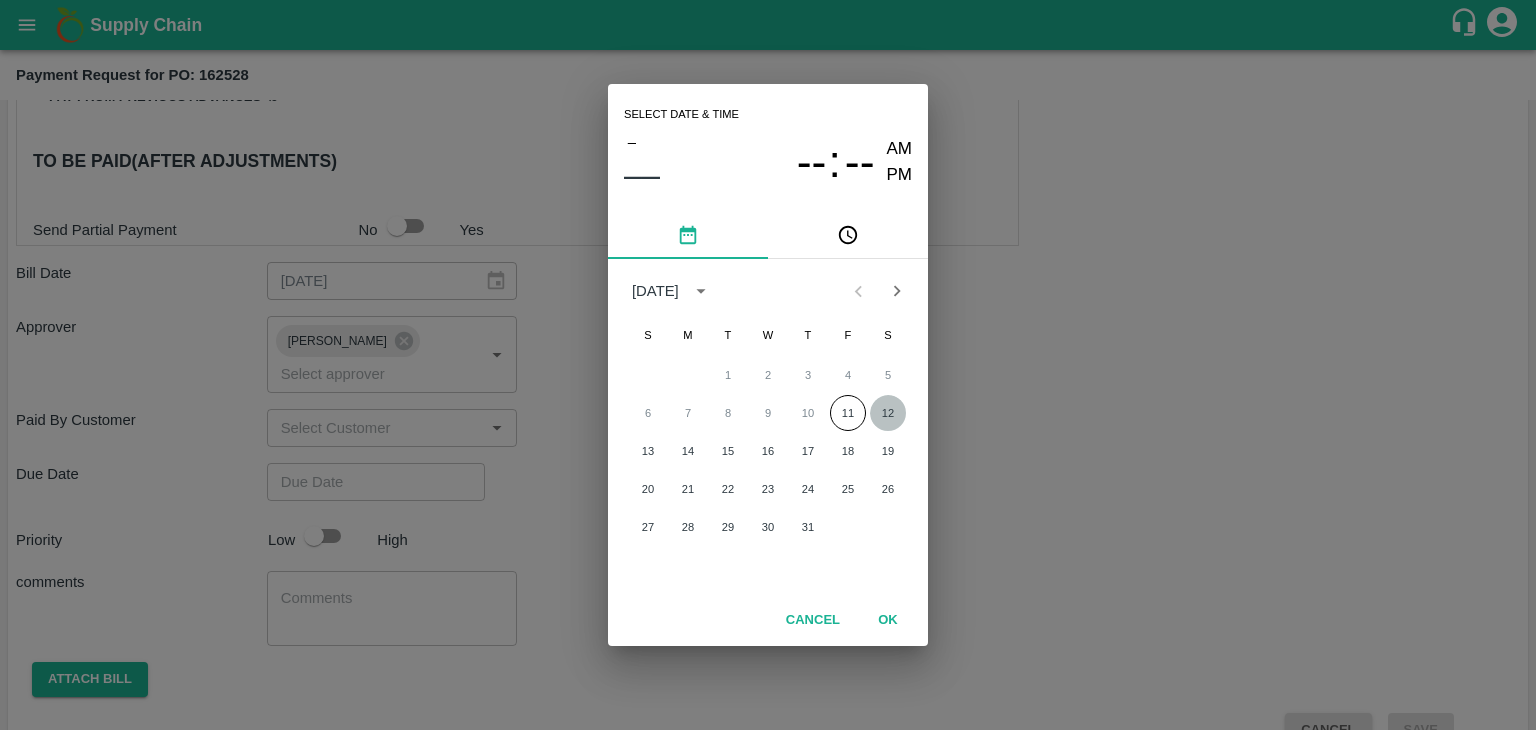 click on "12" at bounding box center (888, 413) 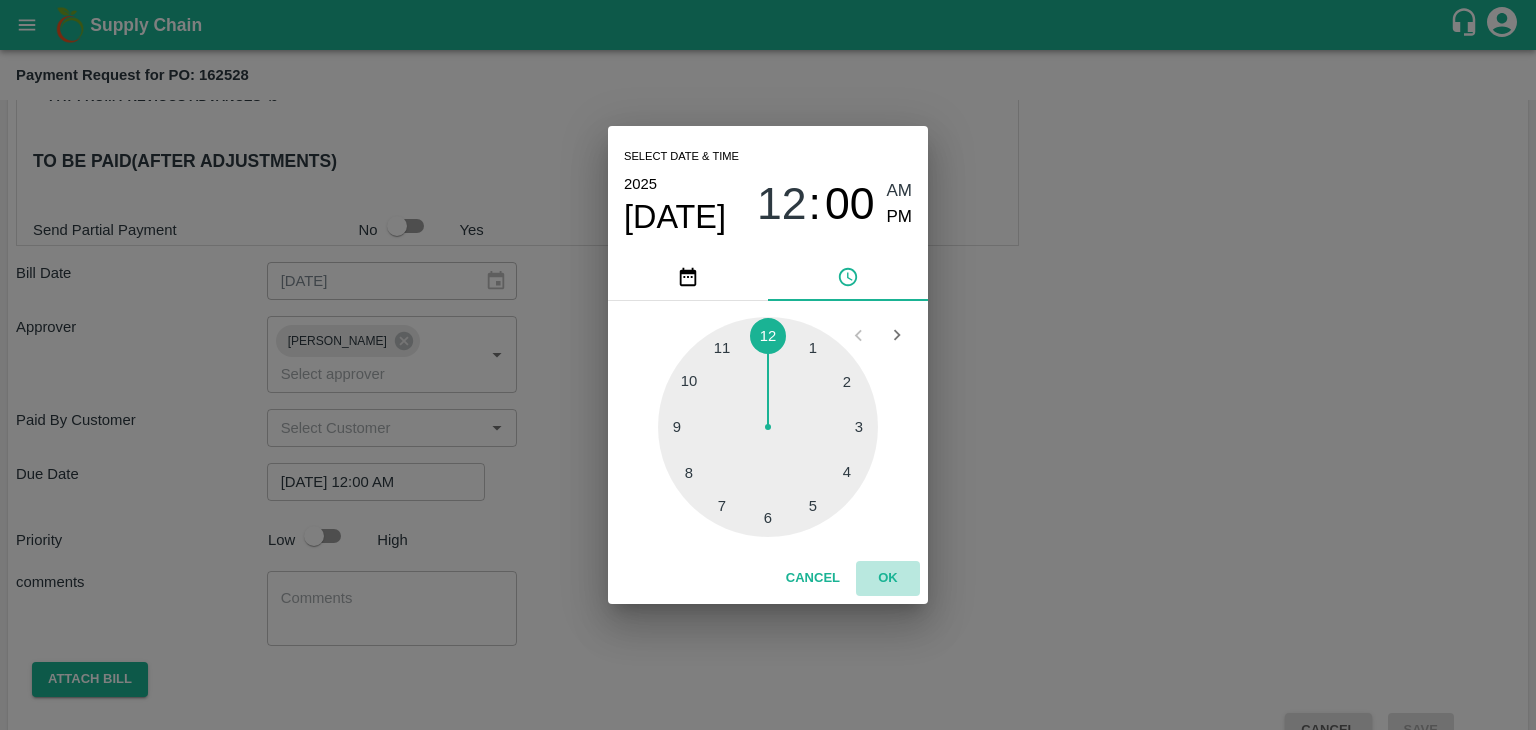 click on "OK" at bounding box center [888, 578] 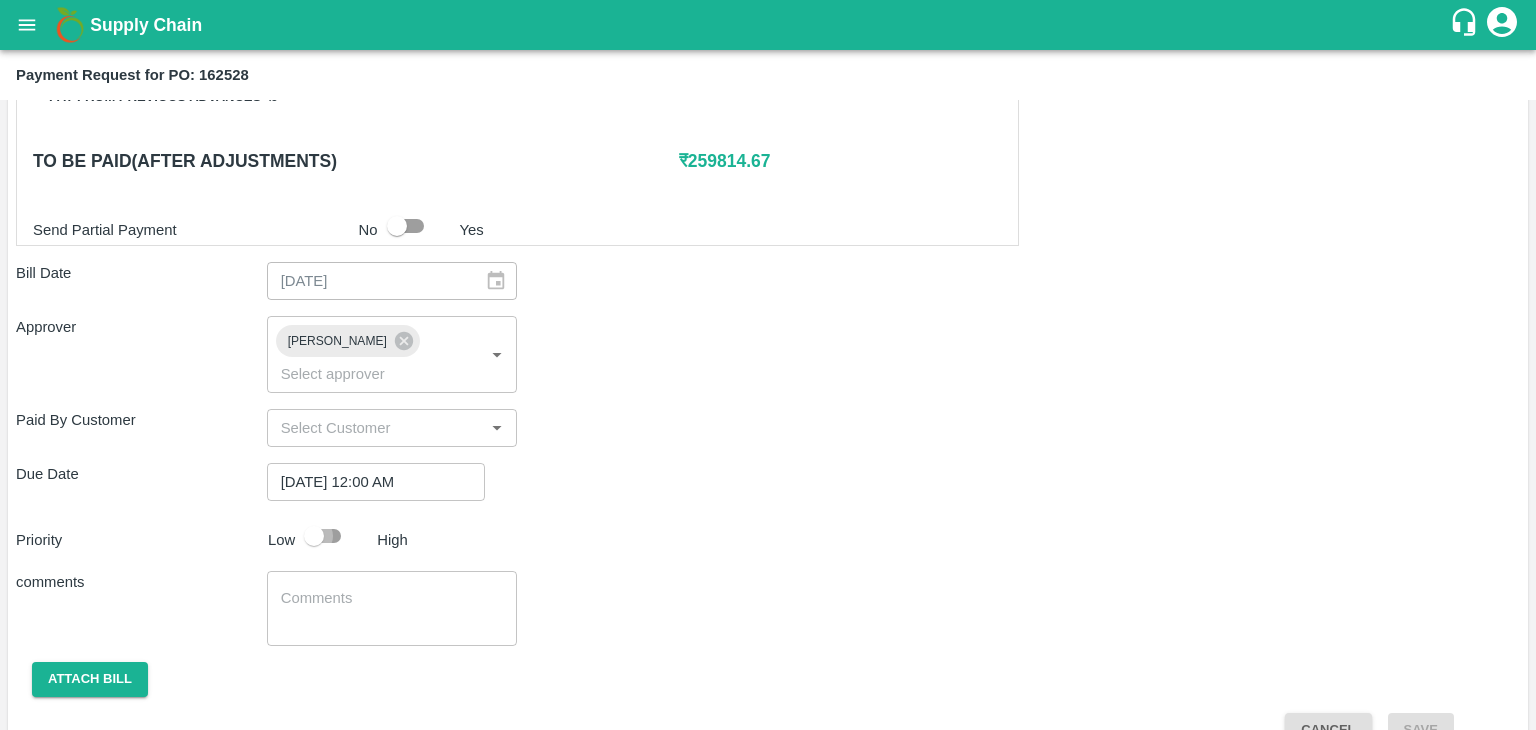 click at bounding box center (314, 536) 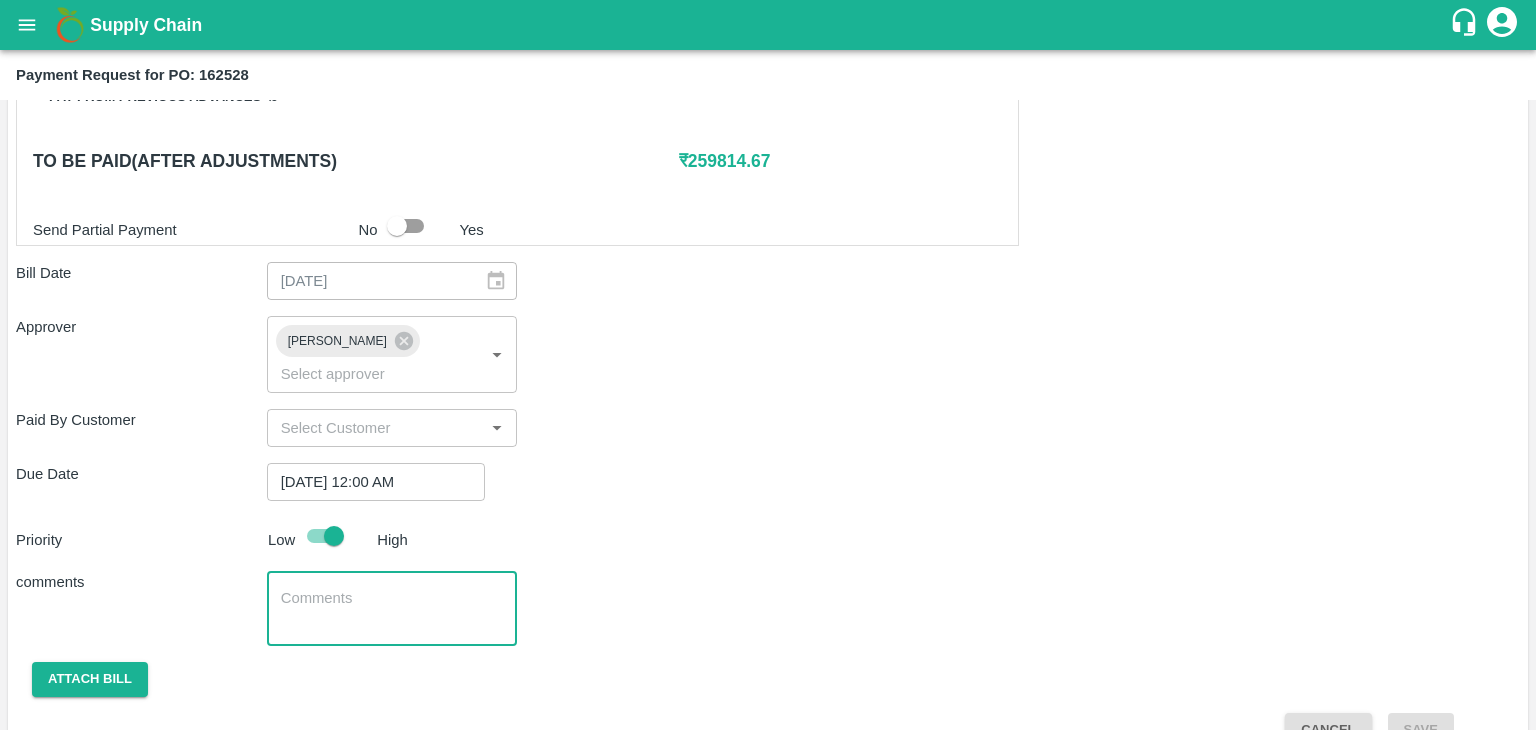 click at bounding box center (392, 609) 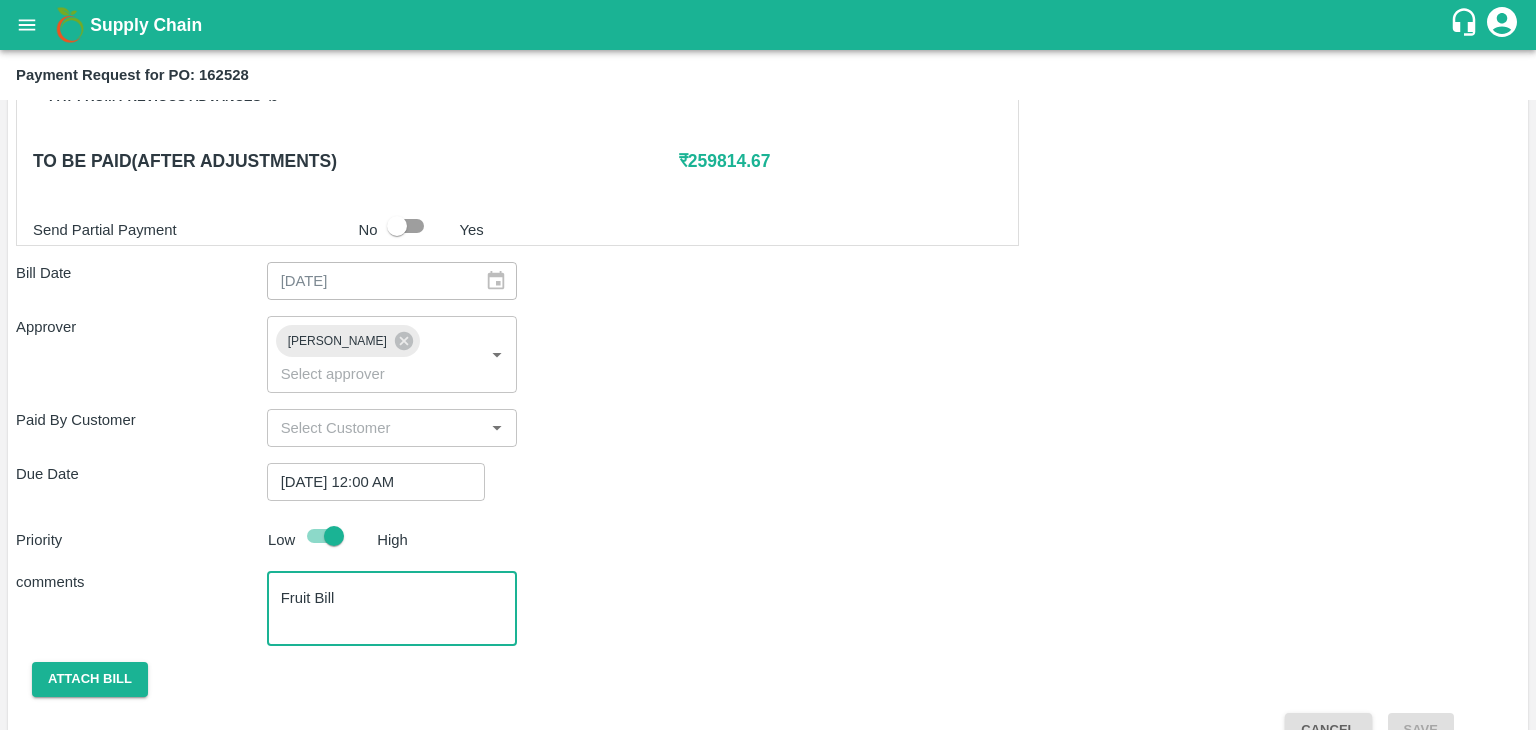 scroll, scrollTop: 992, scrollLeft: 0, axis: vertical 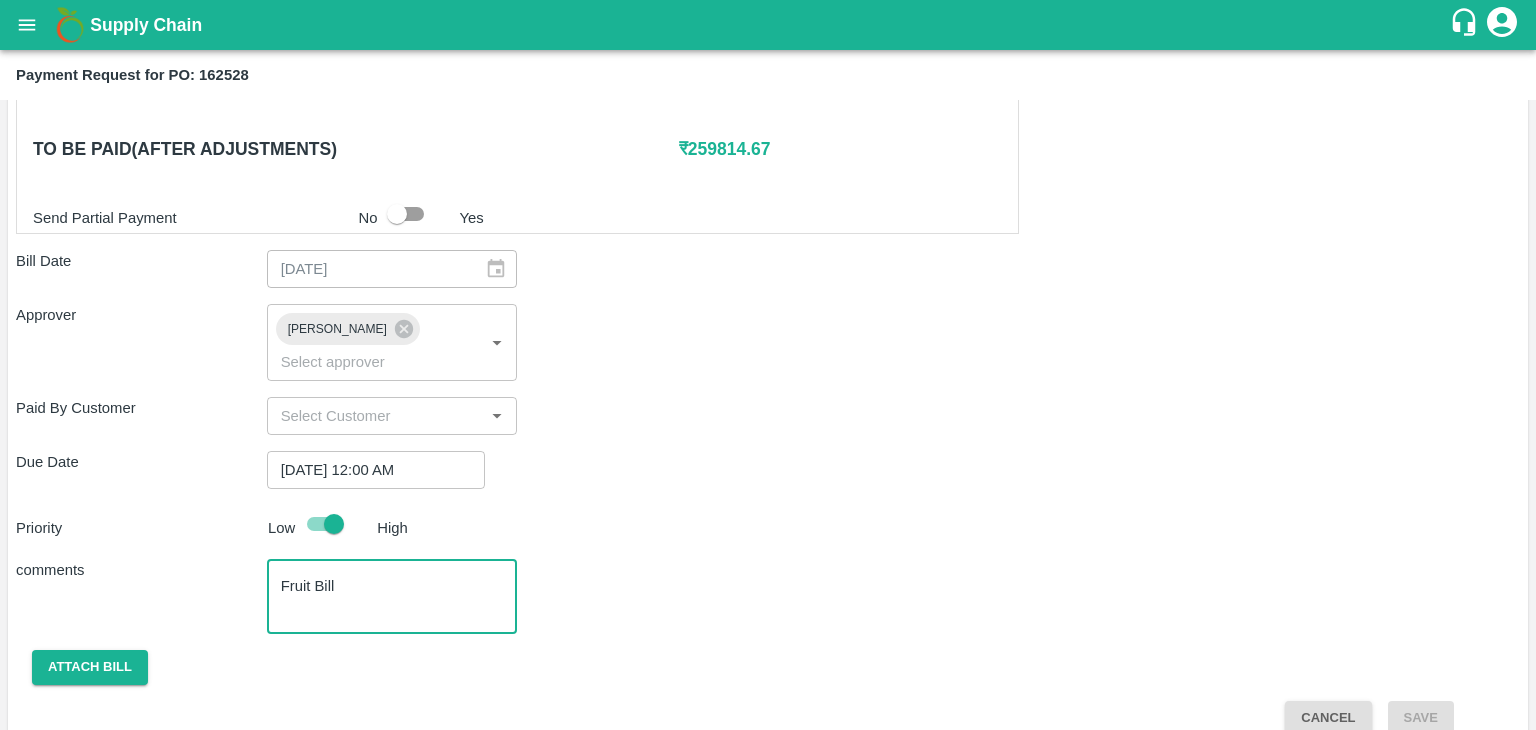 type on "Fruit Bill" 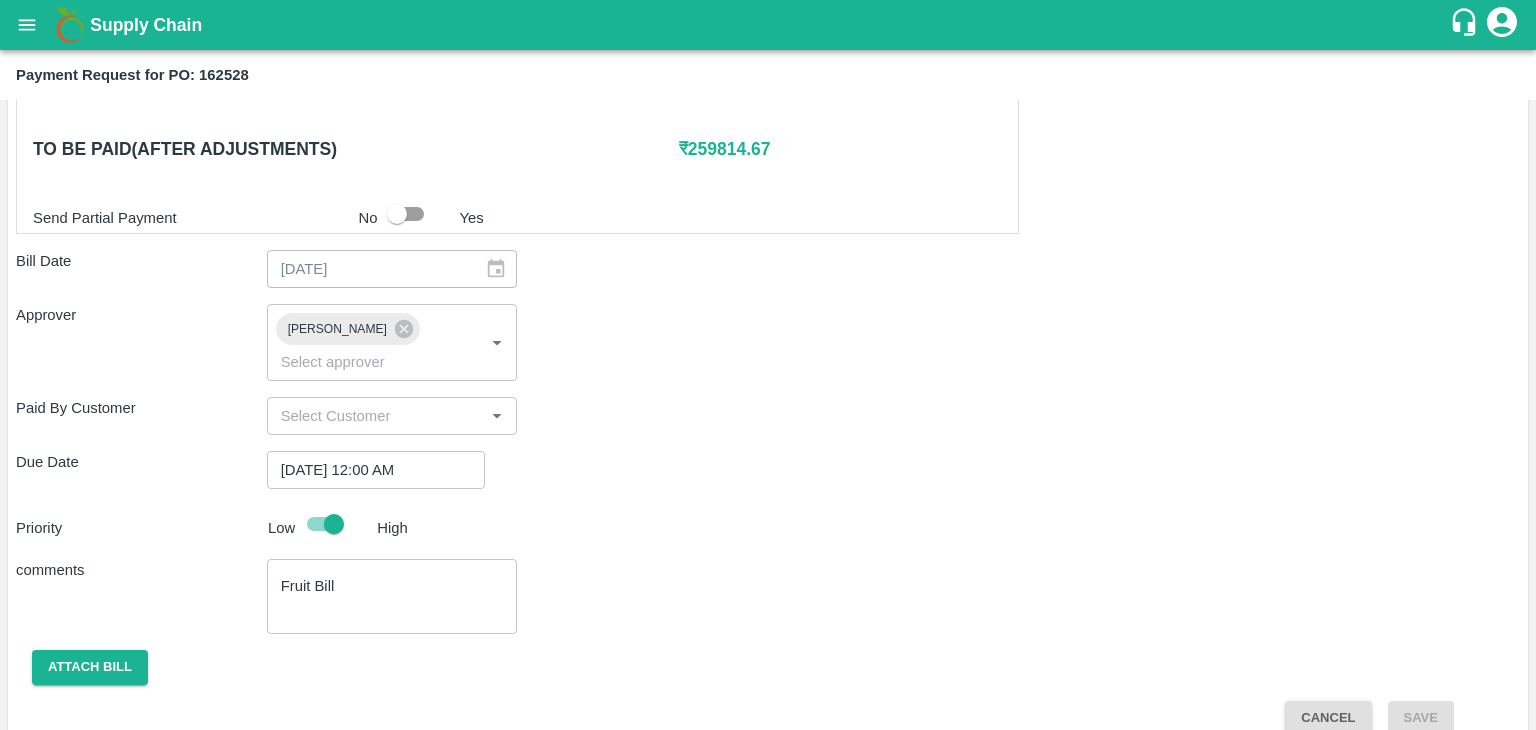 click on "Shipment -  SHIP/TEMB/344084 Lots (Labels) Weight (Kgs) Total Price (₹) BANANA-EXP/13 kg M N-CHL 4 Hand/V-MH-MoryaF/466BFC/030725   715 ( 55  X   13   ) ₹ 20499.05 ₹ 28.67  / kg BANANA-EXP/13 kg M N-CHL 5 Hand/V-MH-MoryaF/466BFC/030725   2314 ( 178  X   13   ) ₹ 66342.38 ₹ 28.67  / kg BANANA-EXP/13 kg M N-CHL 6 Hand/V-MH-MoryaF/466BFC/030725   4082 ( 314  X   13   ) ₹ 117030.94 ₹ 28.67  / kg BANANA-EXP/13 kg M N-CHL 8 Hand/V-MH-MoryaF/466BFC/030725   1066 ( 82  X   13   ) ₹ 30562.22 ₹ 28.67  / kg BANANA-EXP/13 kg M N-CHL CL/V-MH-MoryaF/466BFC/030725   520 ( 40  X   13   ) ₹ 14908.4 ₹ 28.67  / kg Total 8697 249342.99 Shipment -  SHIP/TEMB/344085 Lots (Labels) Weight (Kgs) Total Price (₹) BANANA-EXP/PHR Kg/V-MH-MoryaF/258BOM/030725   84 ( 1  X   84   ) ₹ 2177.28 ₹ 25.92  / kg Total 84 2177.28 Shipment -  SHIP/TEMB/344088 Lots (Labels) Weight (Kgs) Total Price (₹) BANANA-EXP/C Class/V-MH-MoryaF/258BOM/030725   320 ( 1  X   320   ) ₹ 8294.4 ₹ 25.92  / kg Total 320 8294.4 0 ₹  x" at bounding box center [768, 79] 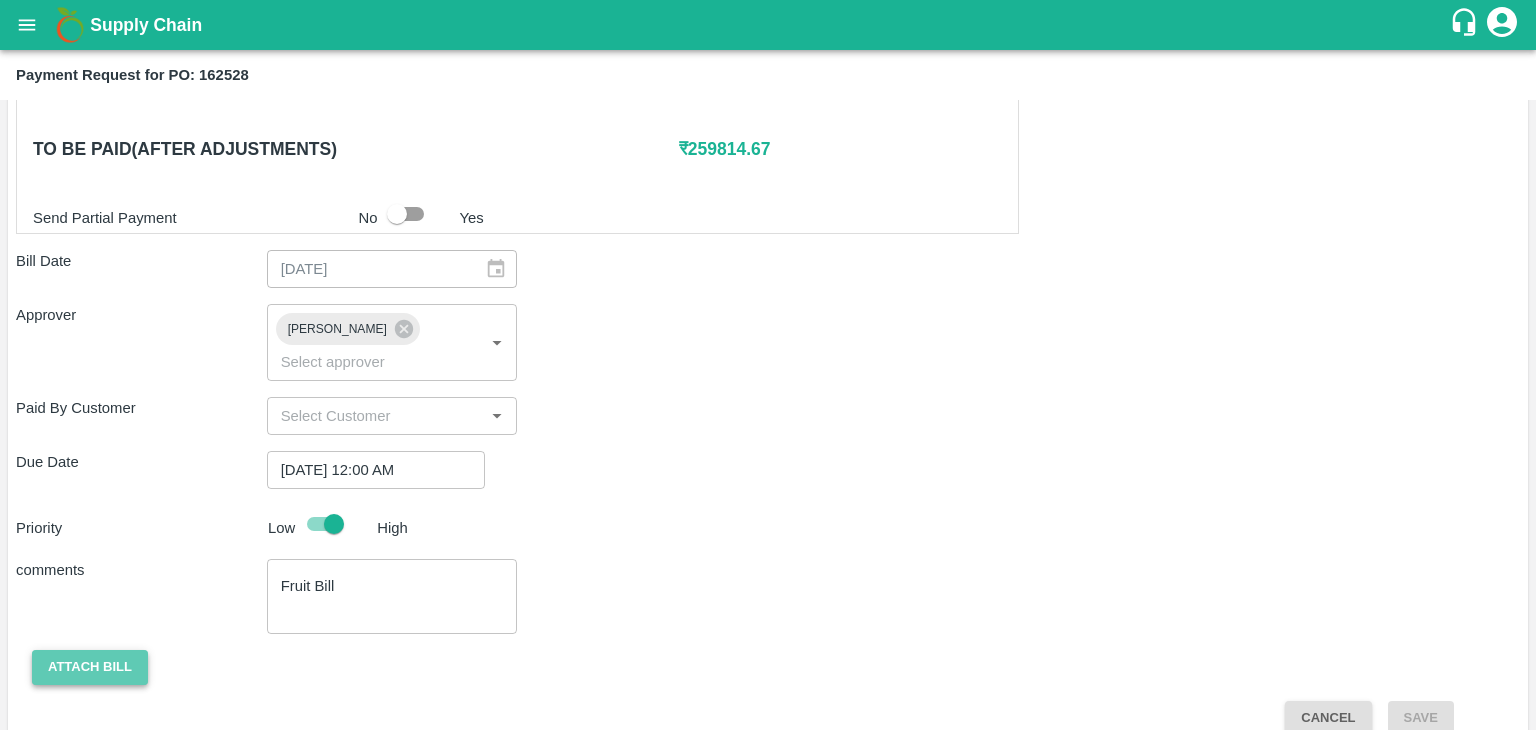 click on "Attach bill" at bounding box center (90, 667) 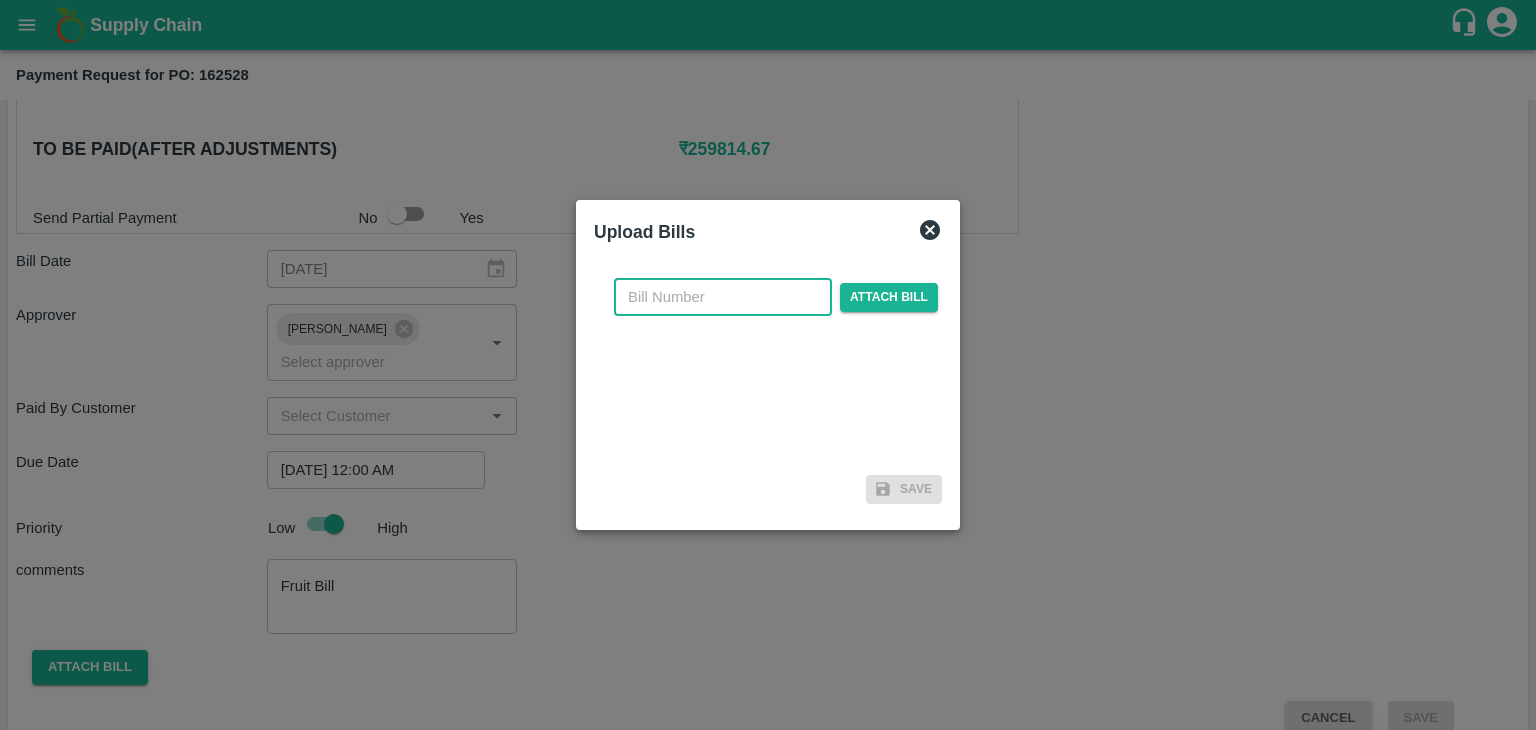 click at bounding box center [723, 297] 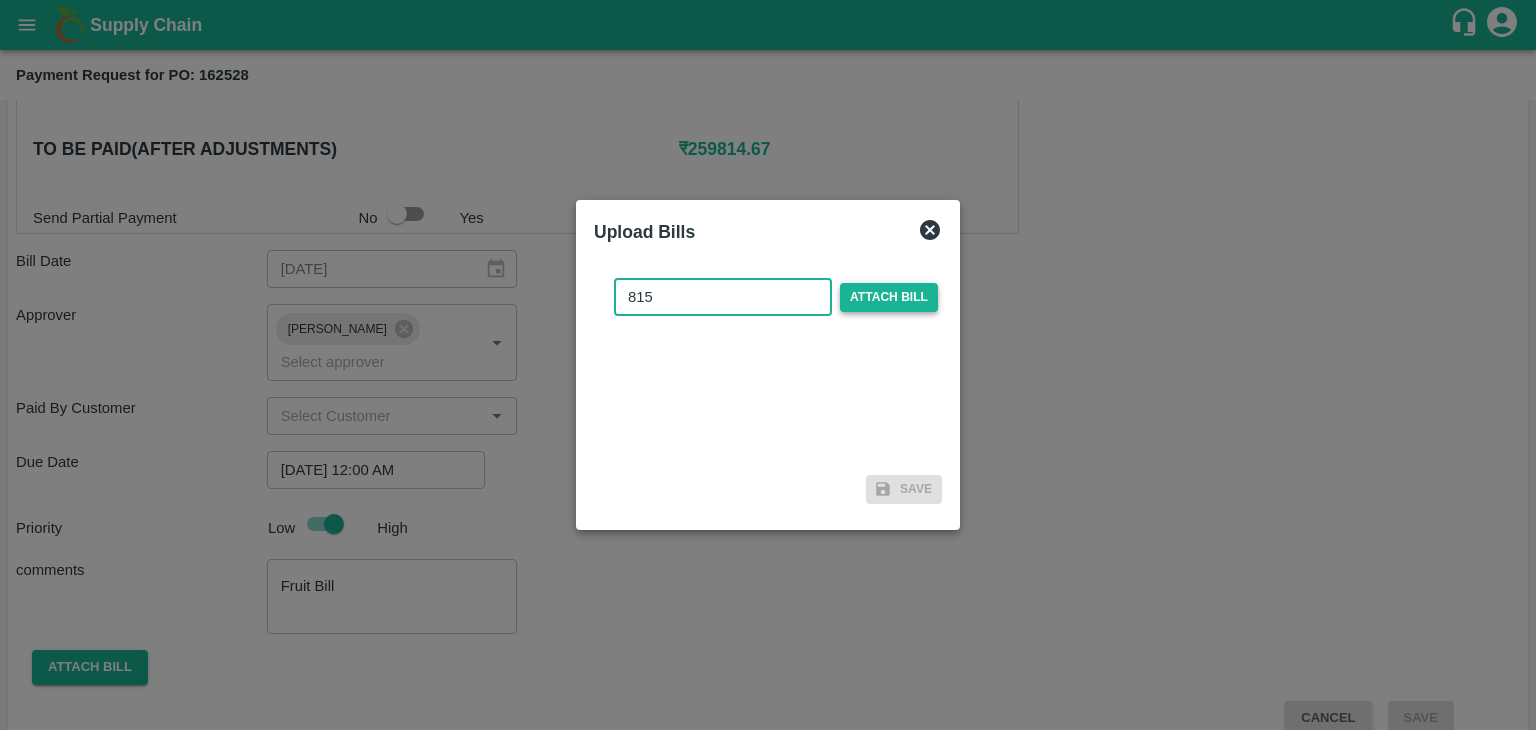 type on "815" 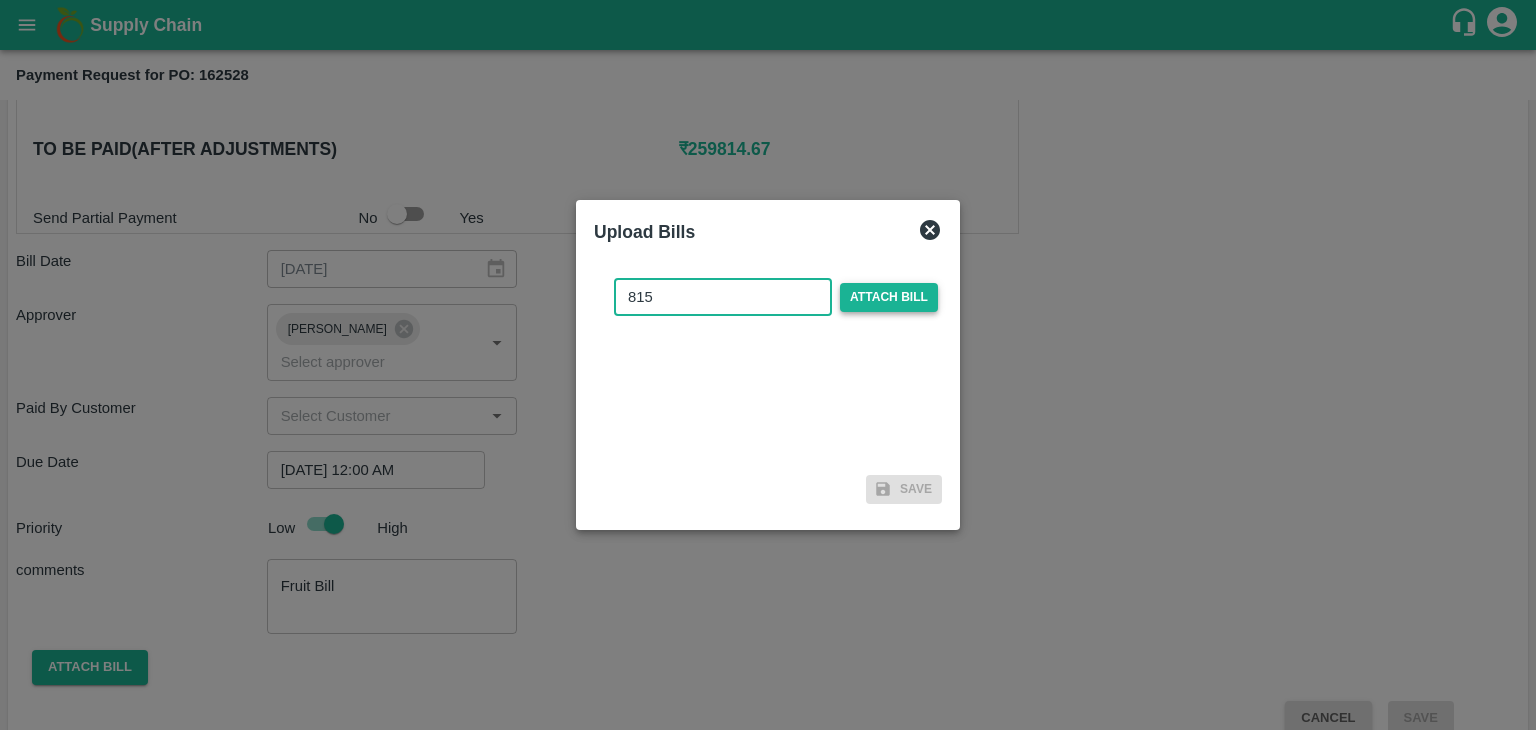 click on "Attach bill" at bounding box center [889, 297] 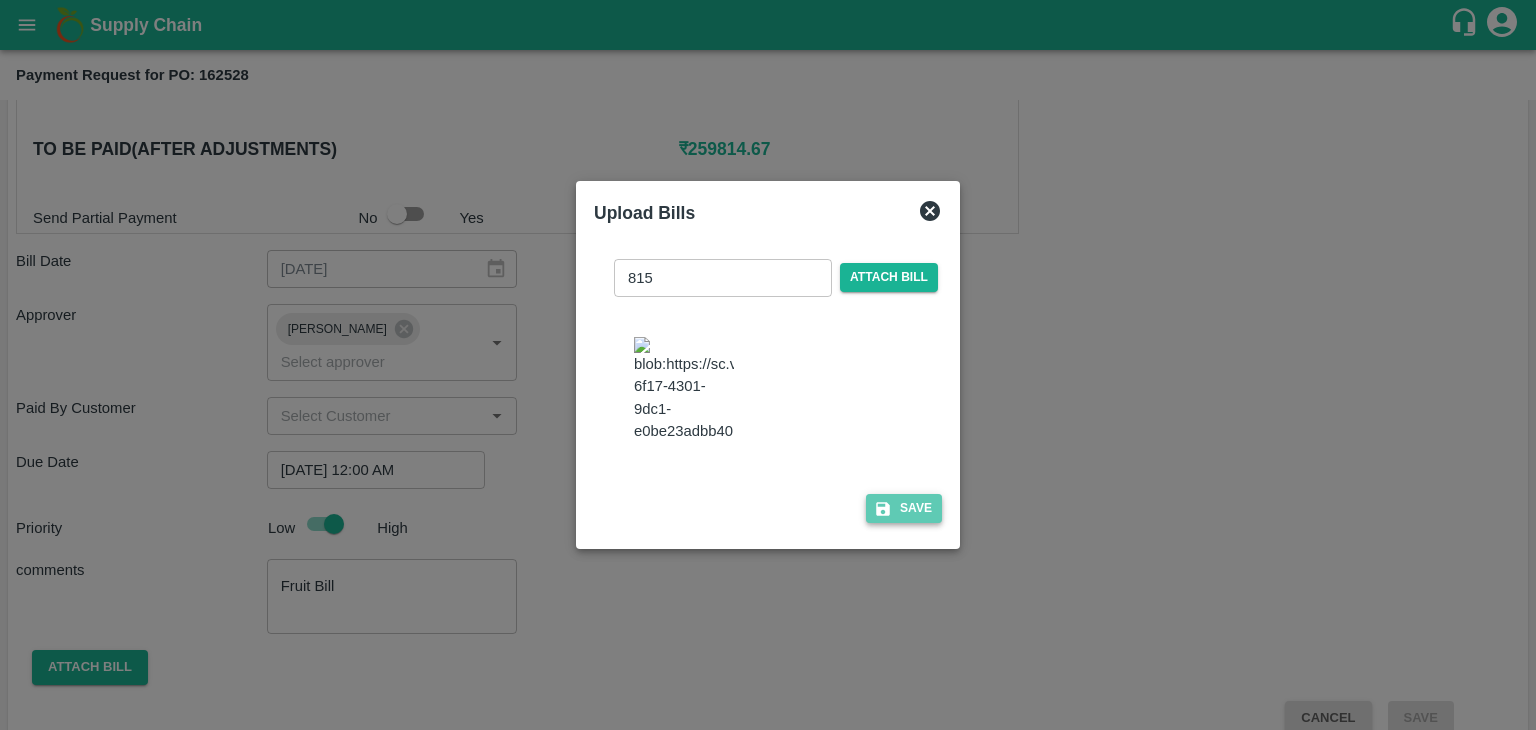 click on "Save" at bounding box center (904, 508) 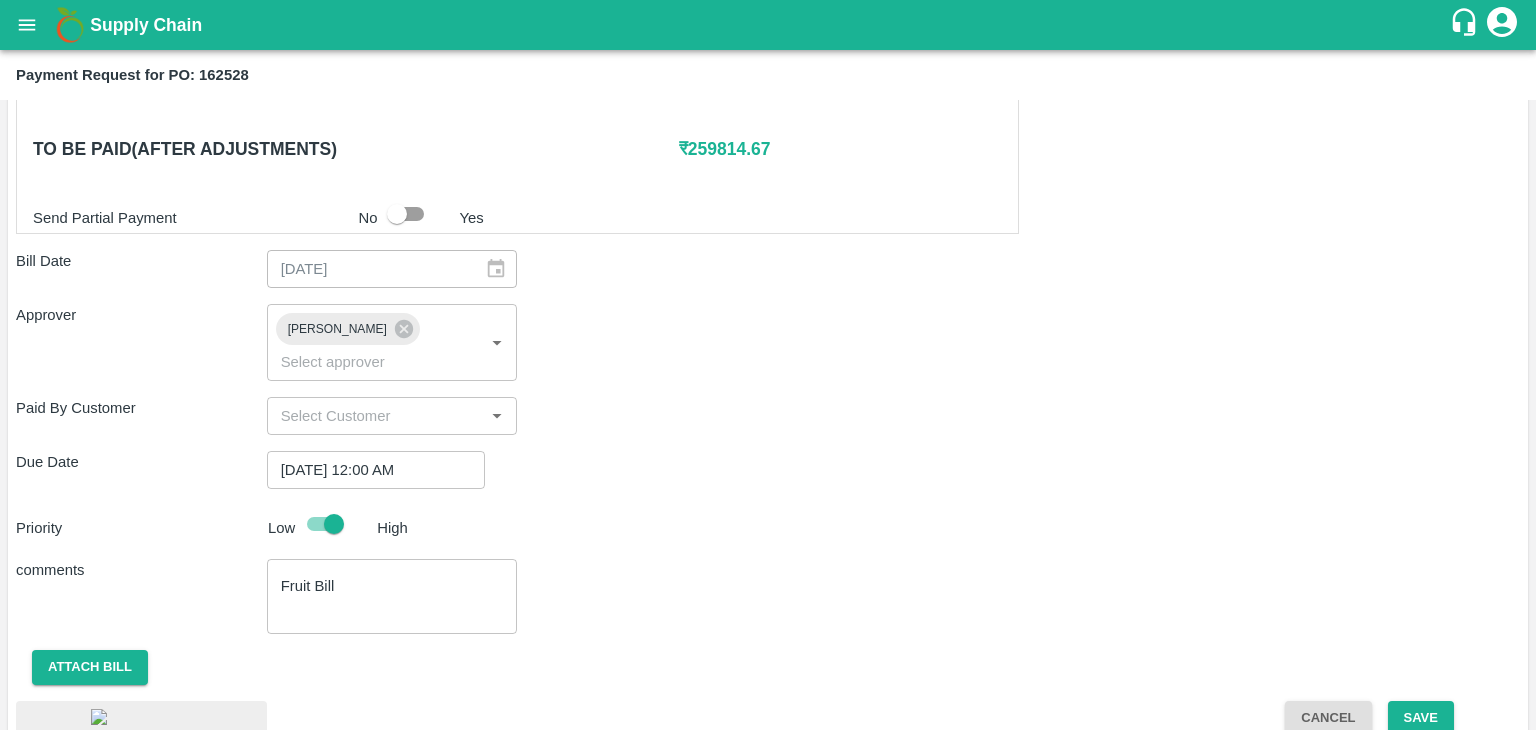 scroll, scrollTop: 1092, scrollLeft: 0, axis: vertical 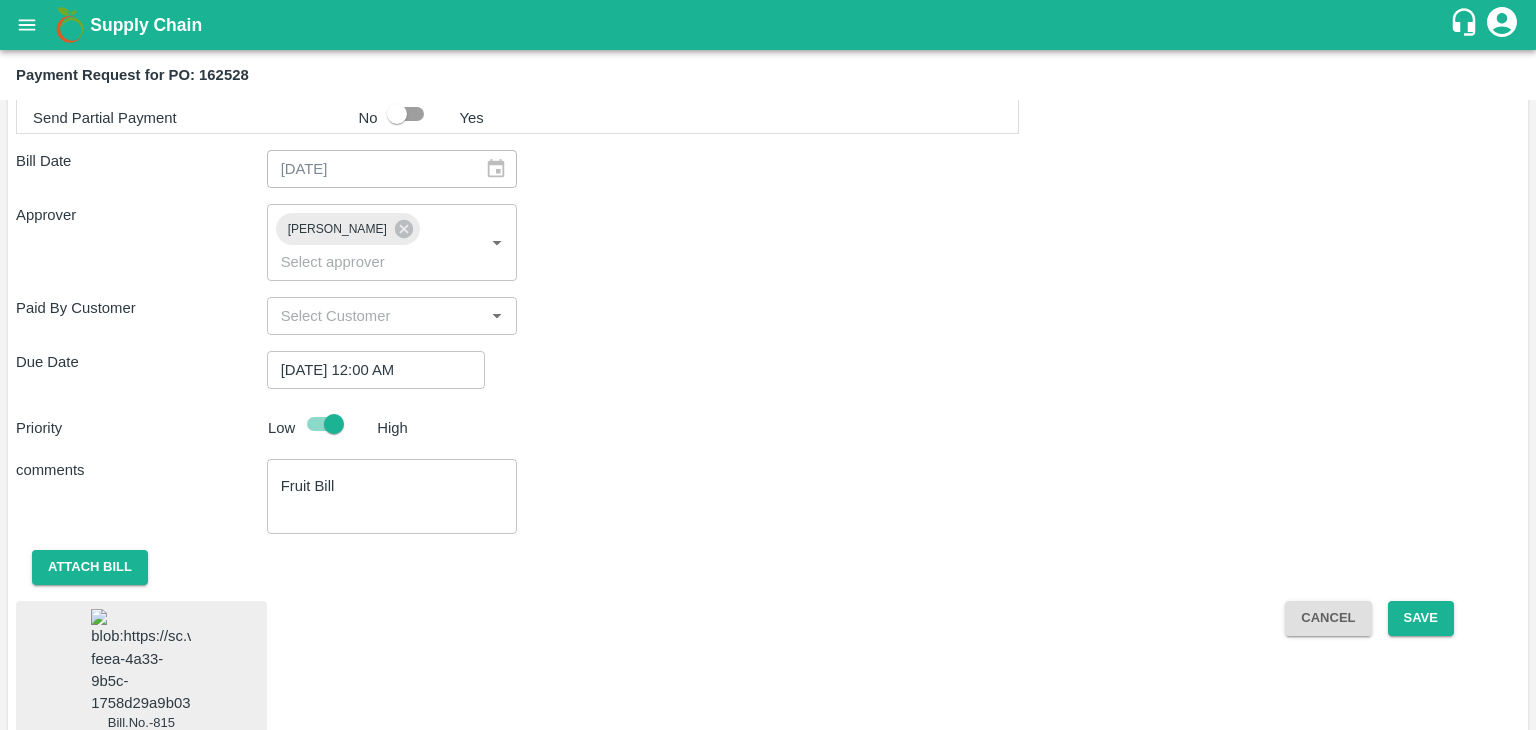 click at bounding box center [141, 661] 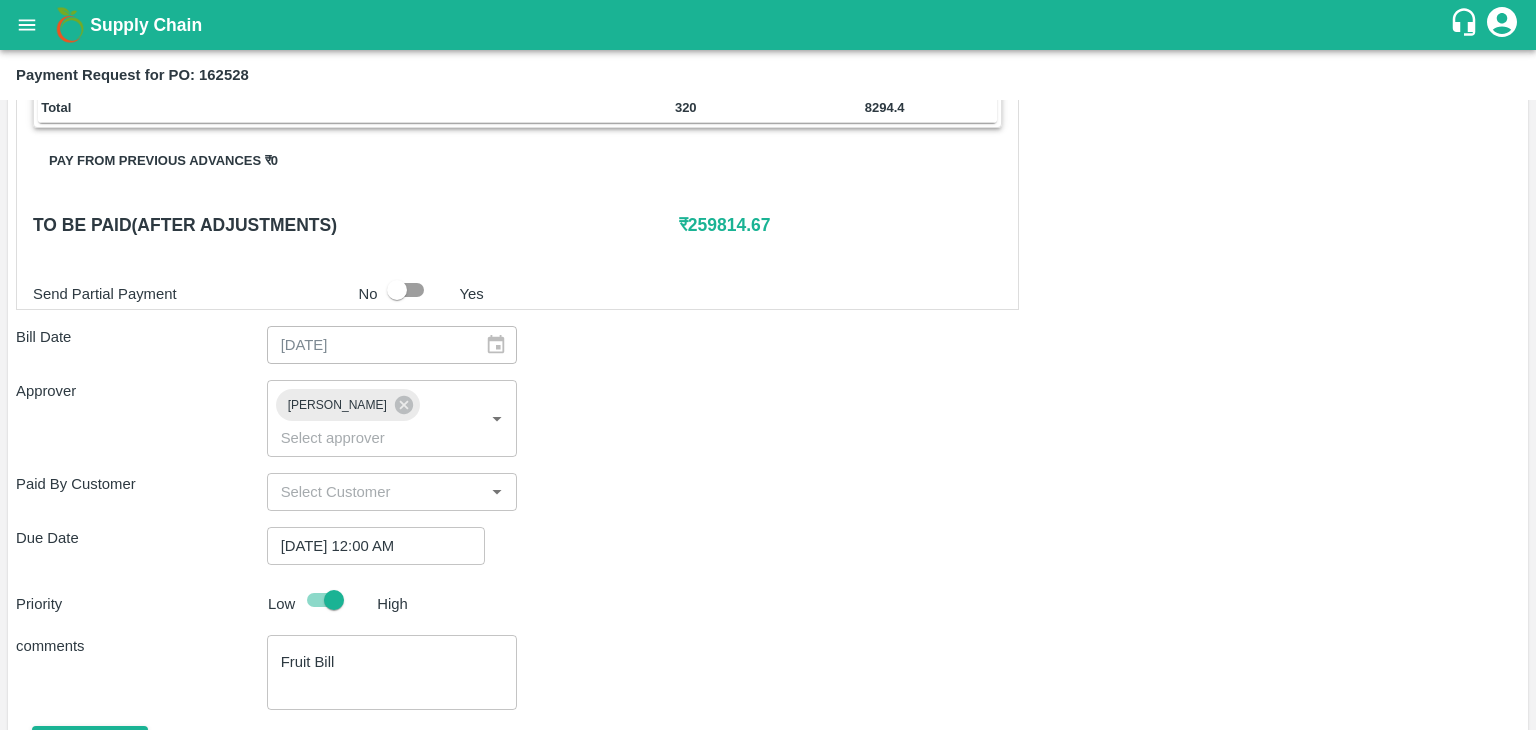 scroll, scrollTop: 1092, scrollLeft: 0, axis: vertical 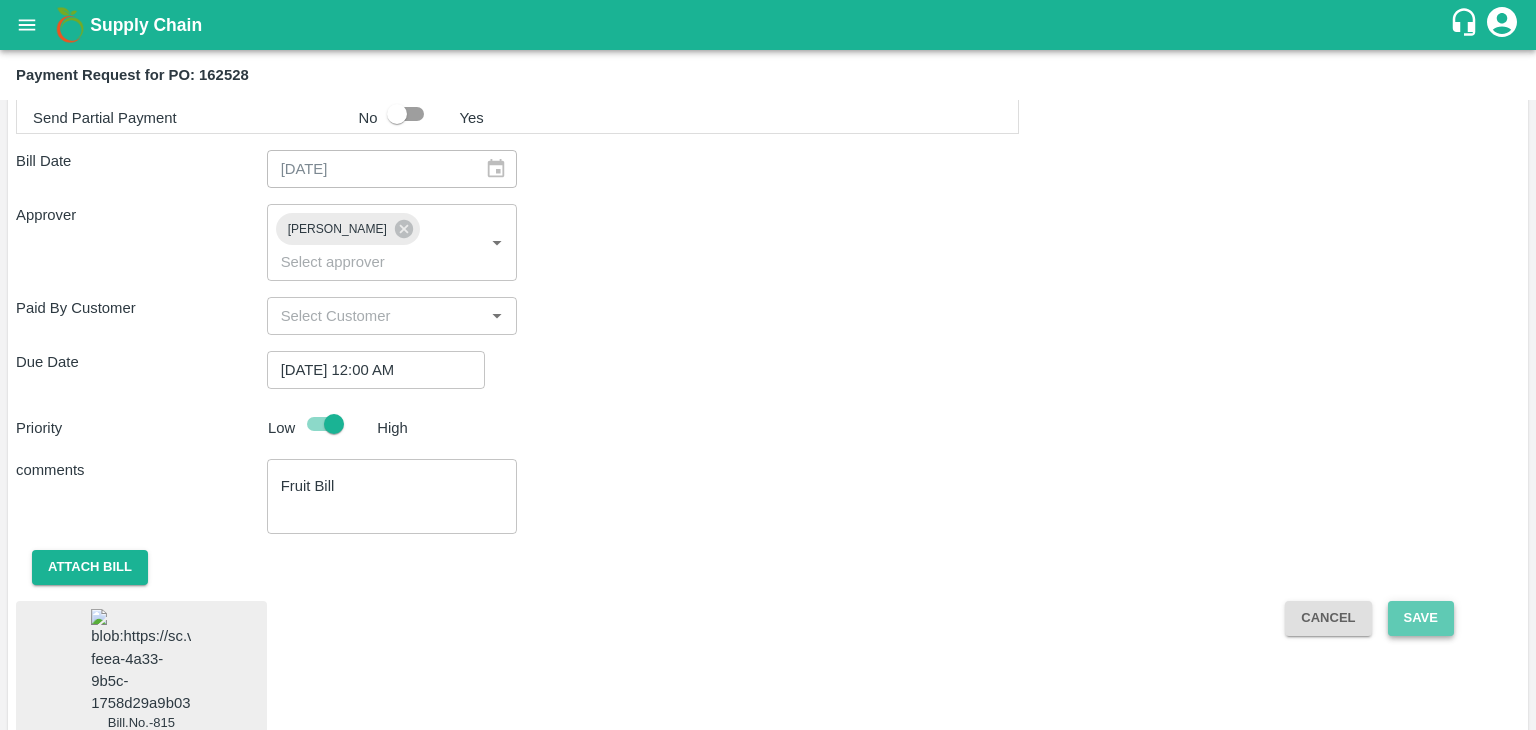 click on "Save" at bounding box center (1421, 618) 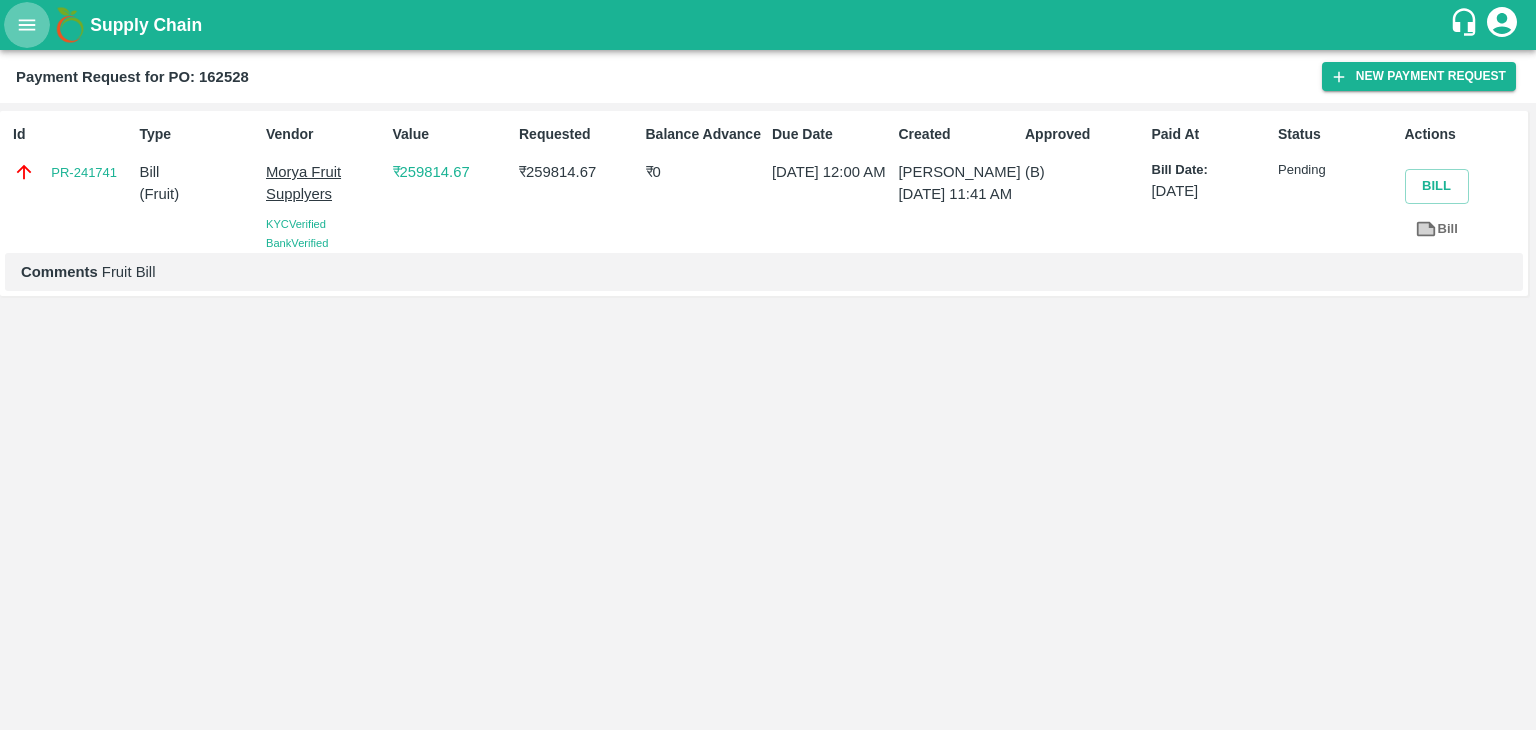 click 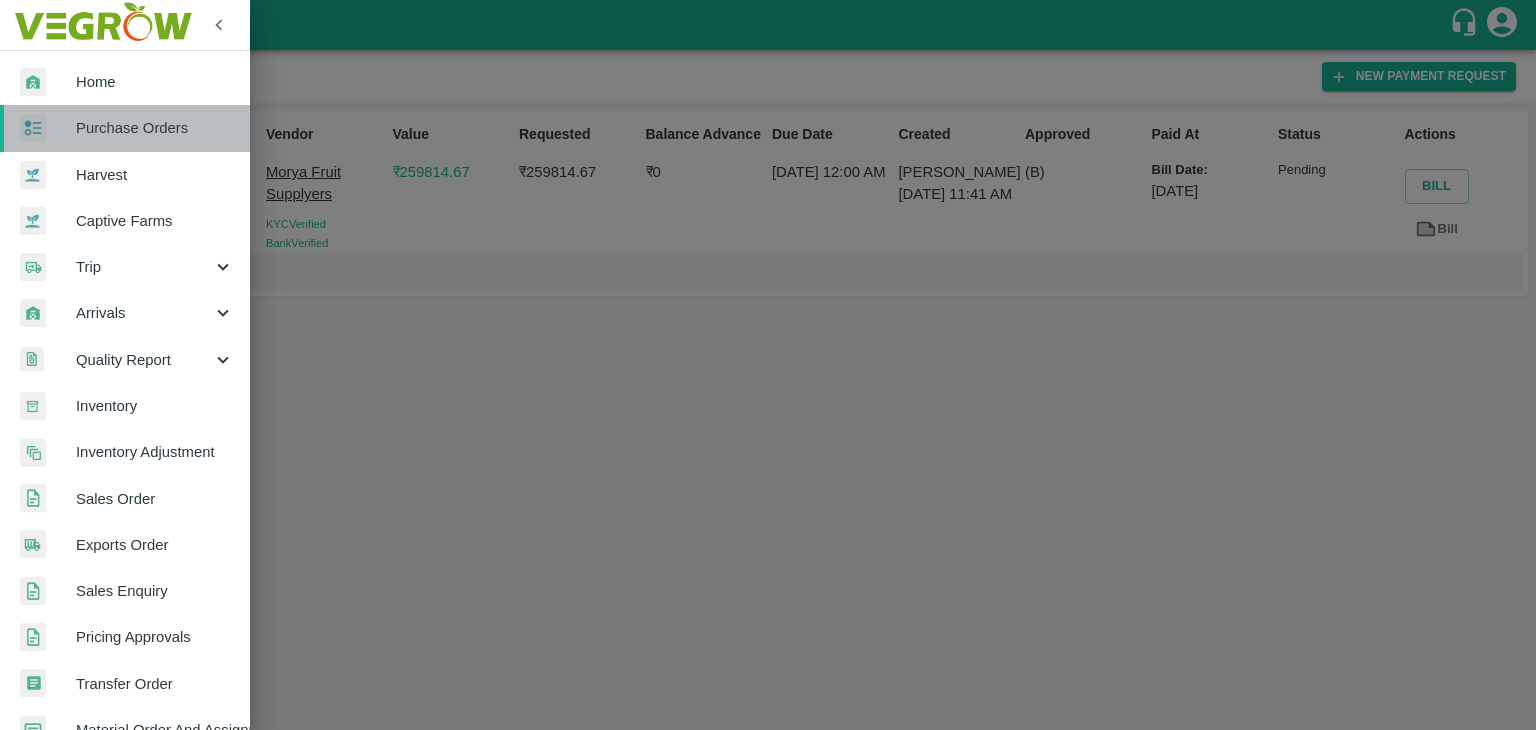 click on "Purchase Orders" at bounding box center (155, 128) 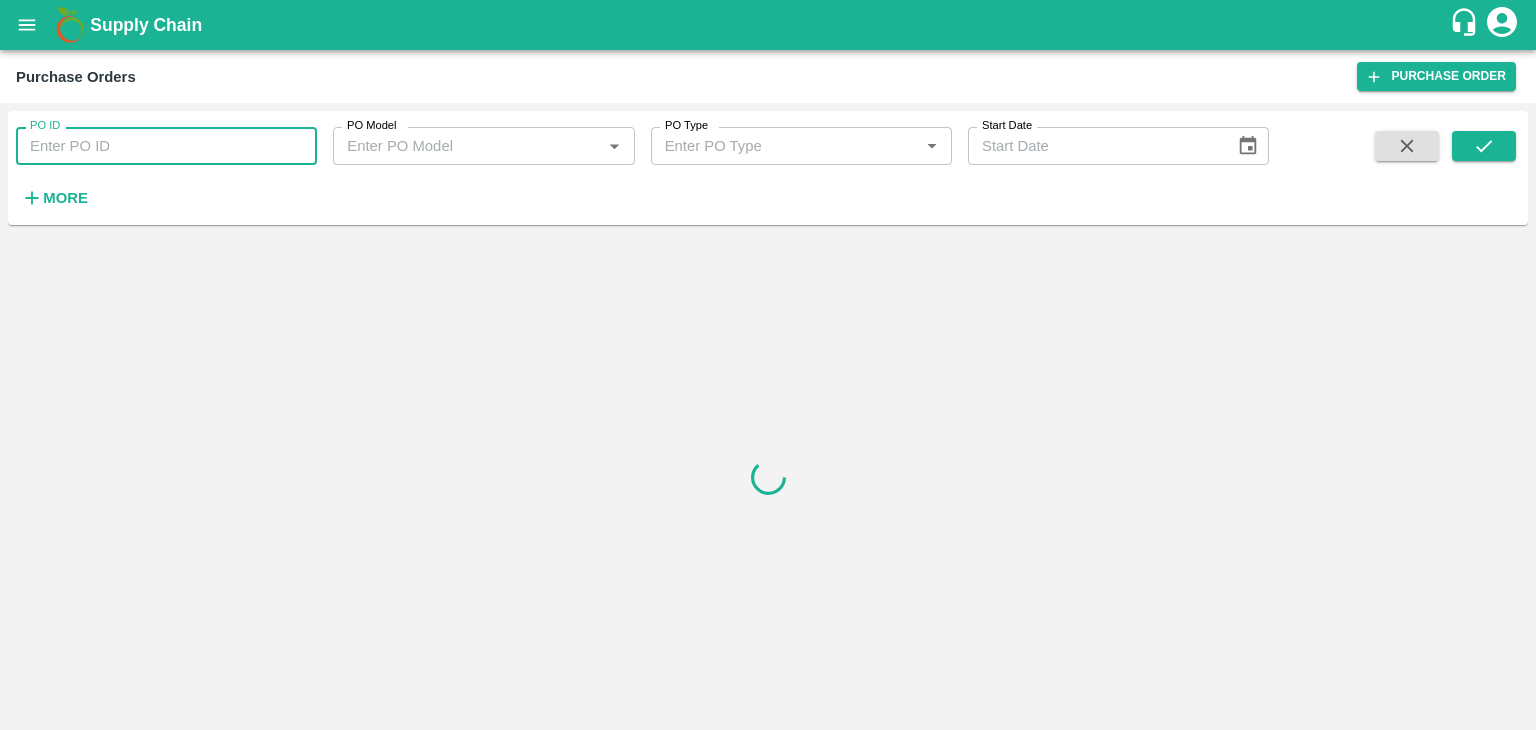 click on "PO ID" at bounding box center [166, 146] 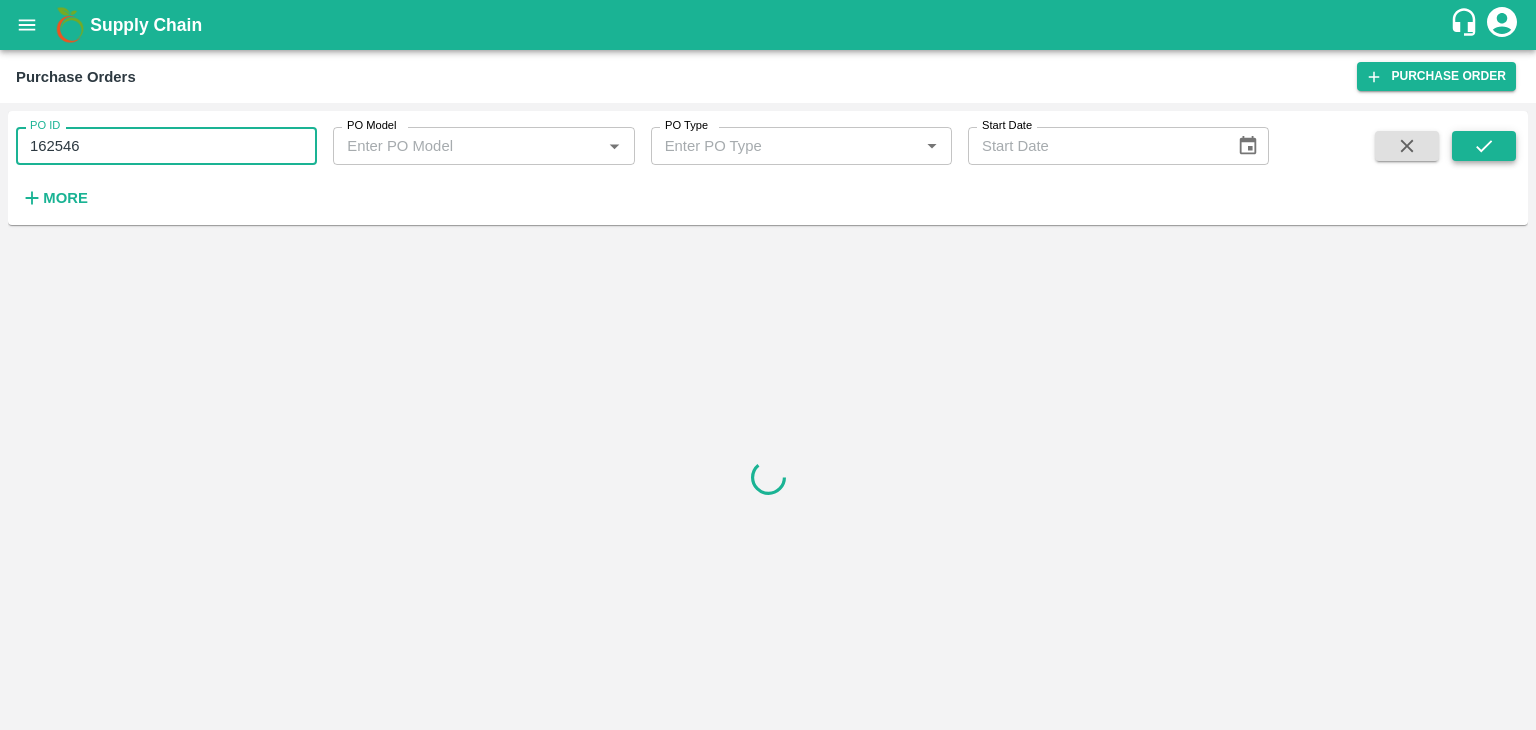 type on "162546" 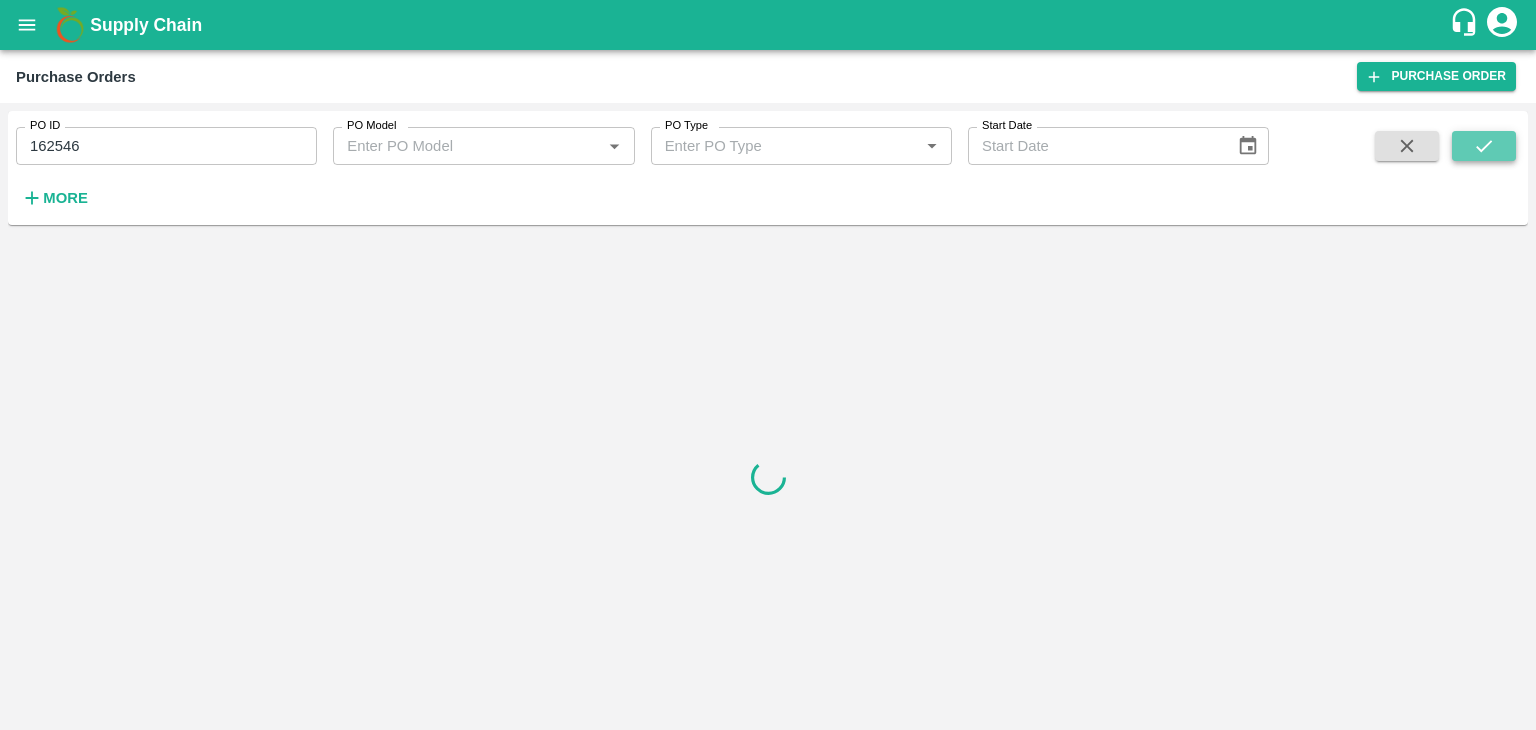 click 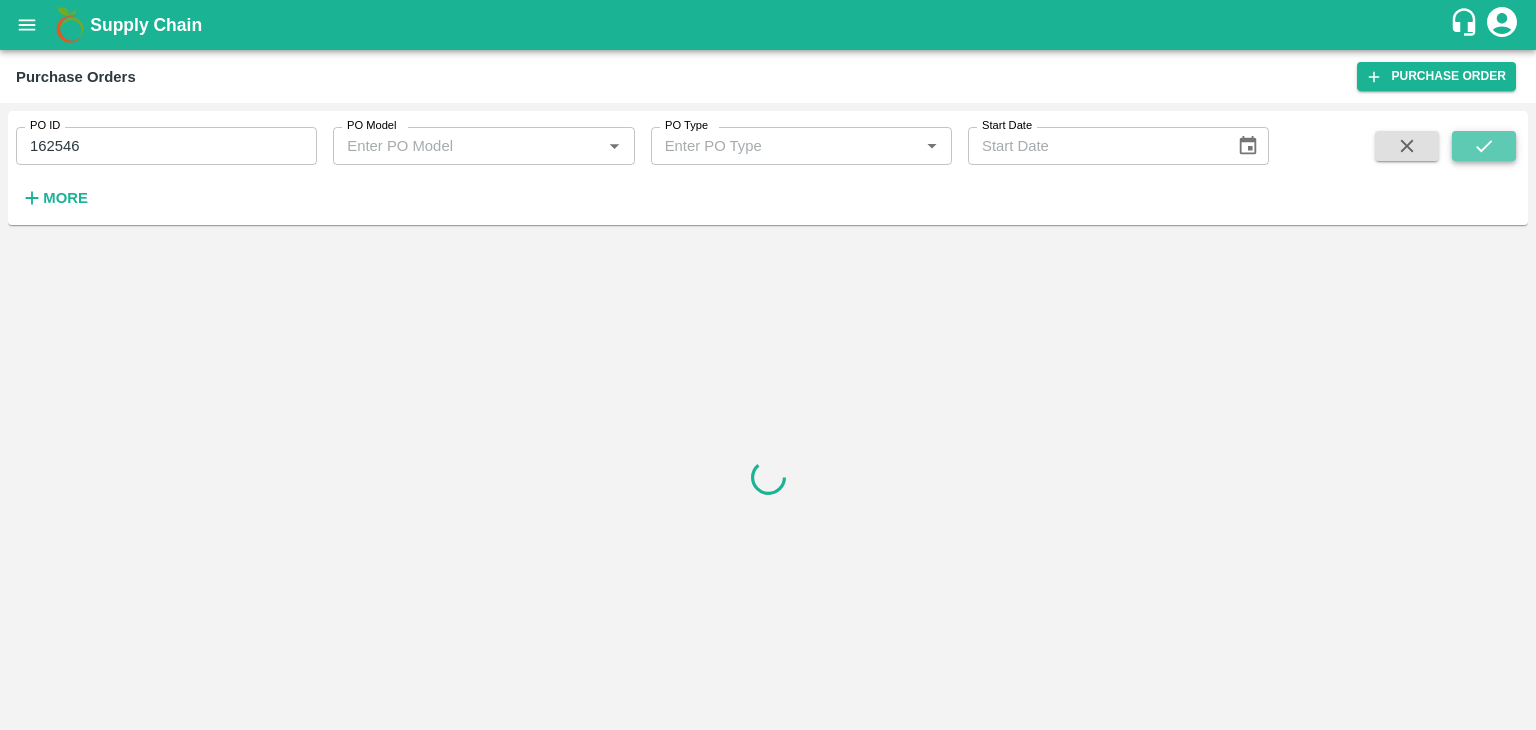 click 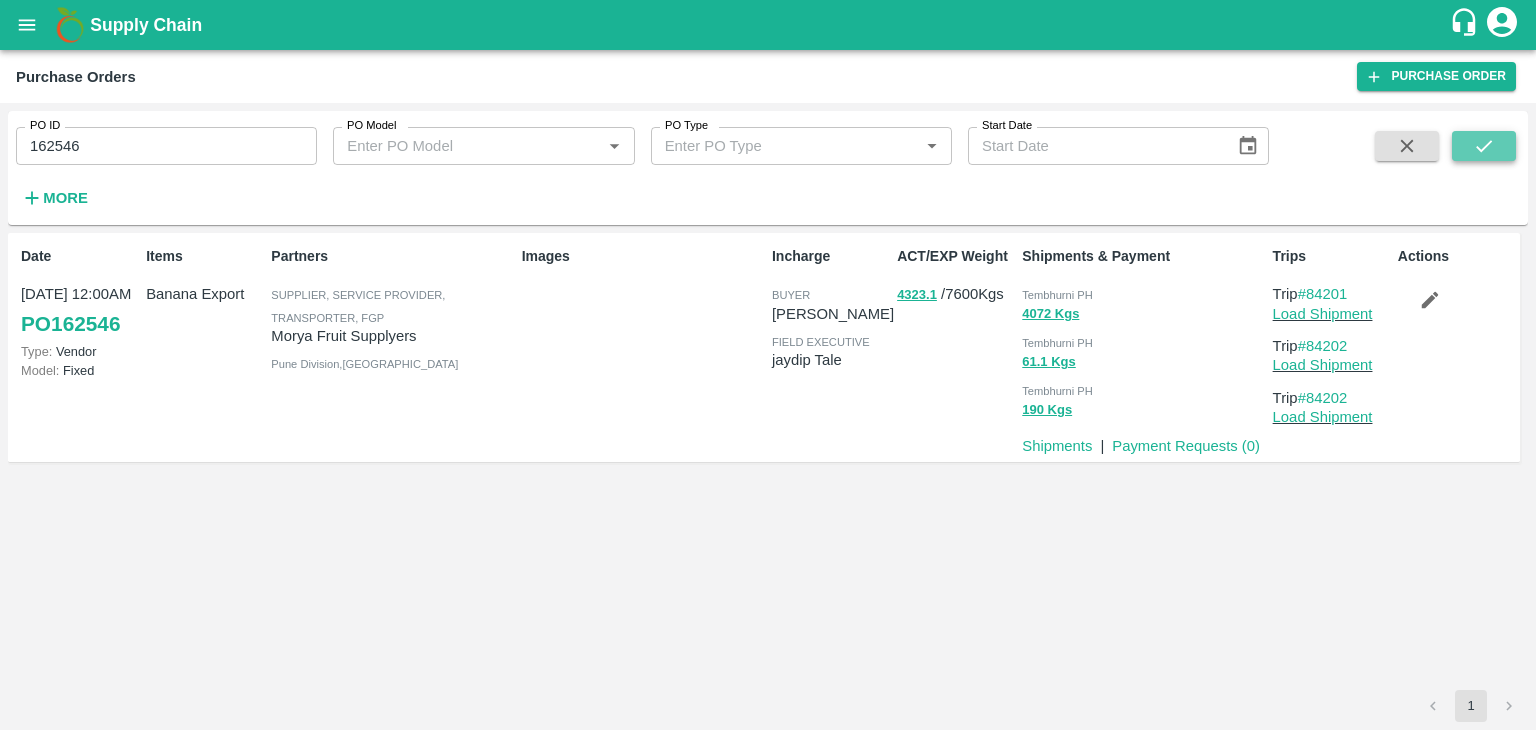 click 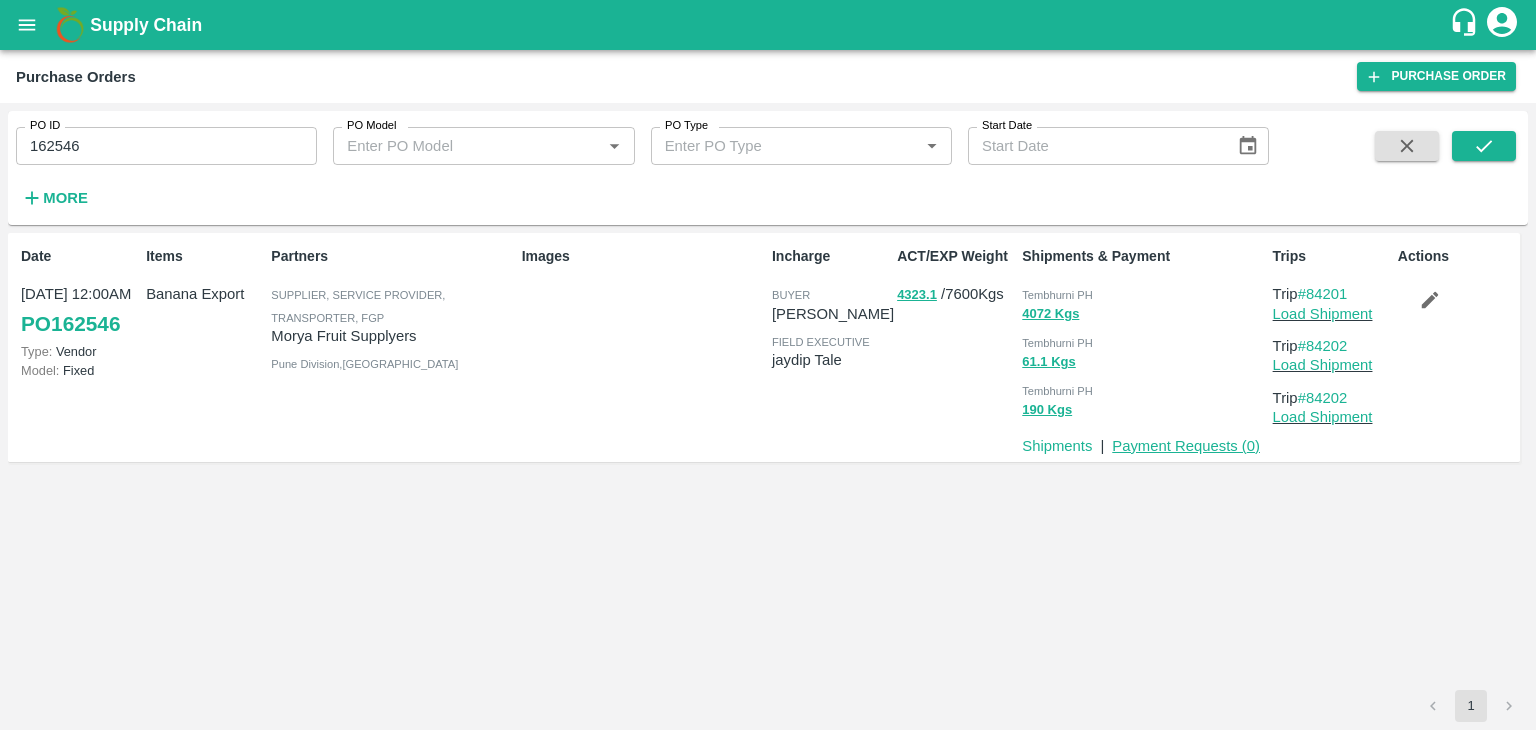 click on "Payment Requests ( 0 )" at bounding box center (1186, 446) 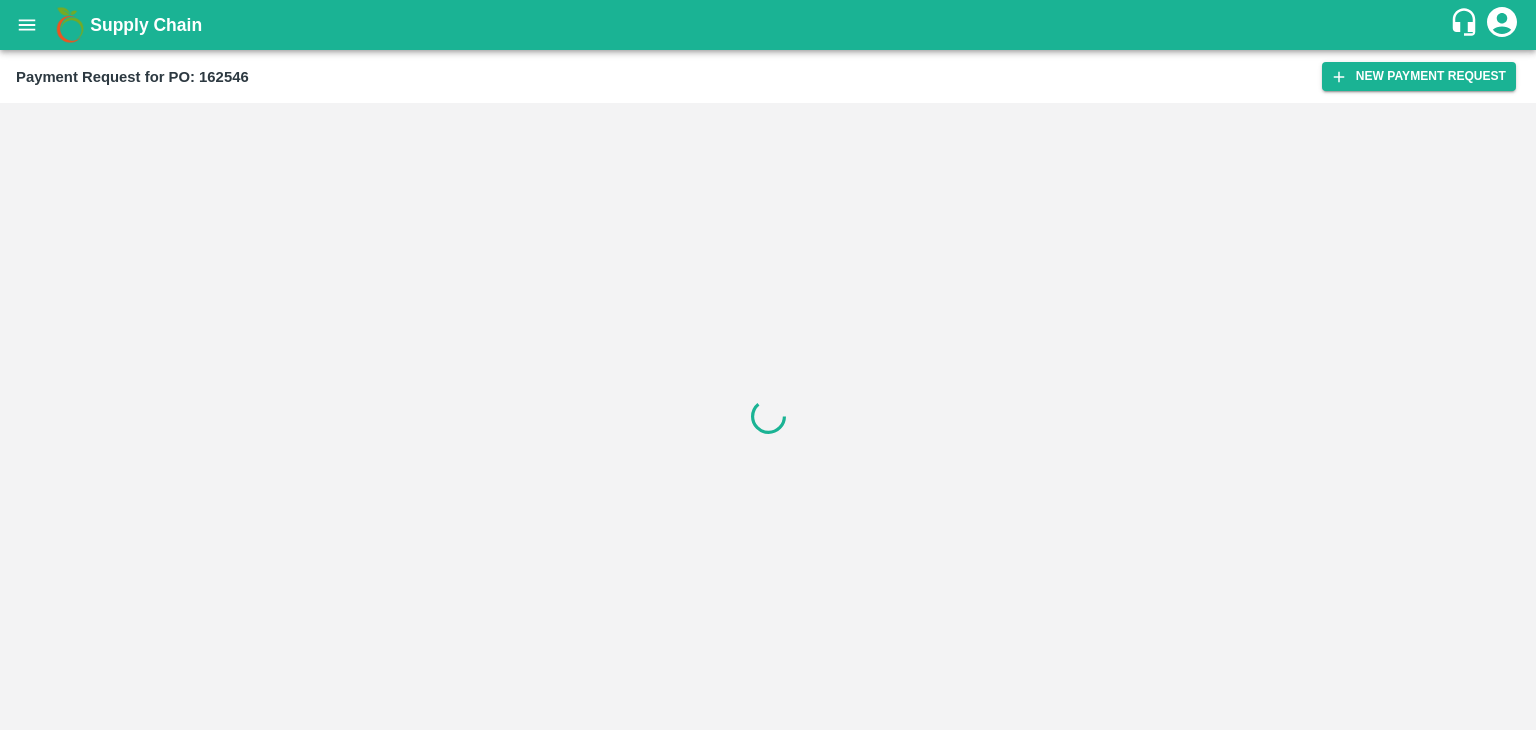 scroll, scrollTop: 0, scrollLeft: 0, axis: both 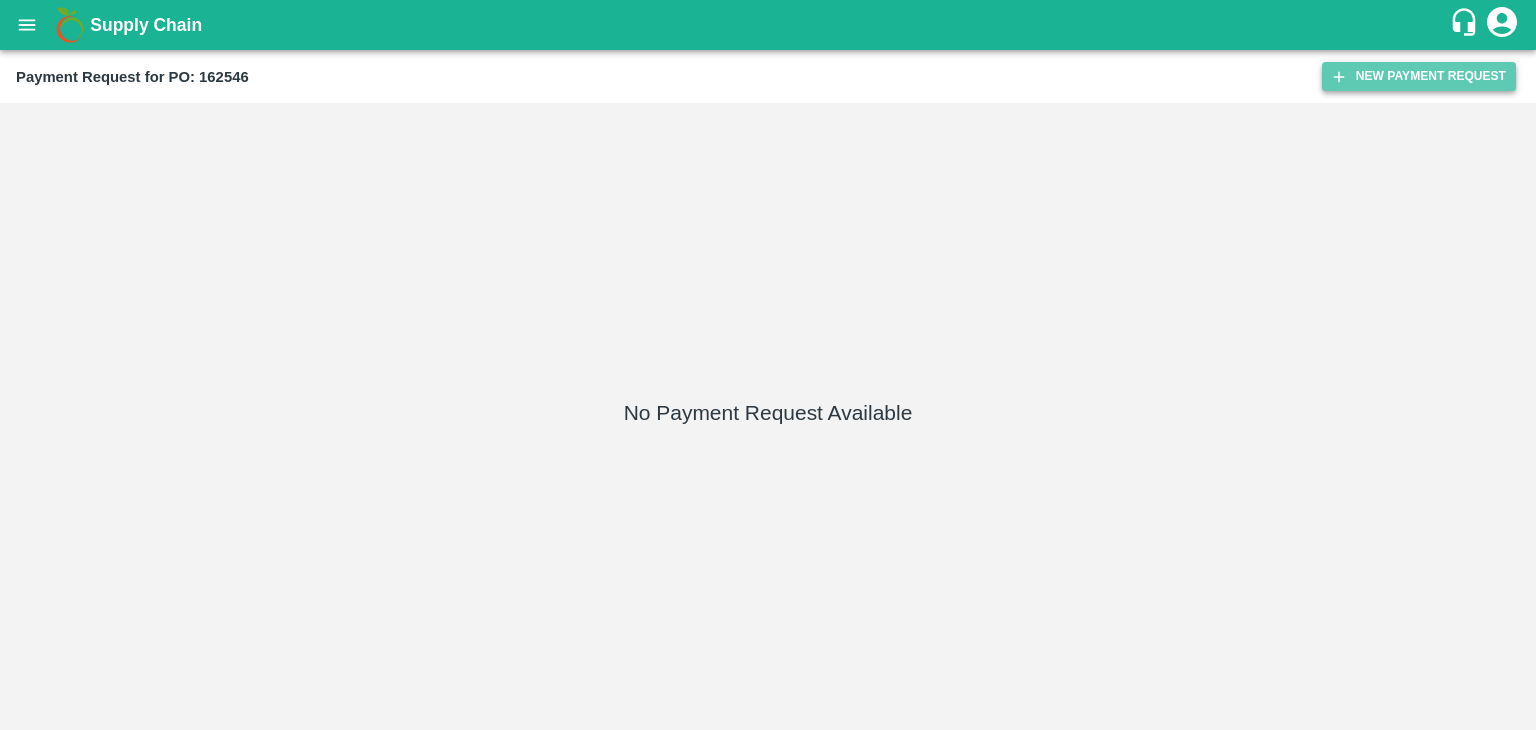 click on "New Payment Request" at bounding box center [1419, 76] 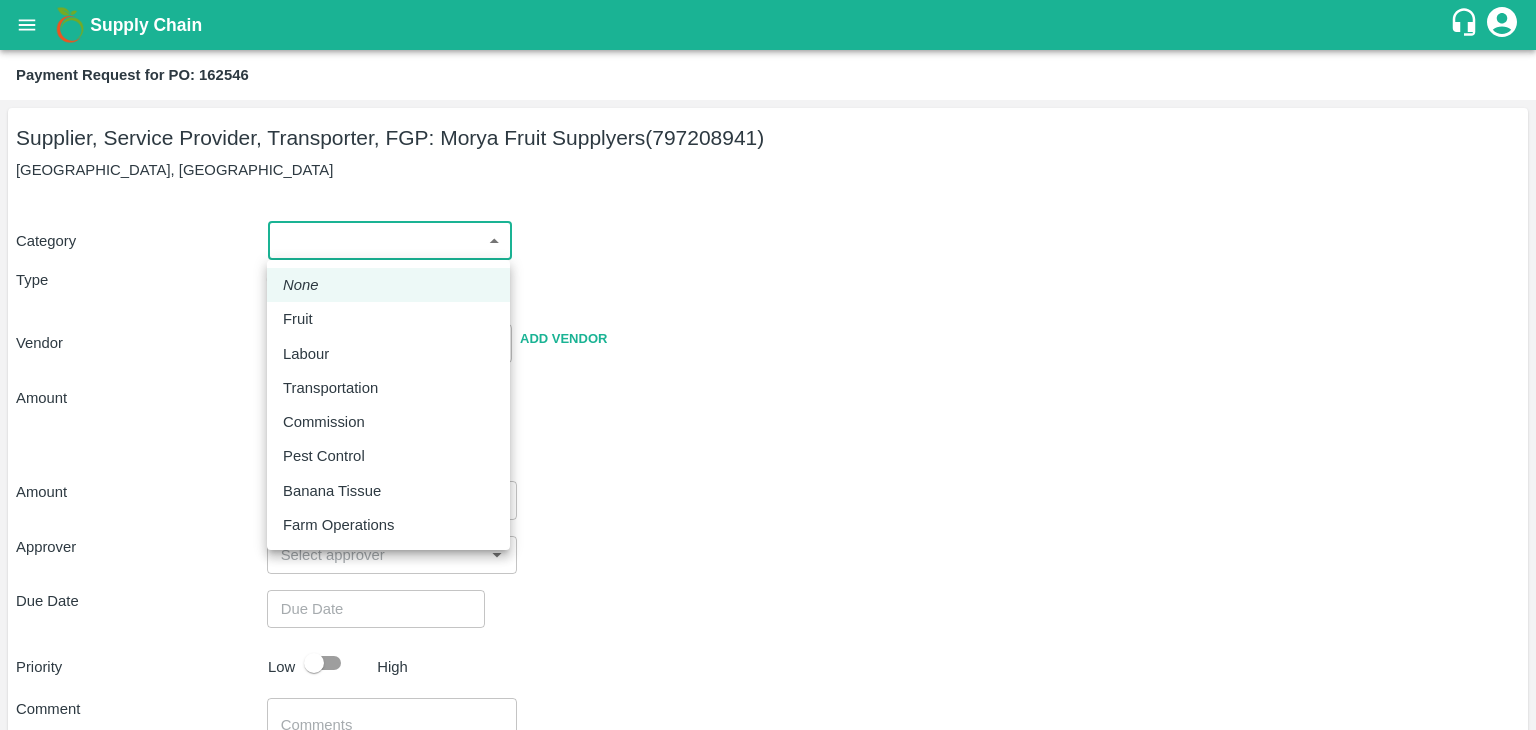 click on "Supply Chain Payment Request for PO: 162546 Supplier, Service Provider, Transporter, FGP:    Morya Fruit Supplyers  (797208941) [GEOGRAPHIC_DATA], [GEOGRAPHIC_DATA] Category ​ ​ Type Advance Bill Vendor ​ Add Vendor Amount Total value Per Kg ​ Amount ​ Approver ​ Due Date ​  Priority  Low  High Comment x ​ Attach bill Cancel Save Tembhurni PH Nashik CC Shahada Banana Export PH Savda Banana Export PH Nashik Banana CS [PERSON_NAME] Logout None Fruit Labour Transportation Commission Pest Control Banana Tissue Farm Operations" at bounding box center (768, 365) 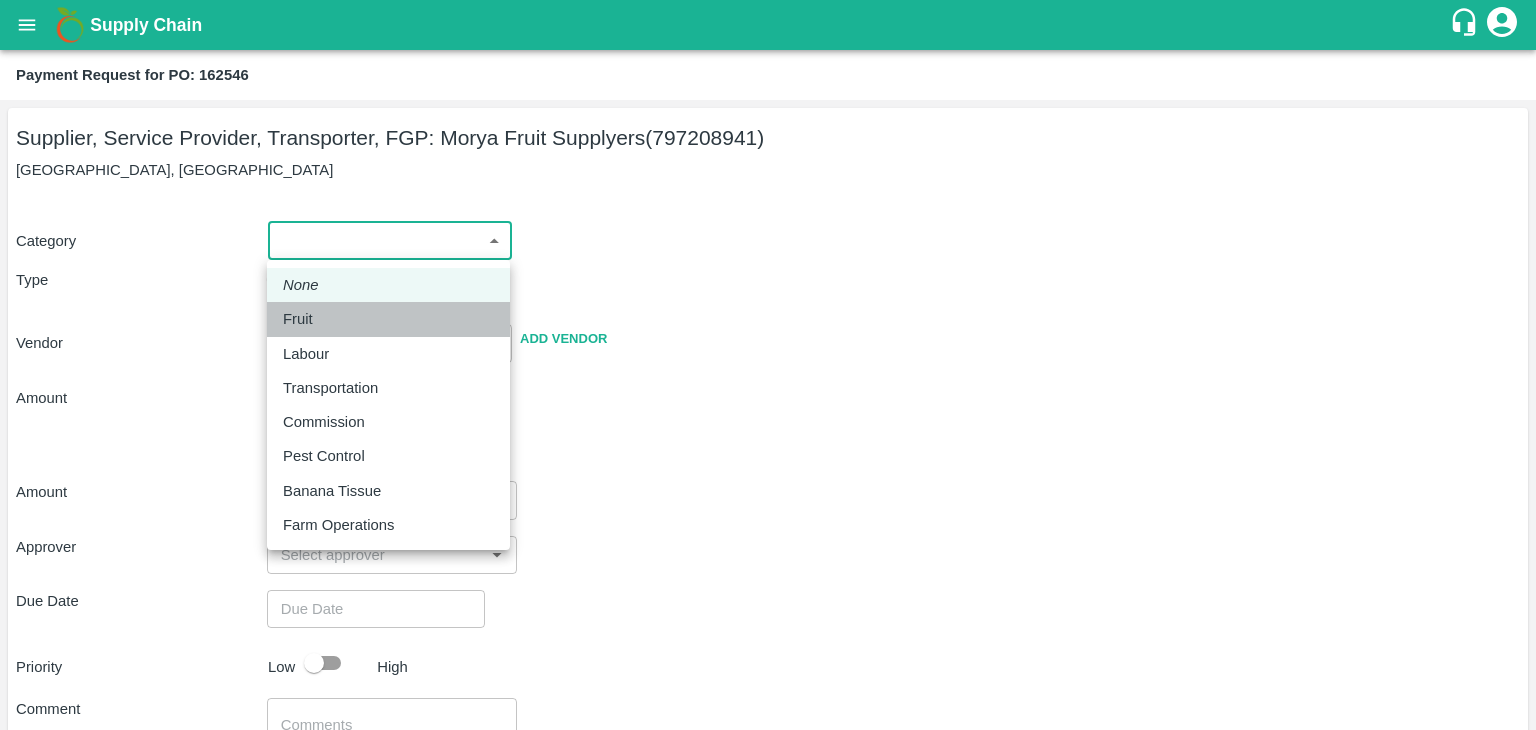 click on "Fruit" at bounding box center [388, 319] 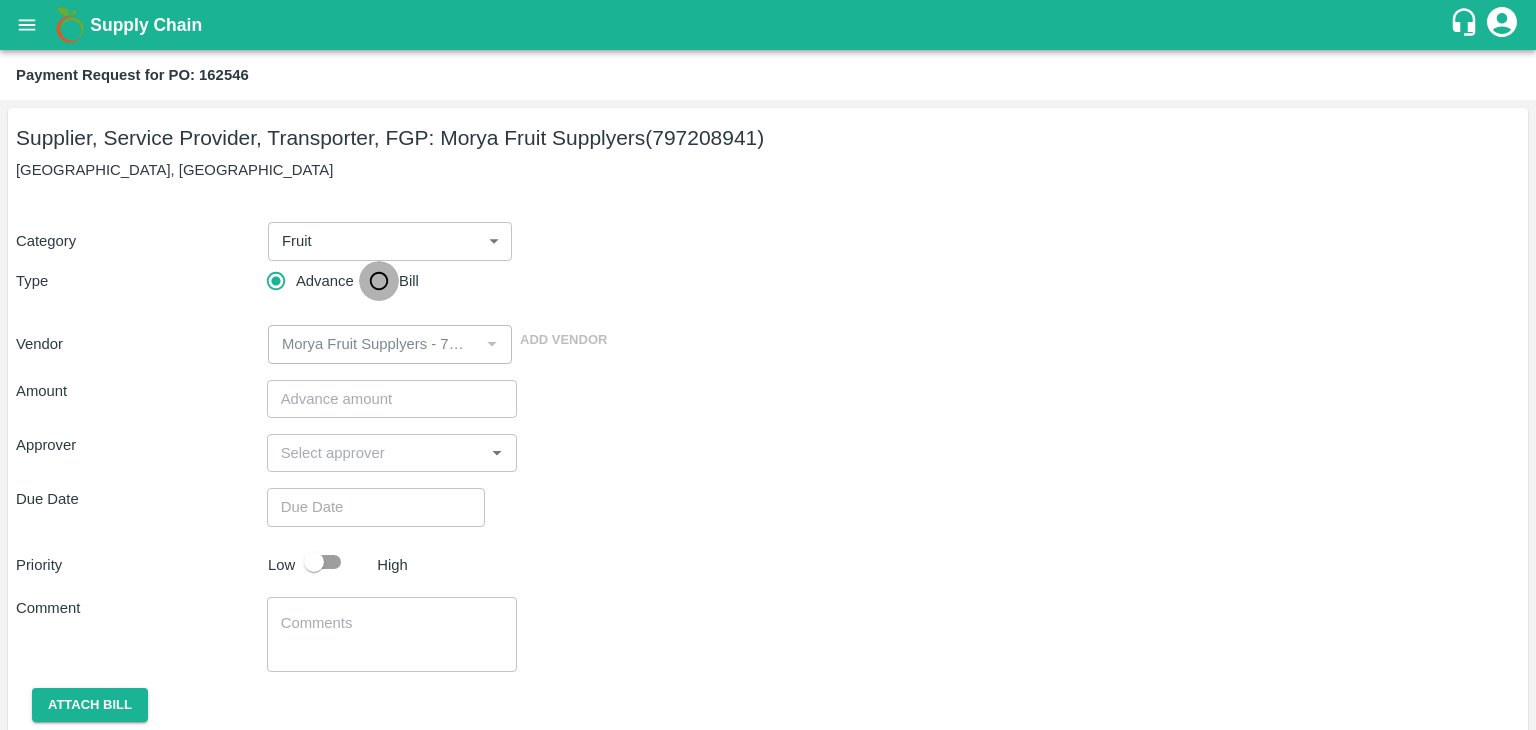 click on "Bill" at bounding box center [379, 281] 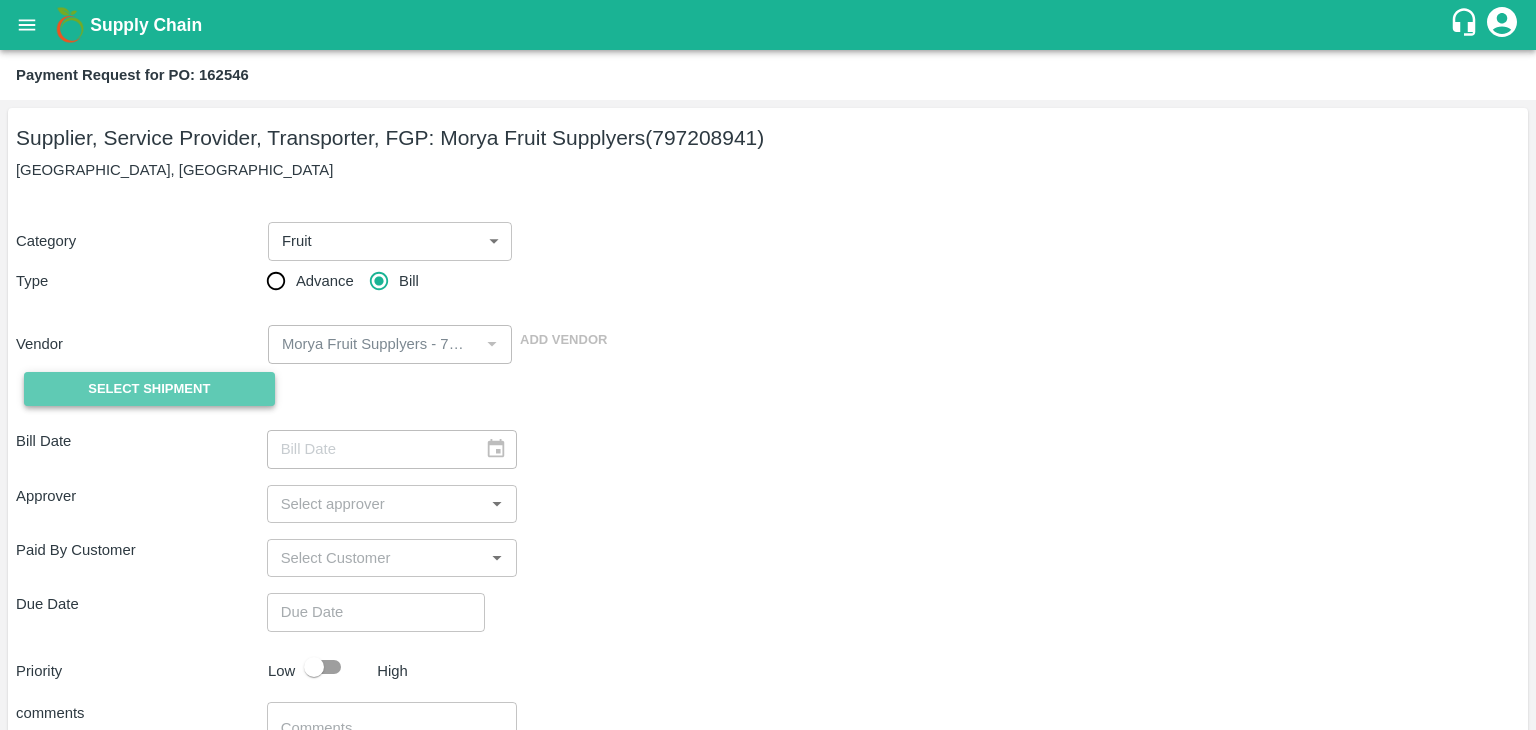 click on "Select Shipment" at bounding box center (149, 389) 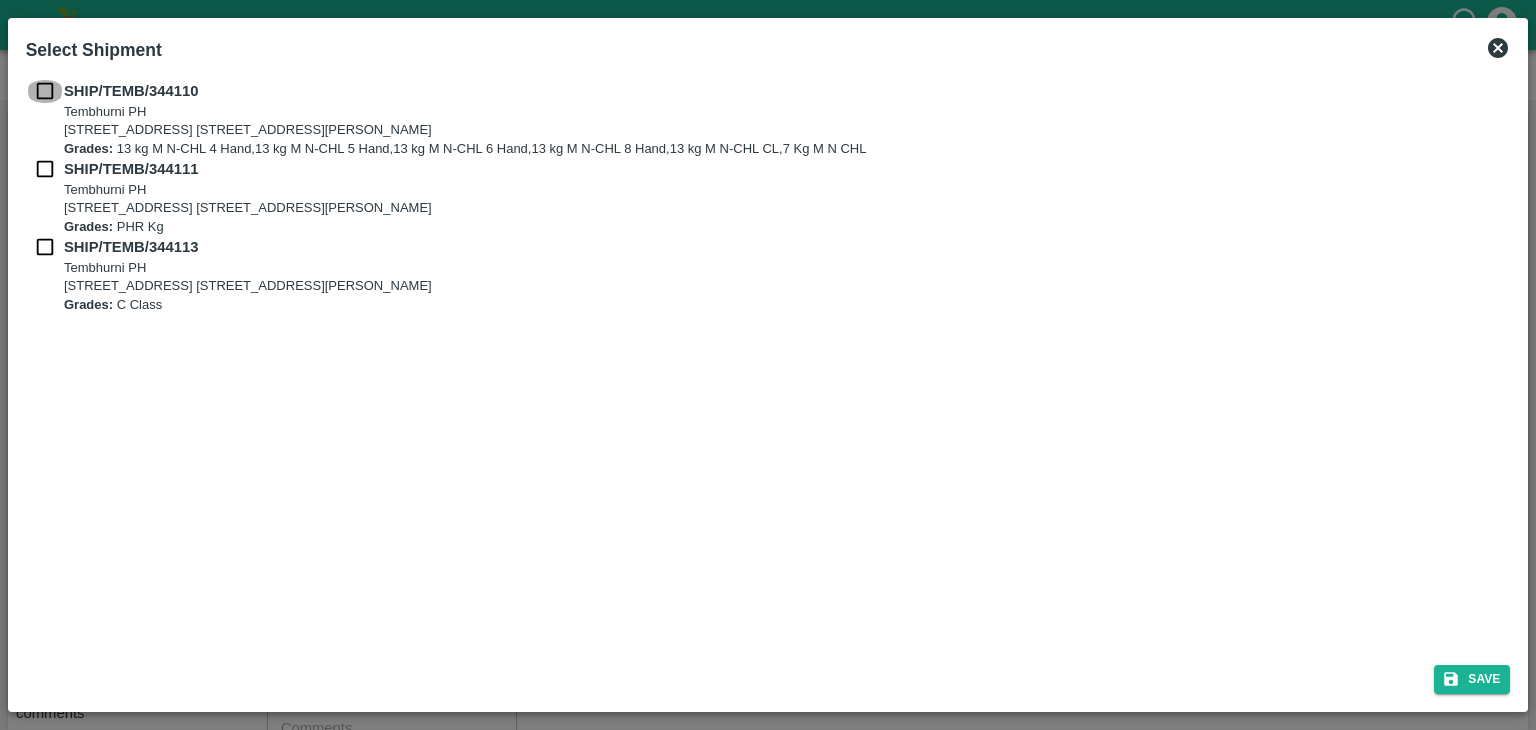 click at bounding box center (45, 91) 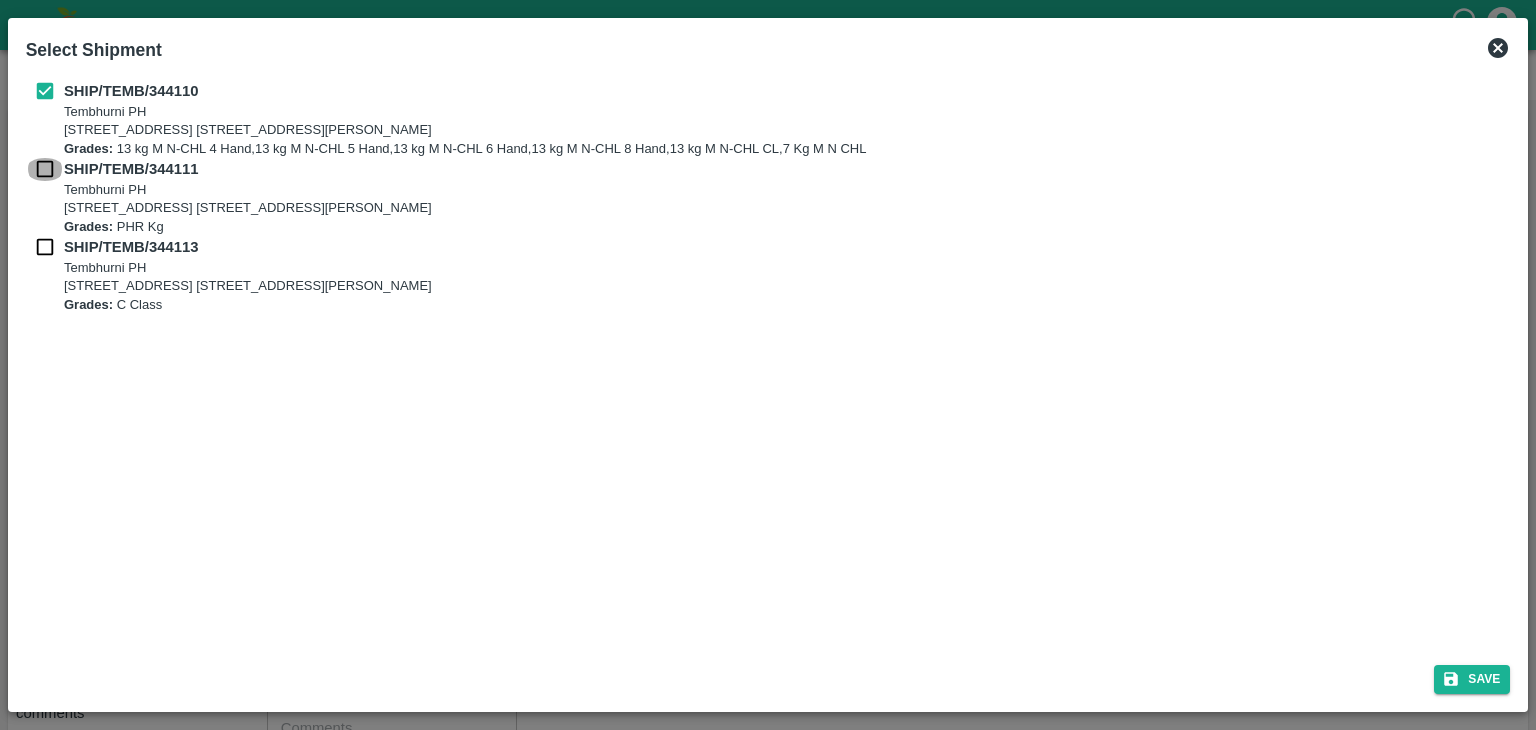 click at bounding box center [45, 169] 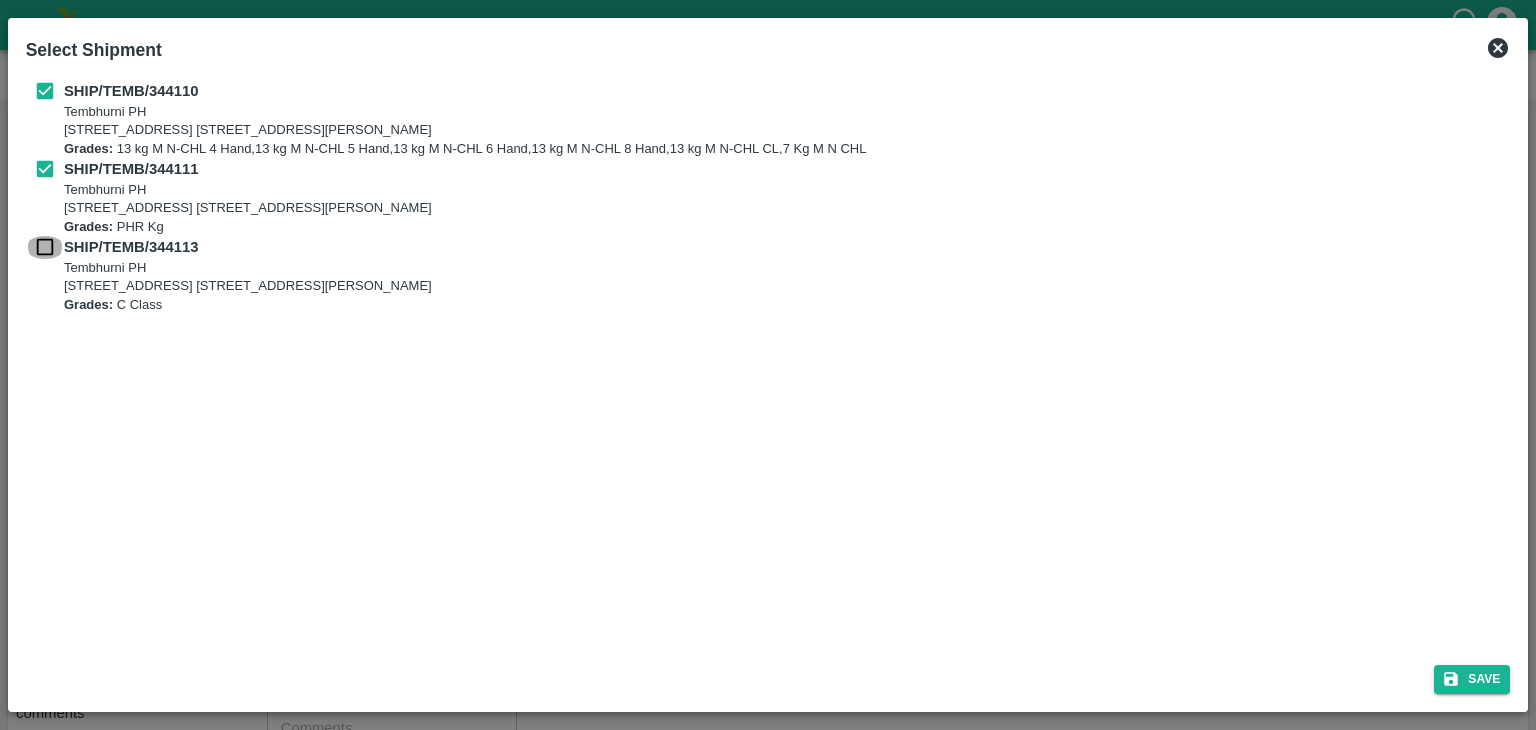 click at bounding box center (45, 247) 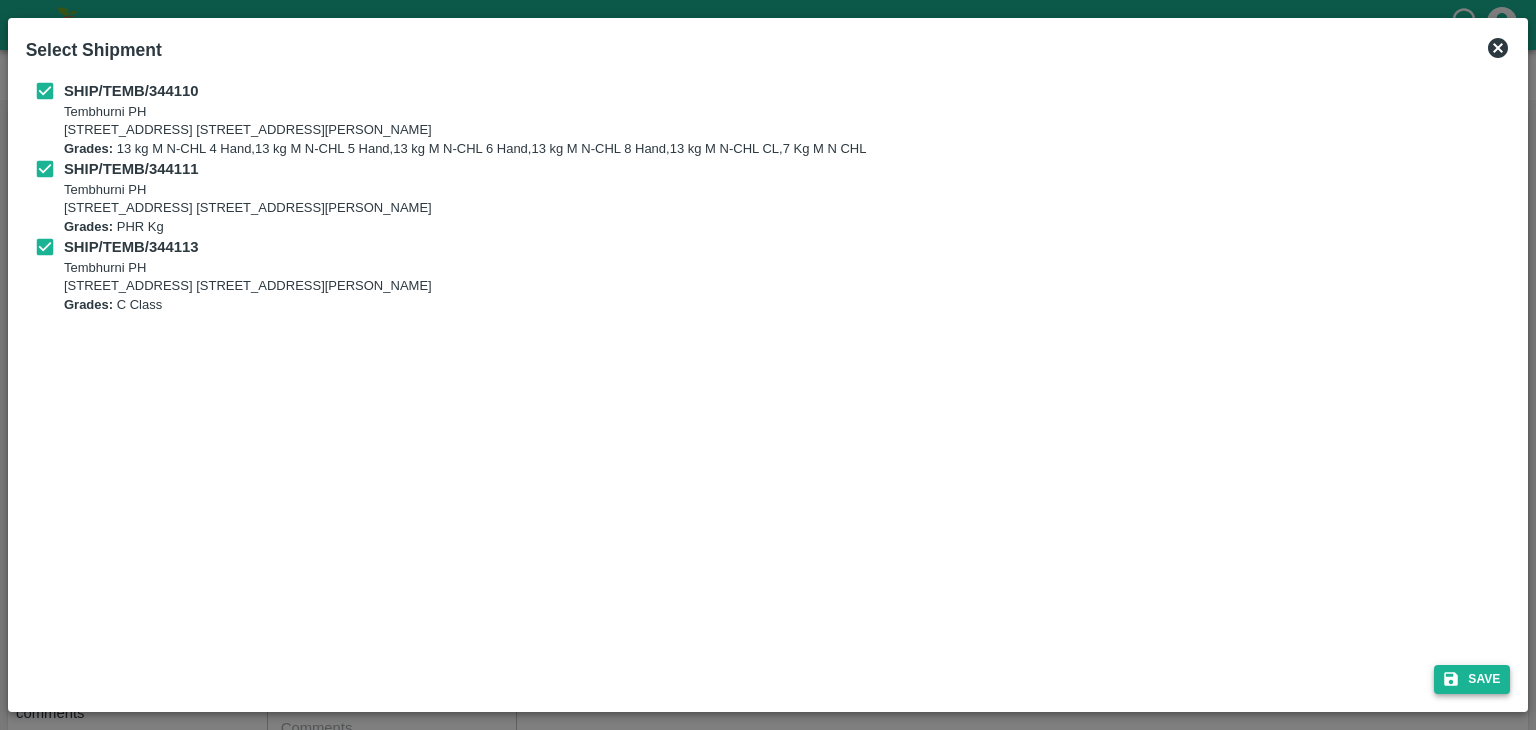 click on "Save" at bounding box center [1472, 679] 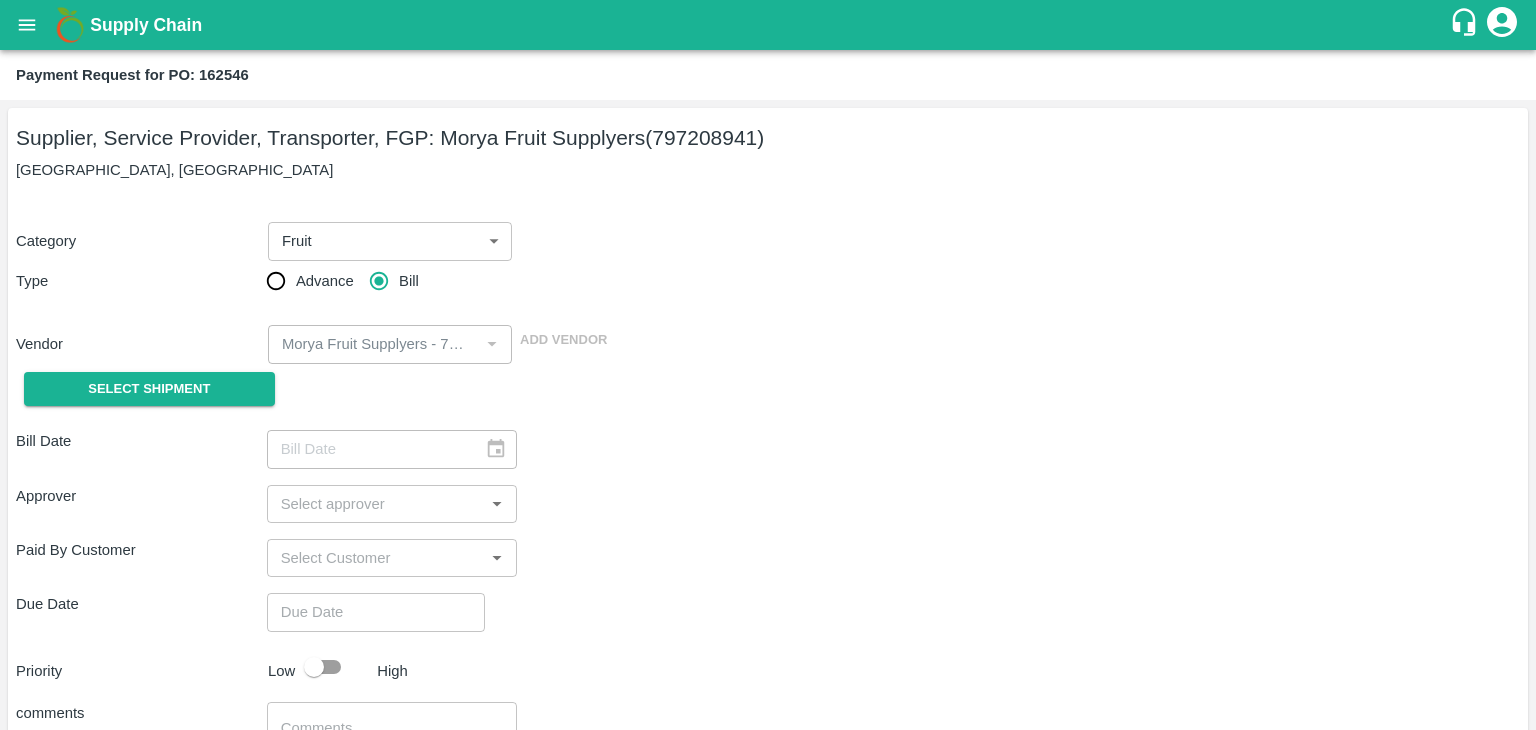type on "03/07/2025" 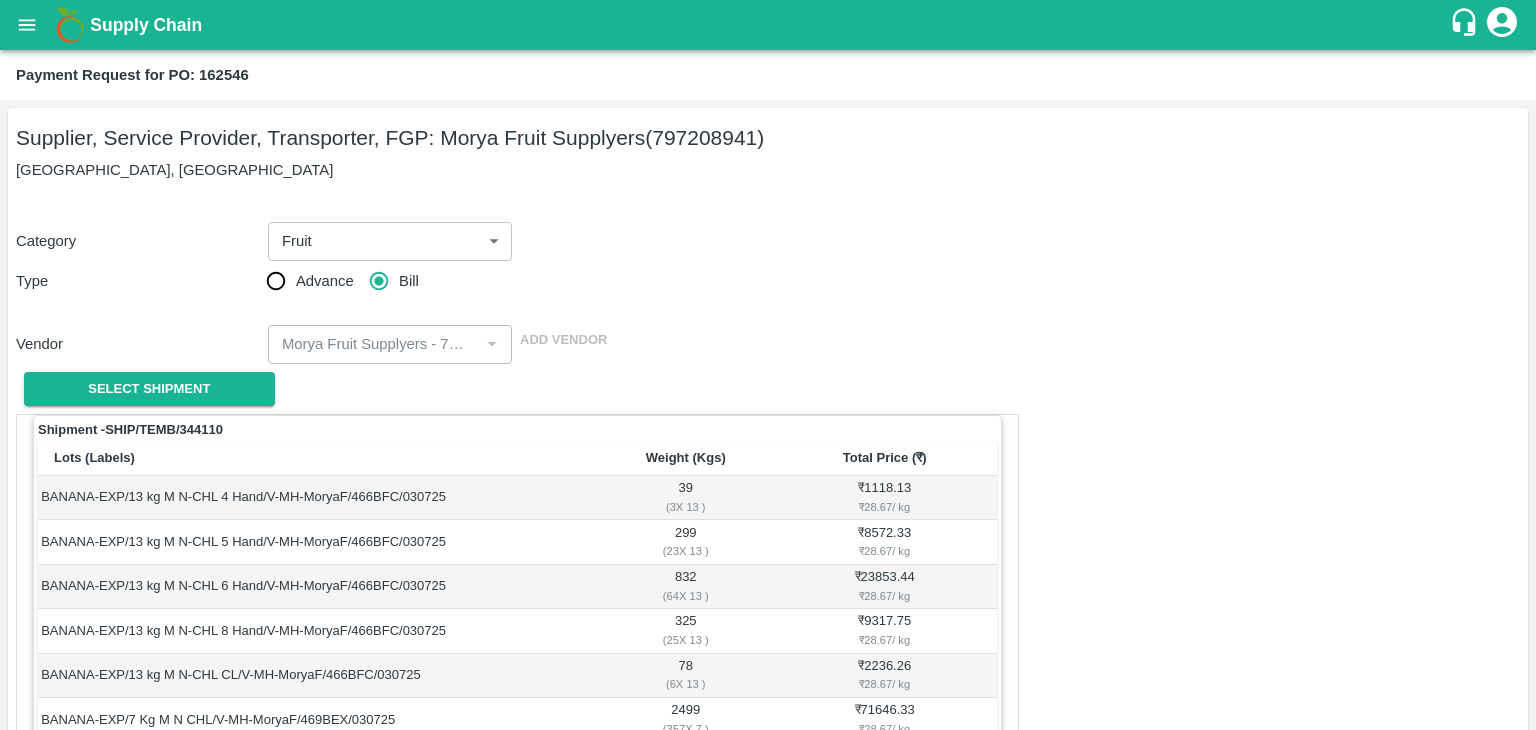 click on "Shipment -  SHIP/TEMB/344110 Lots (Labels) Weight (Kgs) Total Price (₹) BANANA-EXP/13 kg M N-CHL 4 Hand/V-MH-MoryaF/466BFC/030725   39 ( 3  X   13   ) ₹ 1118.13 ₹ 28.67  / kg BANANA-EXP/13 kg M N-CHL 5 Hand/V-MH-MoryaF/466BFC/030725   299 ( 23  X   13   ) ₹ 8572.33 ₹ 28.67  / kg BANANA-EXP/13 kg M N-CHL 6 Hand/V-MH-MoryaF/466BFC/030725   832 ( 64  X   13   ) ₹ 23853.44 ₹ 28.67  / kg BANANA-EXP/13 kg M N-CHL 8 Hand/V-MH-MoryaF/466BFC/030725   325 ( 25  X   13   ) ₹ 9317.75 ₹ 28.67  / kg BANANA-EXP/13 kg M N-CHL CL/V-MH-MoryaF/466BFC/030725   78 ( 6  X   13   ) ₹ 2236.26 ₹ 28.67  / kg BANANA-EXP/7 Kg M N CHL/V-MH-MoryaF/469BEX/030725   2499 ( 357  X   7   ) ₹ 71646.33 ₹ 28.67  / kg Total 4072 116744.24 Shipment -  SHIP/TEMB/344111 Lots (Labels) Weight (Kgs) Total Price (₹) BANANA-EXP/PHR Kg/V-MH-MoryaF/258BOM/030725   61.1 ( 1  X   61.1   ) ₹ 1583.71 ₹ 25.92  / kg Total 61.1 1583.71 Shipment -  SHIP/TEMB/344113 Lots (Labels) Weight (Kgs) Total Price (₹)   190 ( 1  X   190   ) 0" at bounding box center (768, 1074) 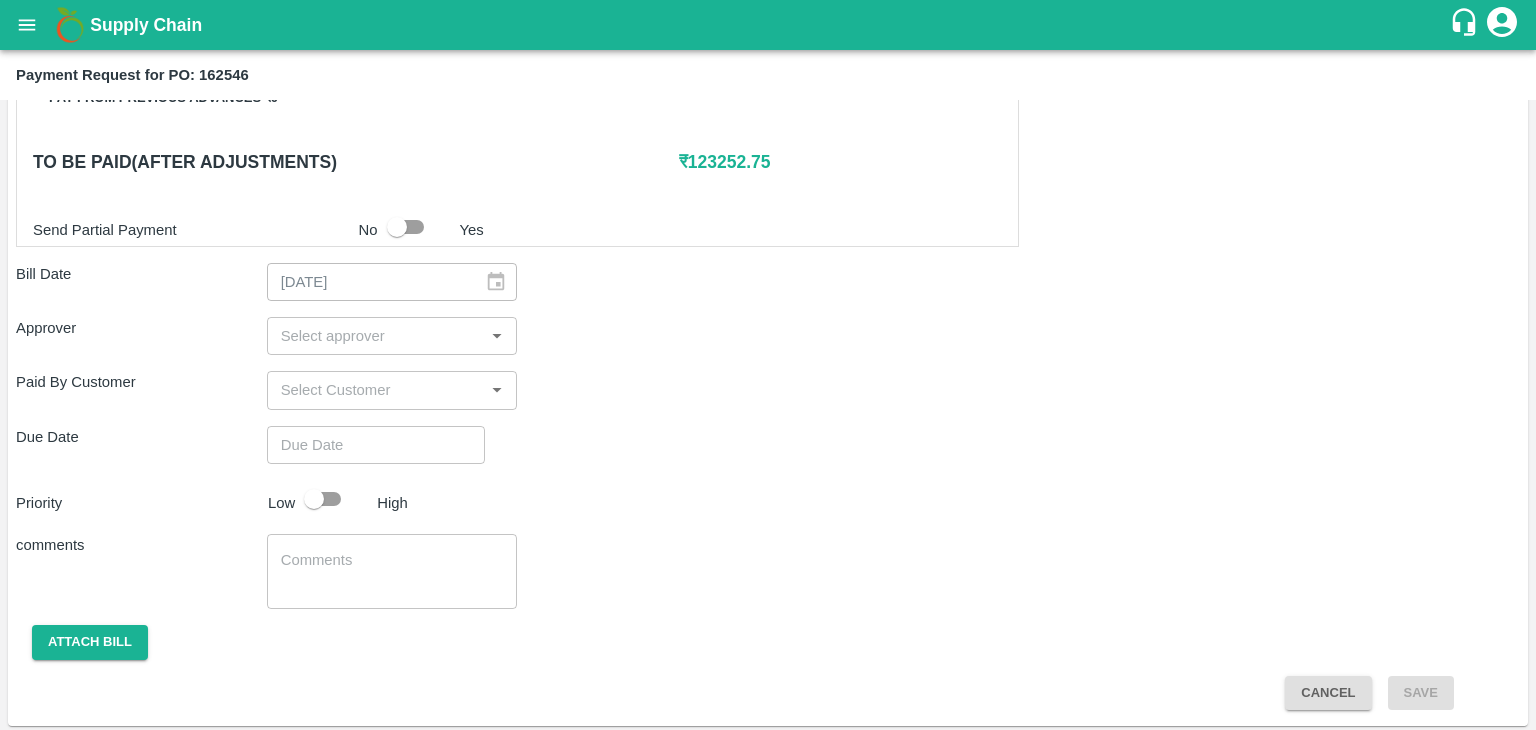 click at bounding box center [376, 336] 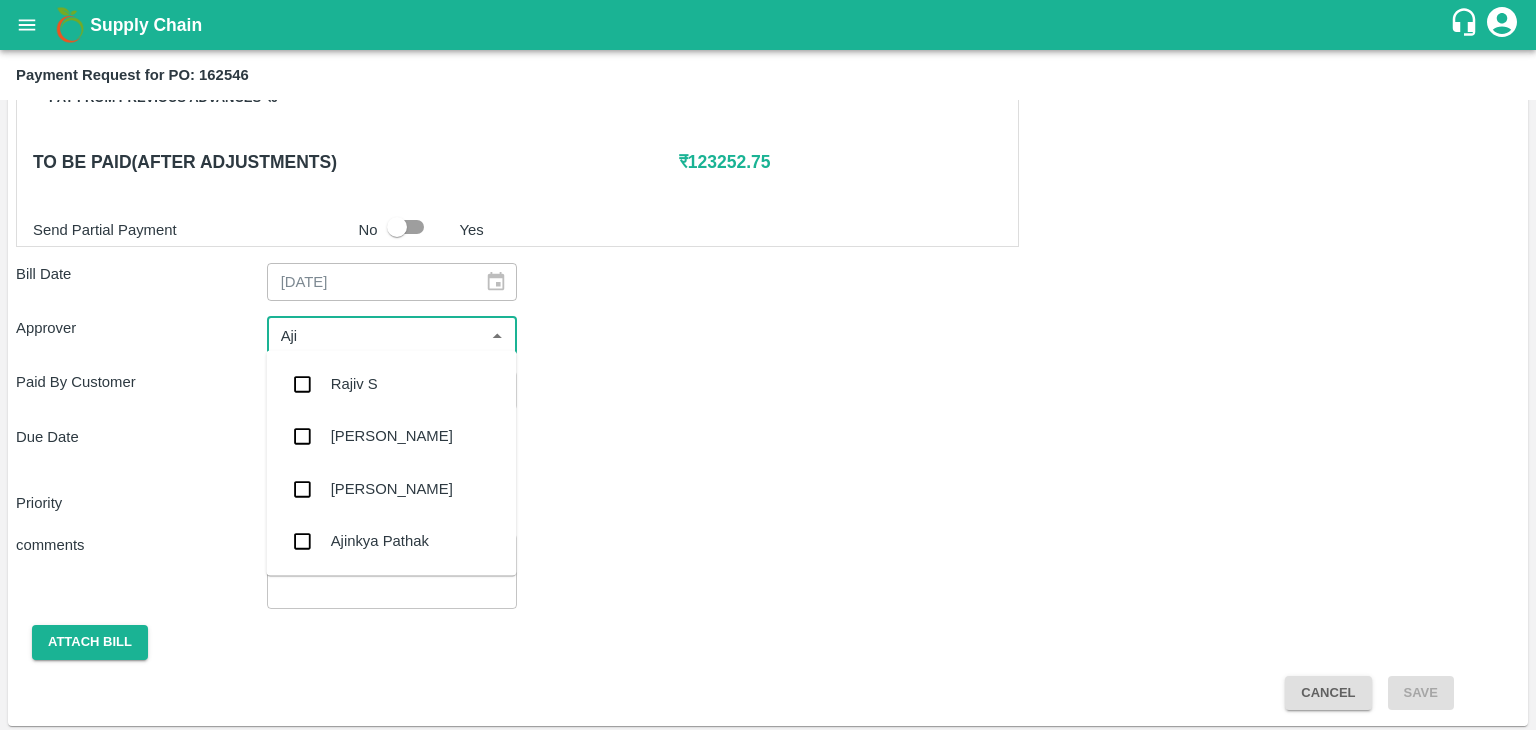 type on "Ajit" 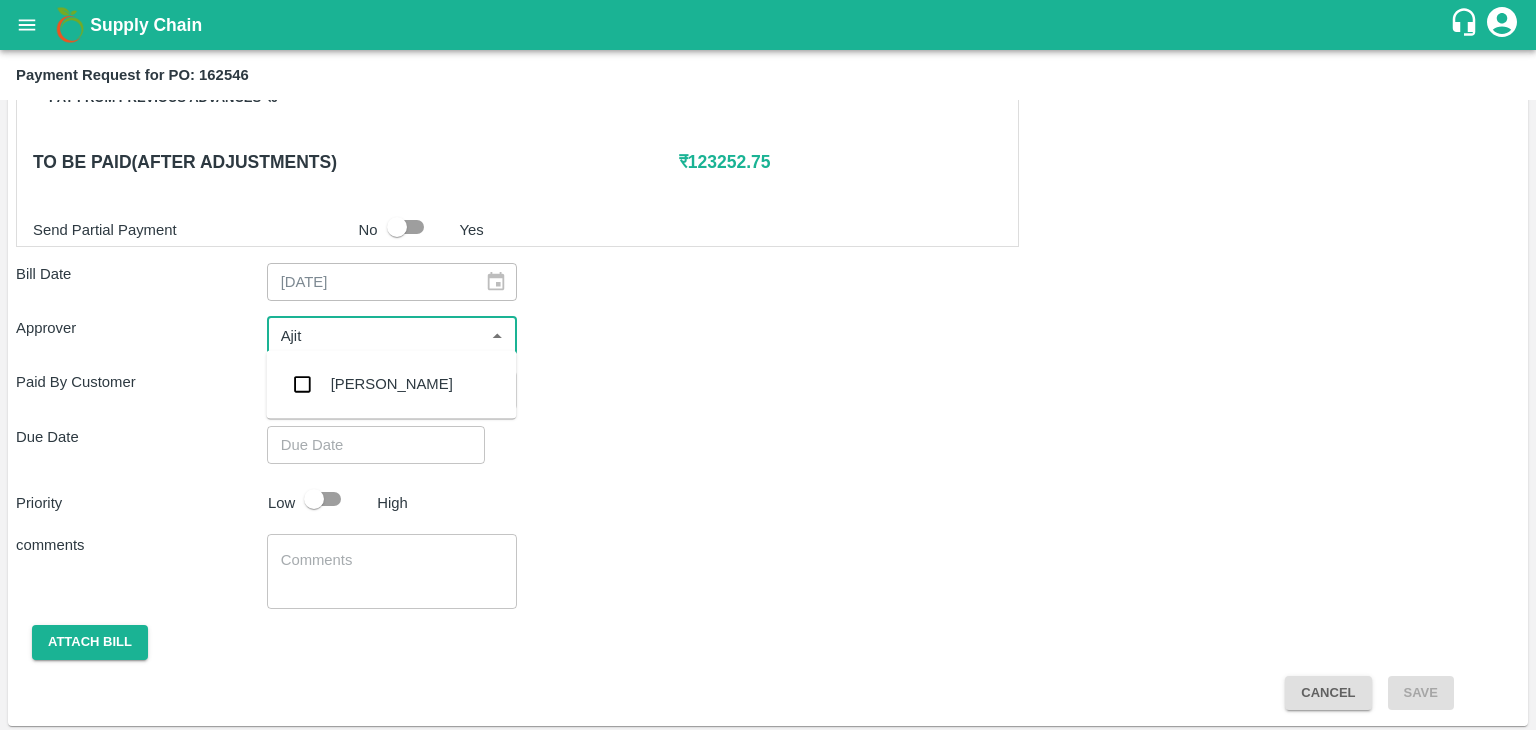 click on "Ajit Otari" at bounding box center (392, 384) 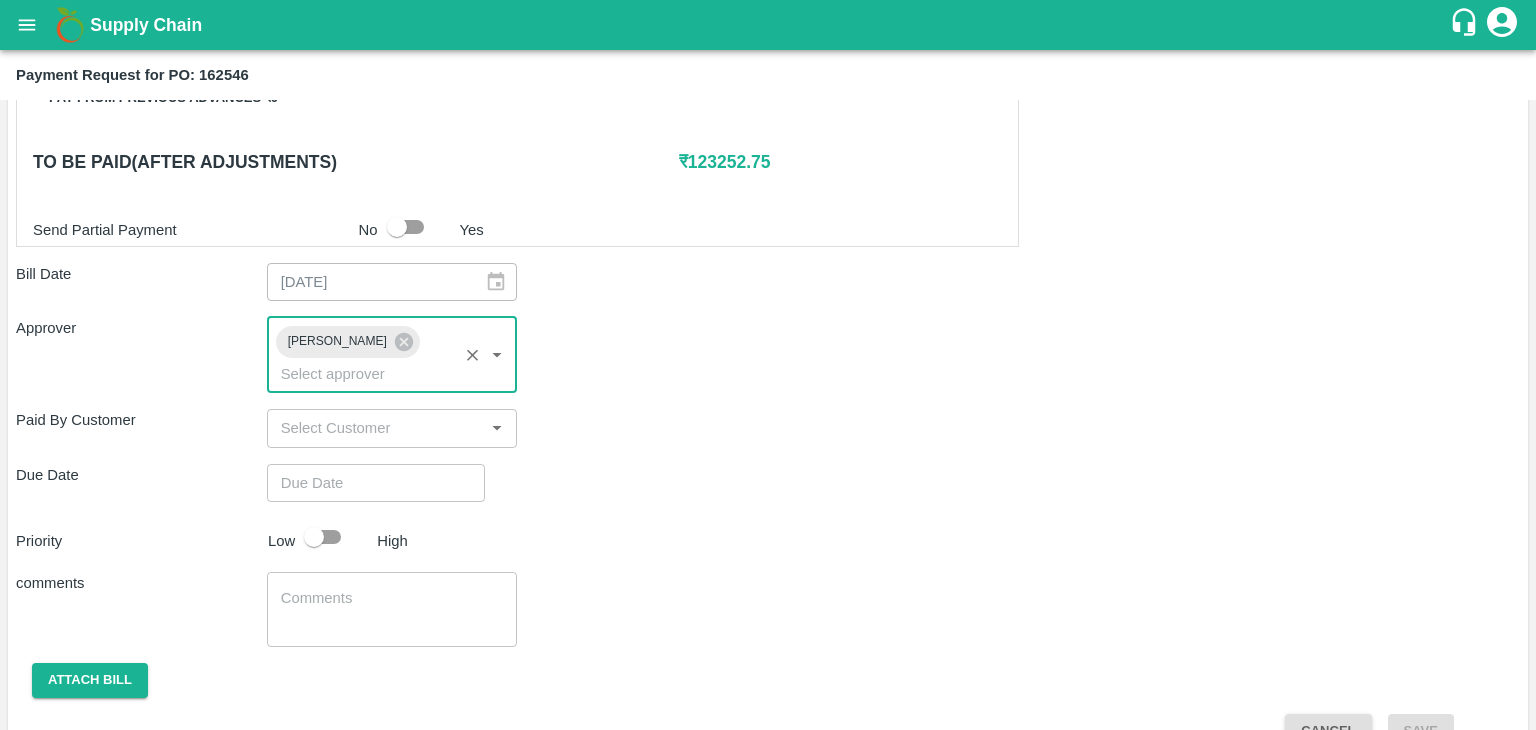 type on "DD/MM/YYYY hh:mm aa" 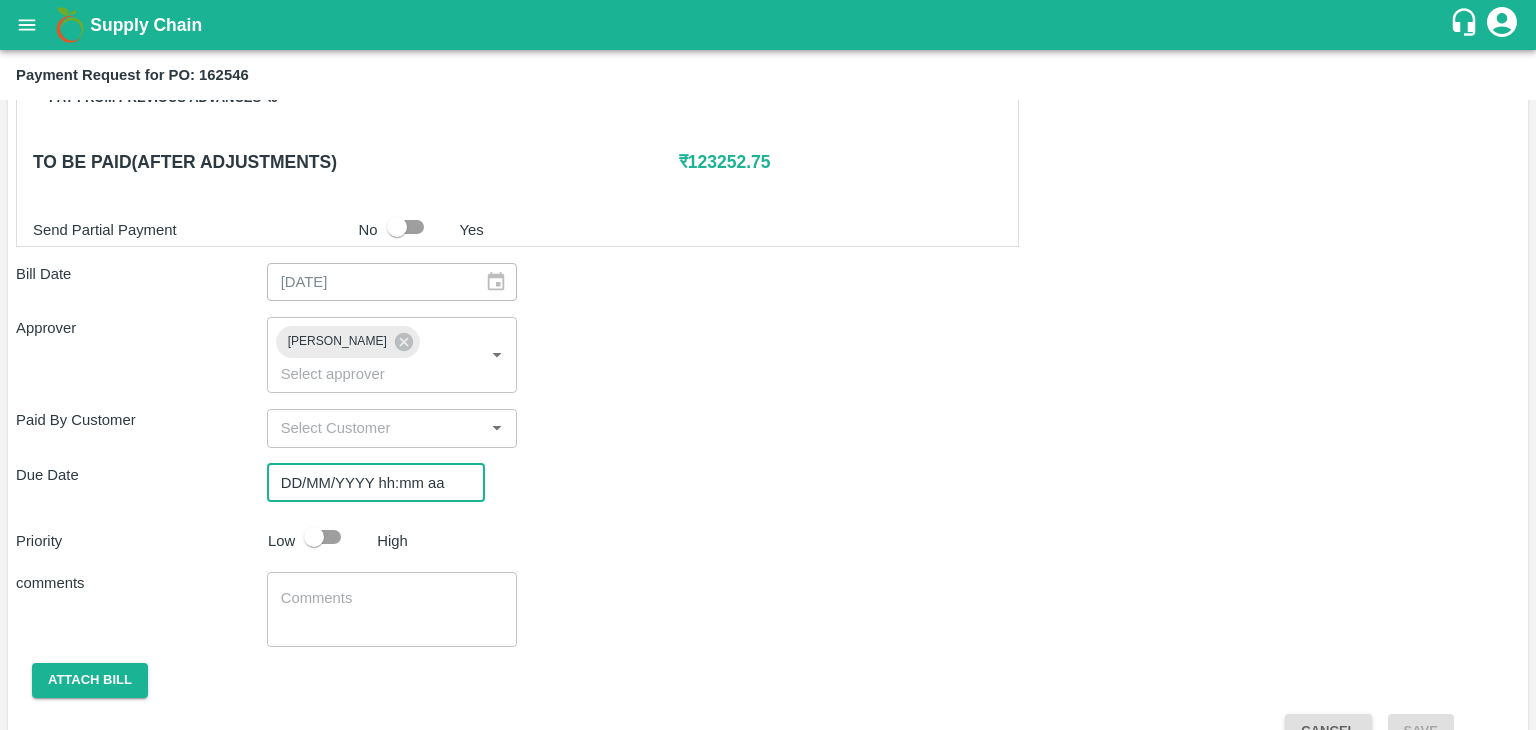 click on "DD/MM/YYYY hh:mm aa" at bounding box center (369, 483) 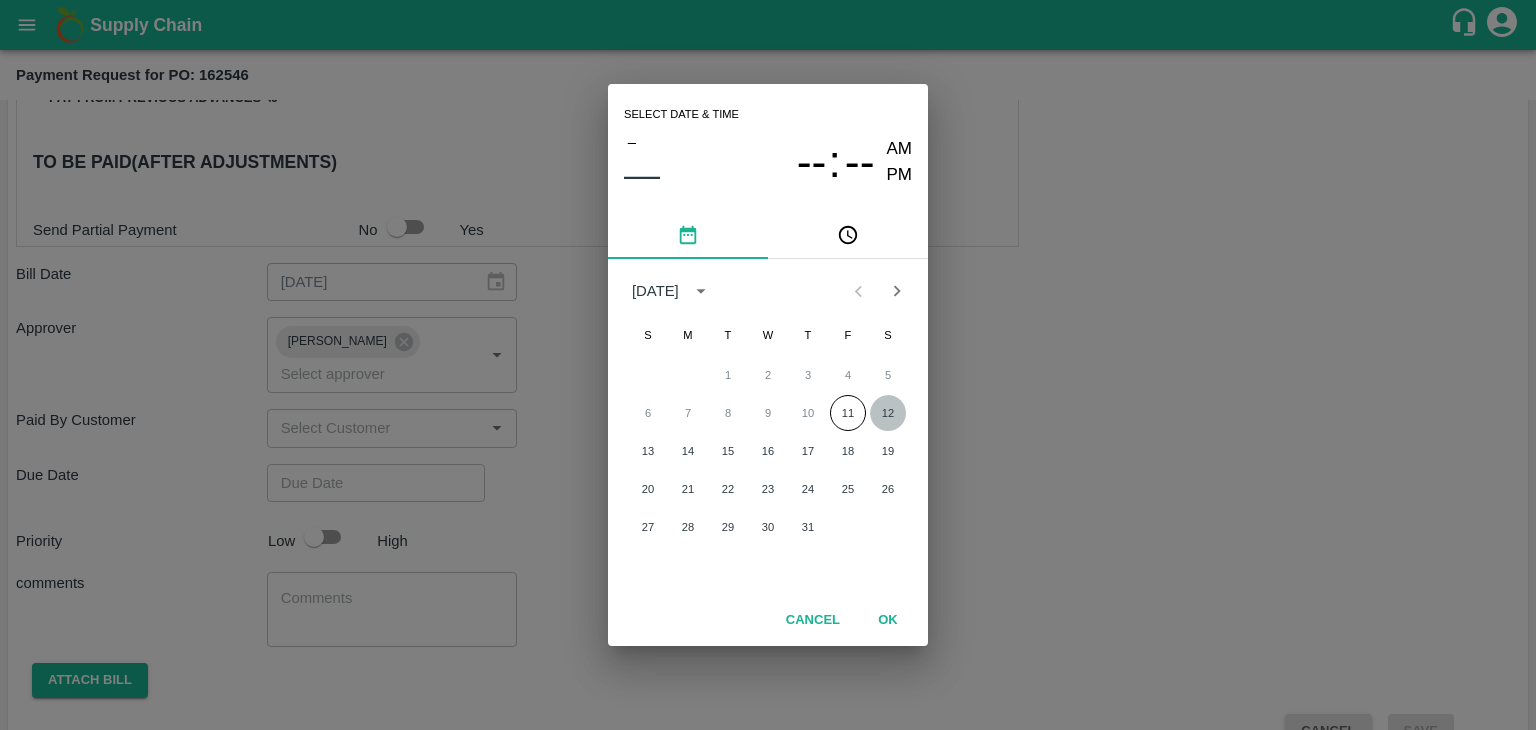 click on "12" at bounding box center (888, 413) 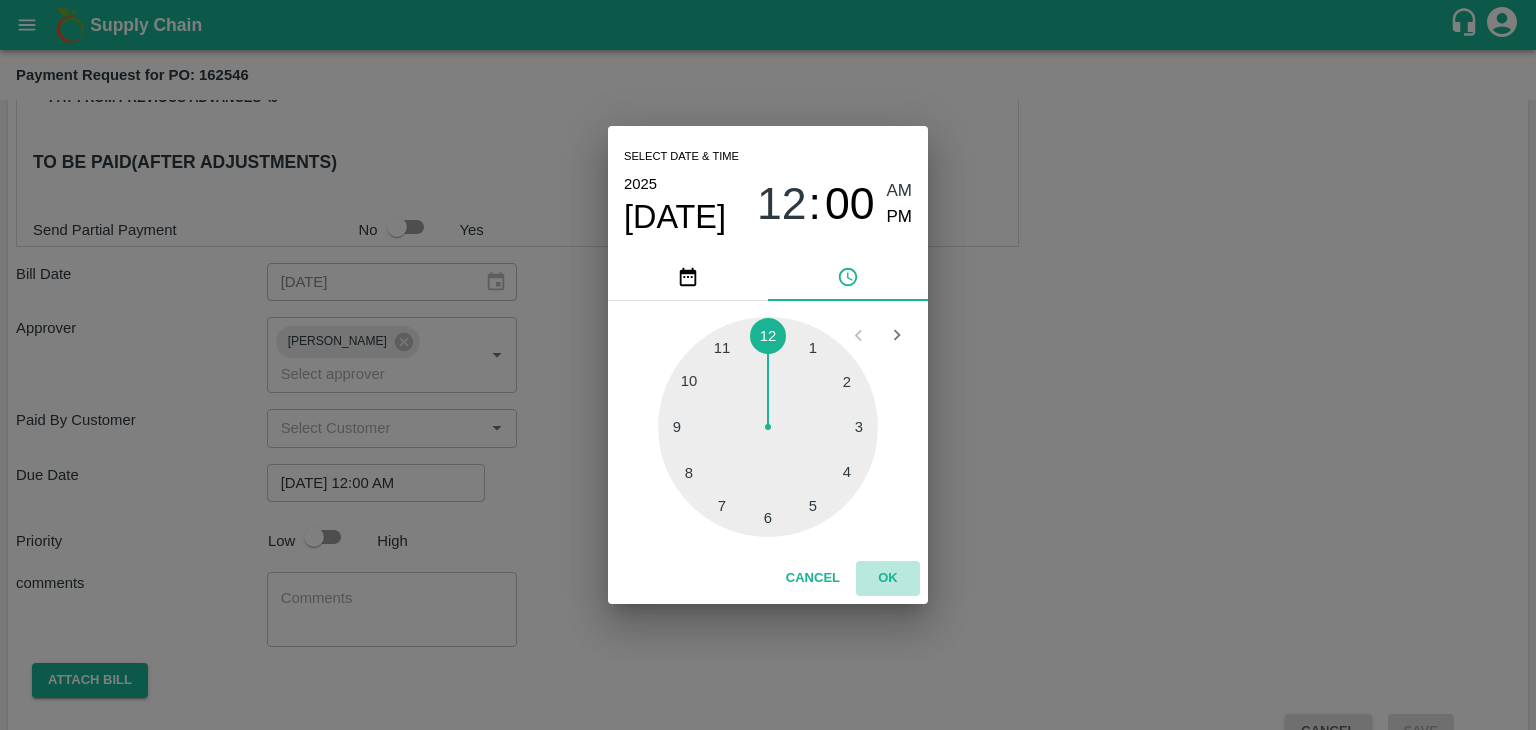 click on "OK" at bounding box center [888, 578] 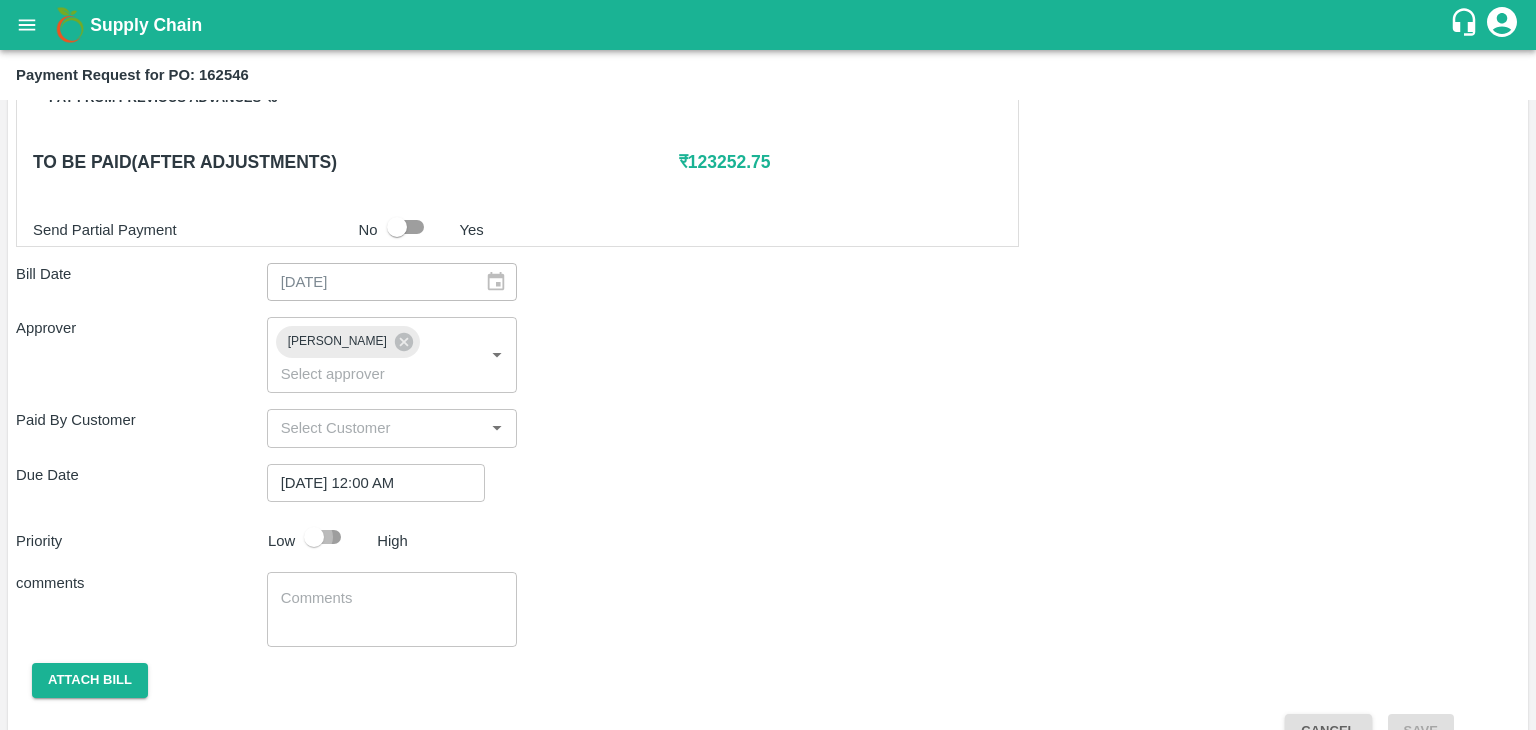 click at bounding box center [314, 537] 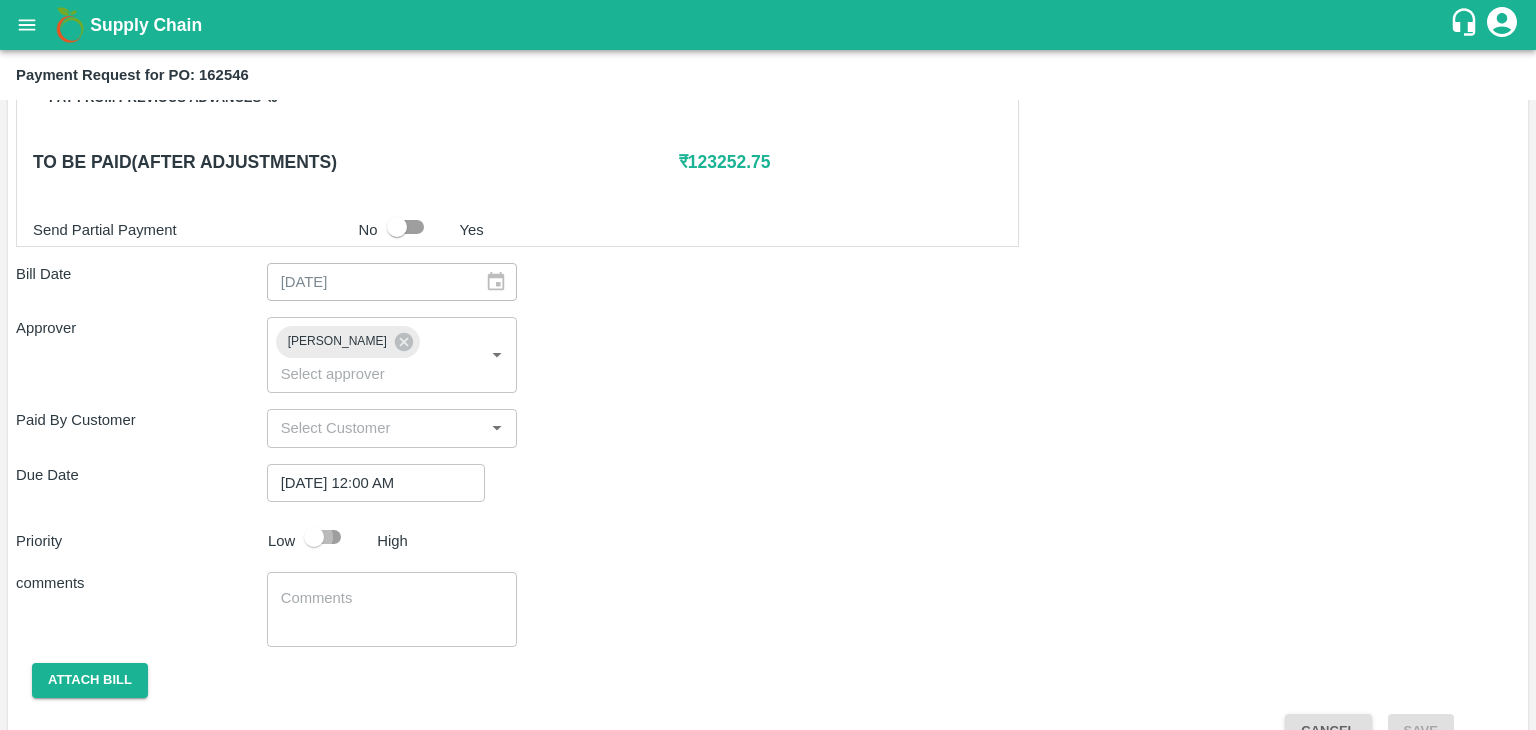 checkbox on "true" 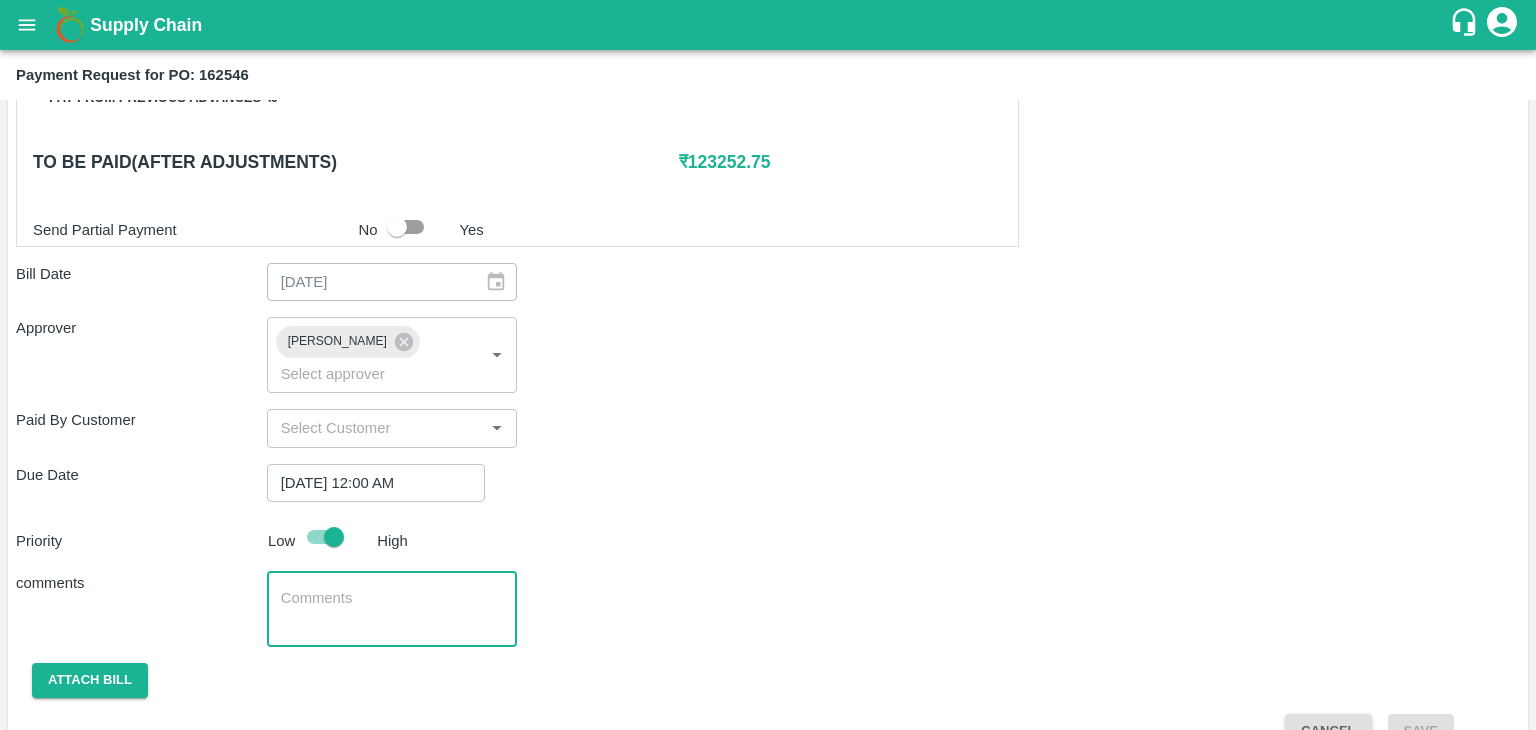 click at bounding box center [392, 609] 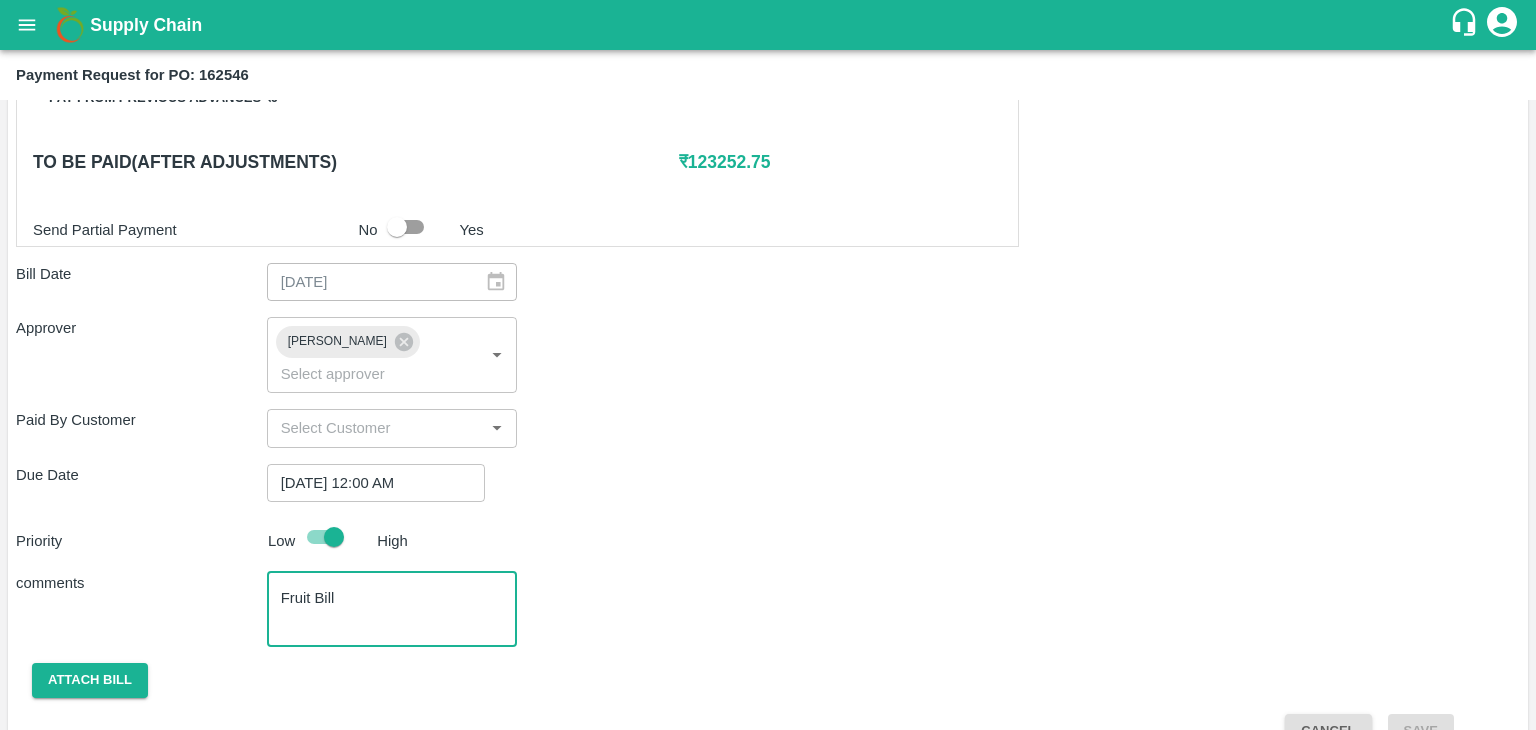 scroll, scrollTop: 1036, scrollLeft: 0, axis: vertical 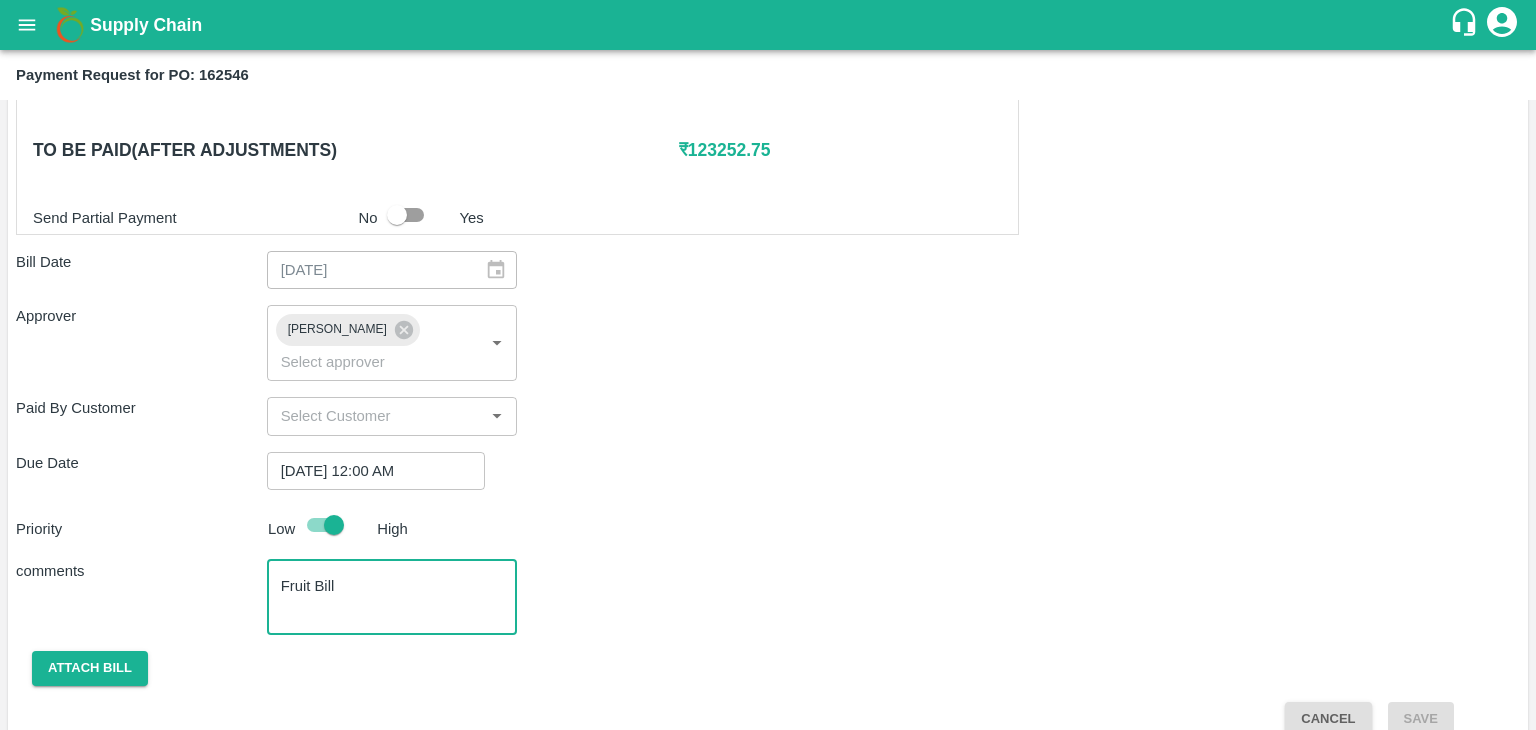 type on "Fruit Bill" 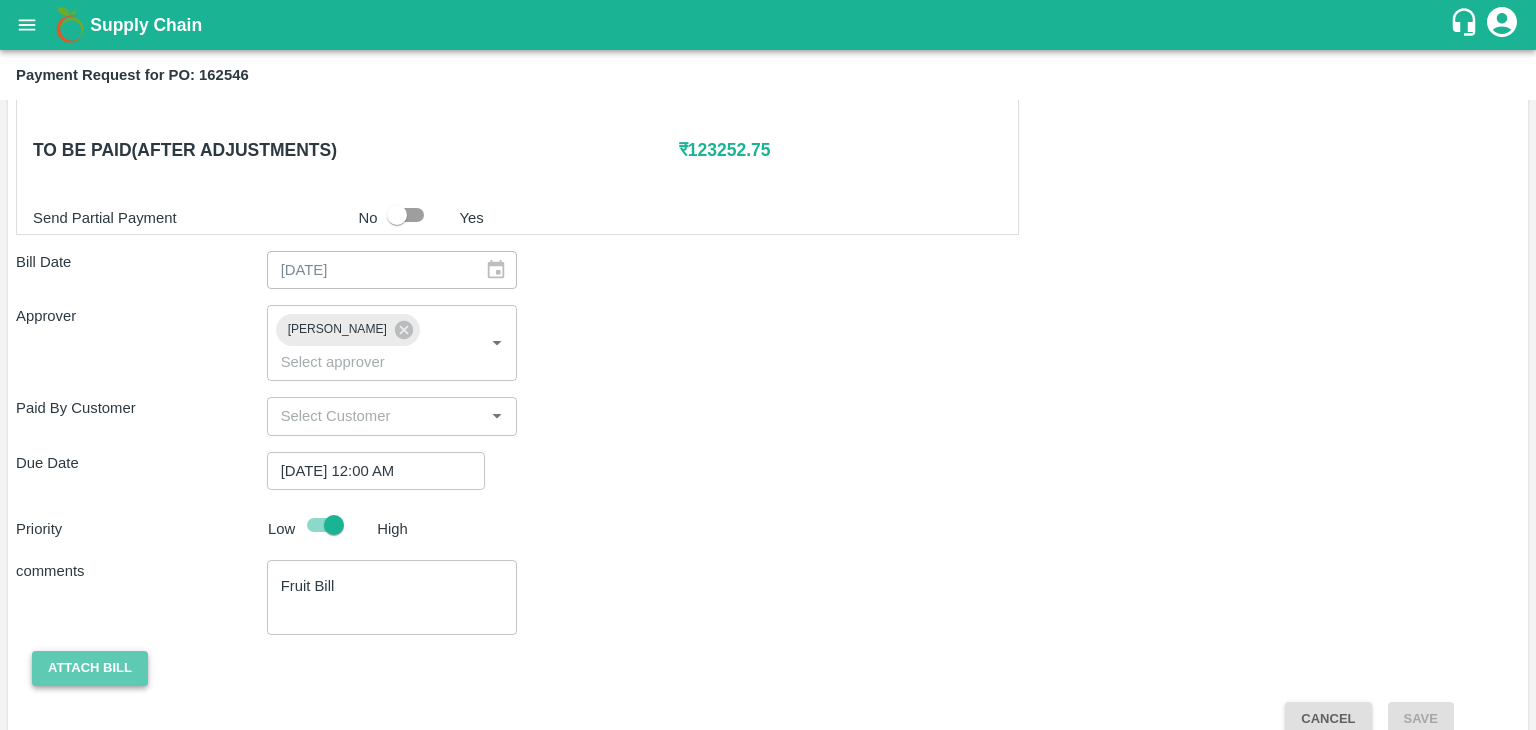 click on "Attach bill" at bounding box center (90, 668) 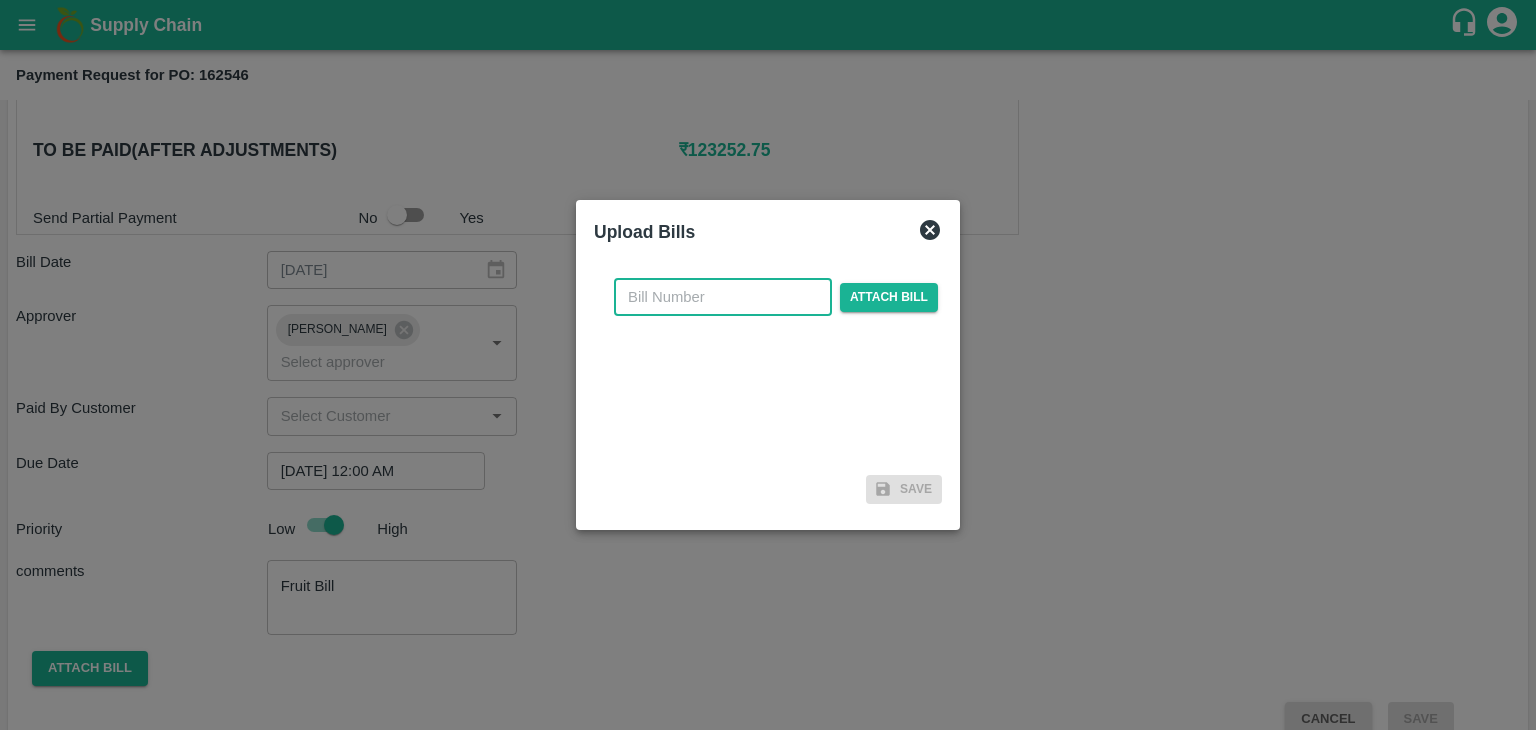 click at bounding box center (723, 297) 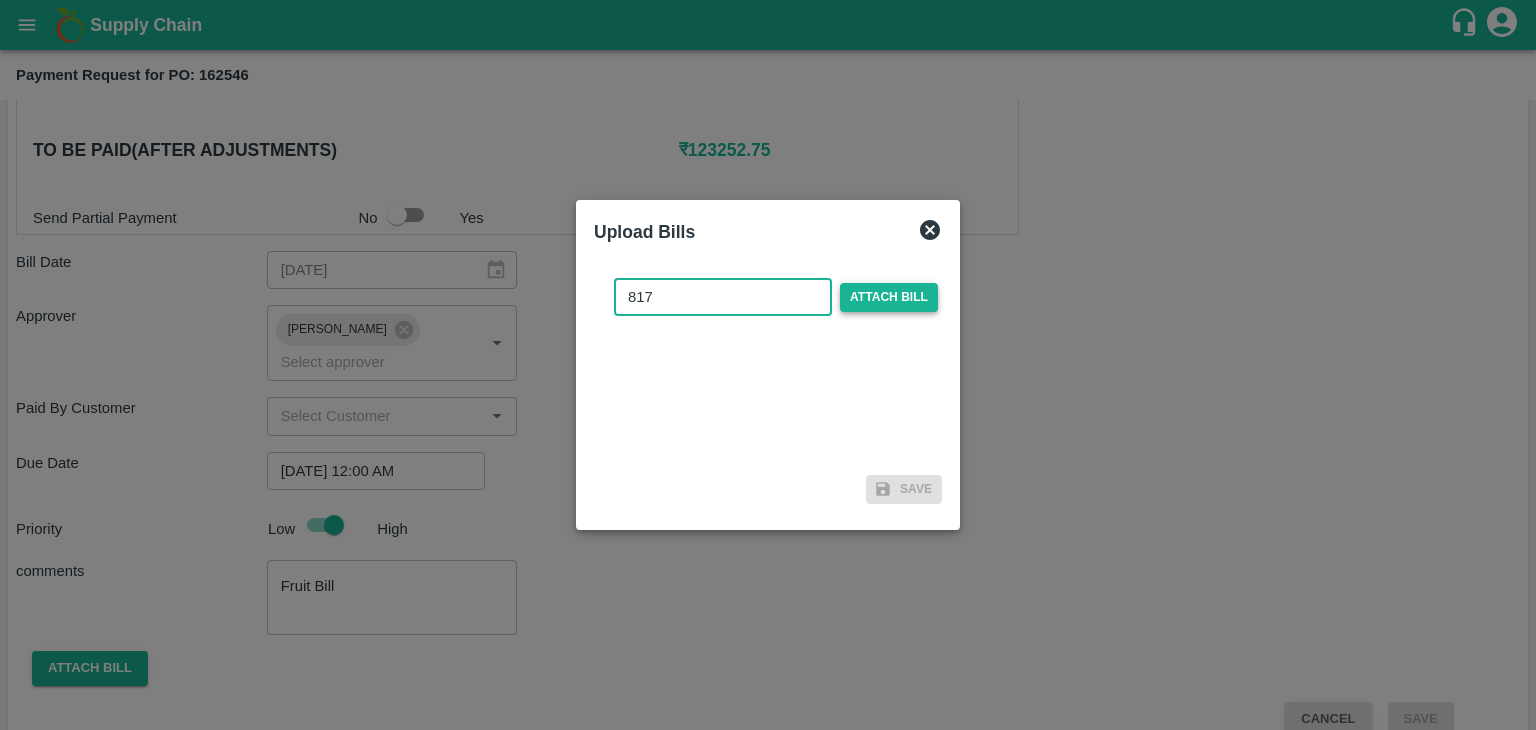type on "817" 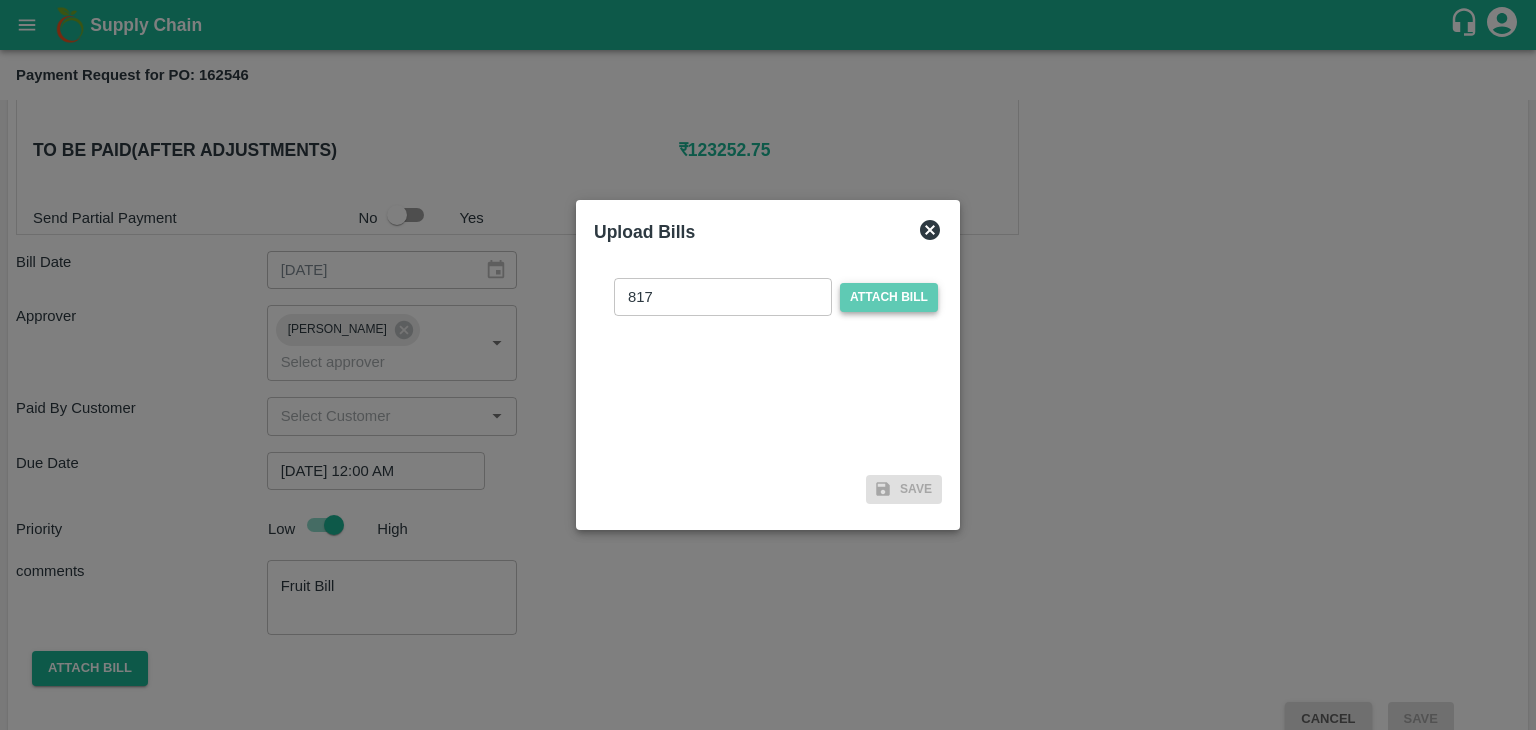 click on "Attach bill" at bounding box center (889, 297) 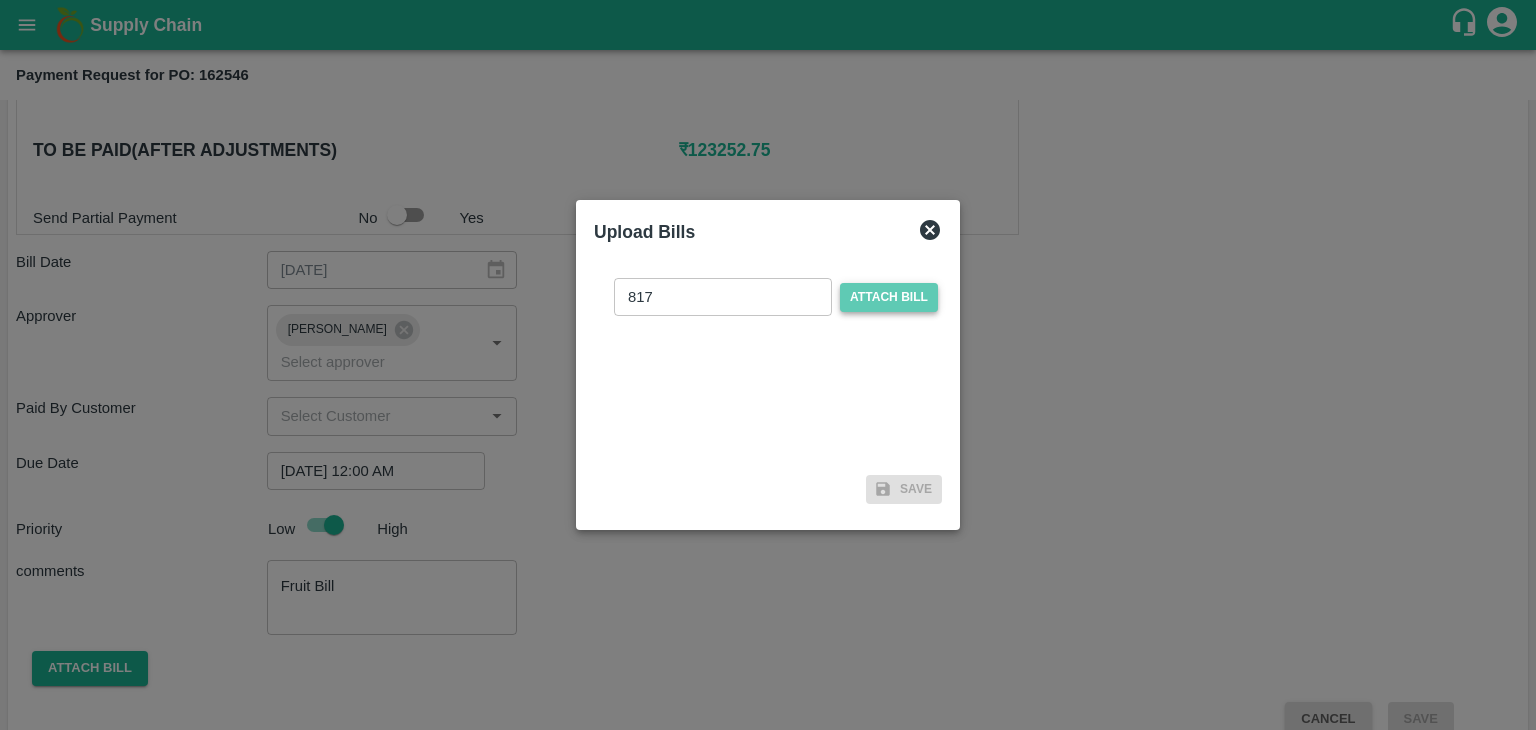 click on "Attach bill" at bounding box center (0, 0) 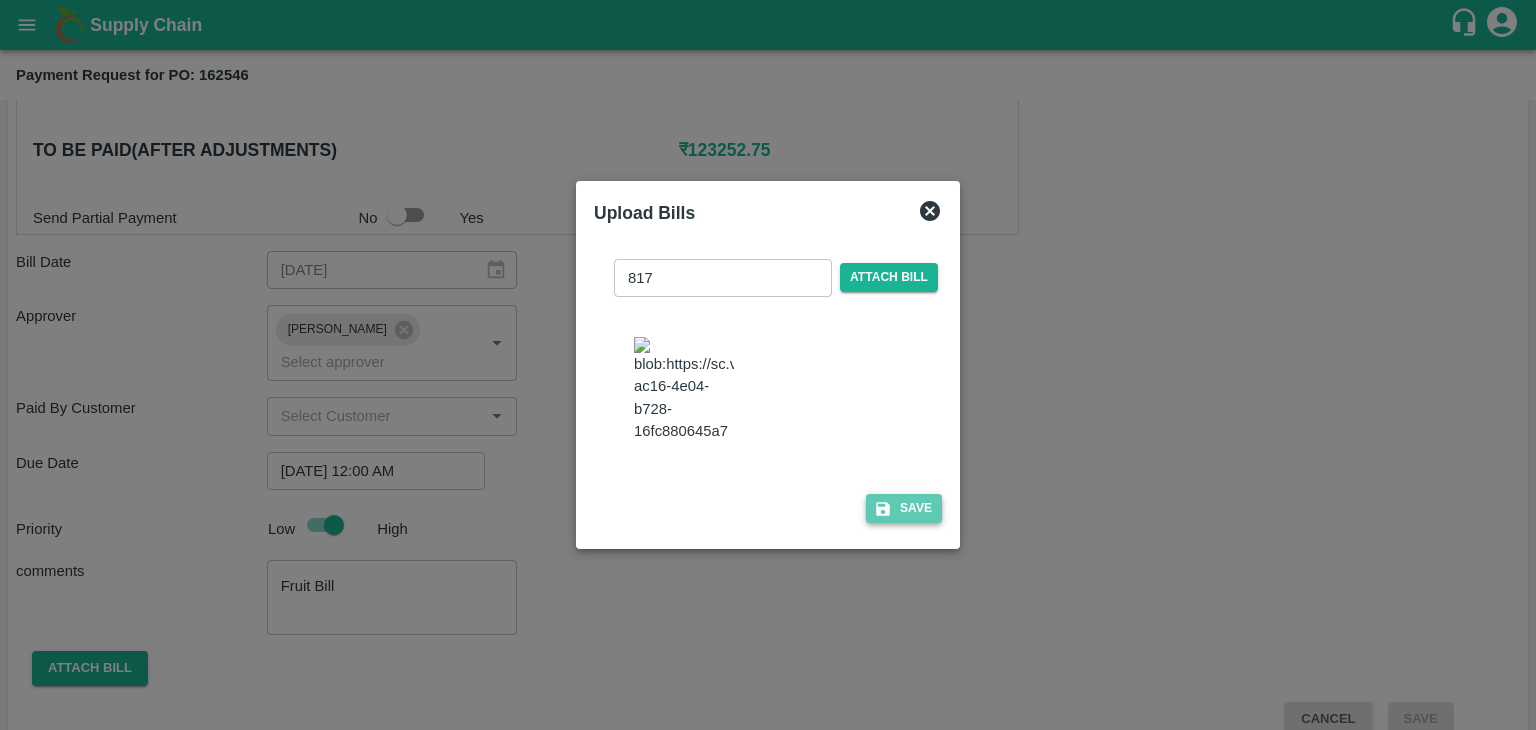 click on "Save" at bounding box center (904, 508) 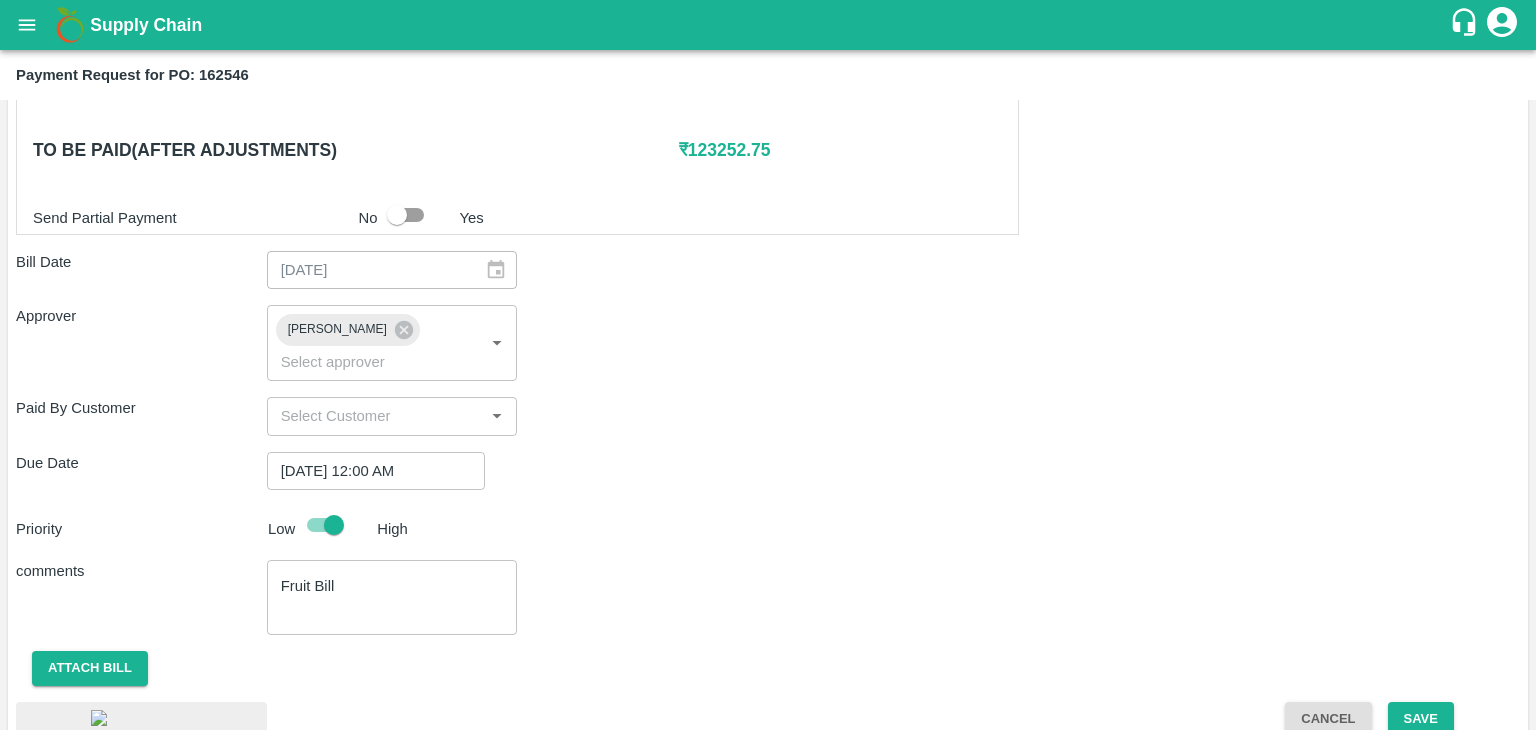 scroll, scrollTop: 1133, scrollLeft: 0, axis: vertical 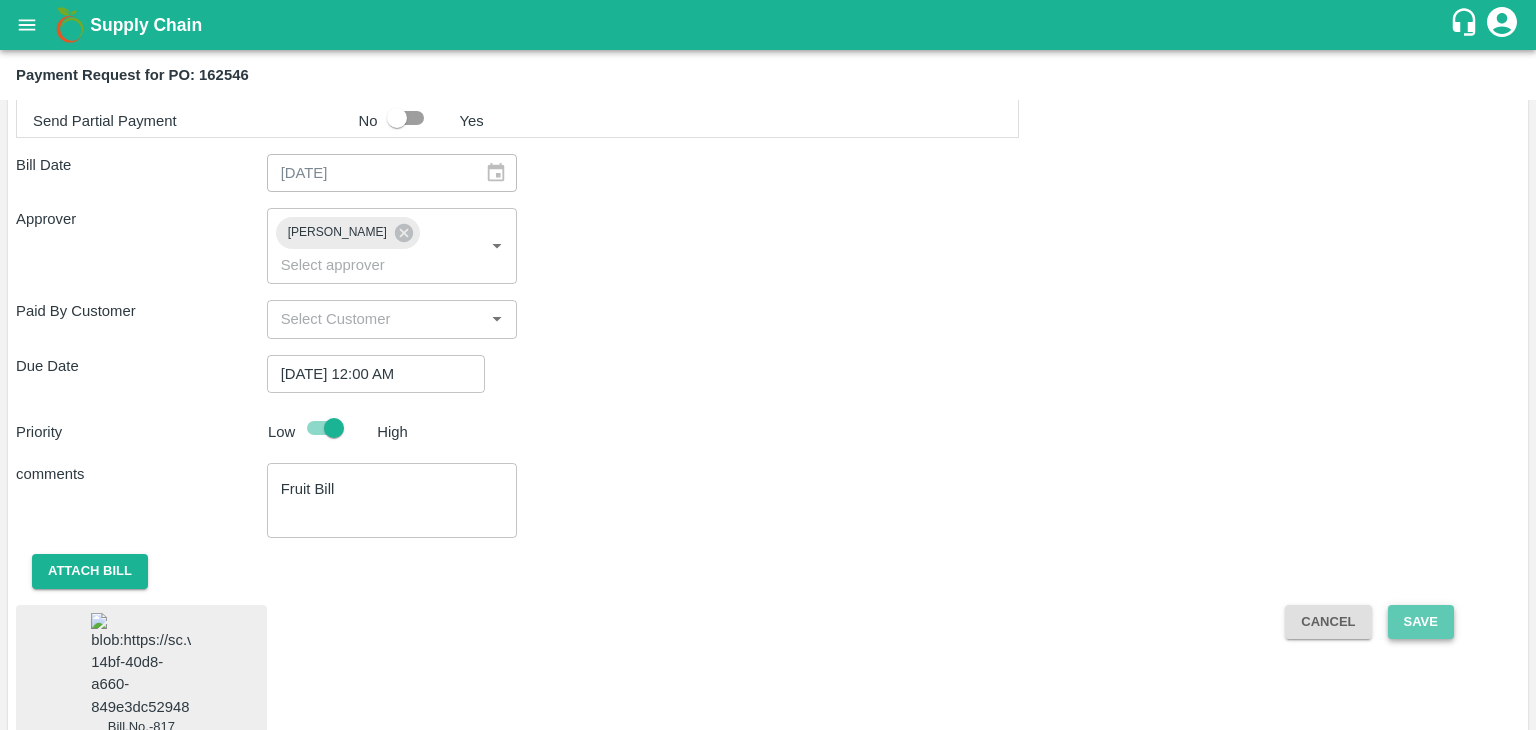 click on "Save" at bounding box center (1421, 622) 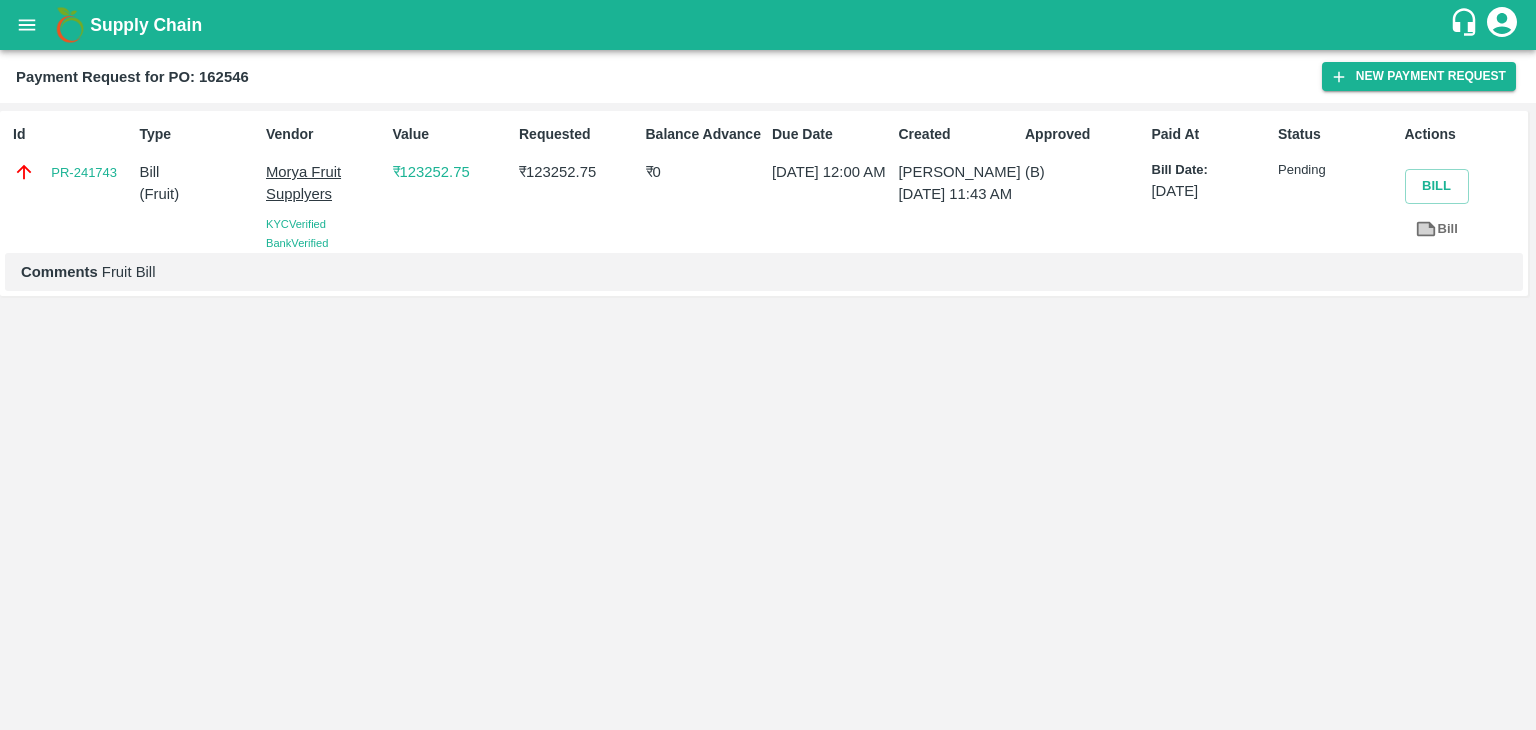 click on "Supply Chain" at bounding box center (768, 25) 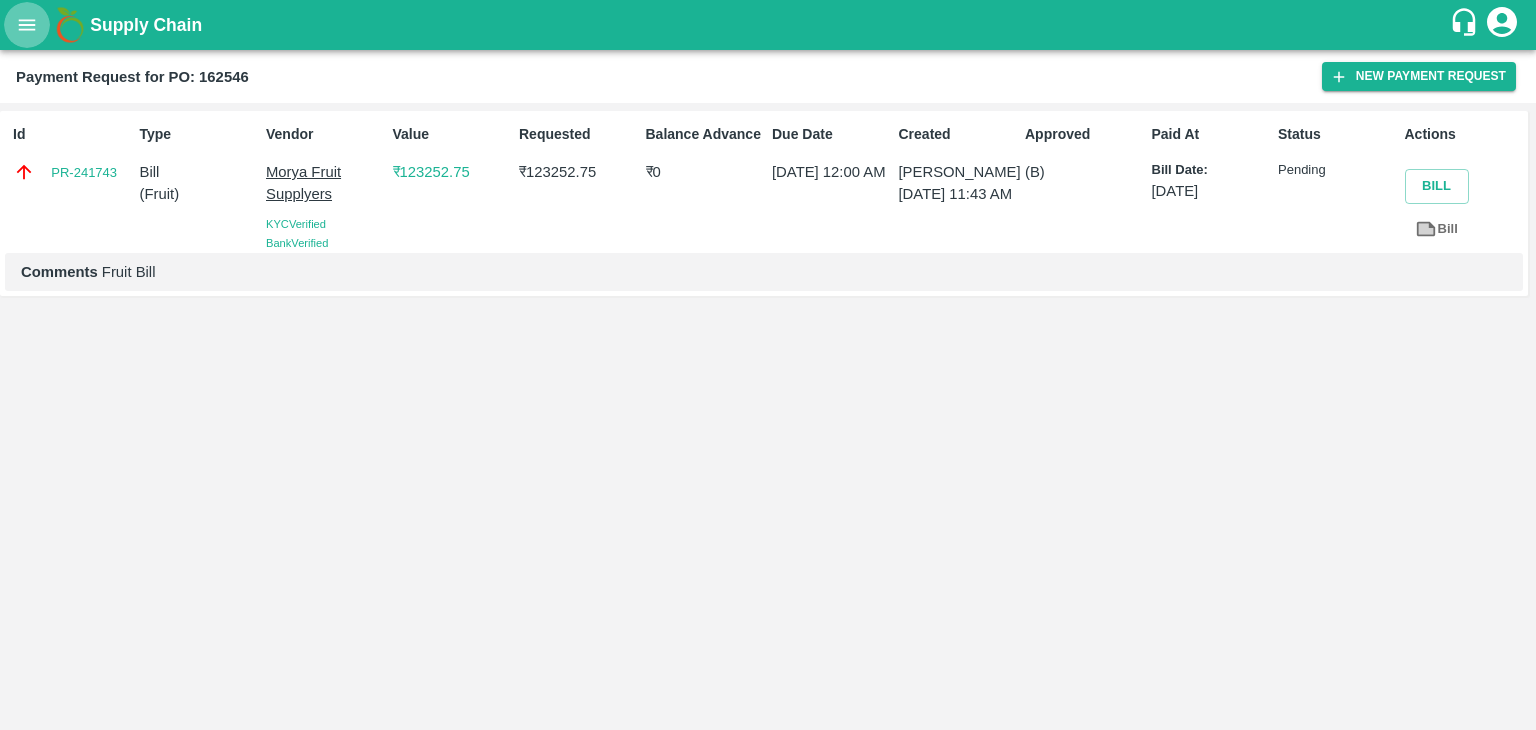 click 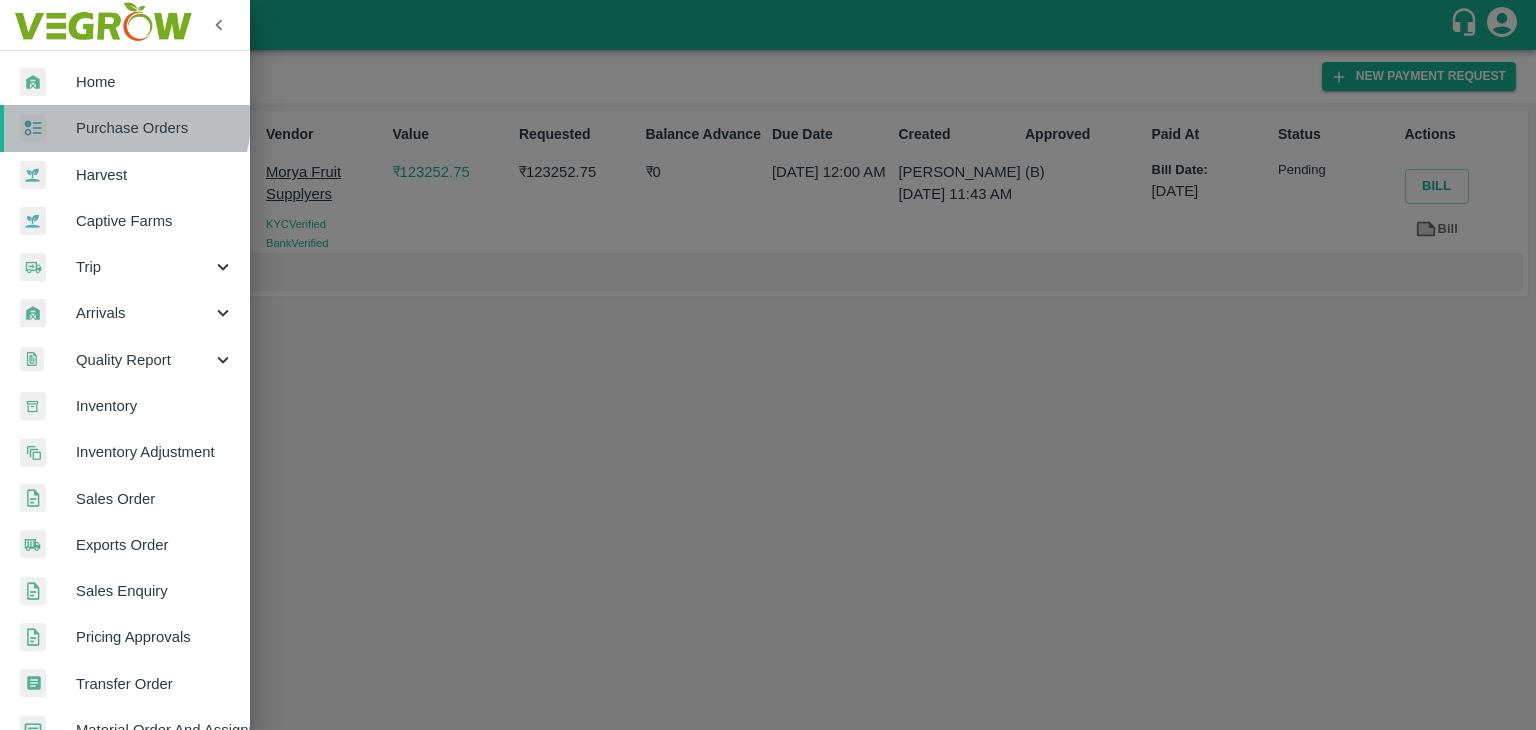 click on "Purchase Orders" at bounding box center [155, 128] 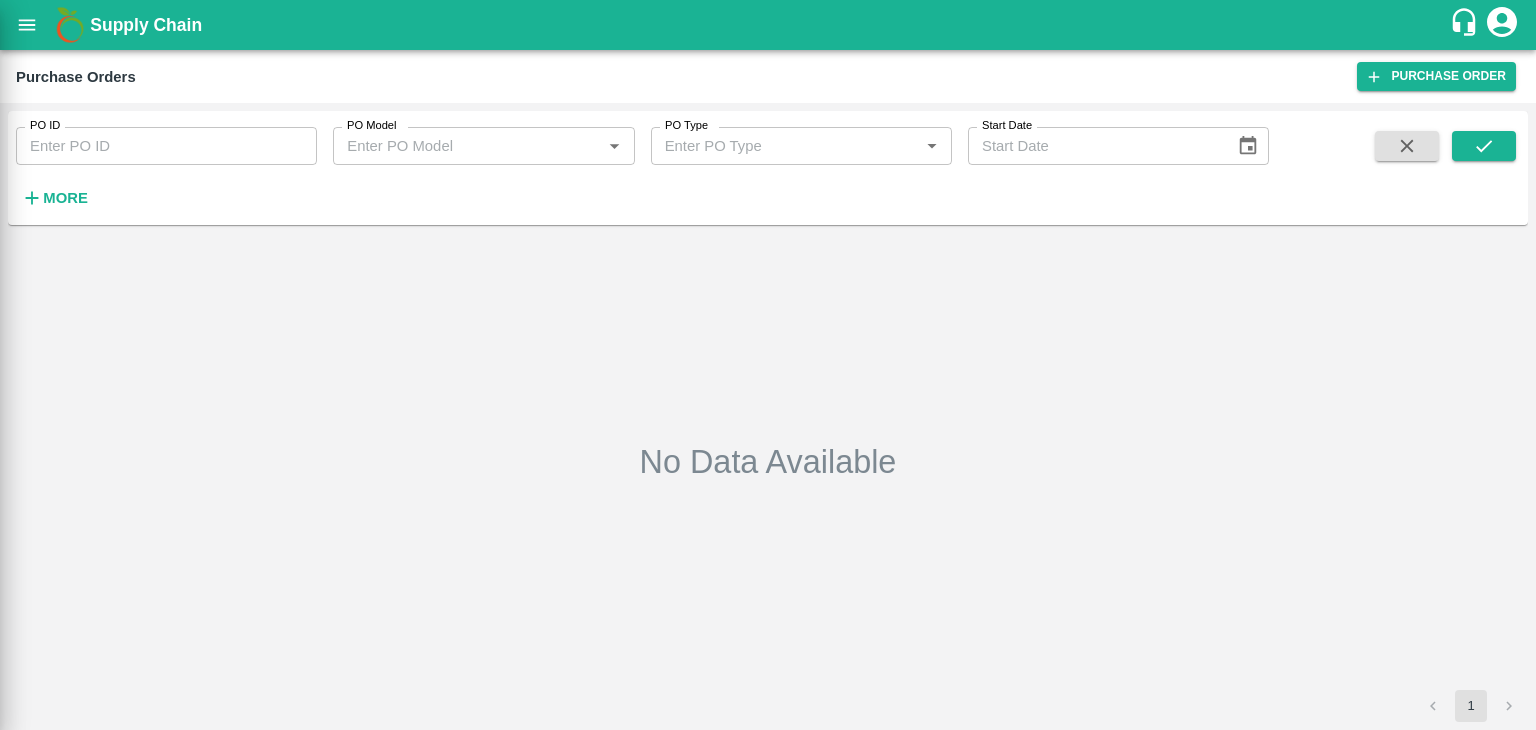 click at bounding box center [768, 365] 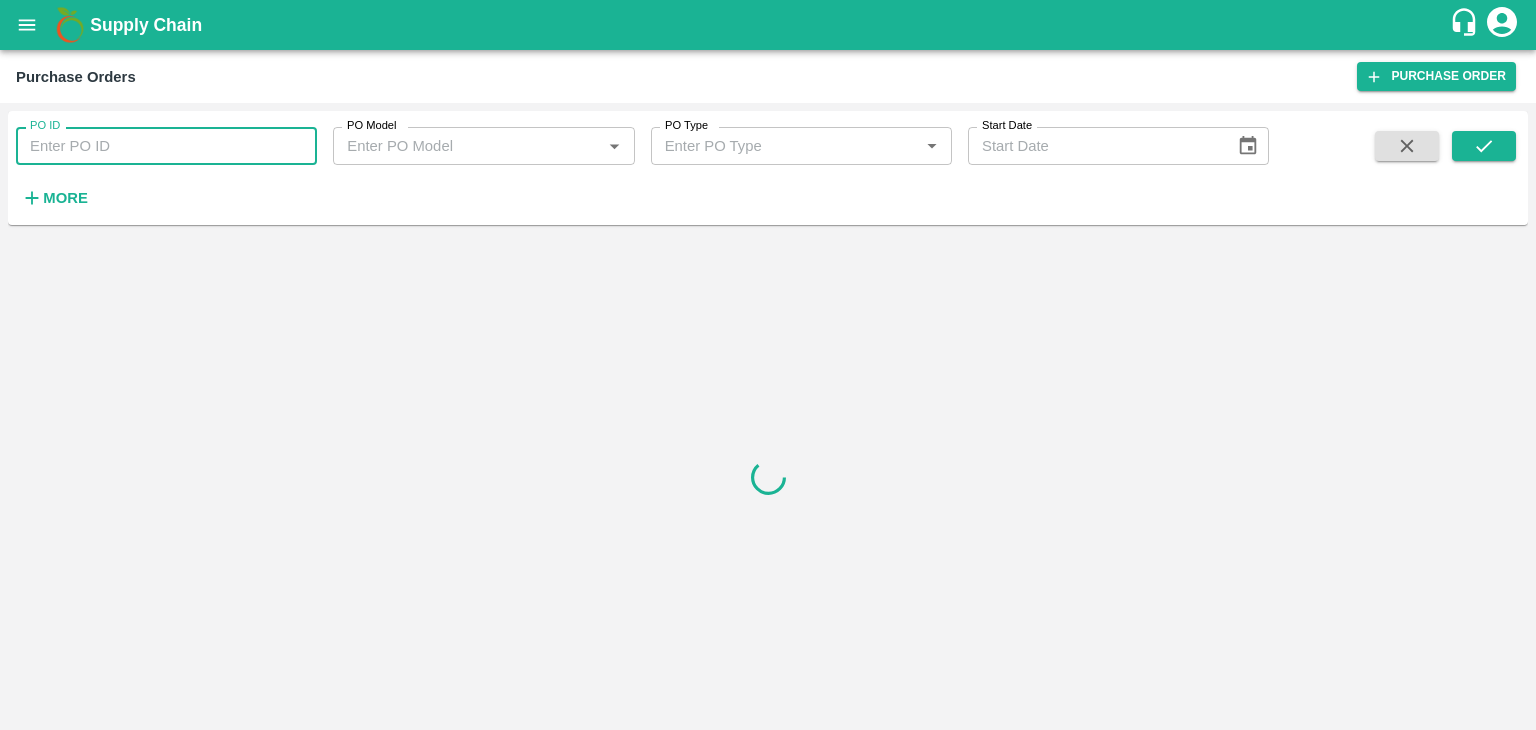 click on "PO ID" at bounding box center [166, 146] 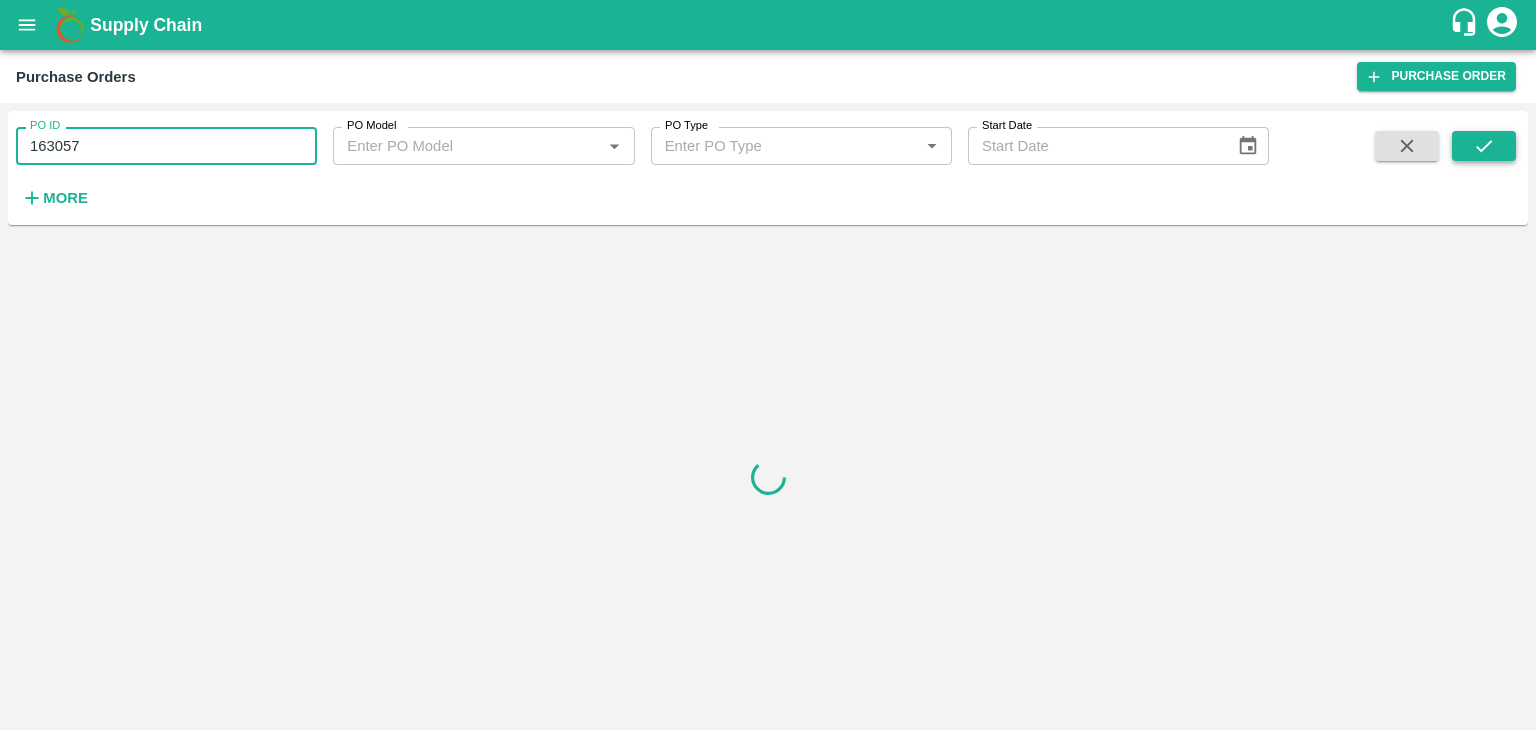 type on "163057" 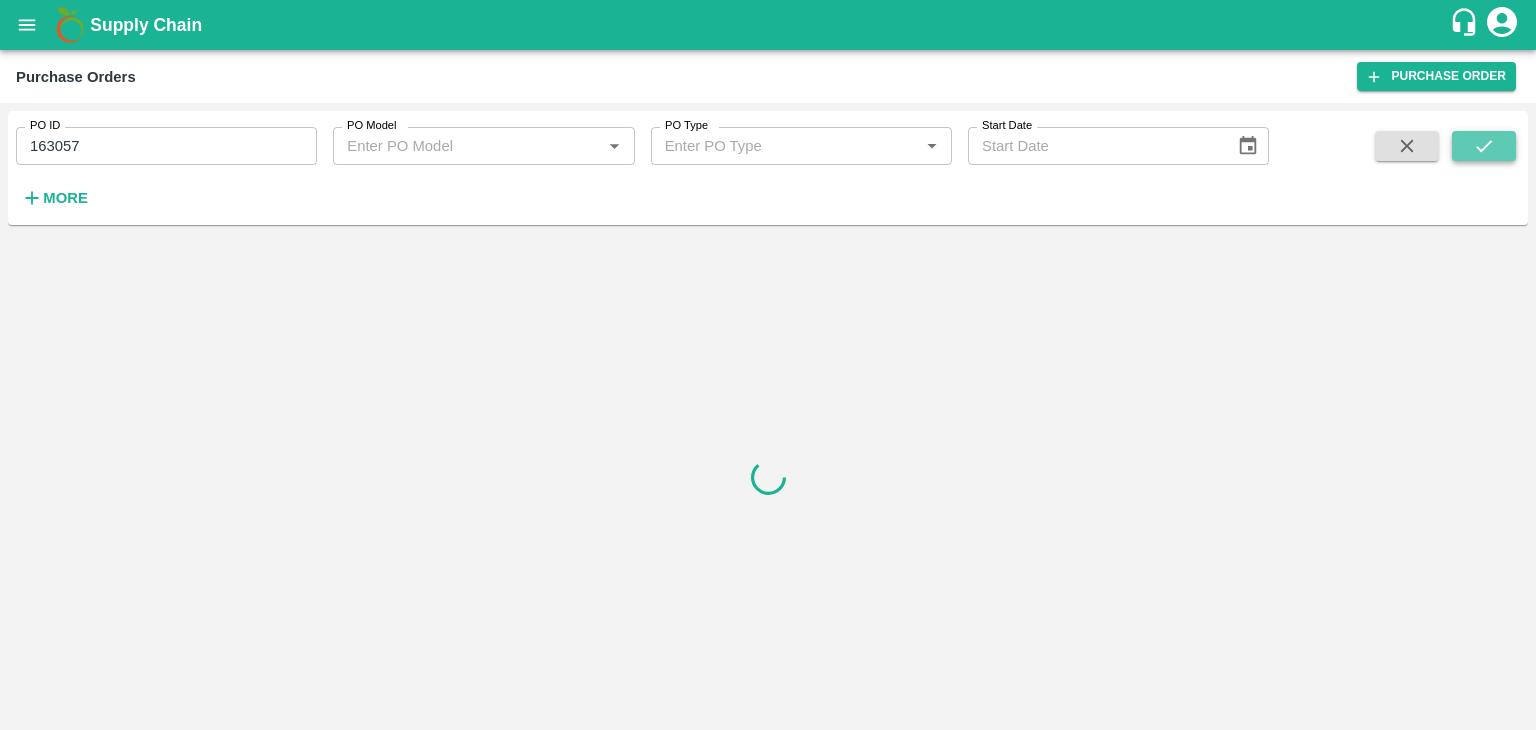 click at bounding box center [1484, 146] 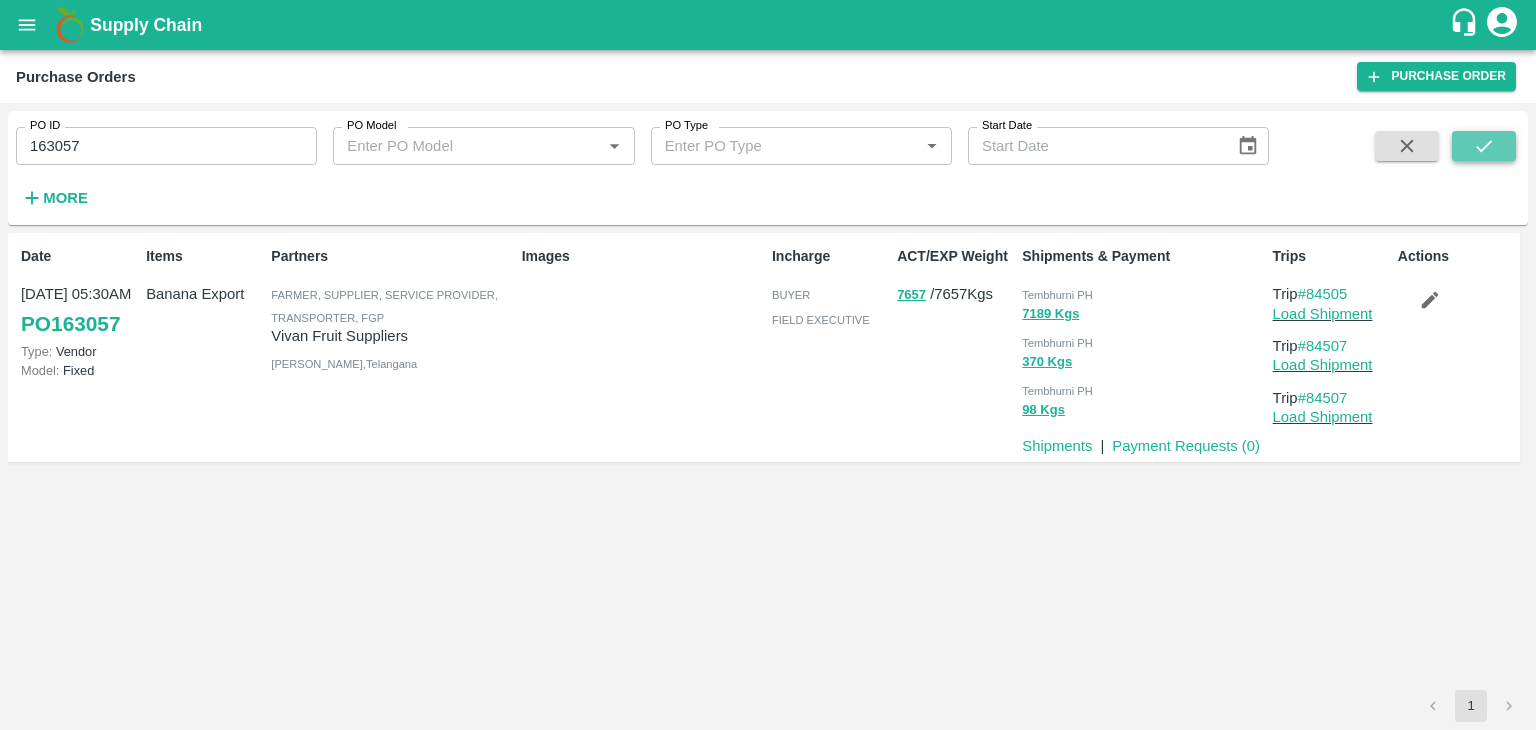 click 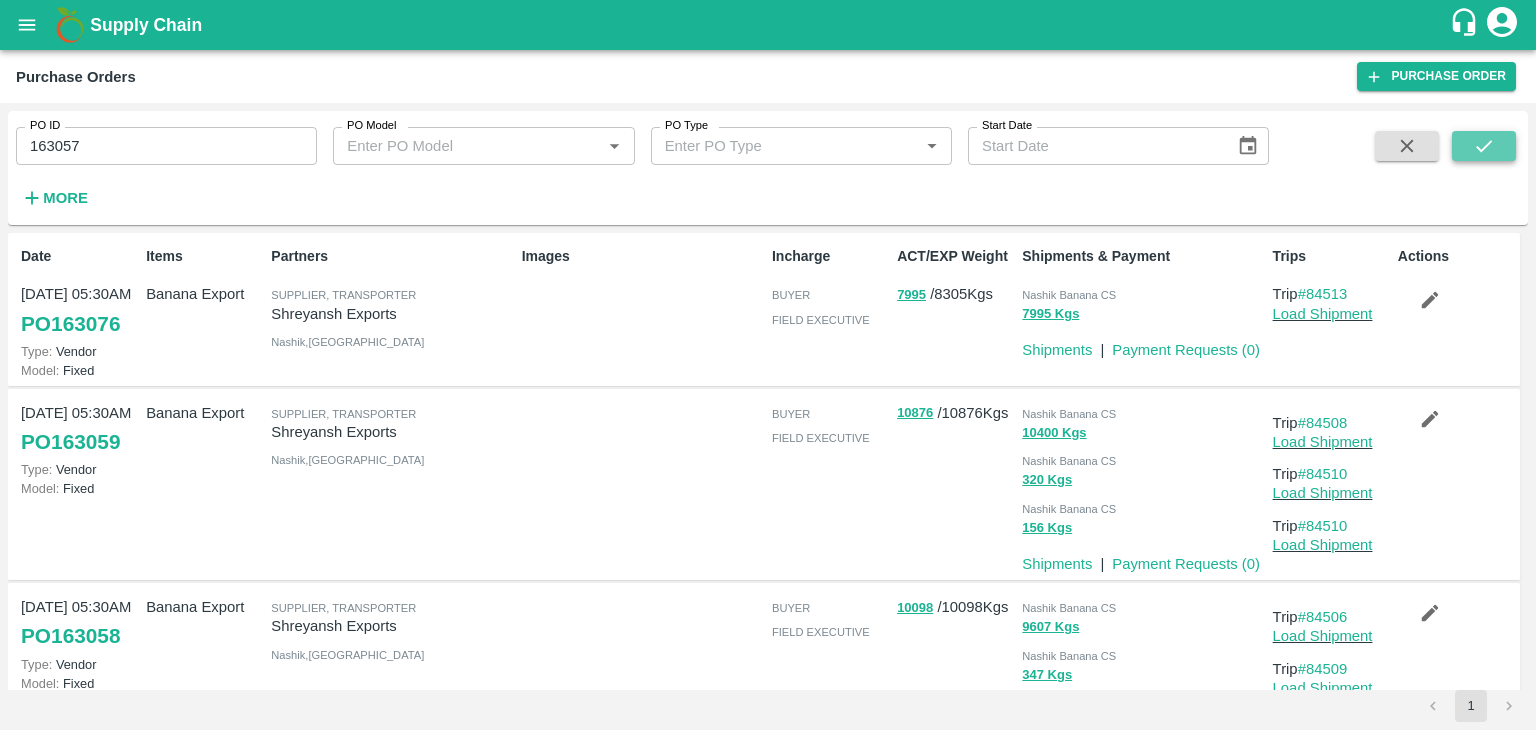 click 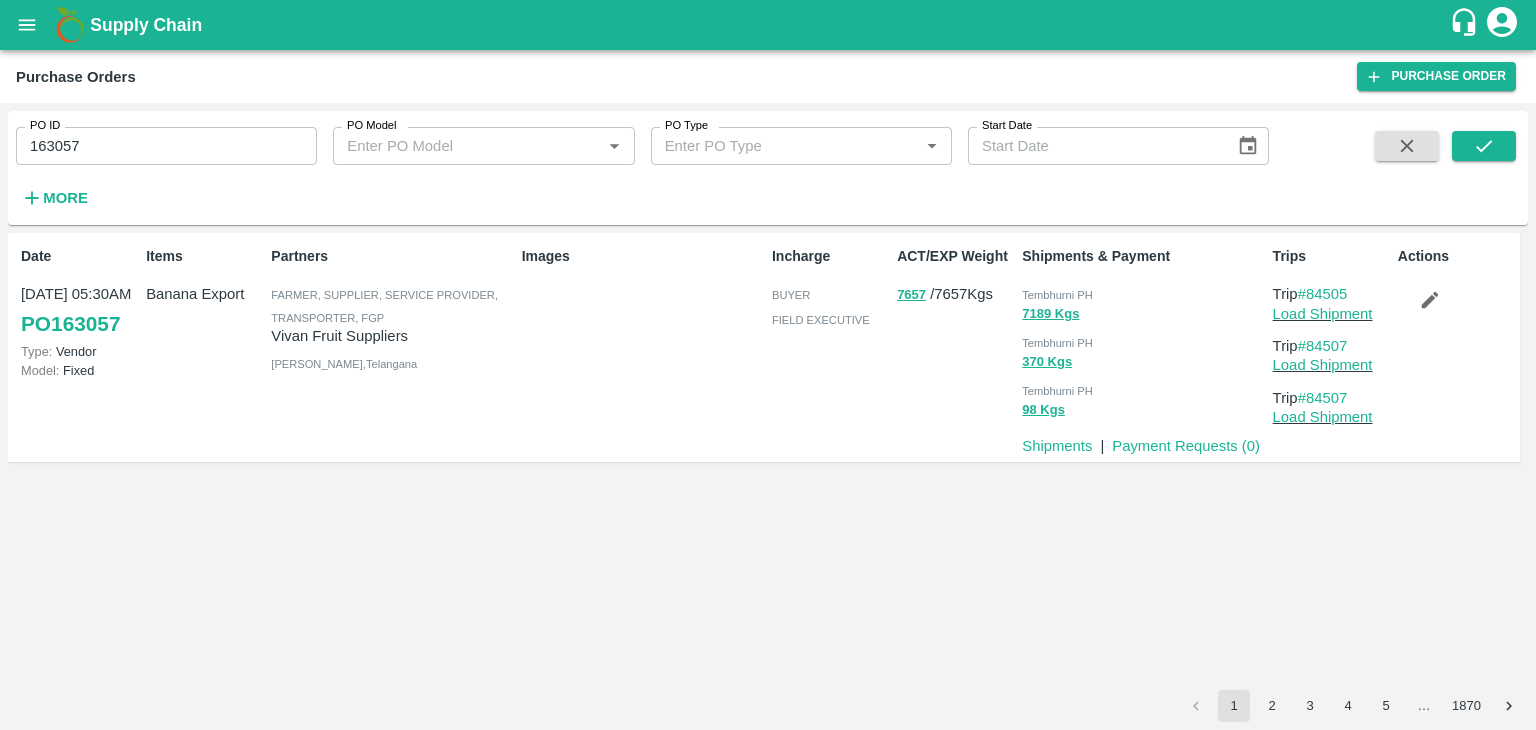click at bounding box center (1430, 300) 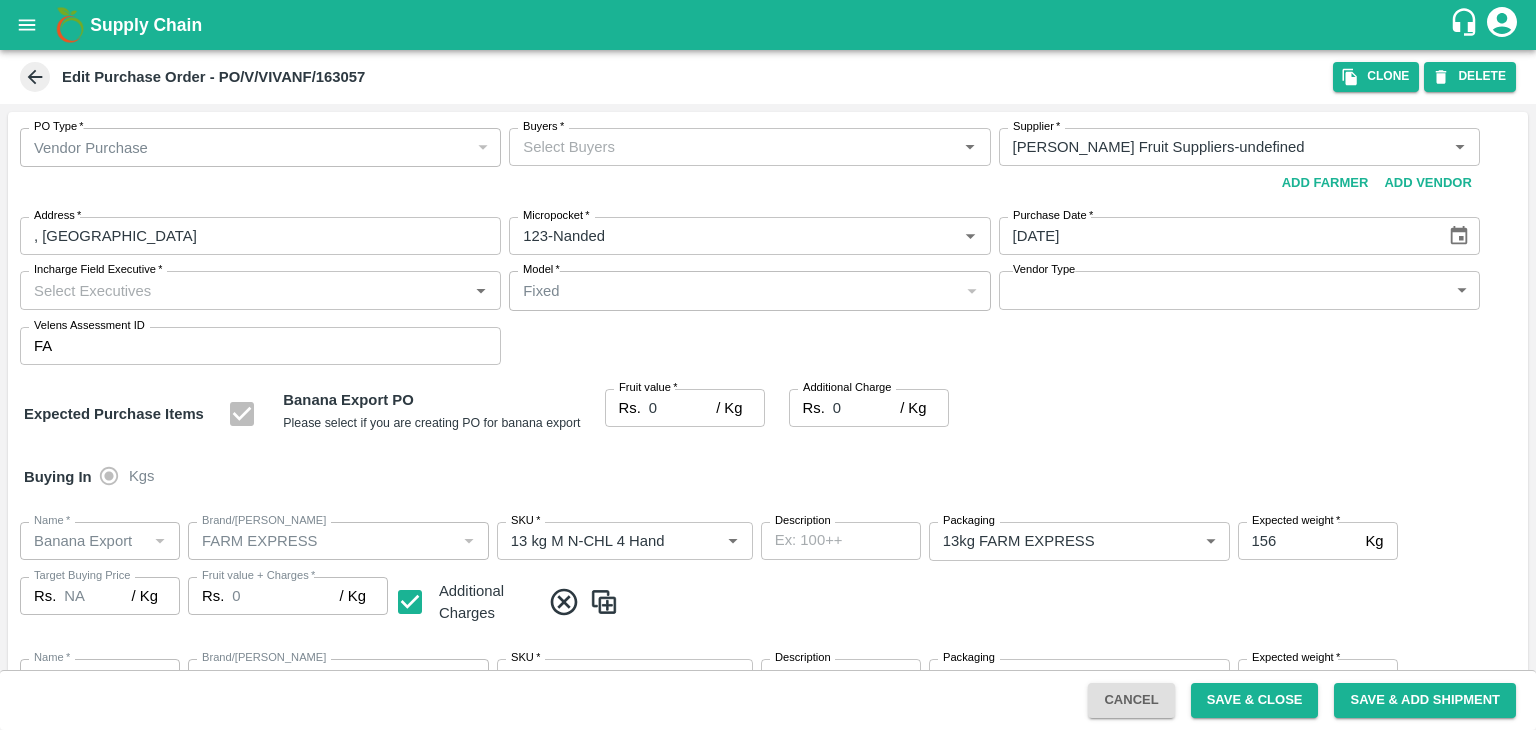 click on "Buyers   *" at bounding box center [733, 147] 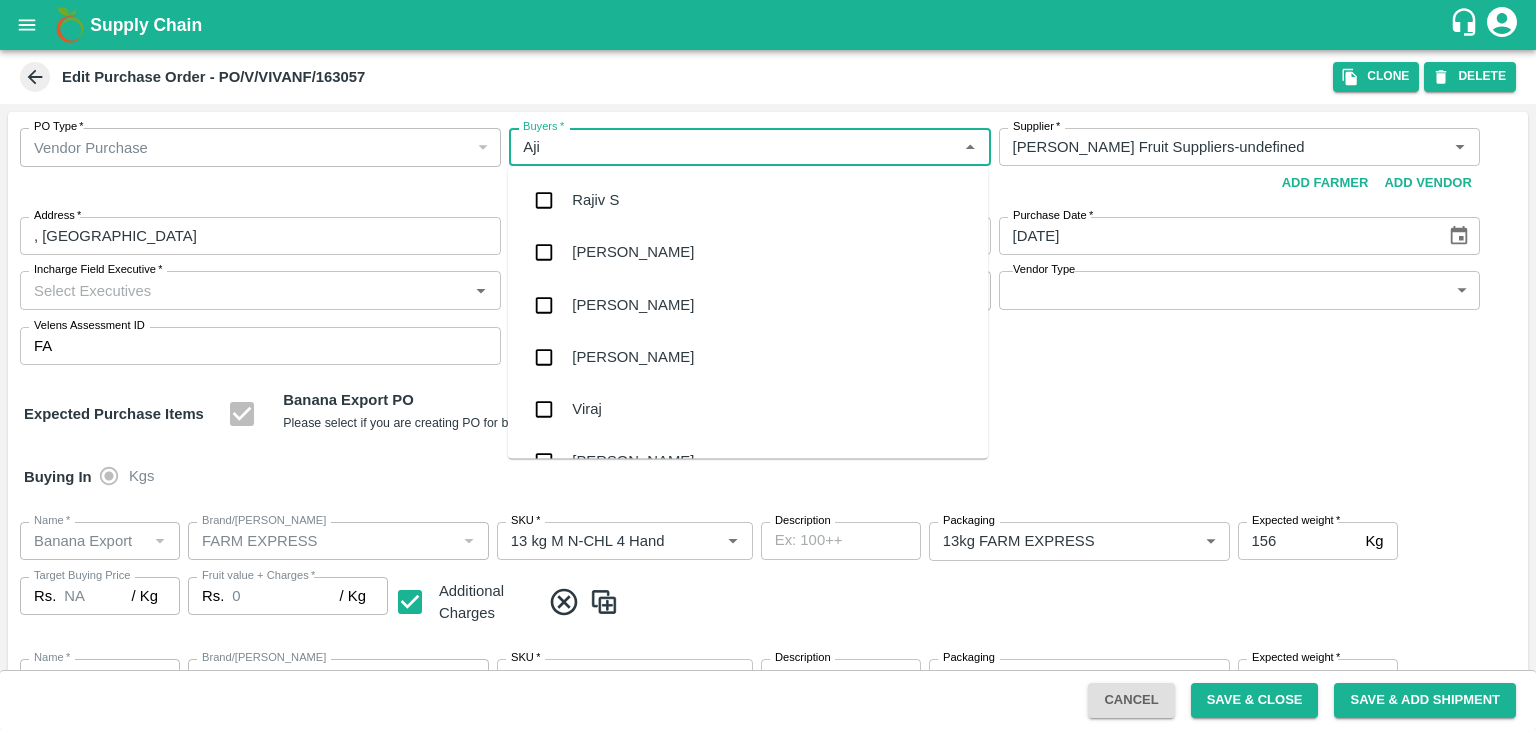 type on "Ajit" 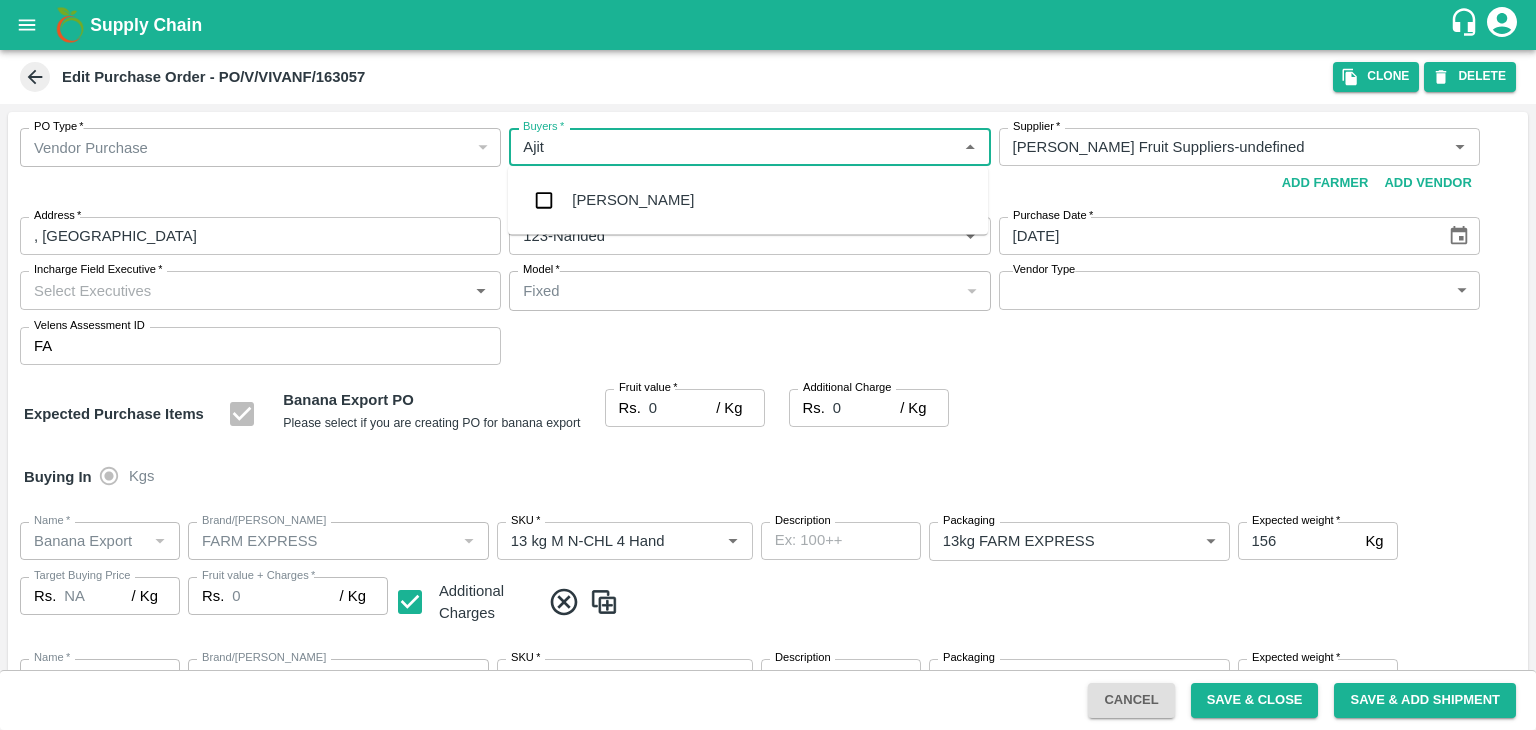 click on "Ajit Otari" at bounding box center [748, 200] 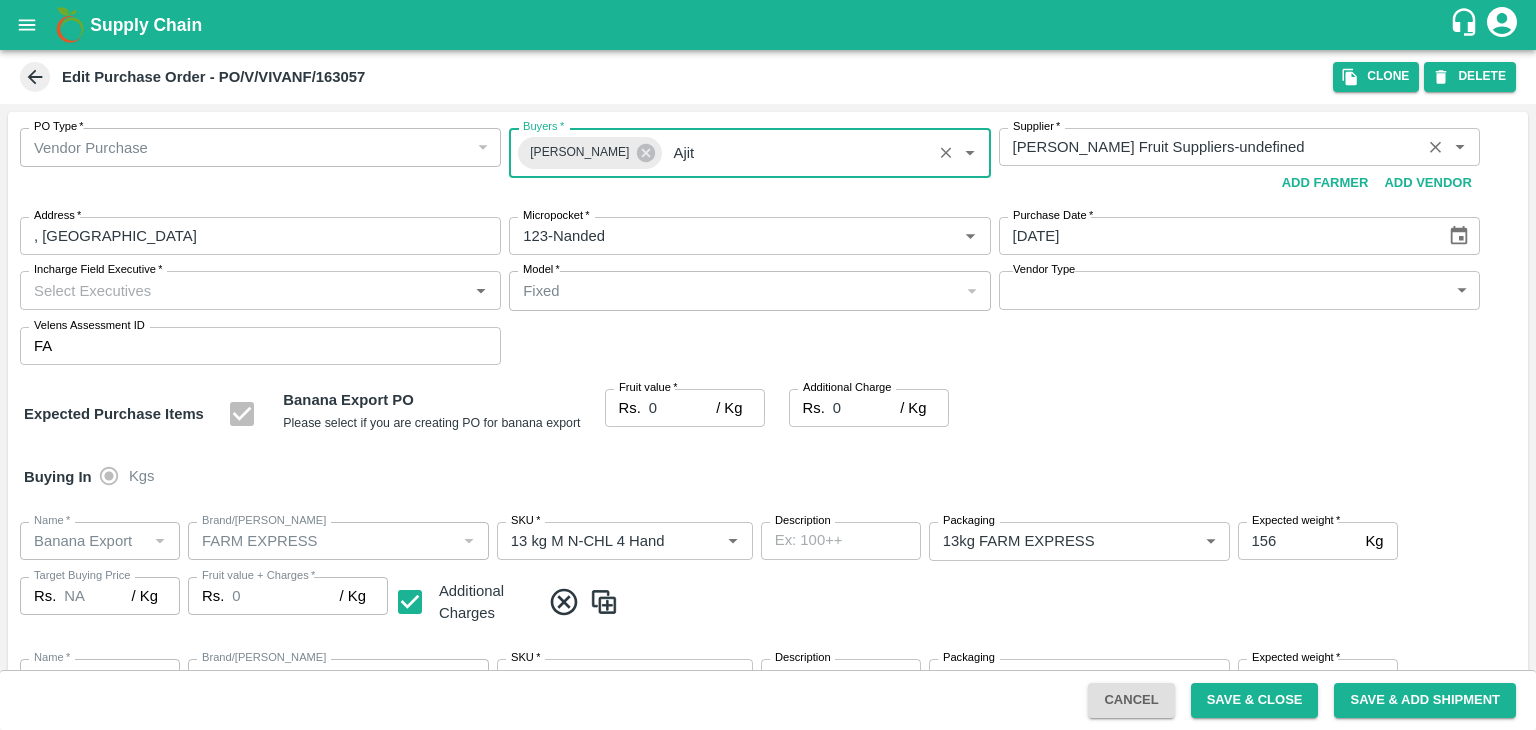 type 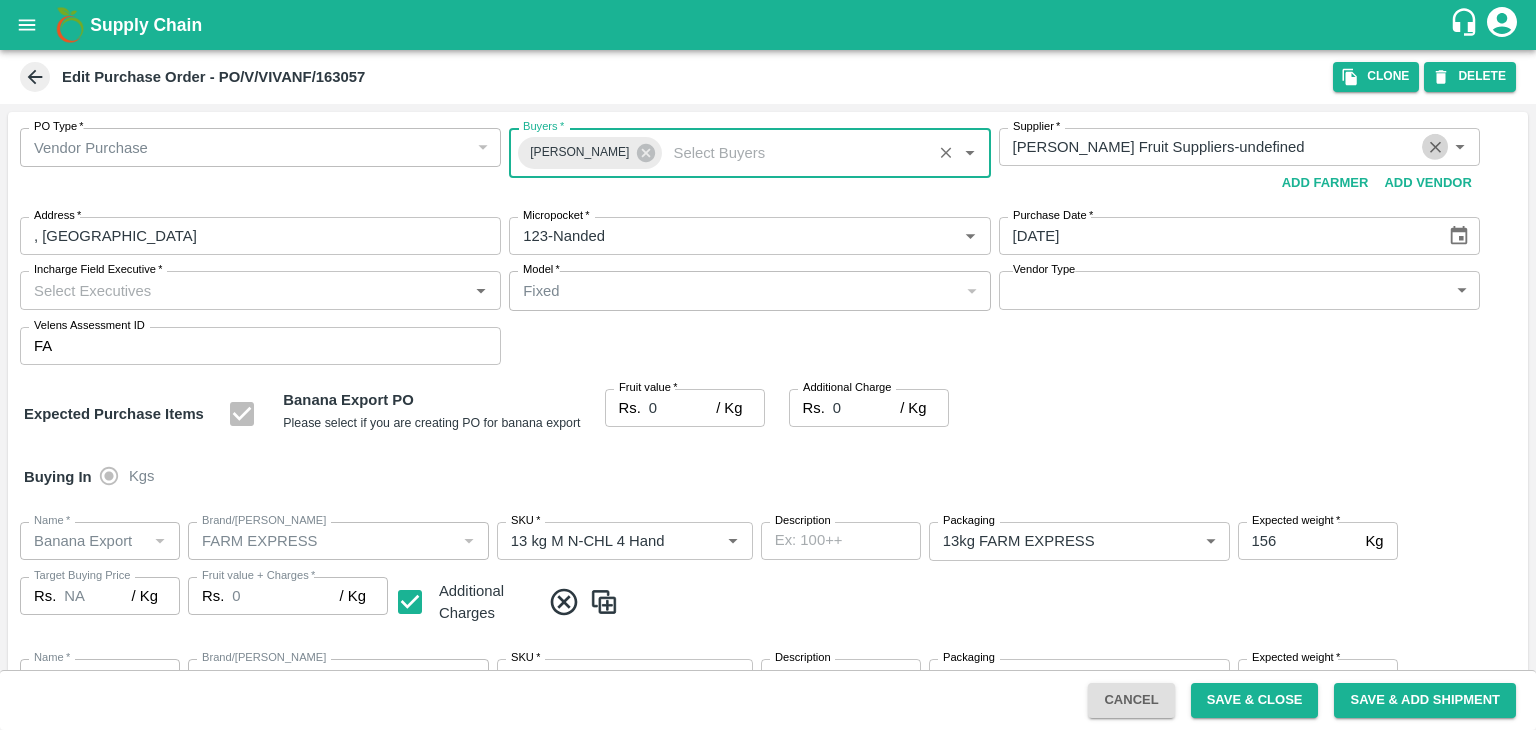 click 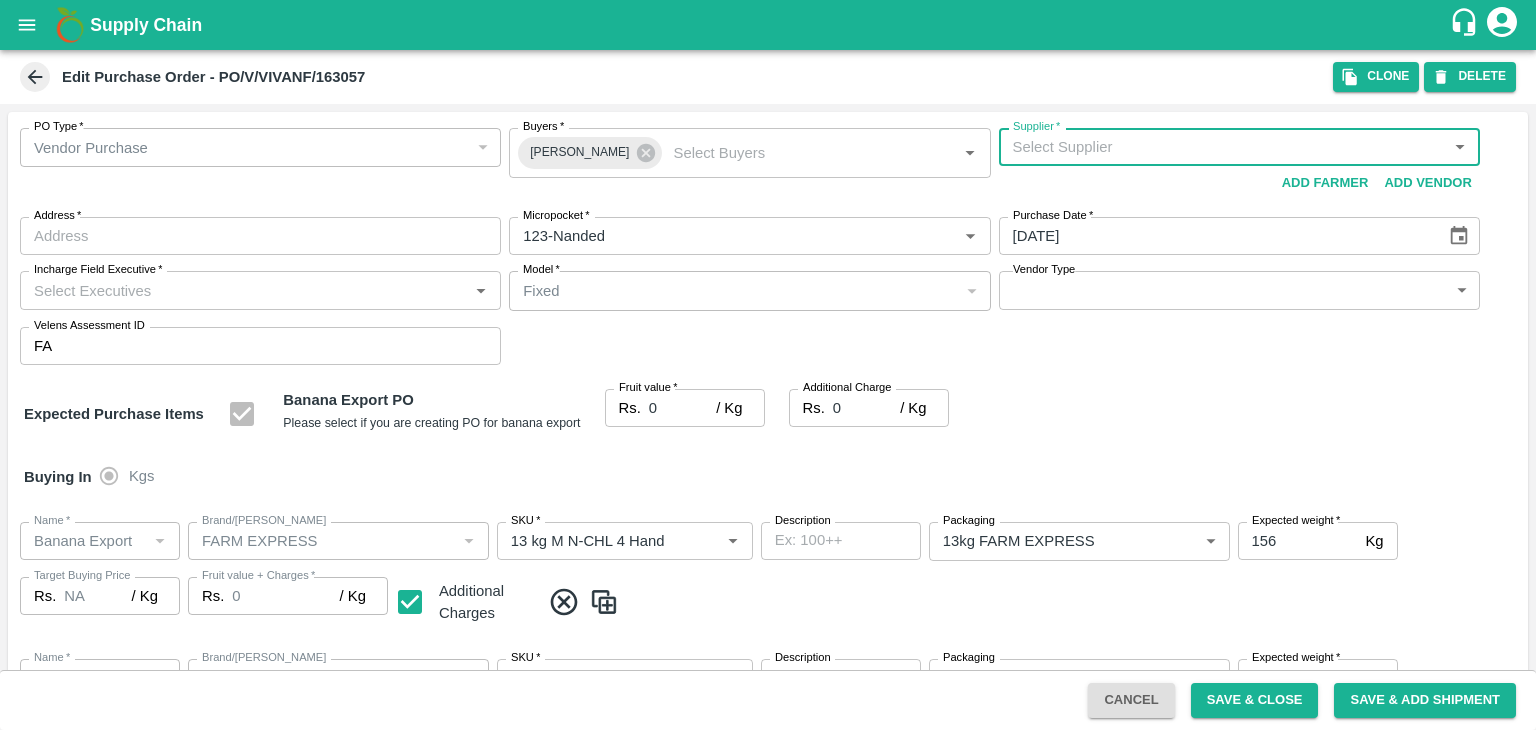 type 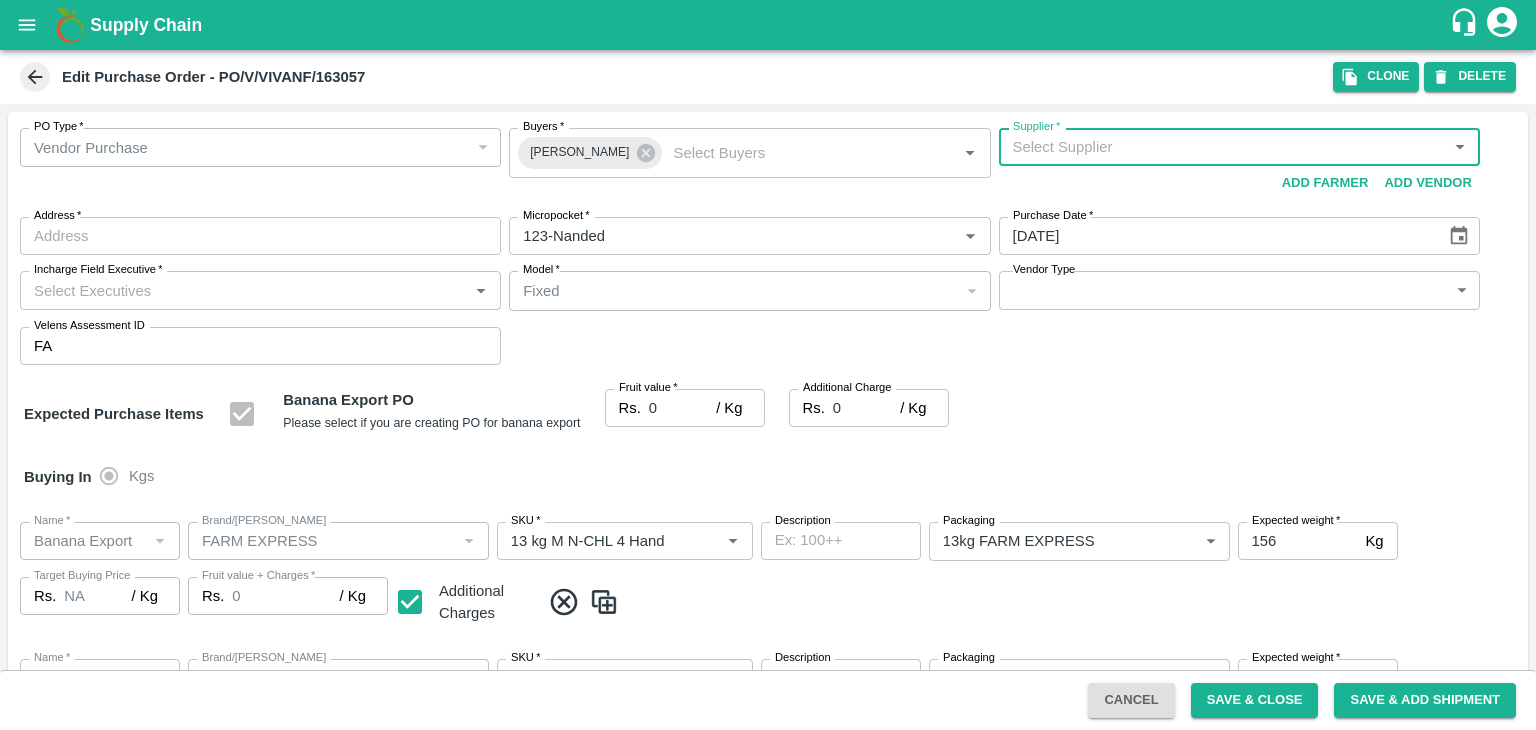 type 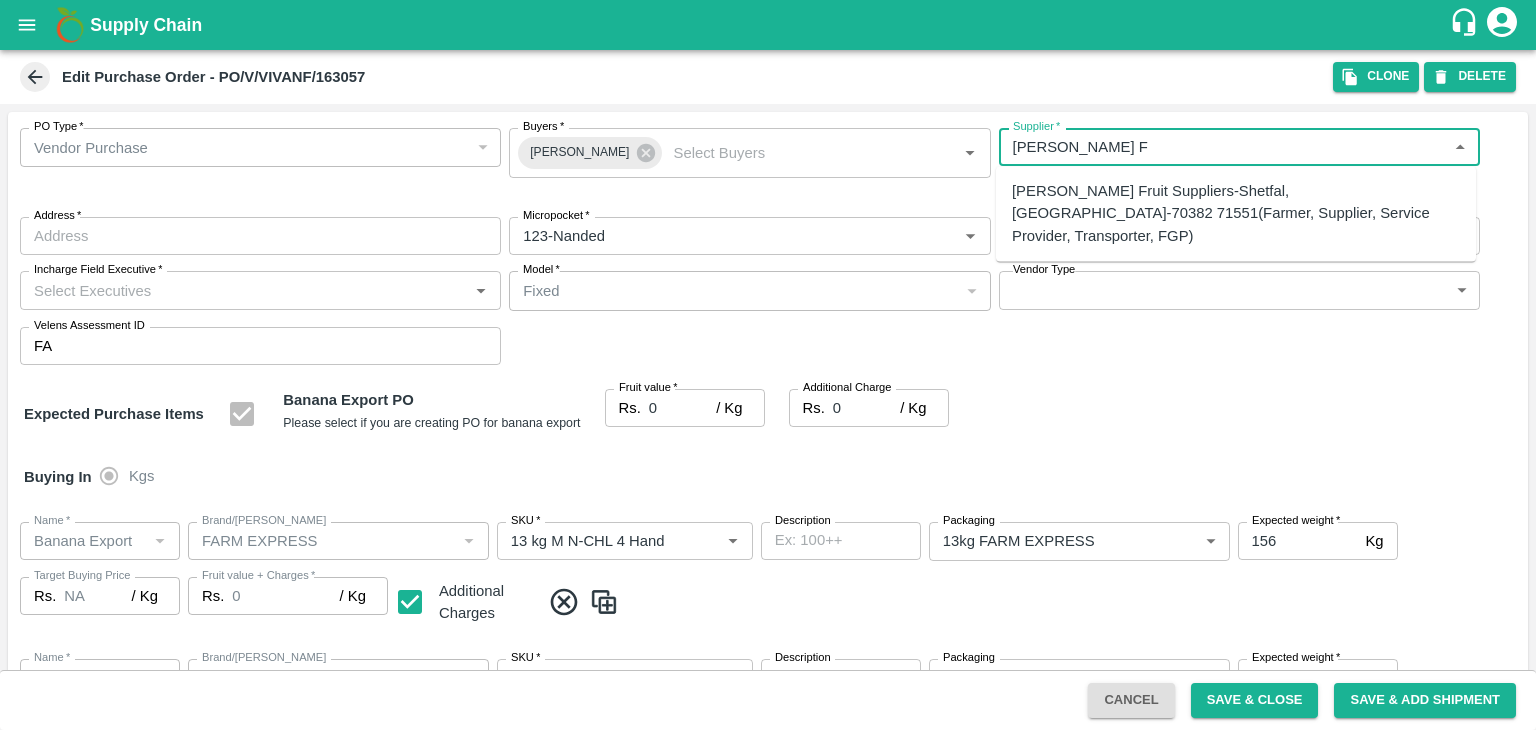 click on "[PERSON_NAME] Fruit Suppliers-Shetfal, [GEOGRAPHIC_DATA]-70382 71551(Farmer, Supplier, Service Provider, Transporter, FGP)" at bounding box center [1236, 213] 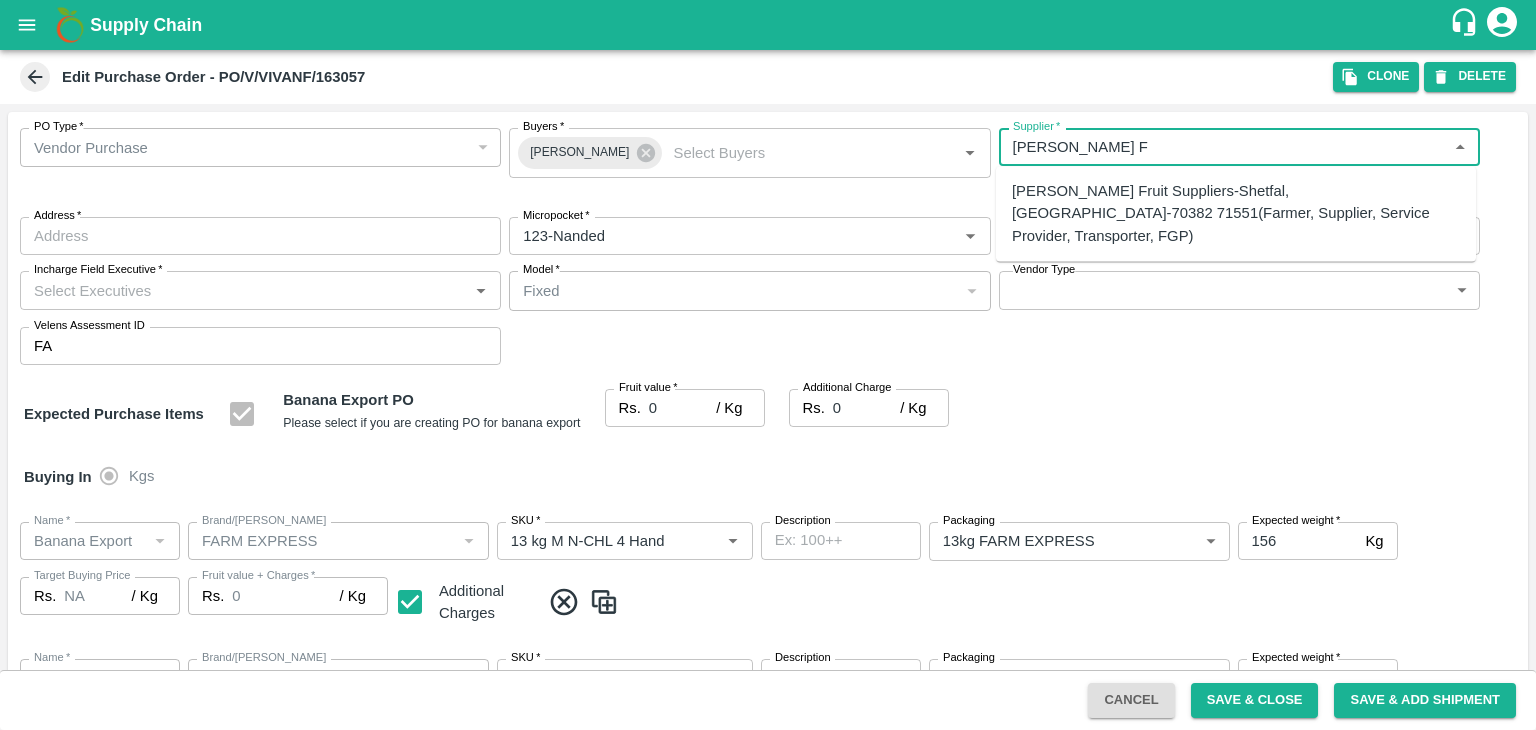 type on "[PERSON_NAME] Fruit Suppliers-Shetfal, [GEOGRAPHIC_DATA]-70382 71551(Farmer, Supplier, Service Provider, Transporter, FGP)" 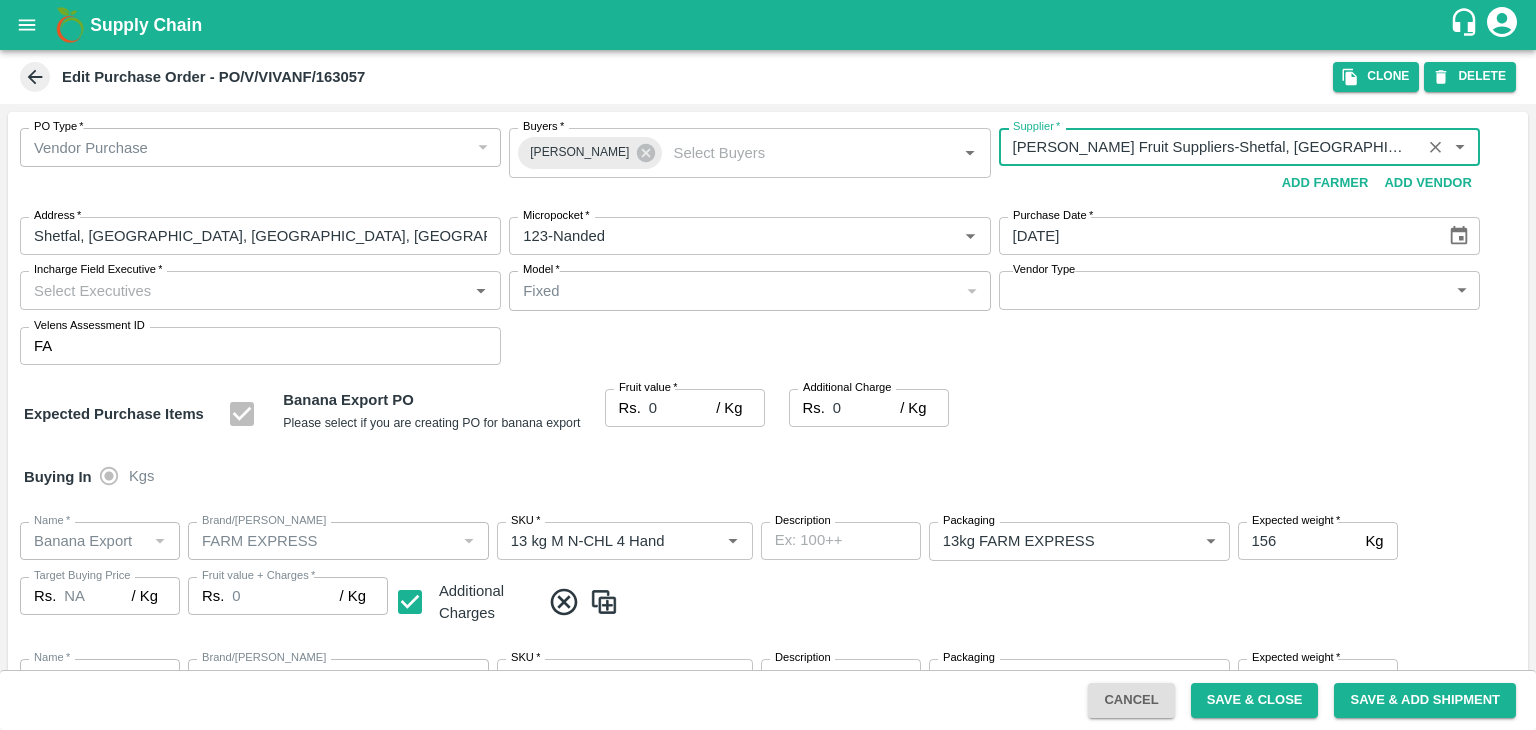 type on "Vivan Fruit Suppliers-Shetfal, Solapur-70382 71551(Farmer, Supplier, Service Provider, Transporter, FGP)" 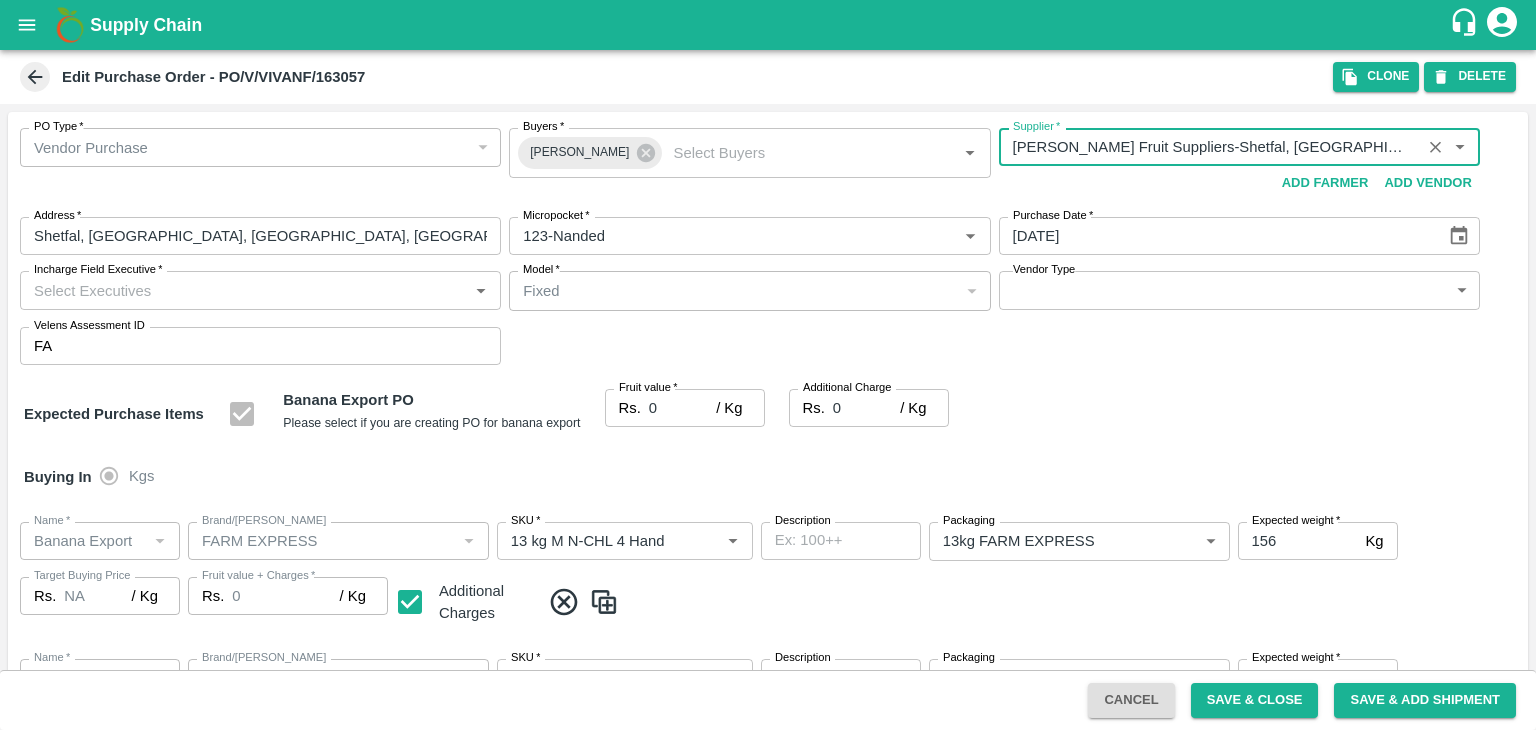 click on "Incharge Field Executive   *" at bounding box center [244, 290] 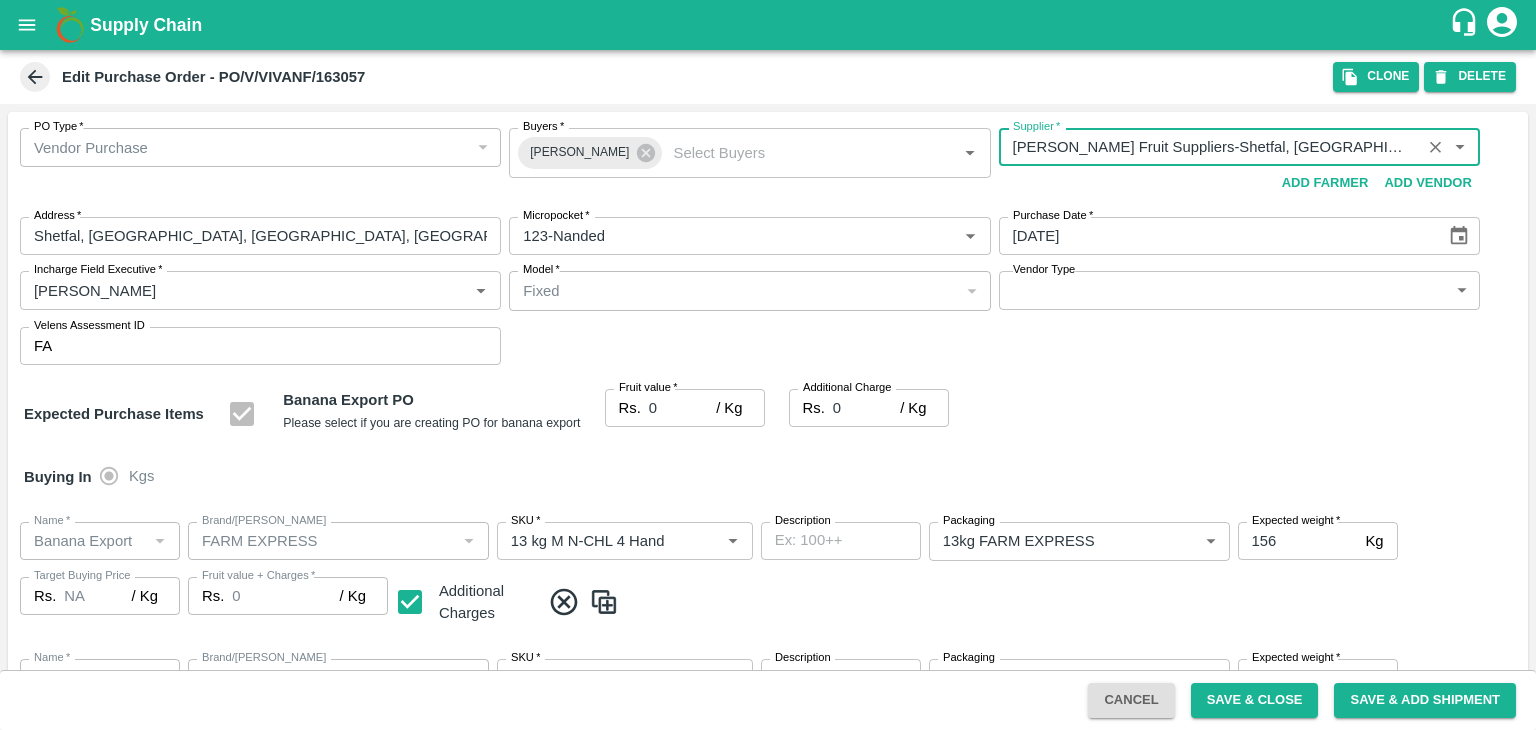 type on "Jay" 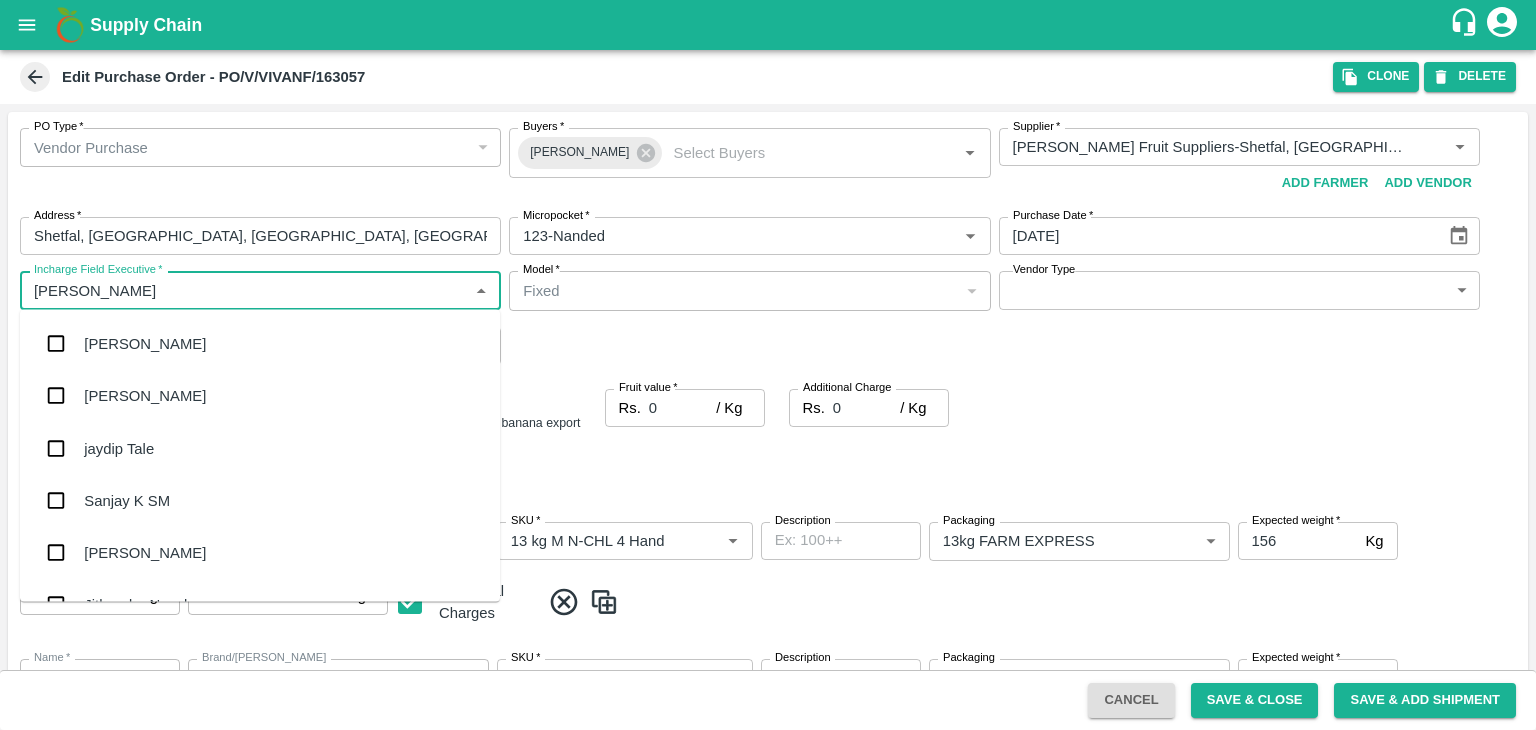 click on "Incharge Field Executive   *" at bounding box center (244, 290) 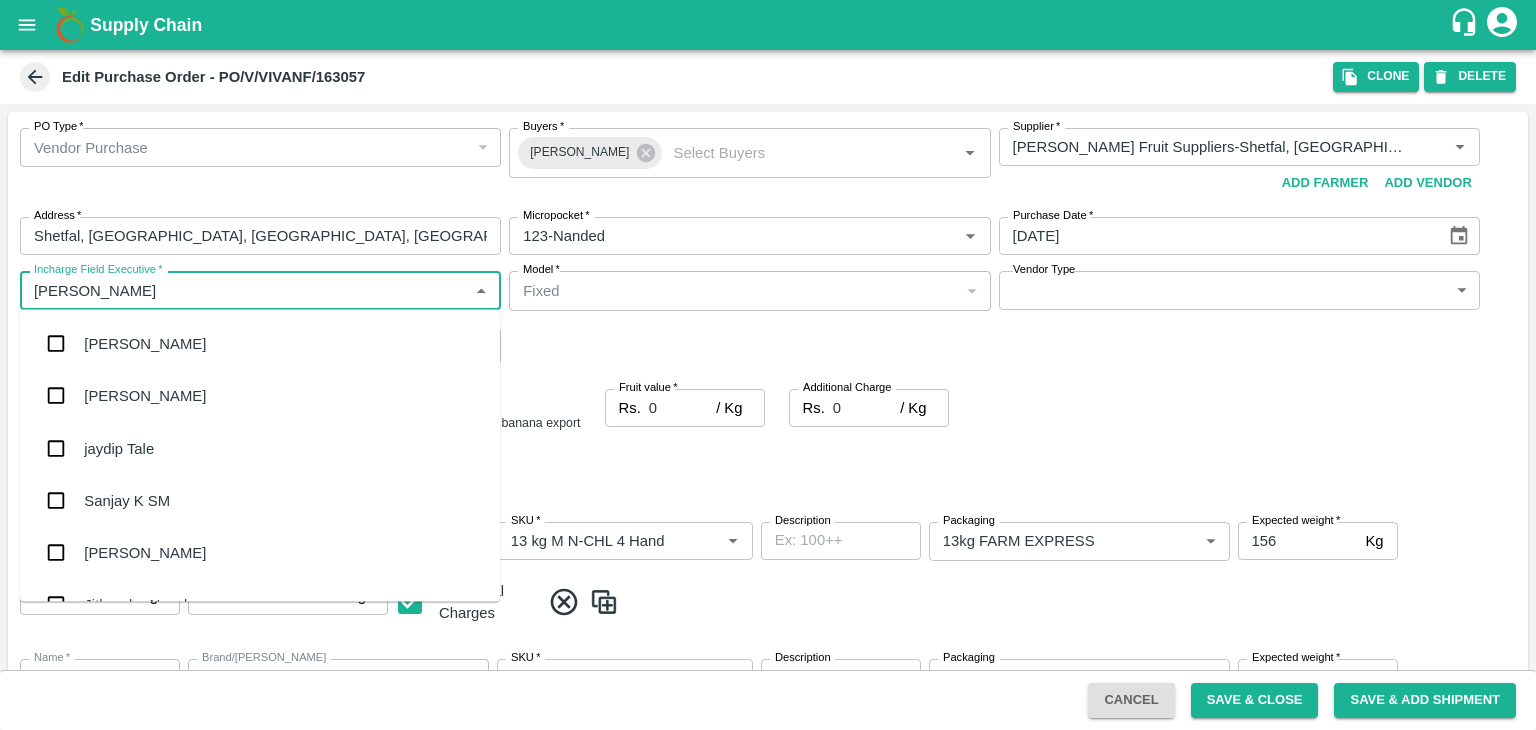 click on "jaydip Tale" at bounding box center [119, 448] 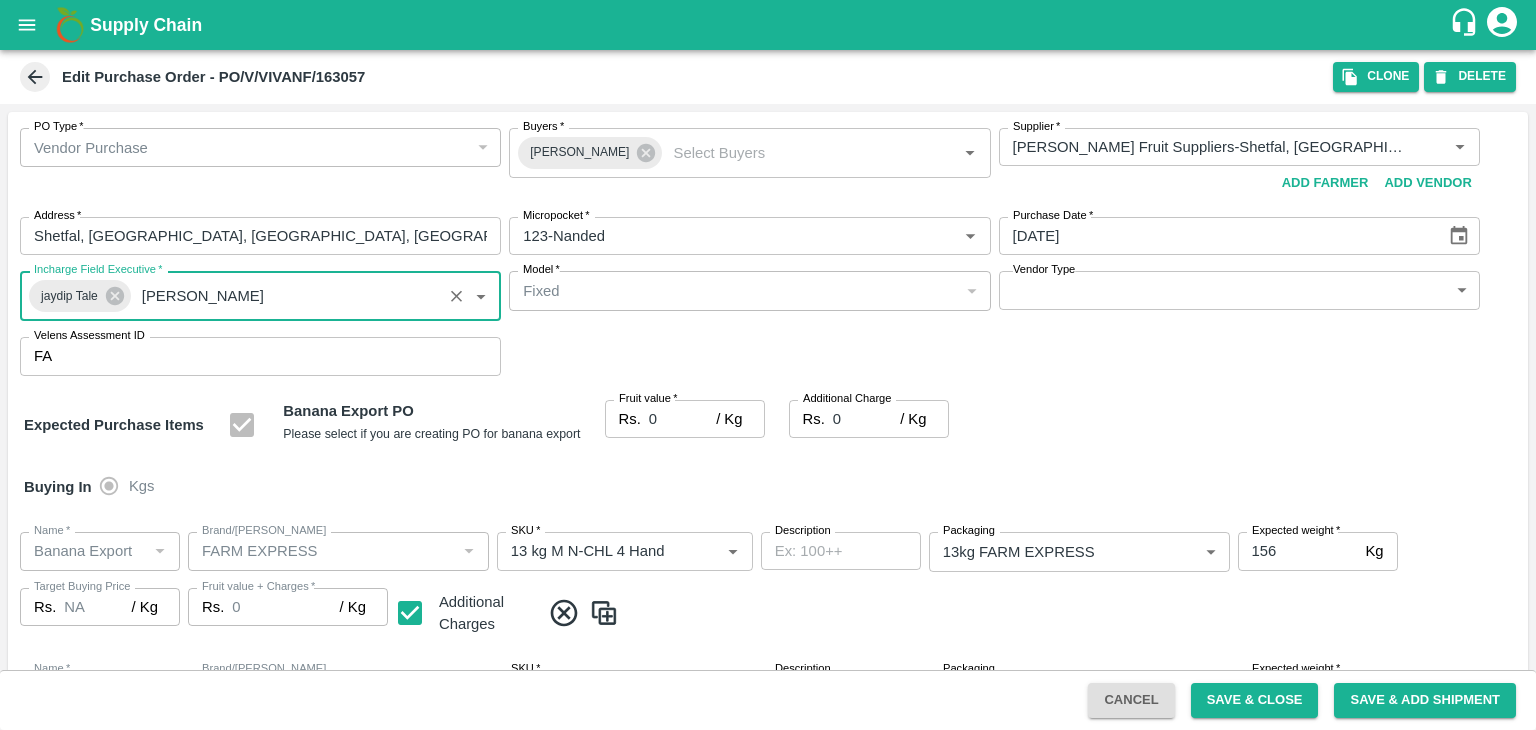 type 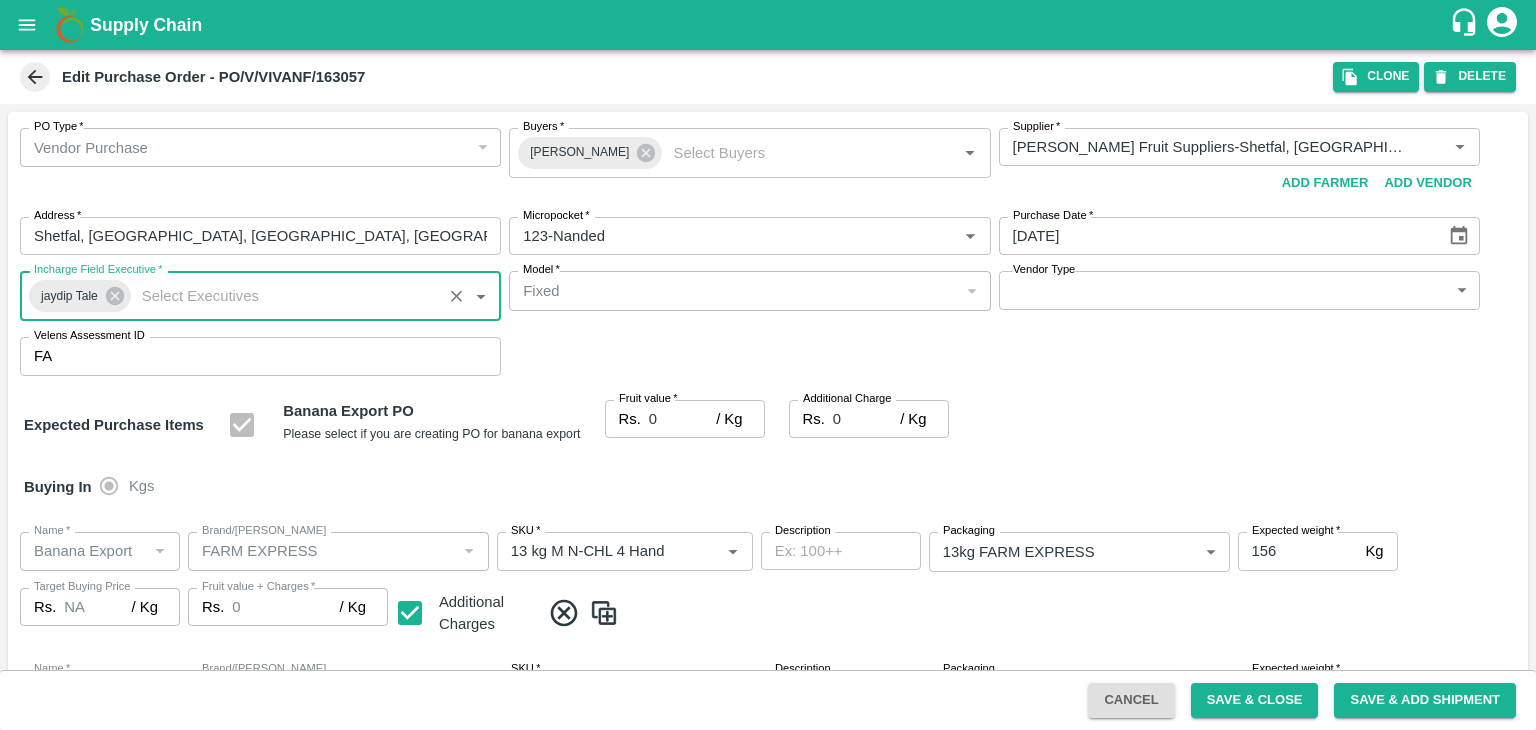 click on "Supply Chain Edit Purchase Order - PO/V/VIVANF/163057 Clone DELETE PO Type   * Vendor Purchase 2 PO Type Buyers   * Ajit Otari Buyers   * Supplier   * Supplier   * Add Vendor Add Farmer Address   * Shetfal, Solapur, Madha, Maharashtra Address Micropocket   * Micropocket   * Purchase Date   * 10/07/2025 Purchase Date Incharge Field Executive   * jaydip Tale Incharge Field Executive   * Model   * Fixed Fixed Model Vendor Type ​ Vendor Type Velens Assessment ID FA Velens Assessment ID Expected Purchase Items Banana Export PO Please select if you are creating PO for banana export Fruit value   * Rs. 0 / Kg Fruit value Additional Charge Rs. 0 / Kg Additional Charge Buying In Kgs Name   * Name   * Brand/Marka Brand/Marka SKU   * SKU   * Description x Description Packaging 13kg FARM EXPRESS 468 Packaging Expected weight   * 156 Kg Expected weight Target Buying Price Rs. NA / Kg Target Buying Price Fruit value + Charges   * Rs. 0 / Kg Fruit value + Charges Additional Charges *" at bounding box center (768, 365) 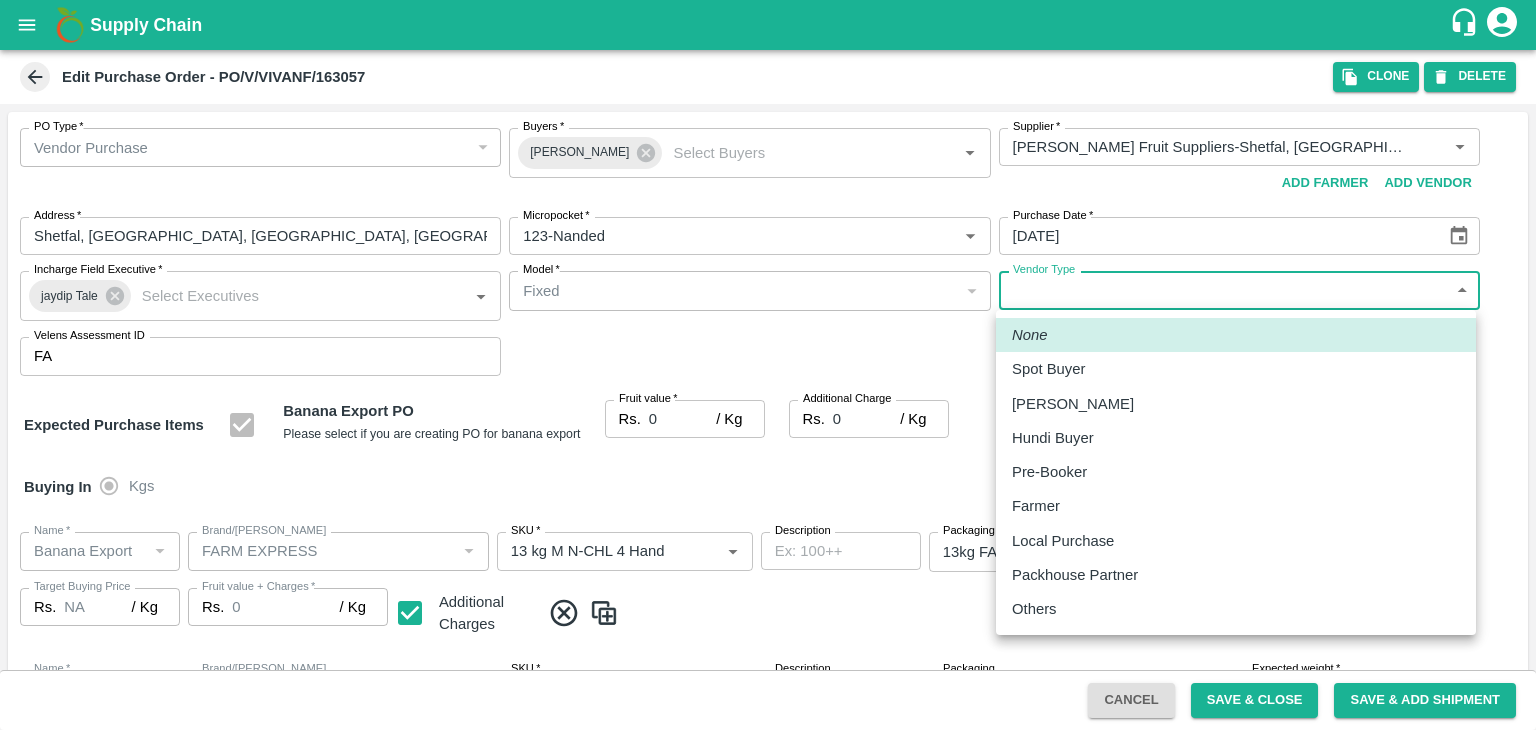click on "Others" at bounding box center [1034, 609] 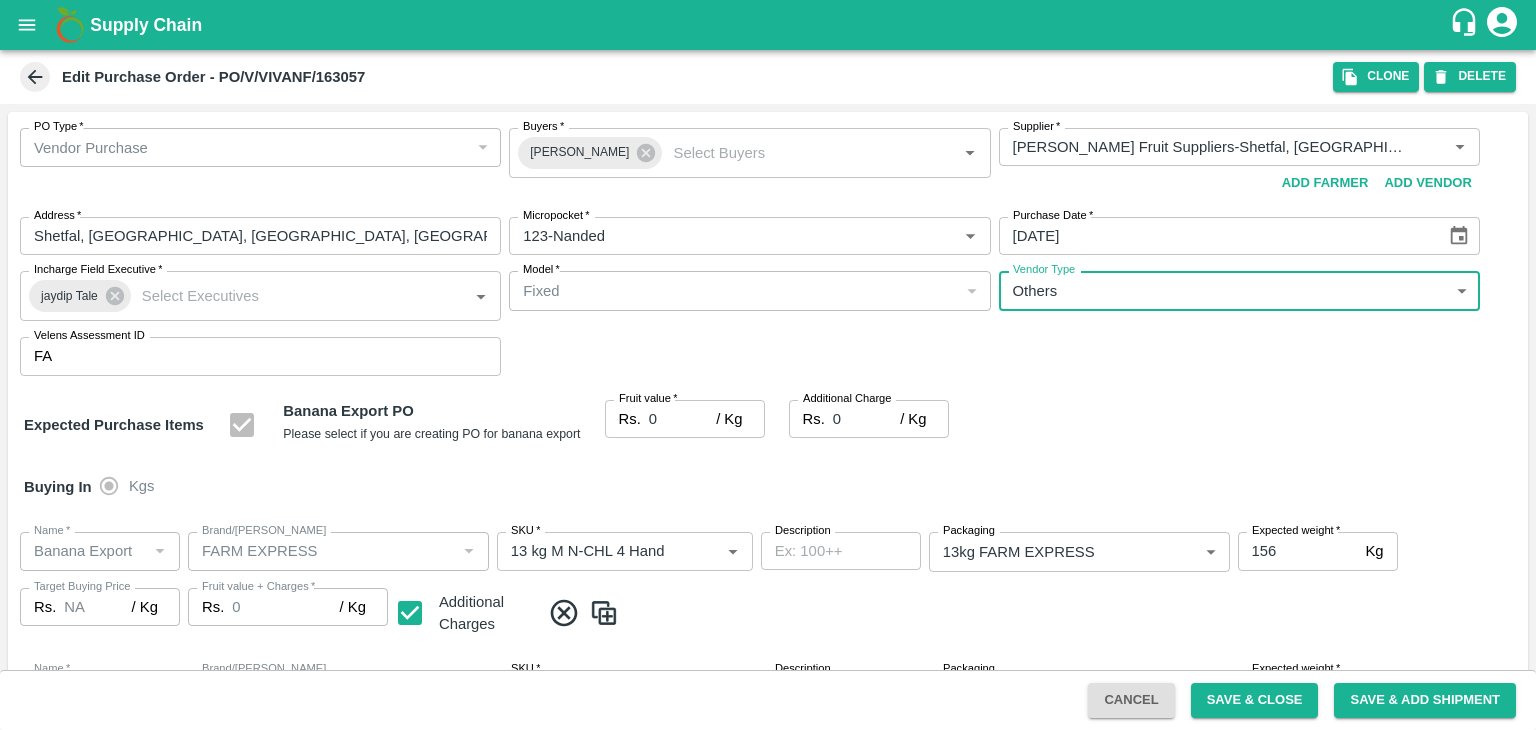 click at bounding box center [768, 365] 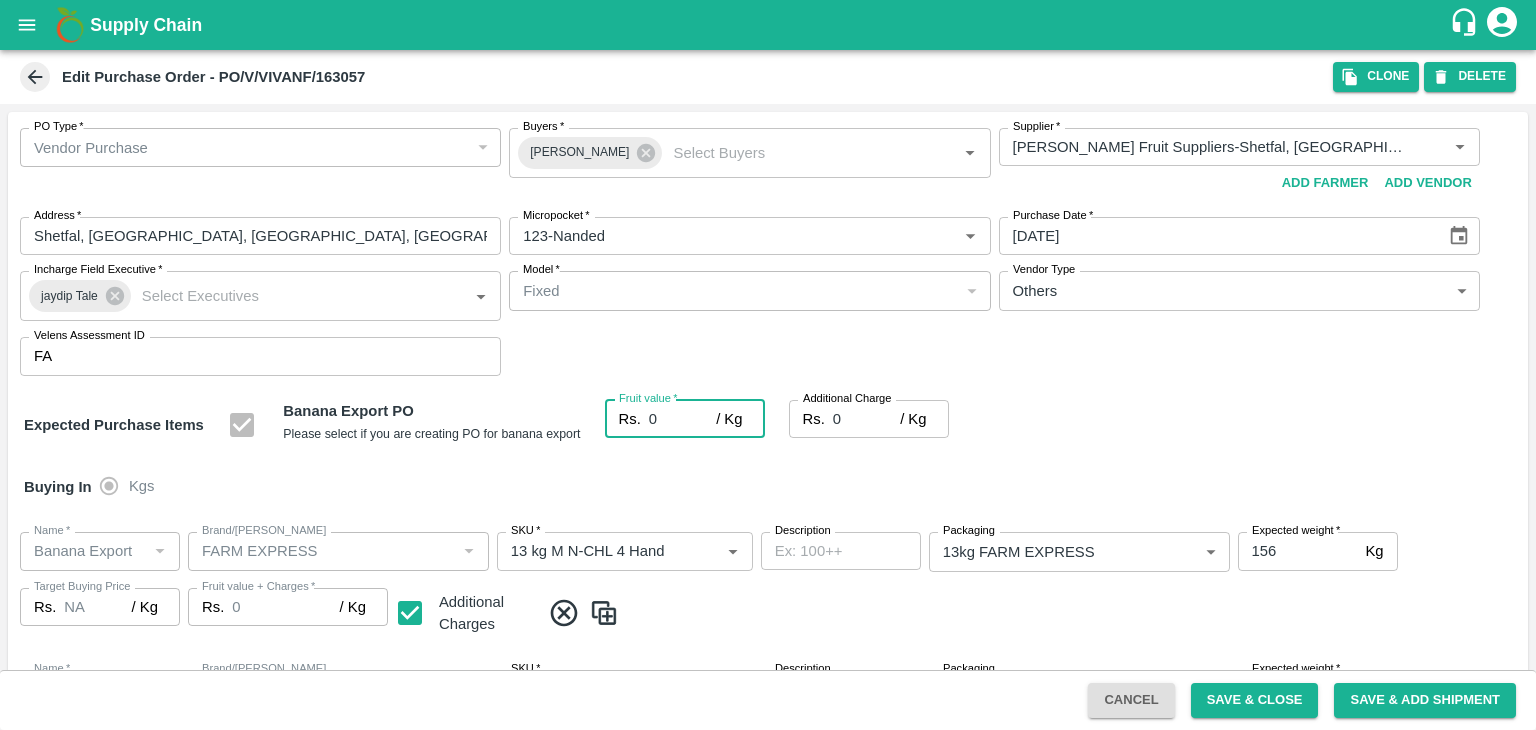 click on "0" at bounding box center (682, 419) 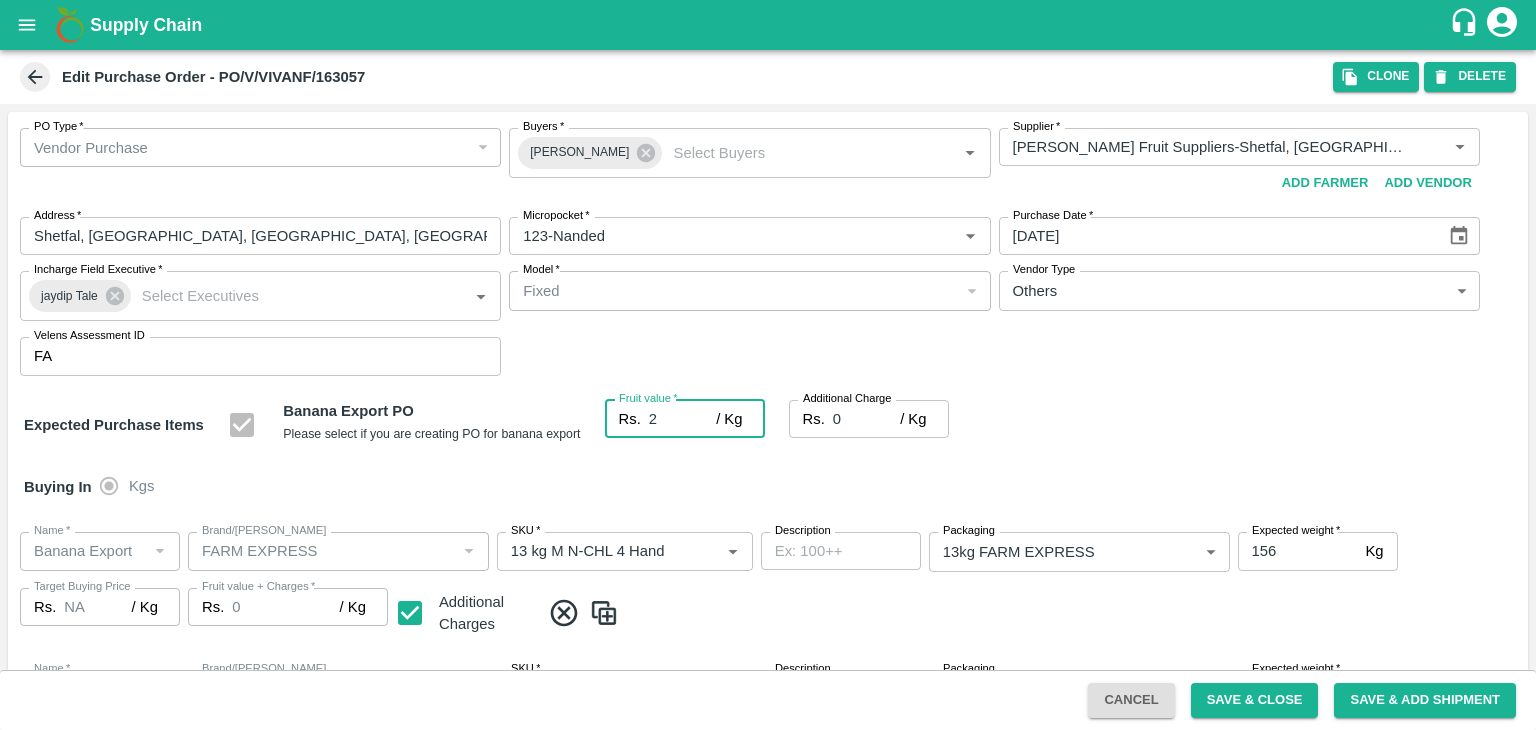 type on "23" 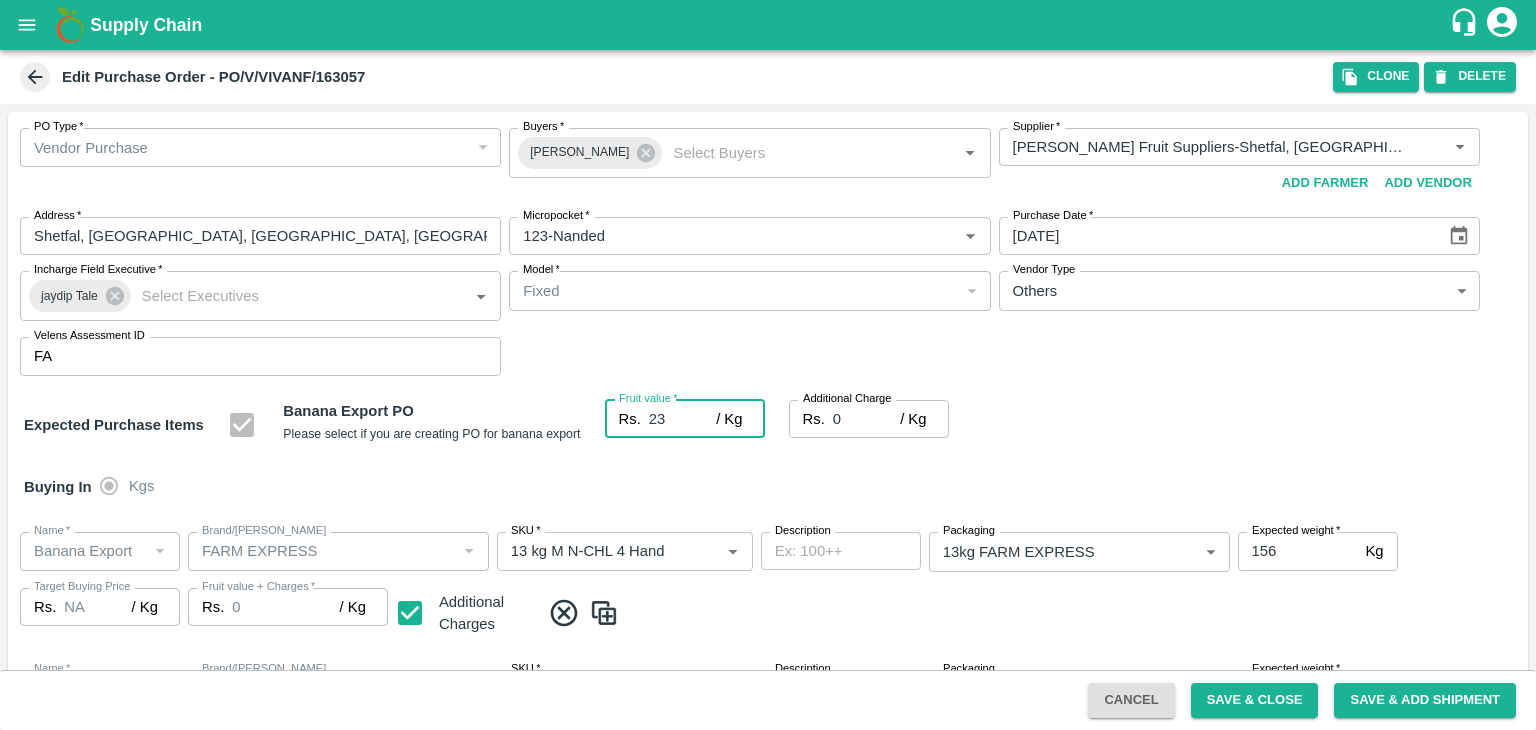 type on "23" 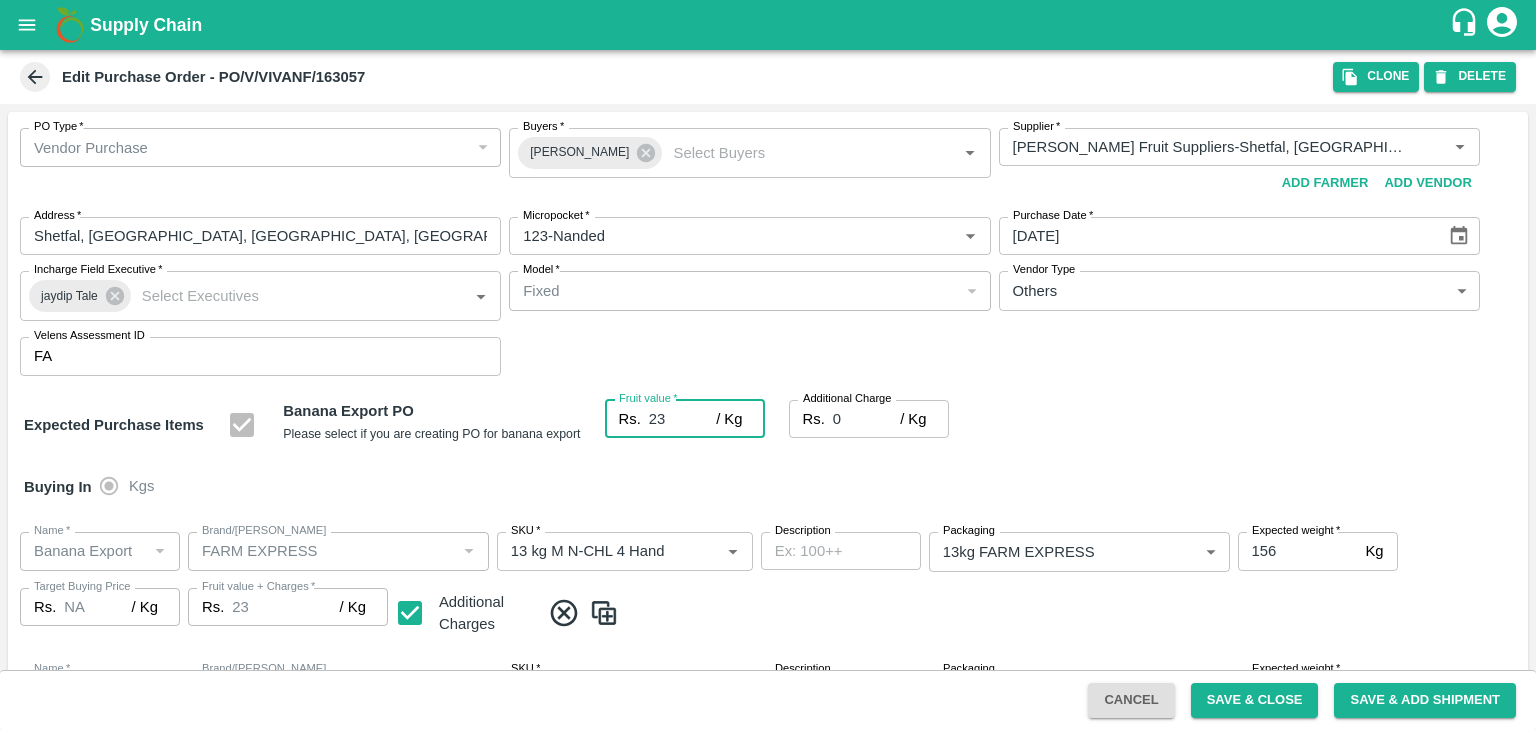 type on "23" 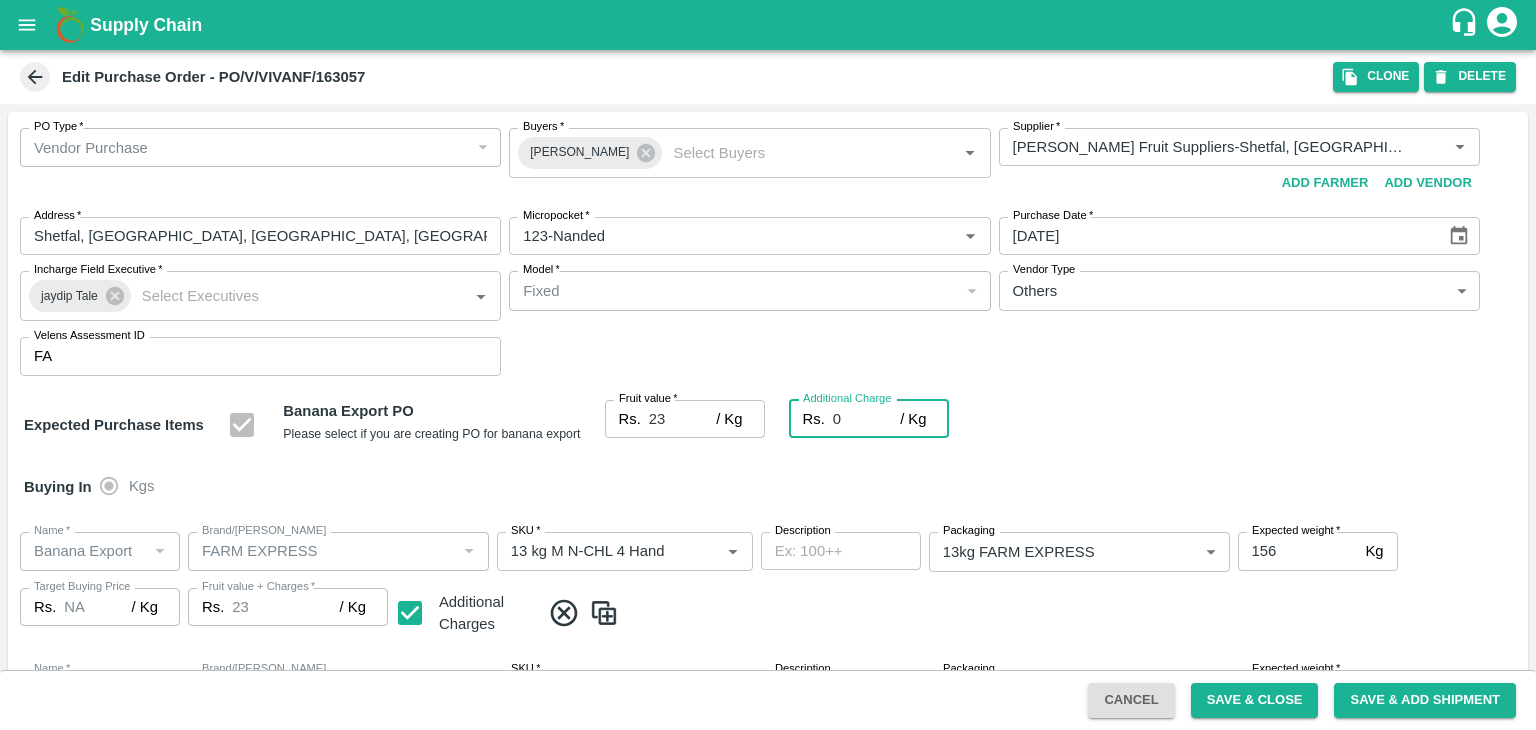 type on "2" 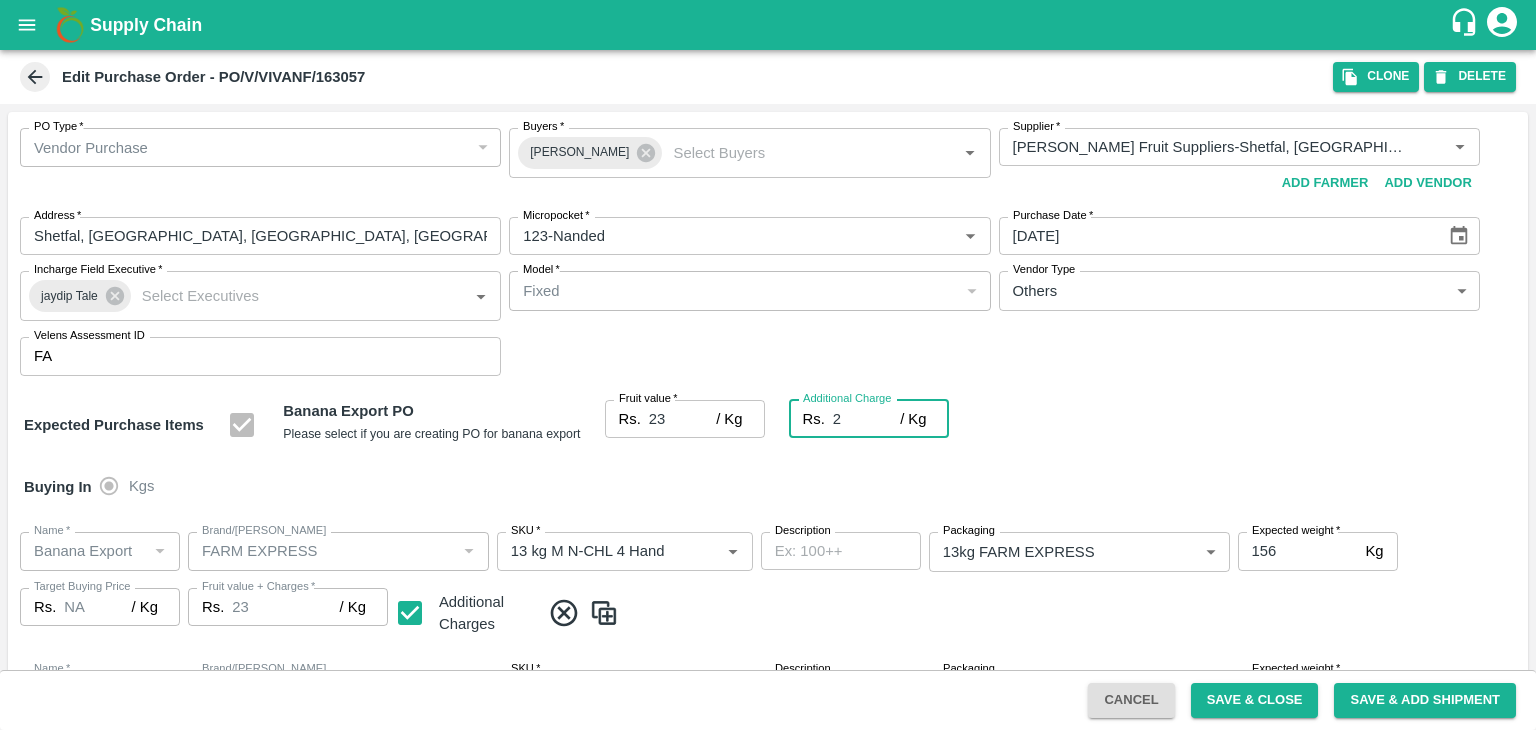 type on "25" 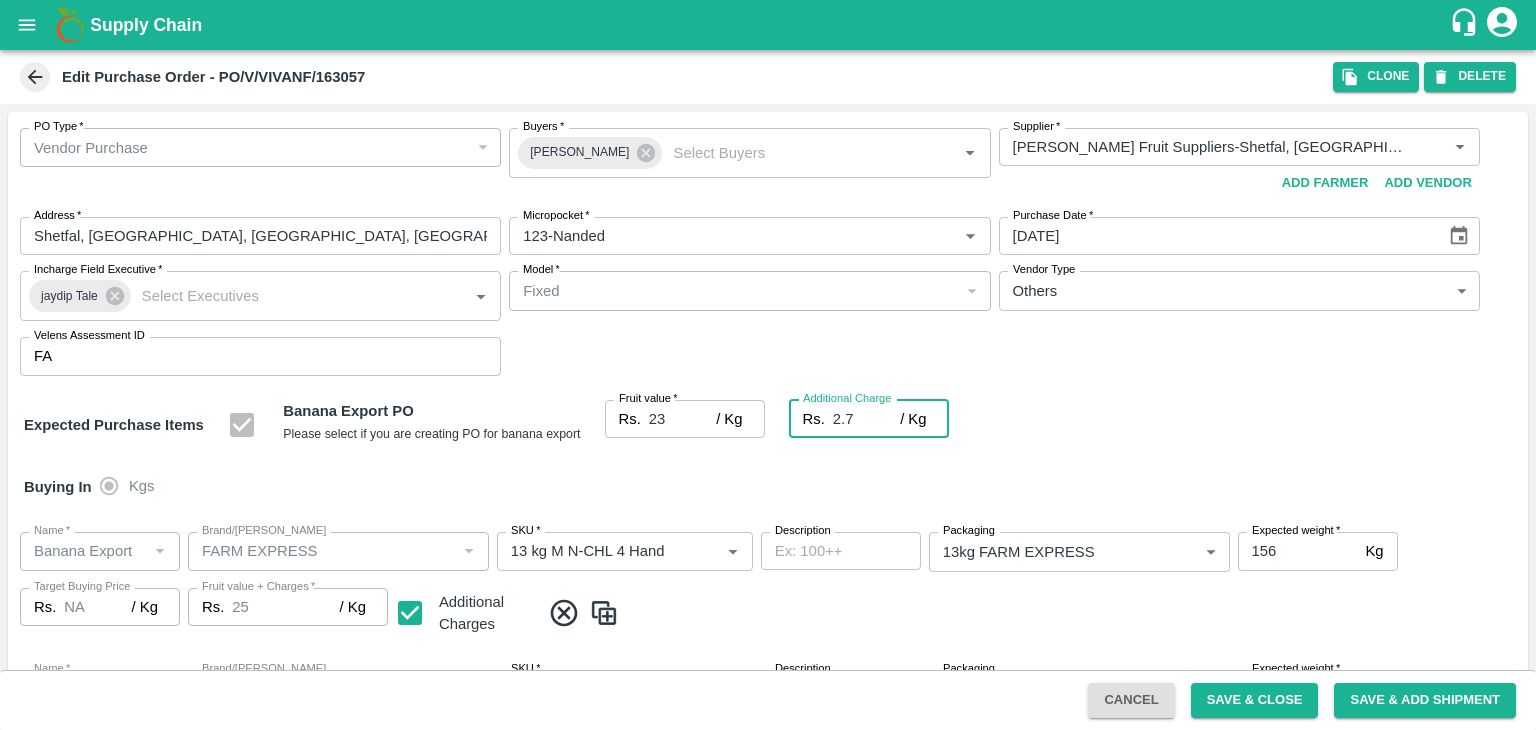 type on "2.75" 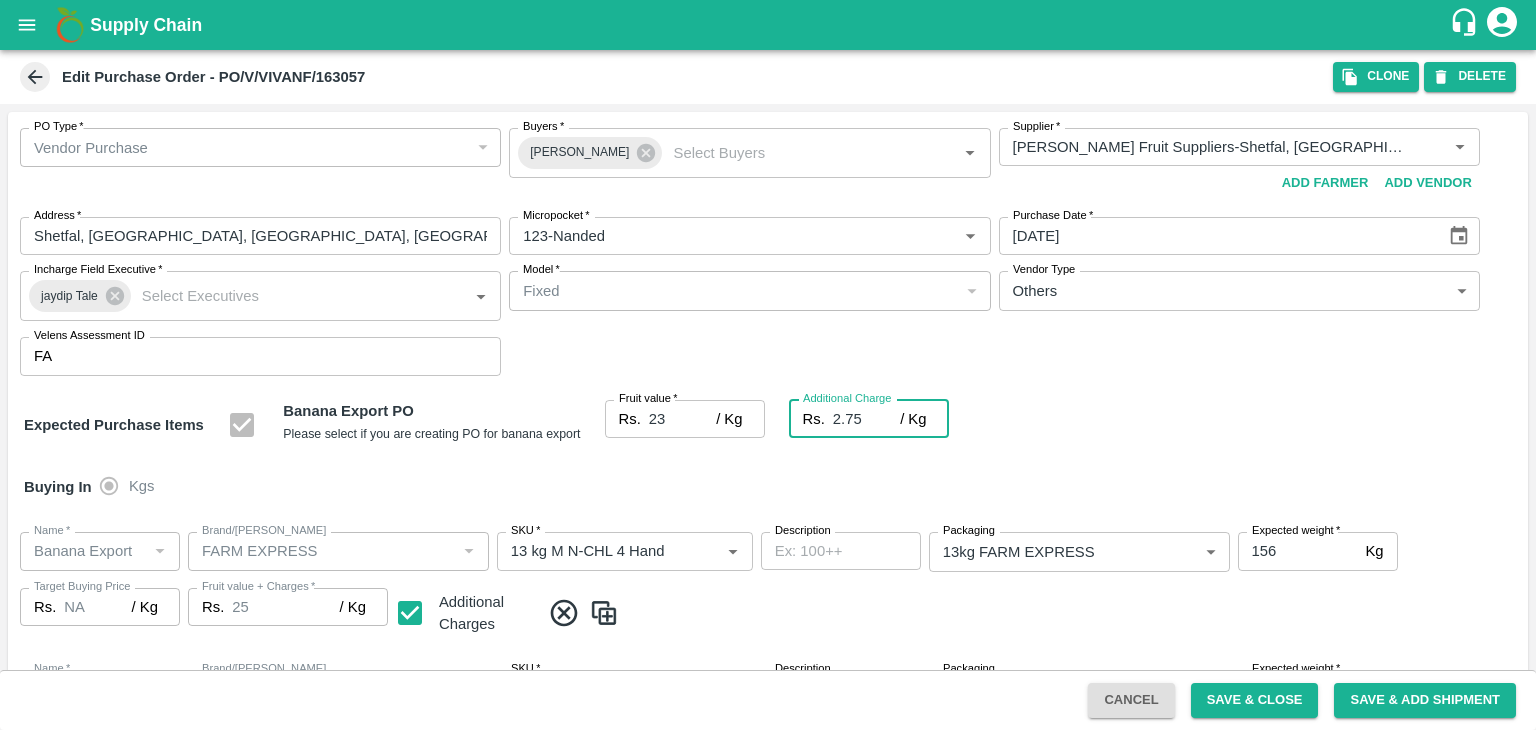 type on "25.75" 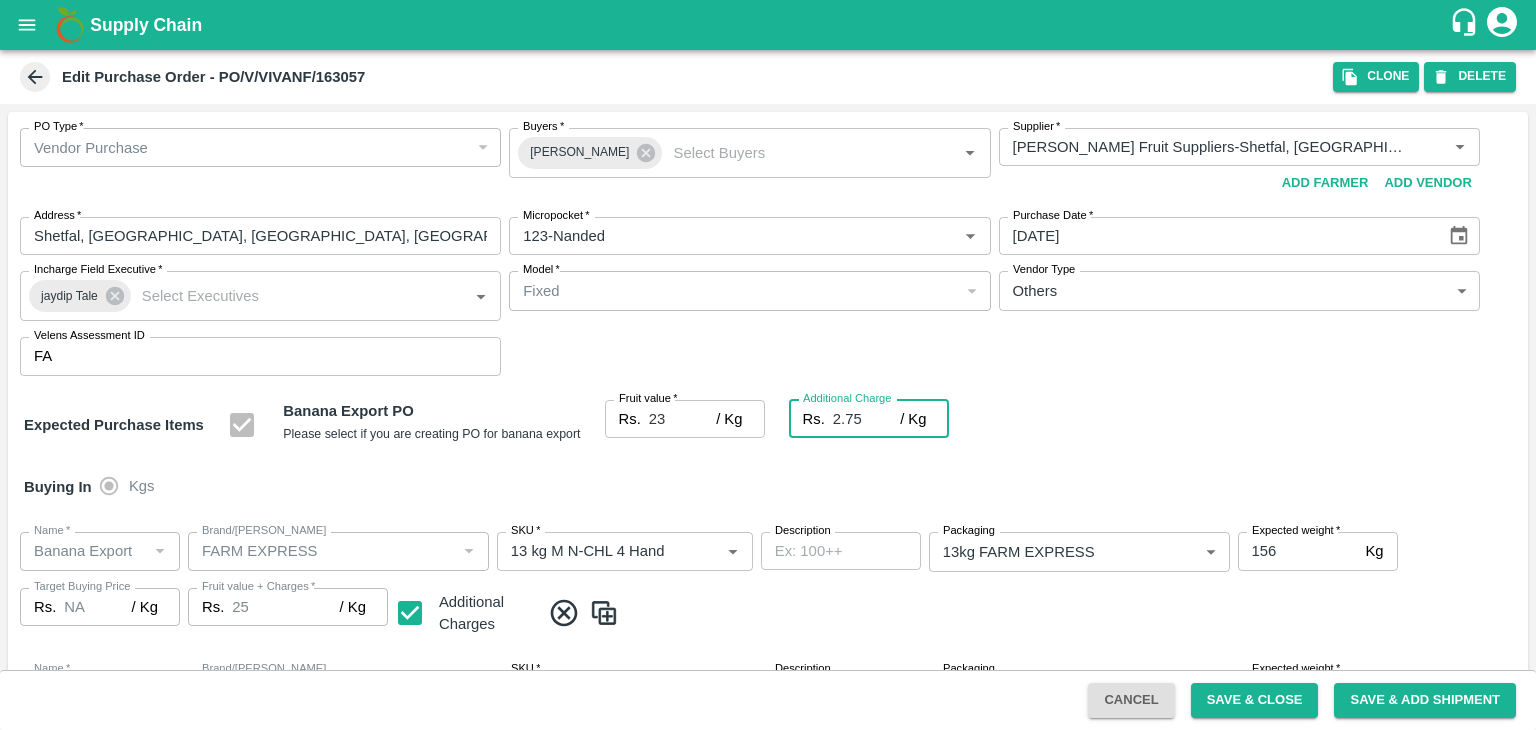 type on "25.75" 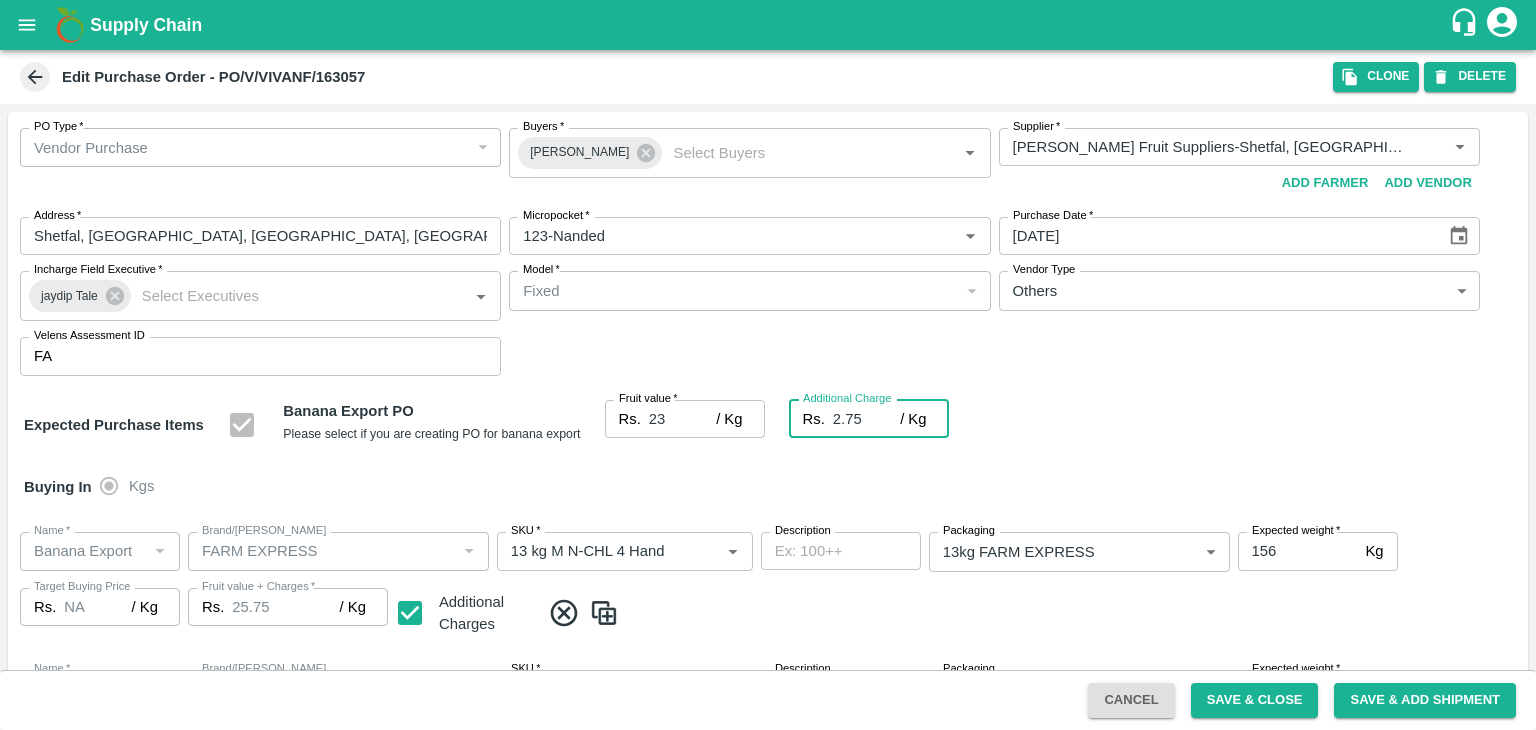 type on "2.75" 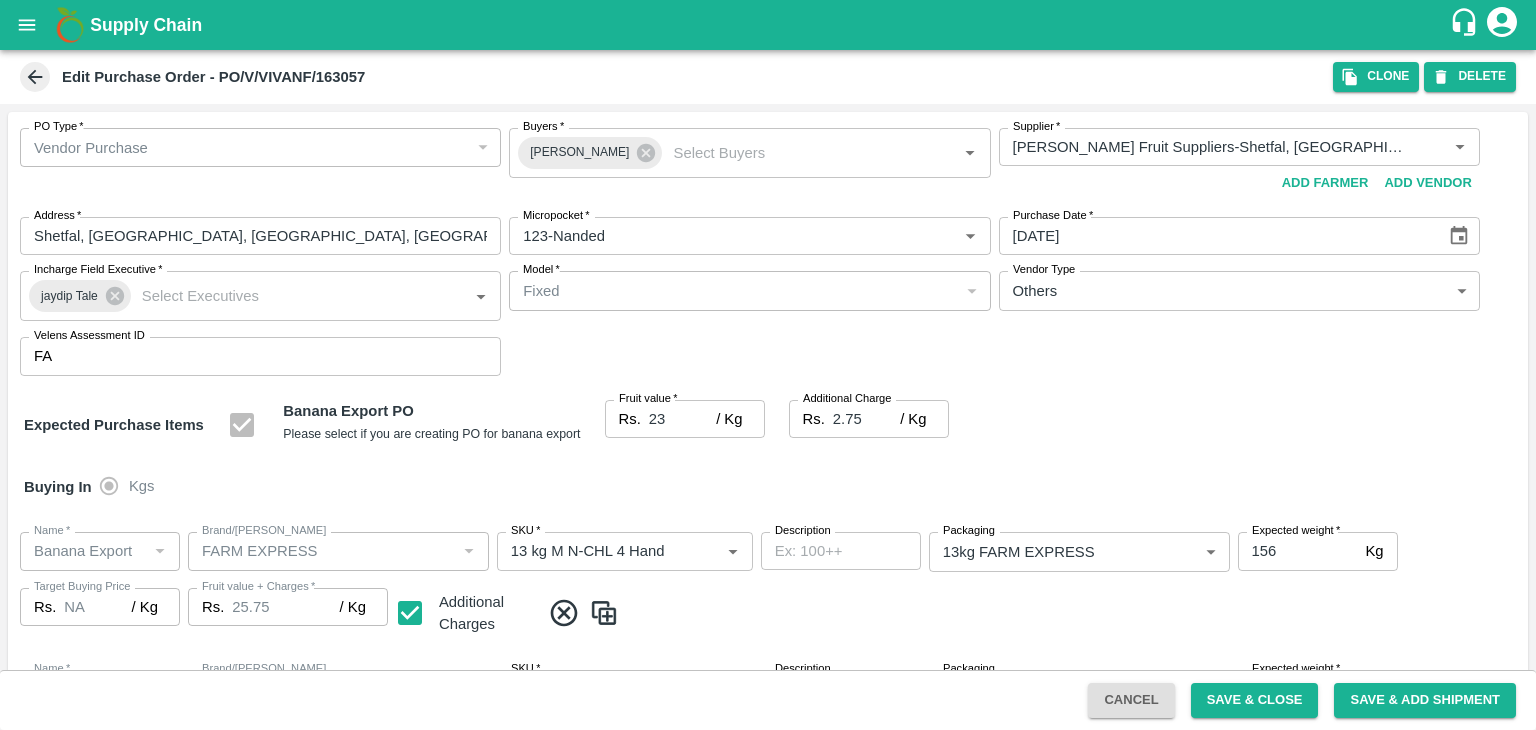 scroll, scrollTop: 1764, scrollLeft: 0, axis: vertical 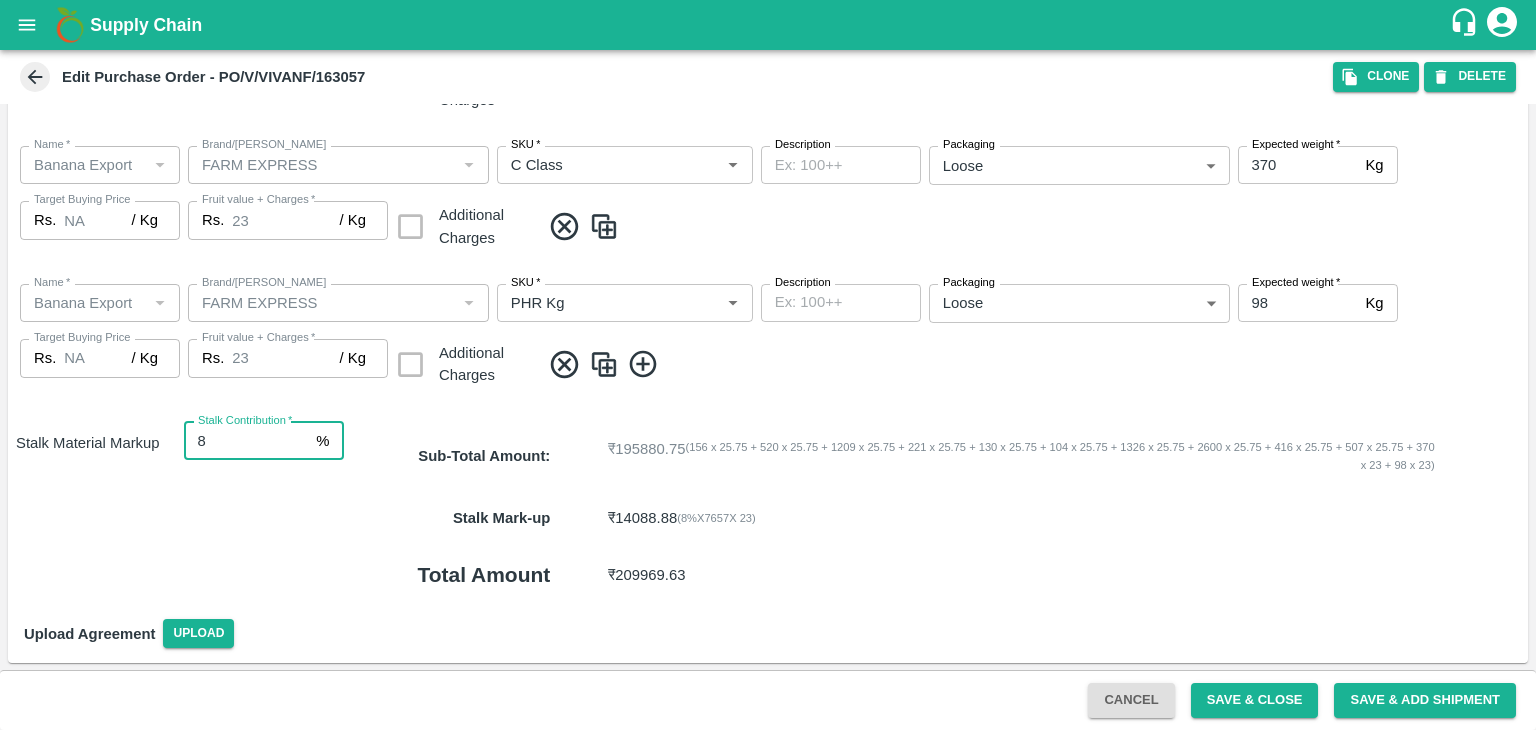 click on "8" at bounding box center [246, 441] 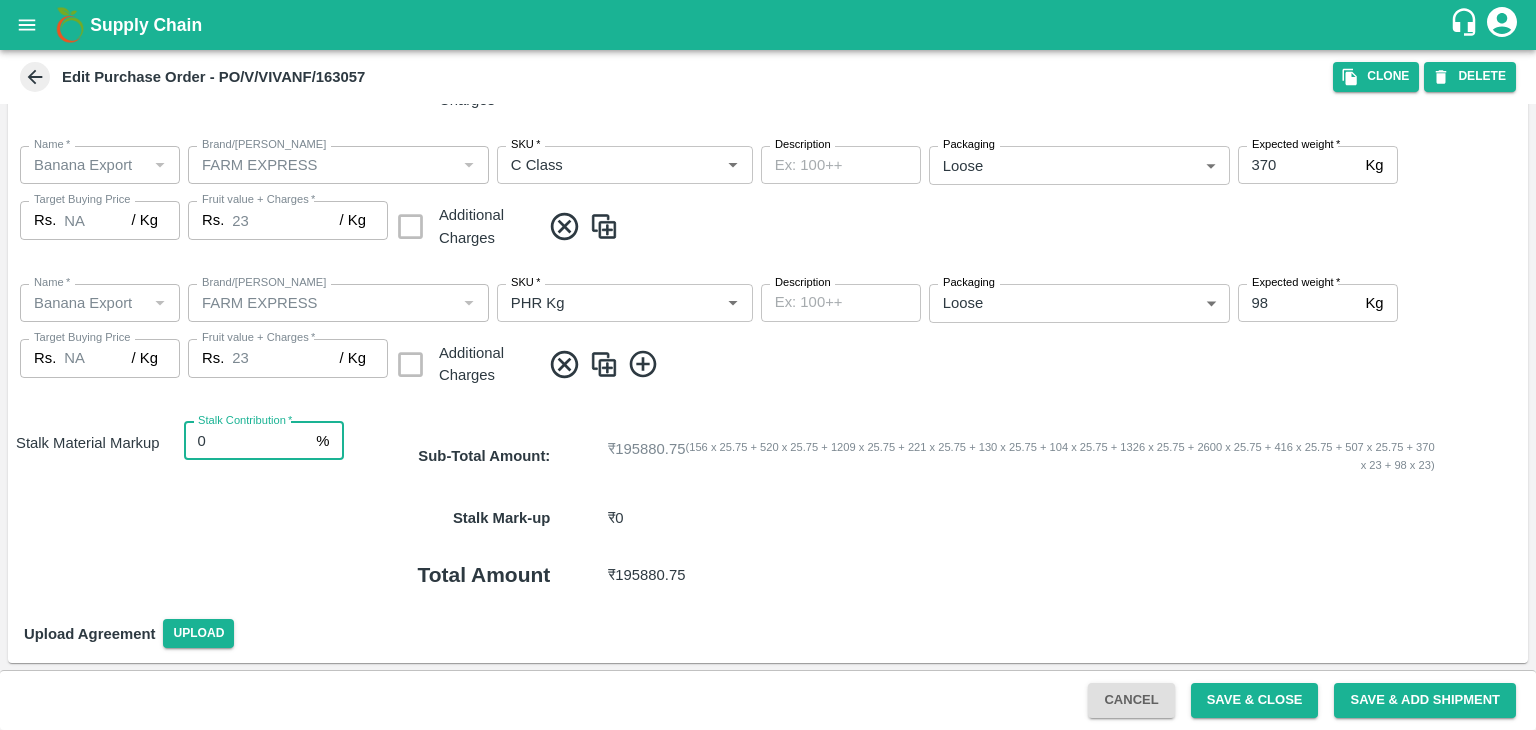 type on "0" 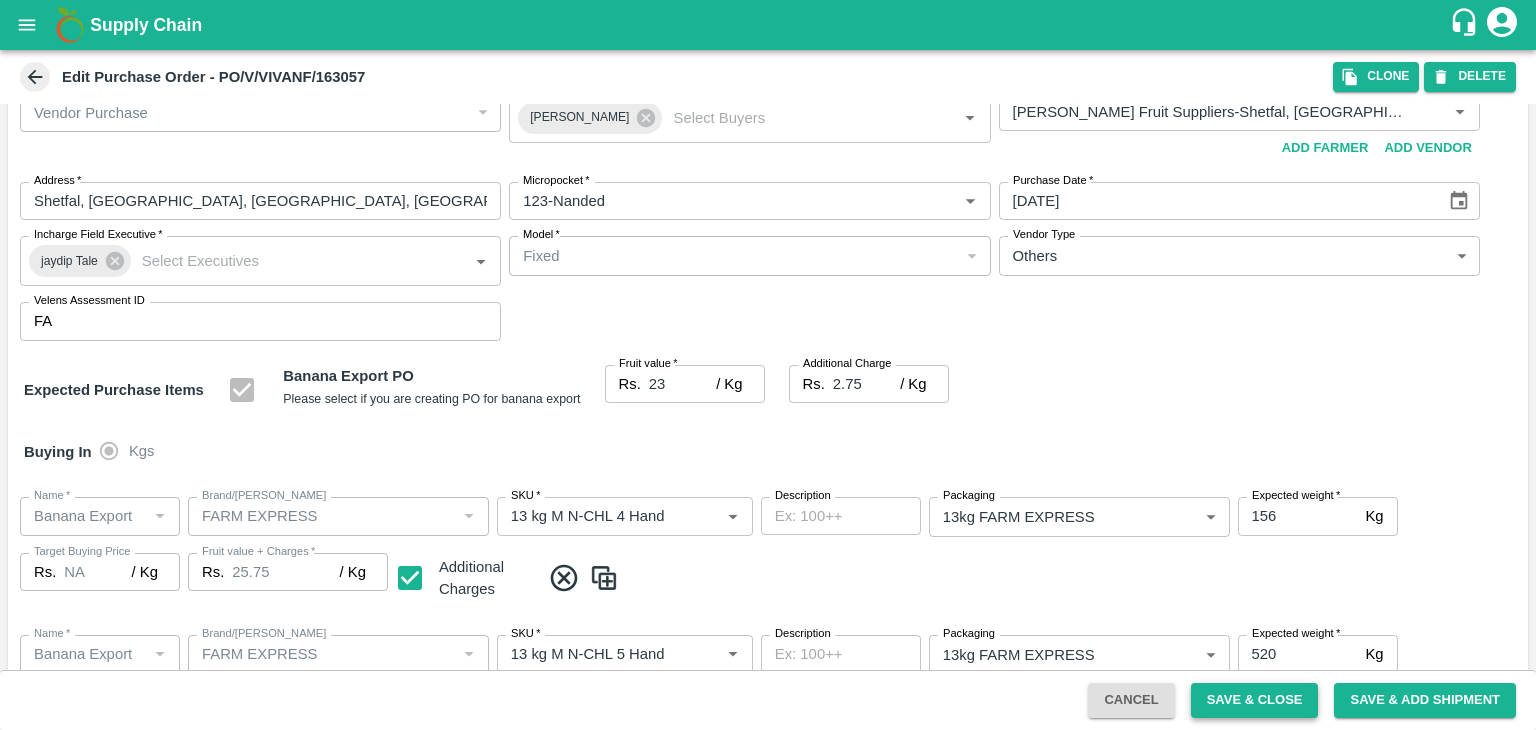 scroll, scrollTop: 32, scrollLeft: 0, axis: vertical 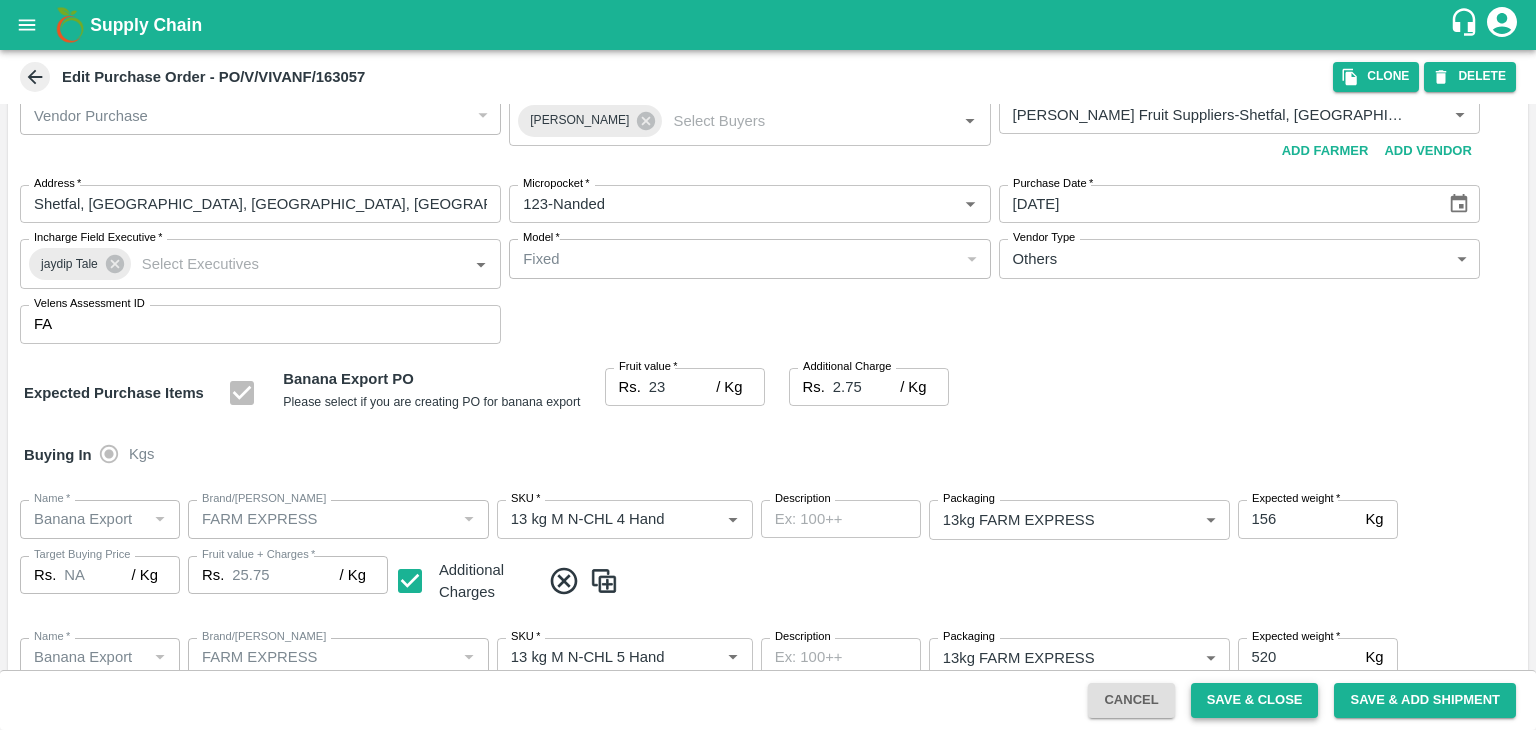 click on "Save & Close" at bounding box center [1255, 700] 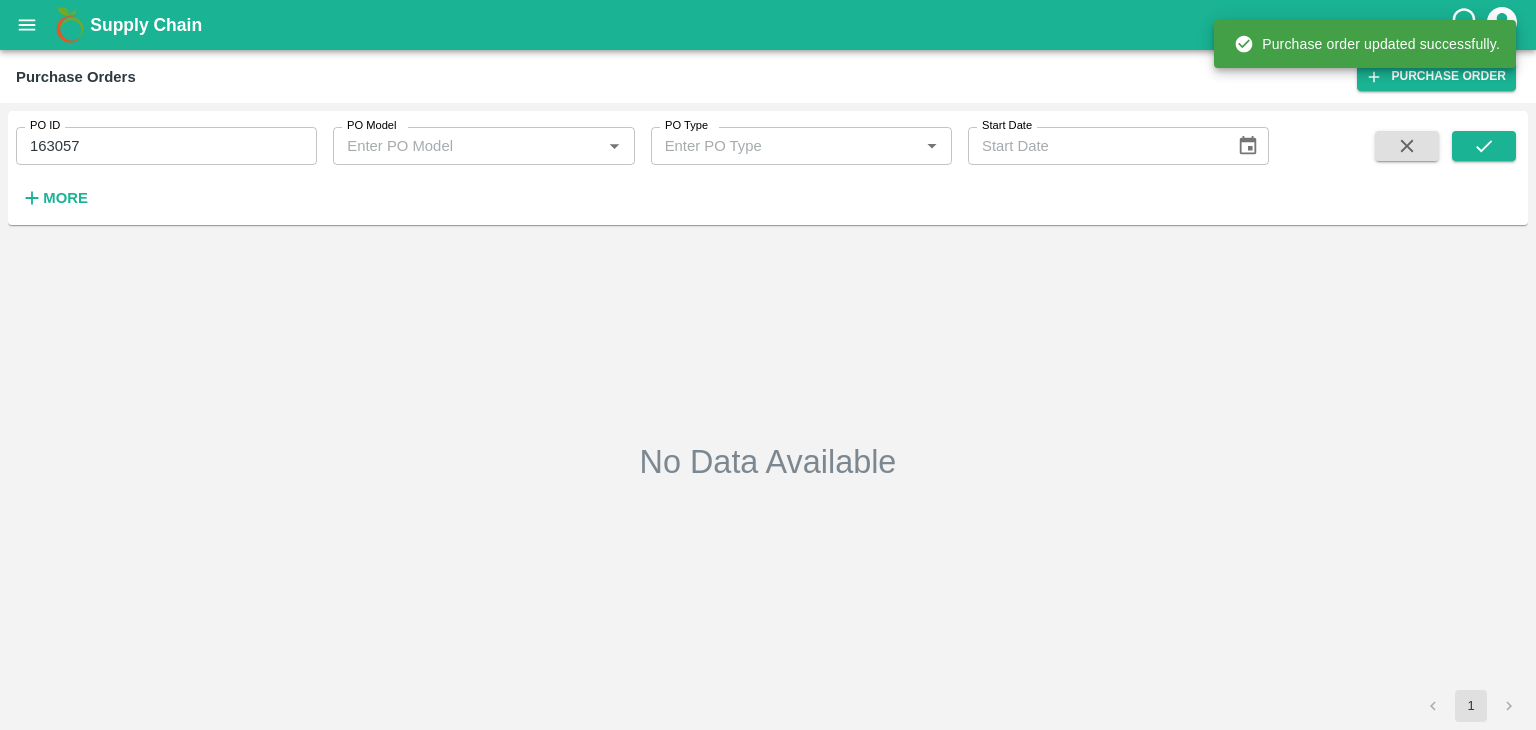 type on "163057" 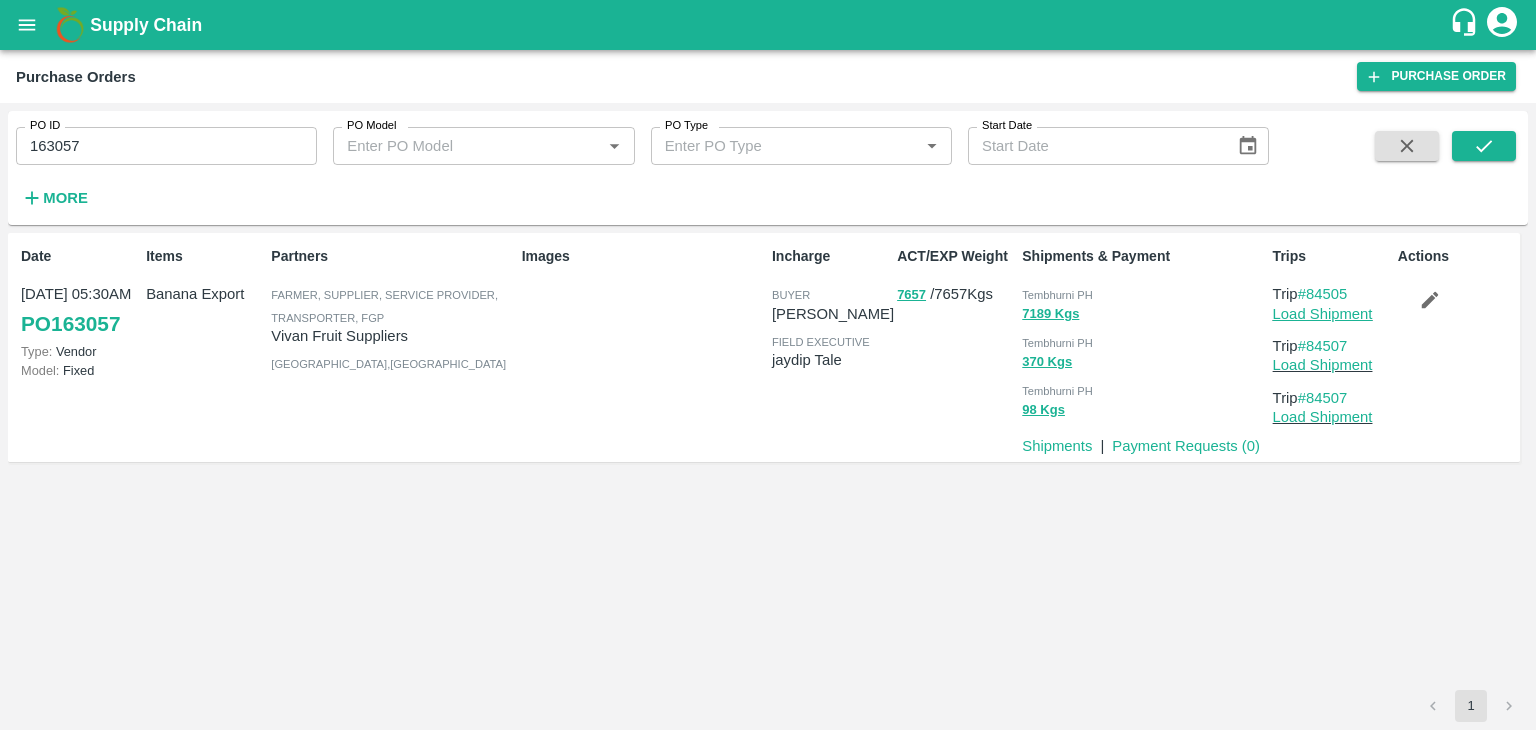 click on "Load Shipment" at bounding box center [1323, 314] 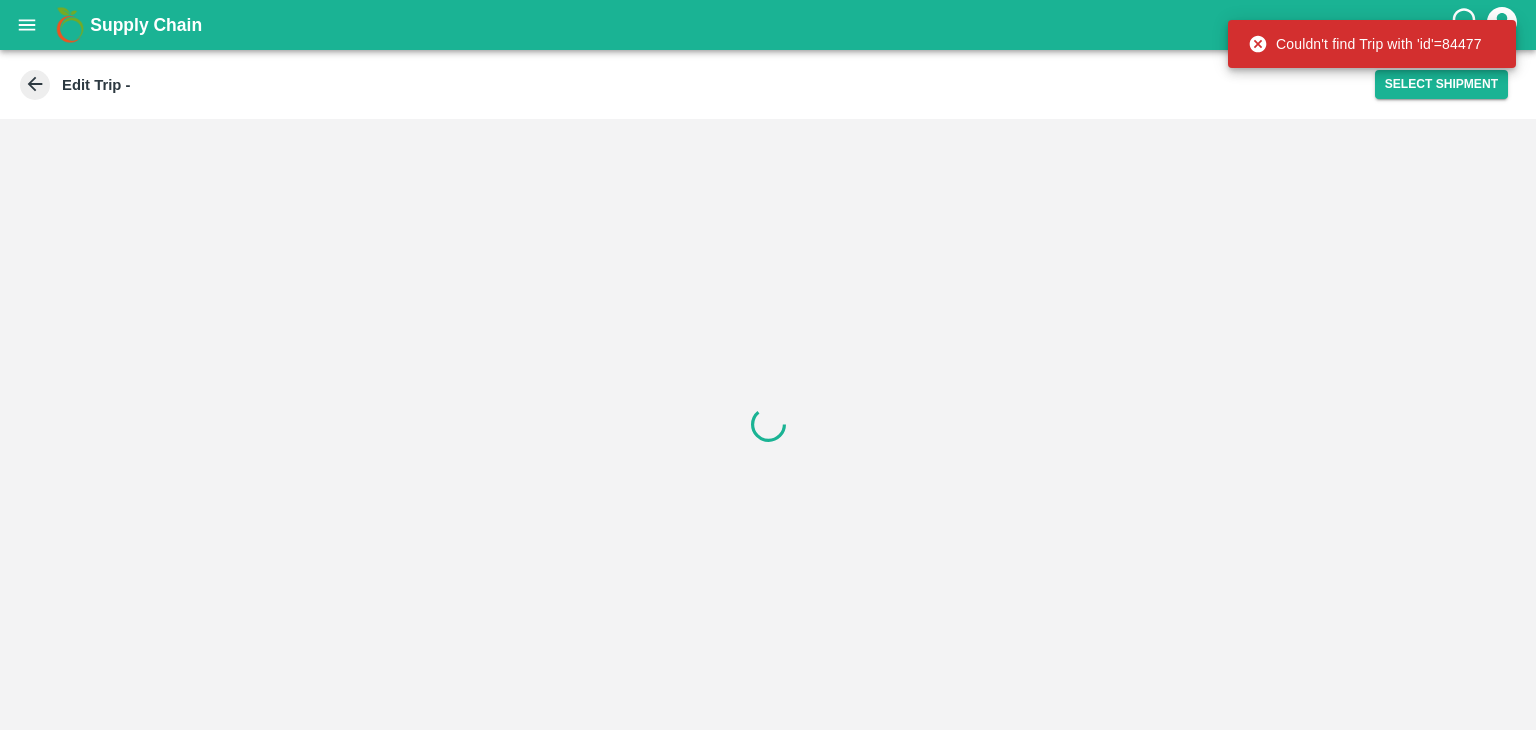 scroll, scrollTop: 0, scrollLeft: 0, axis: both 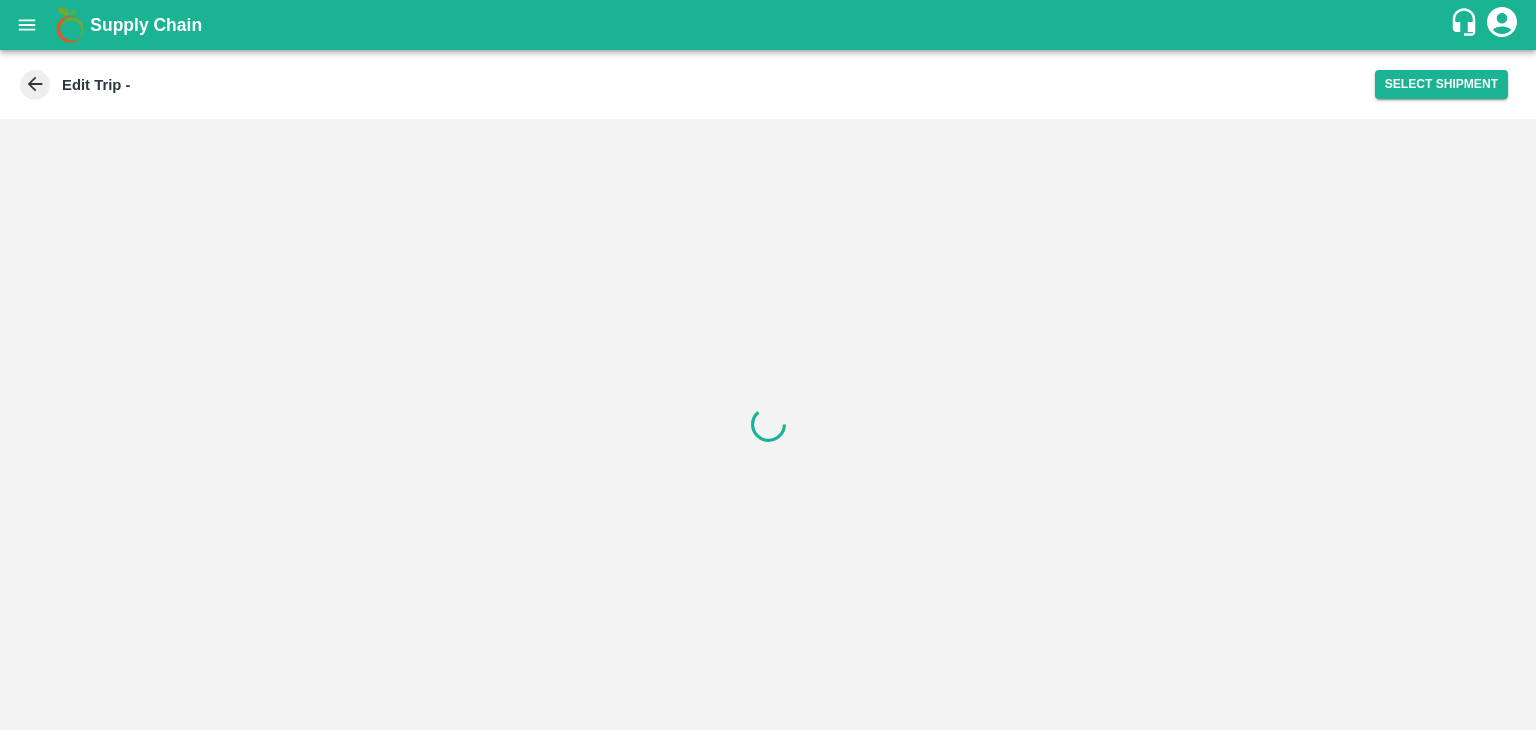 click at bounding box center [27, 25] 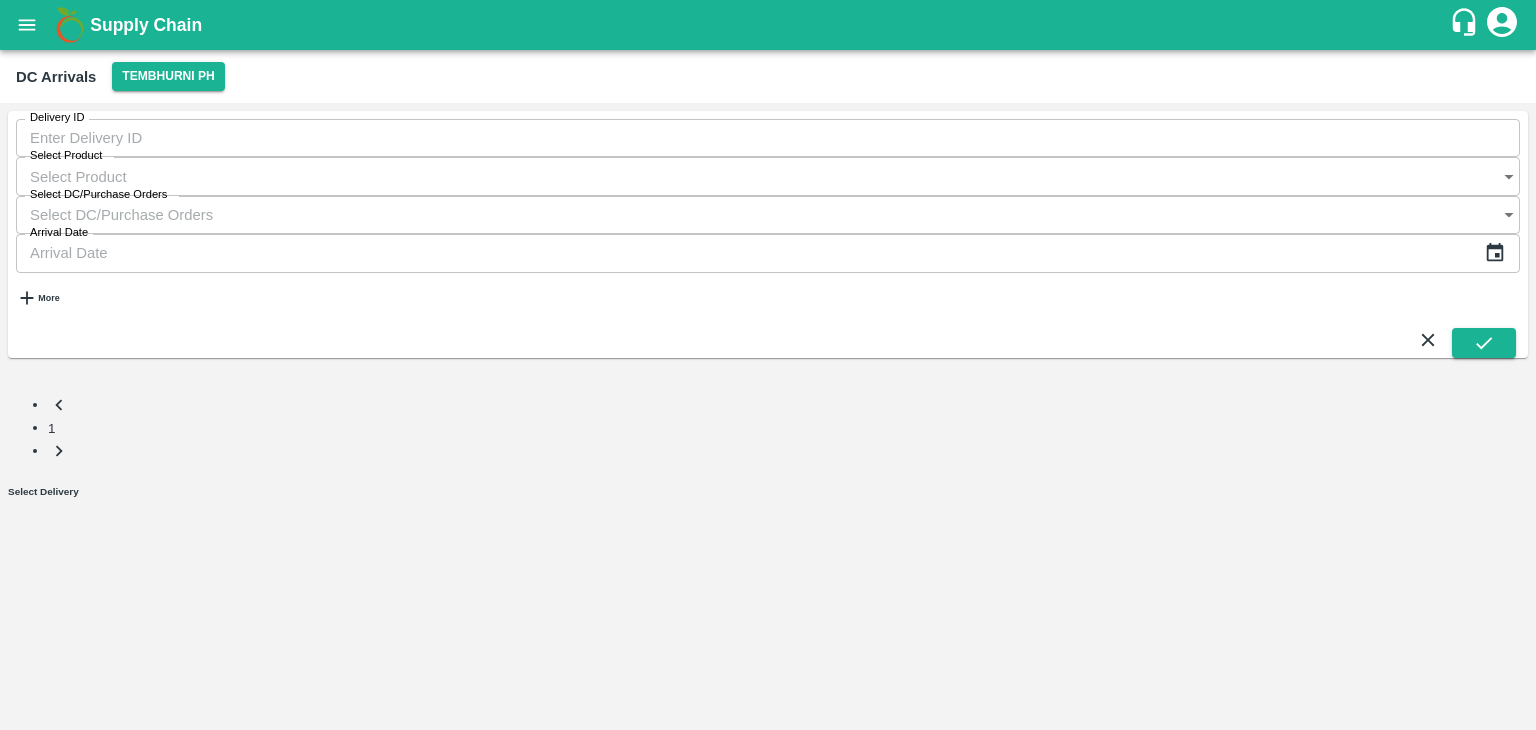 click on "More" at bounding box center [48, 298] 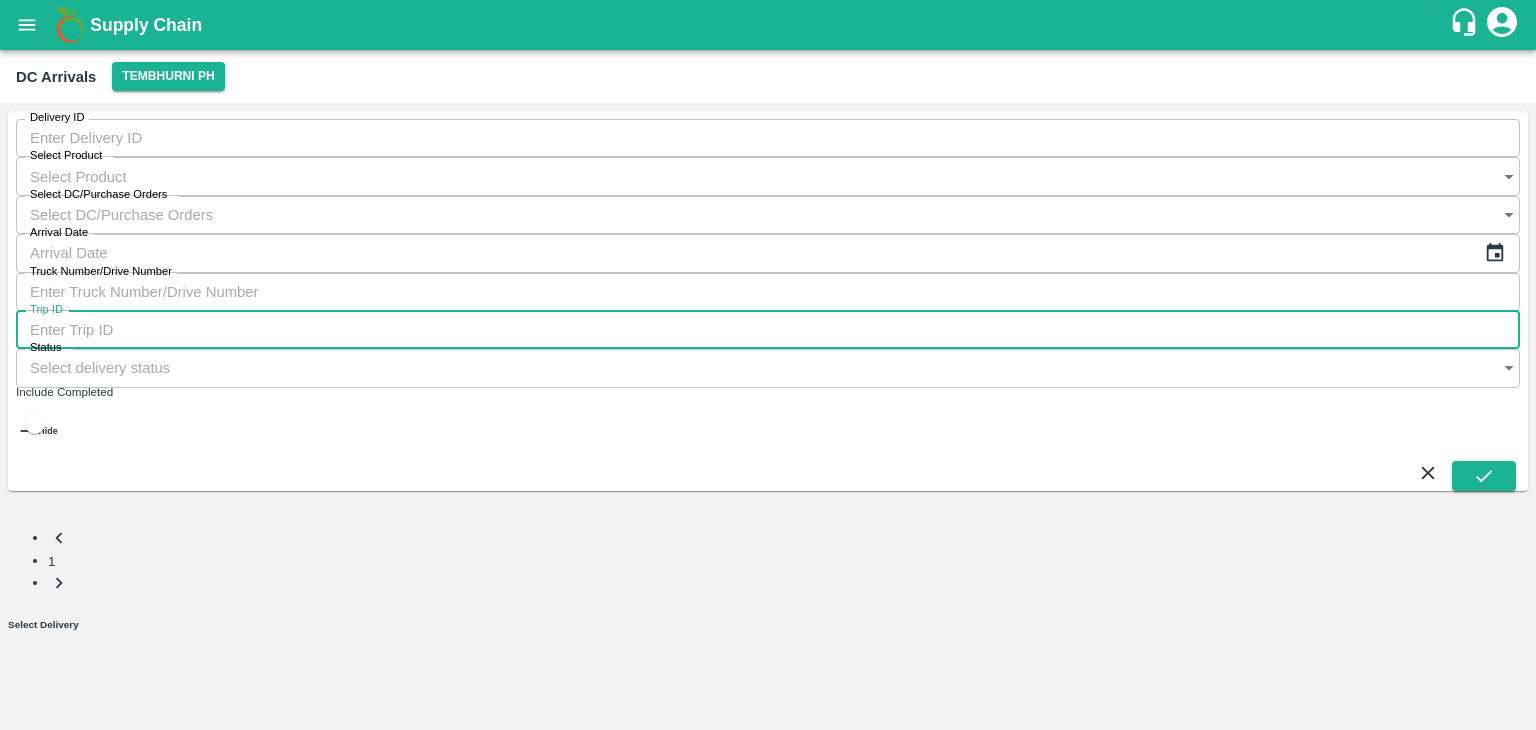 click on "Trip ID" at bounding box center (768, 330) 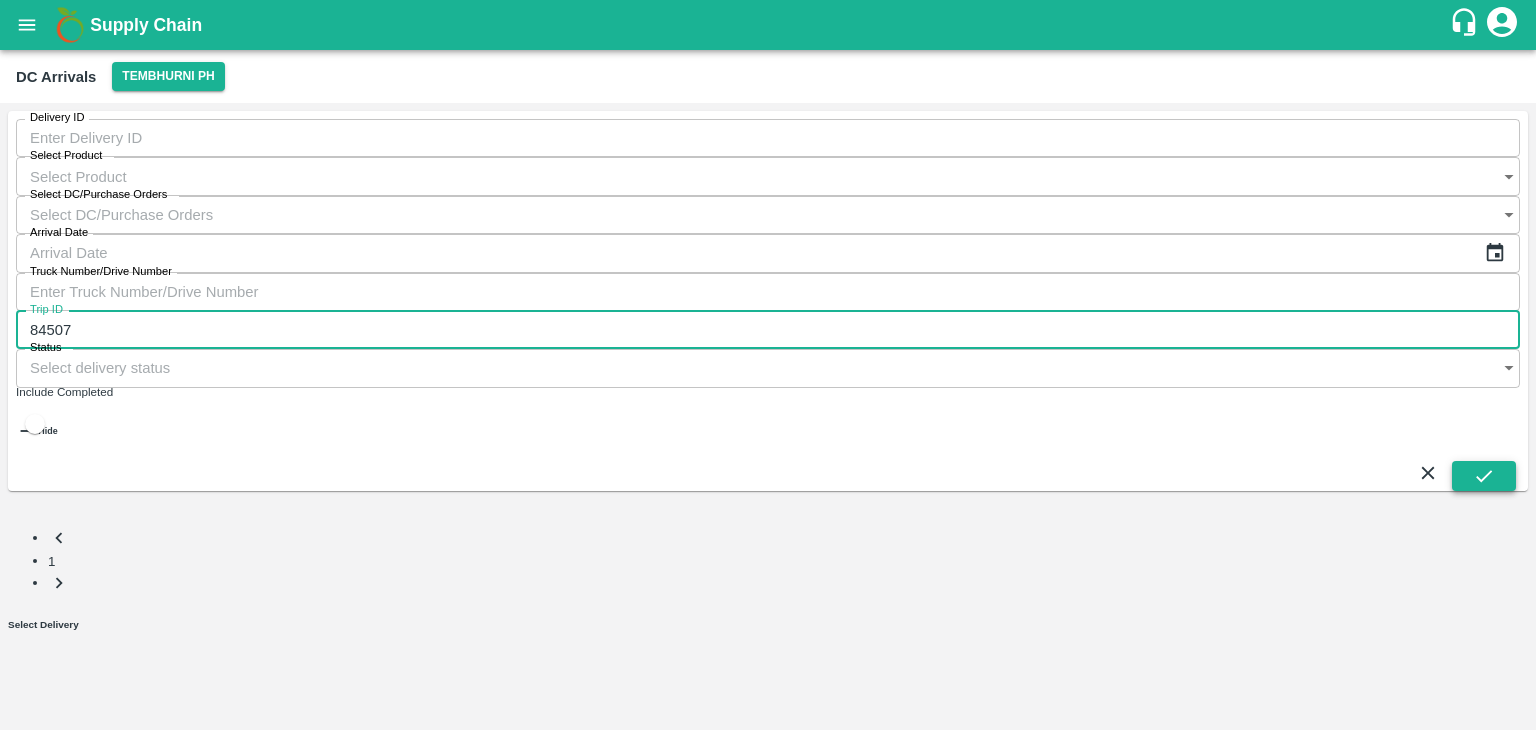 type on "84507" 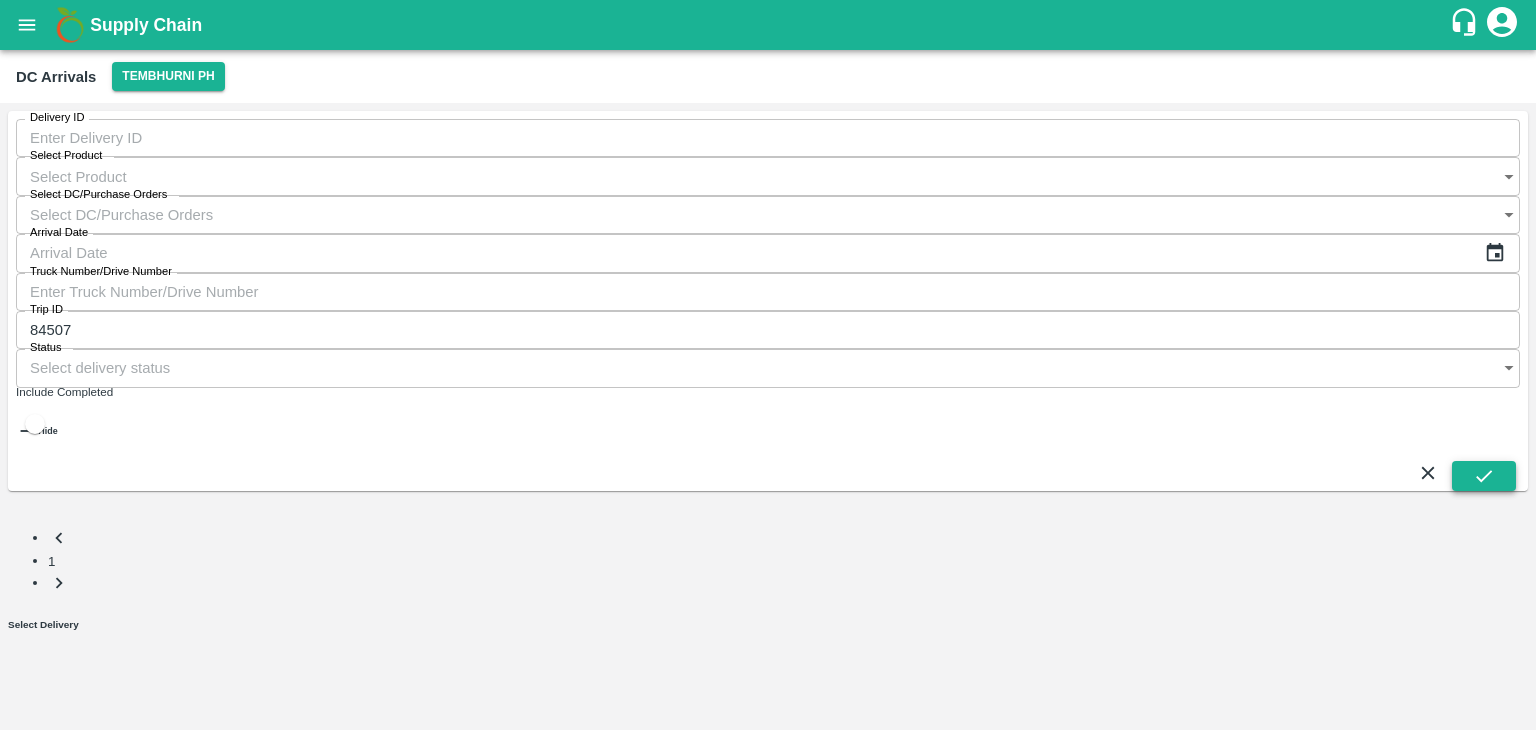 click 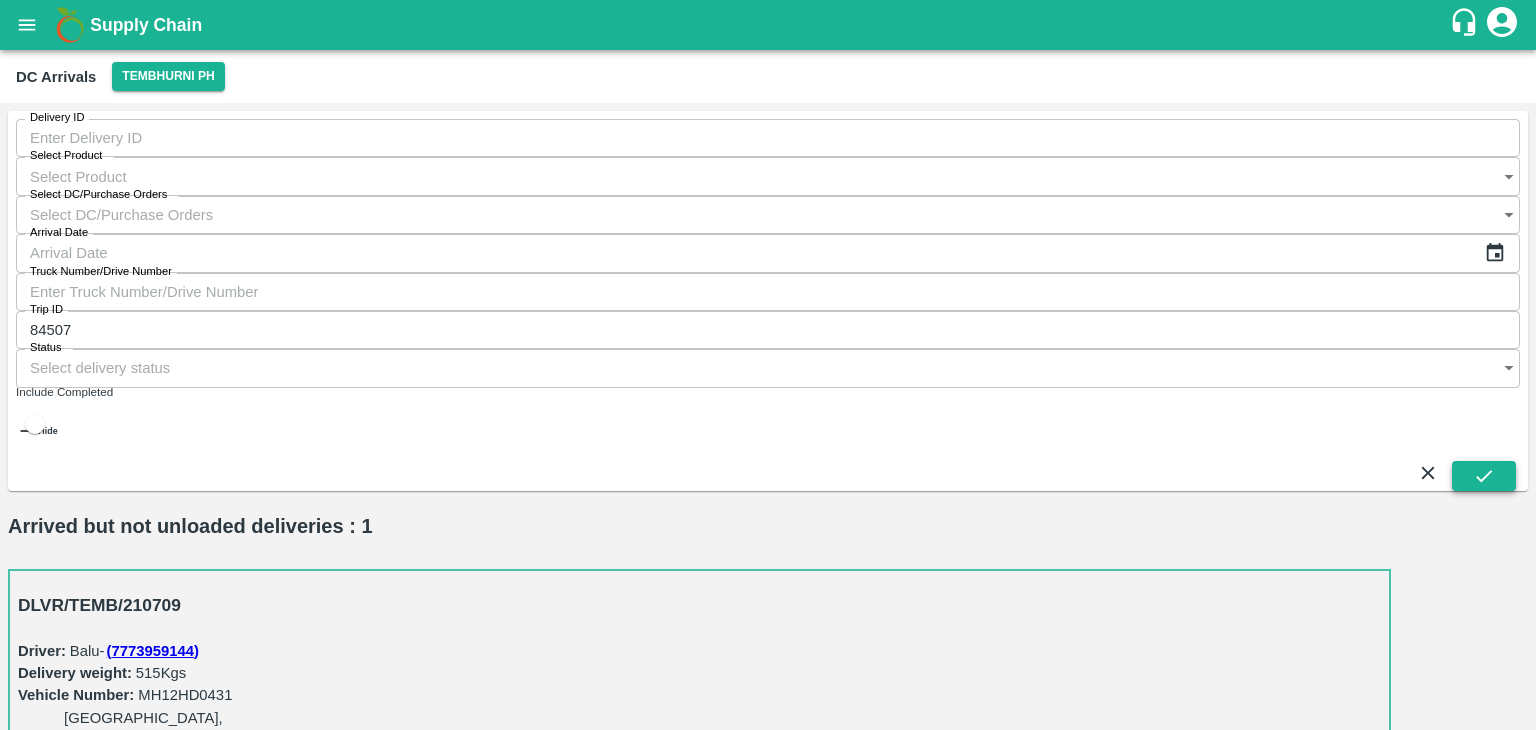 click at bounding box center [1484, 476] 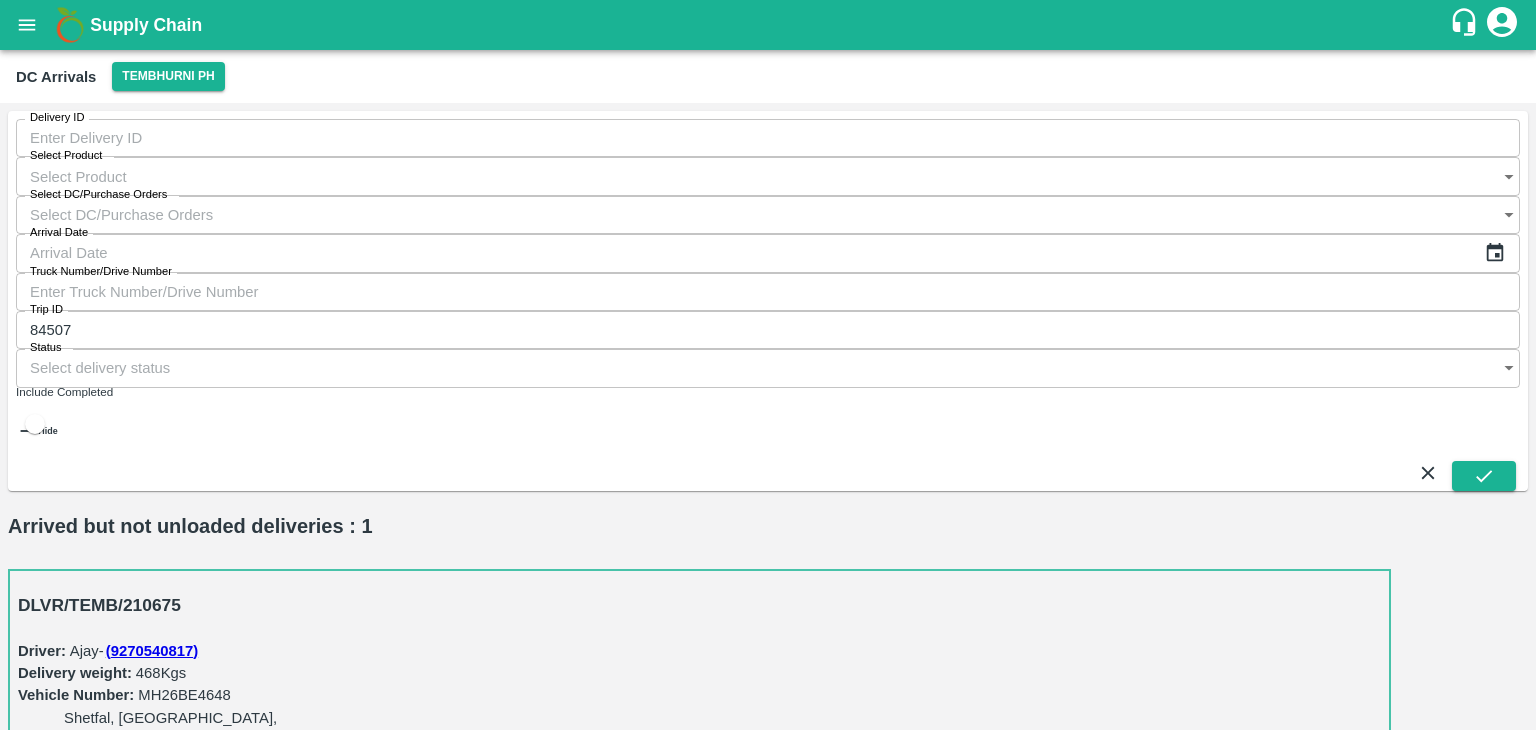 drag, startPoint x: 1304, startPoint y: 349, endPoint x: 1333, endPoint y: 363, distance: 32.202484 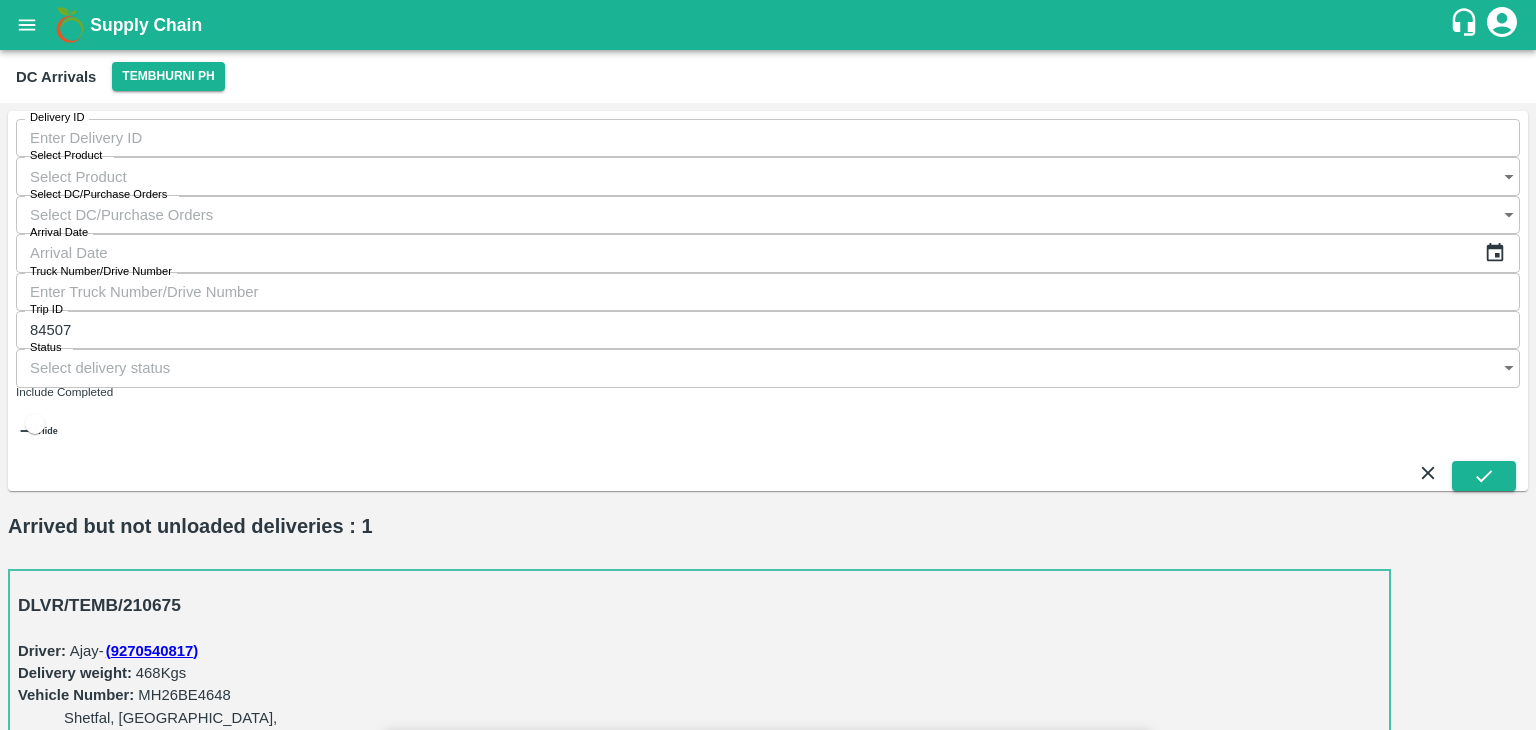 type on "DD/MM/YYYY hh:mm aa" 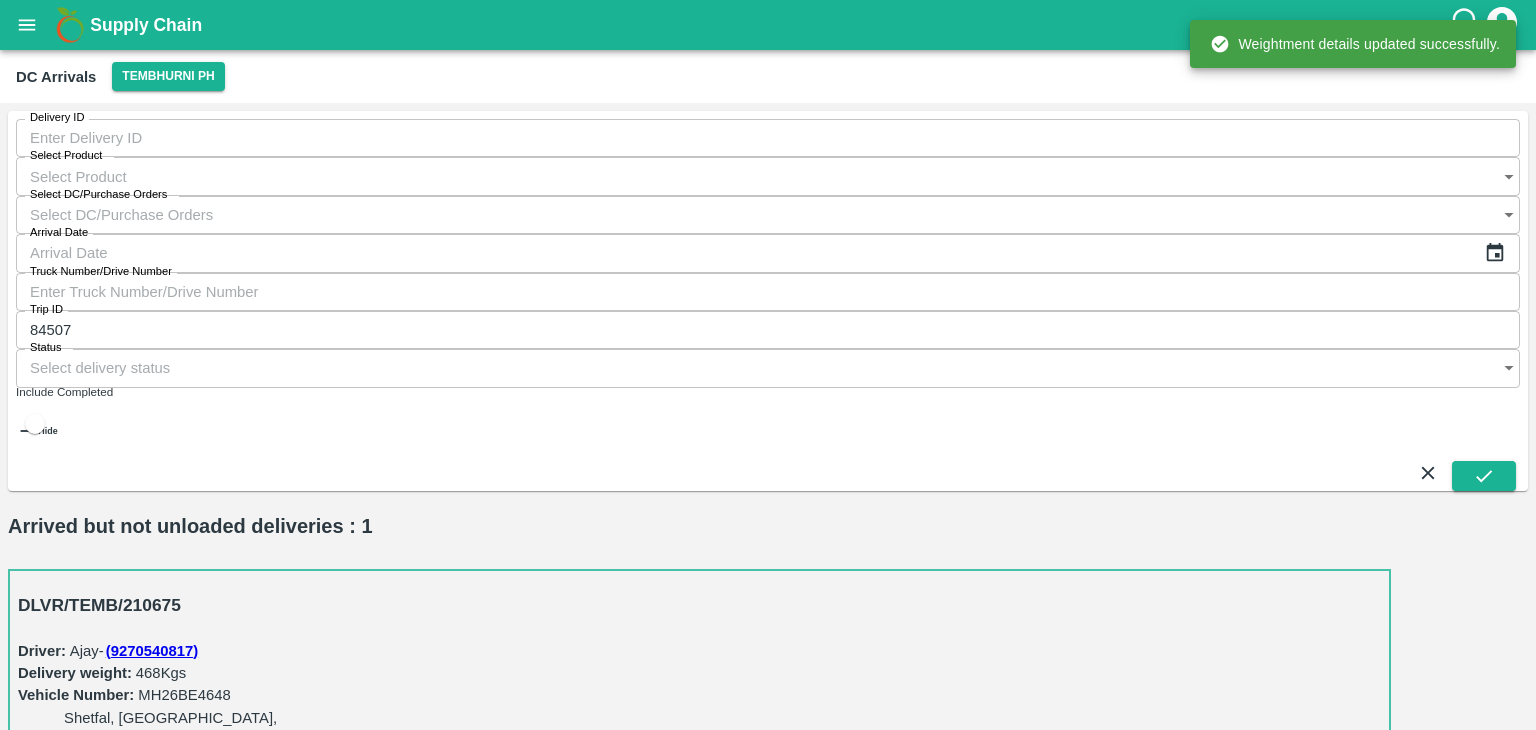 click on "Start Unloading" at bounding box center [699, 1507] 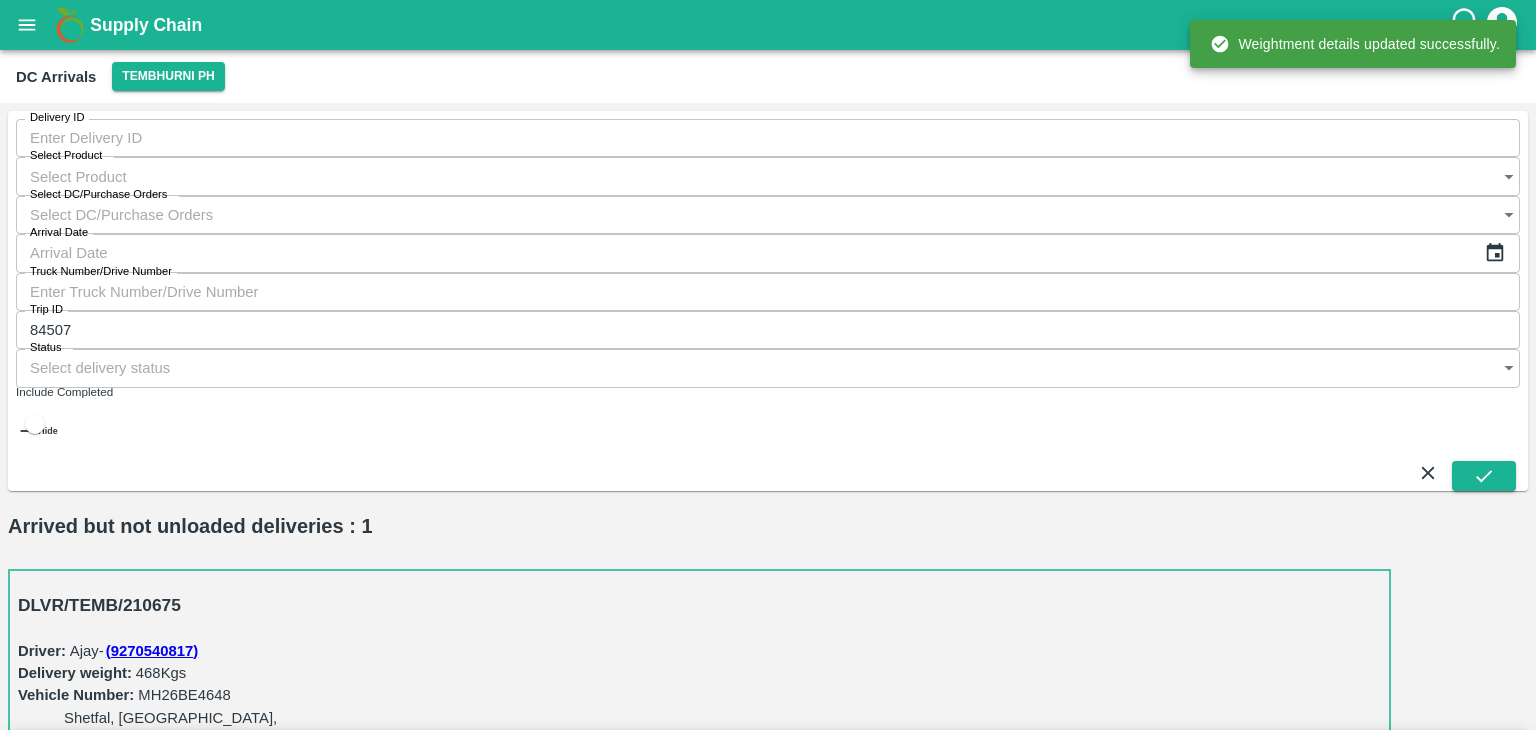 click on "Edit Arrival" at bounding box center (50, 838) 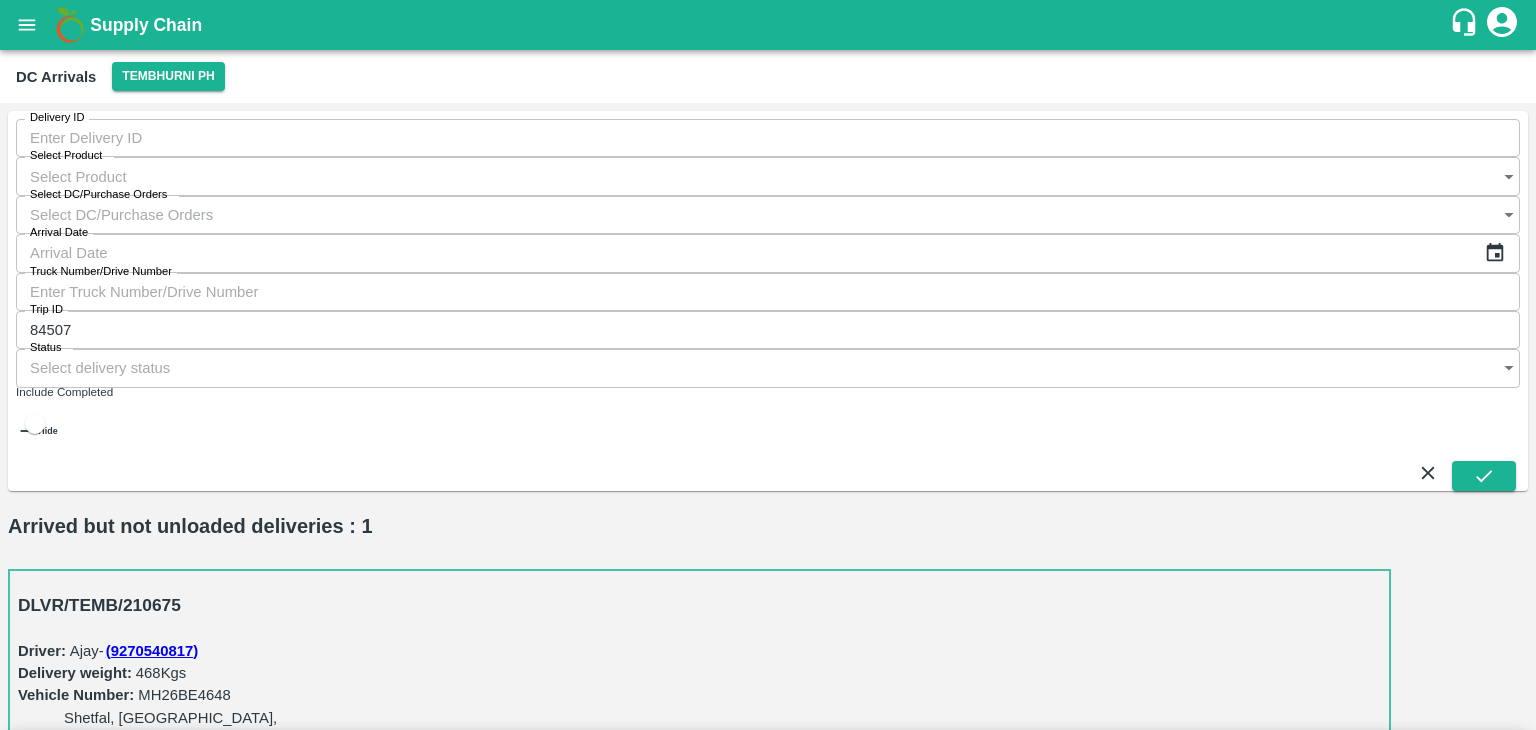 click 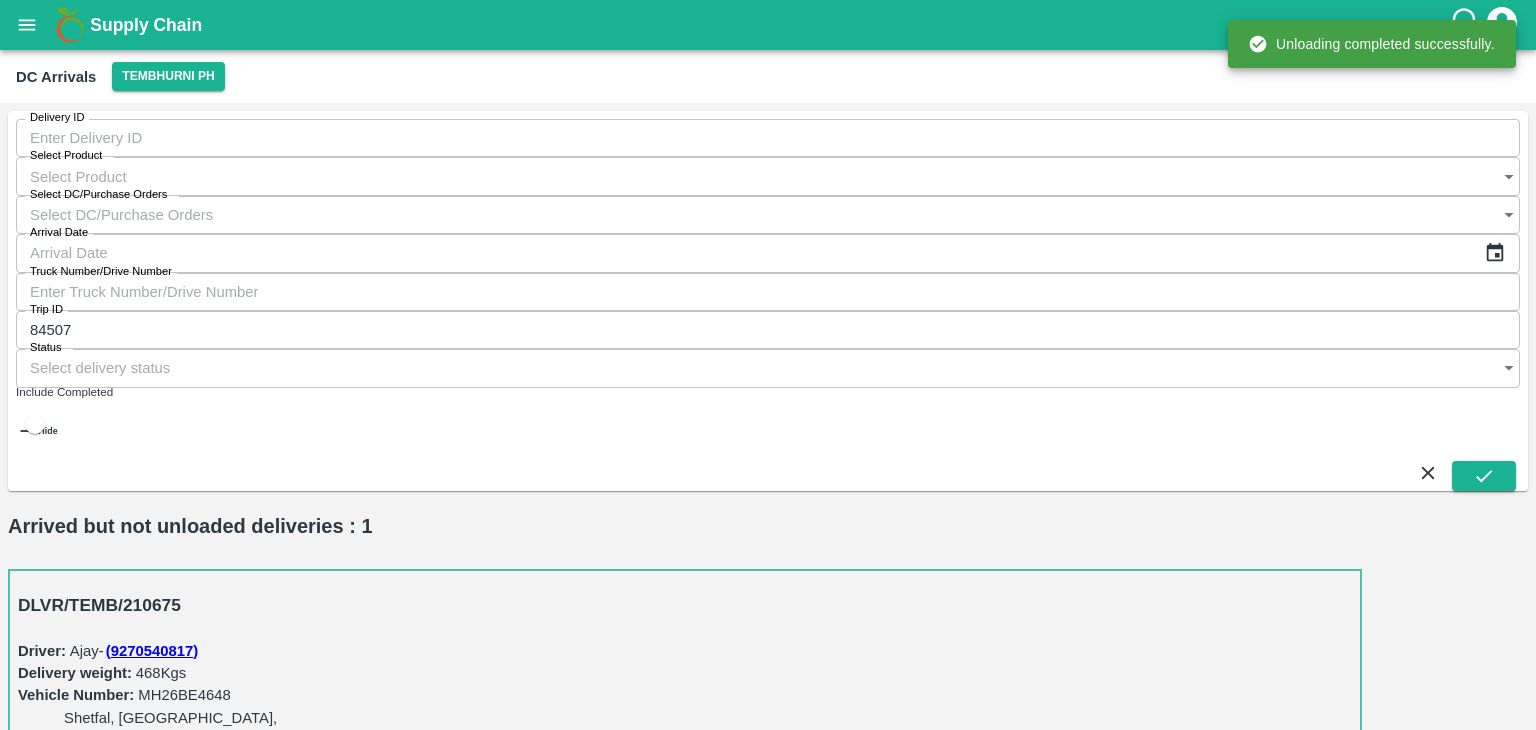 scroll, scrollTop: 124, scrollLeft: 0, axis: vertical 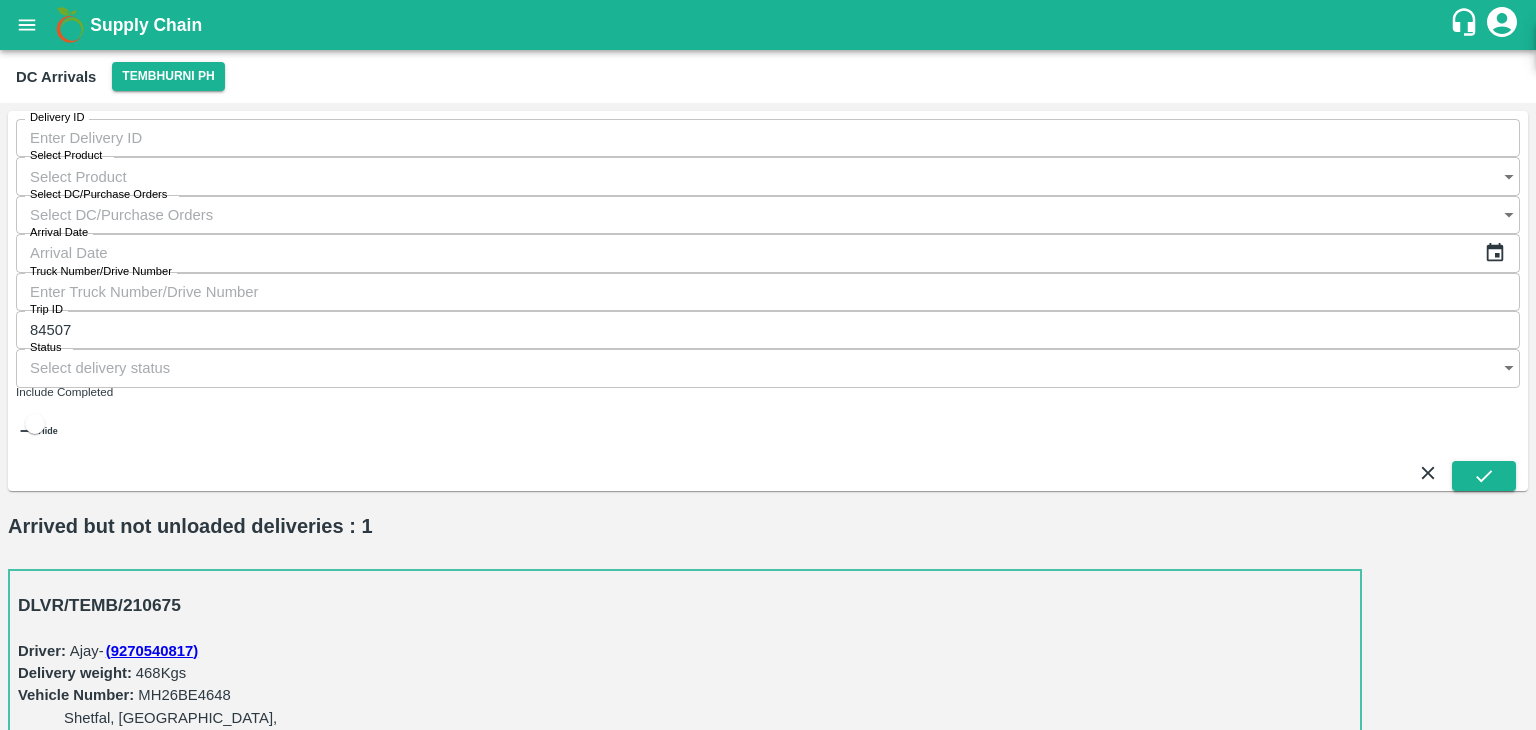 click on "ok" at bounding box center (49, 834) 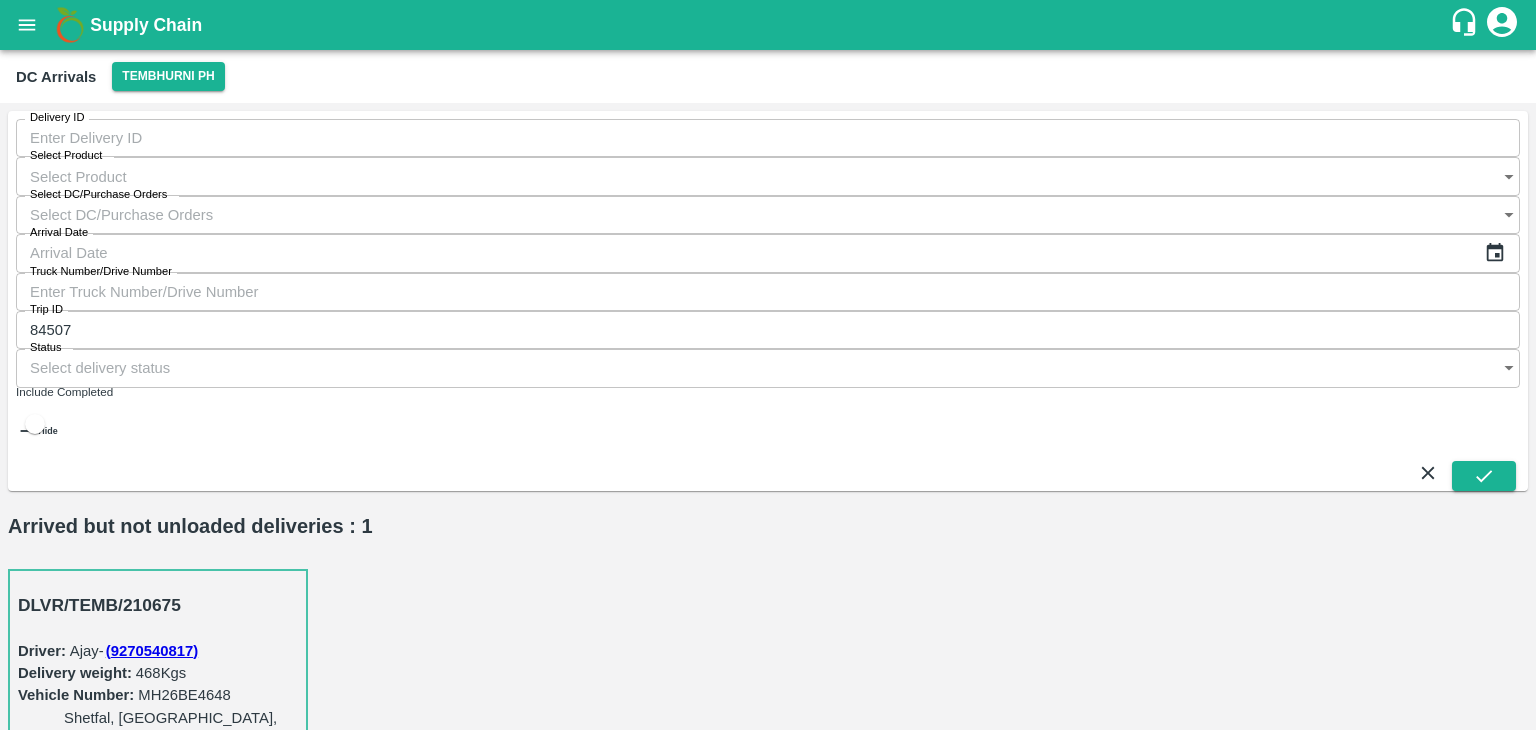 scroll, scrollTop: 0, scrollLeft: 0, axis: both 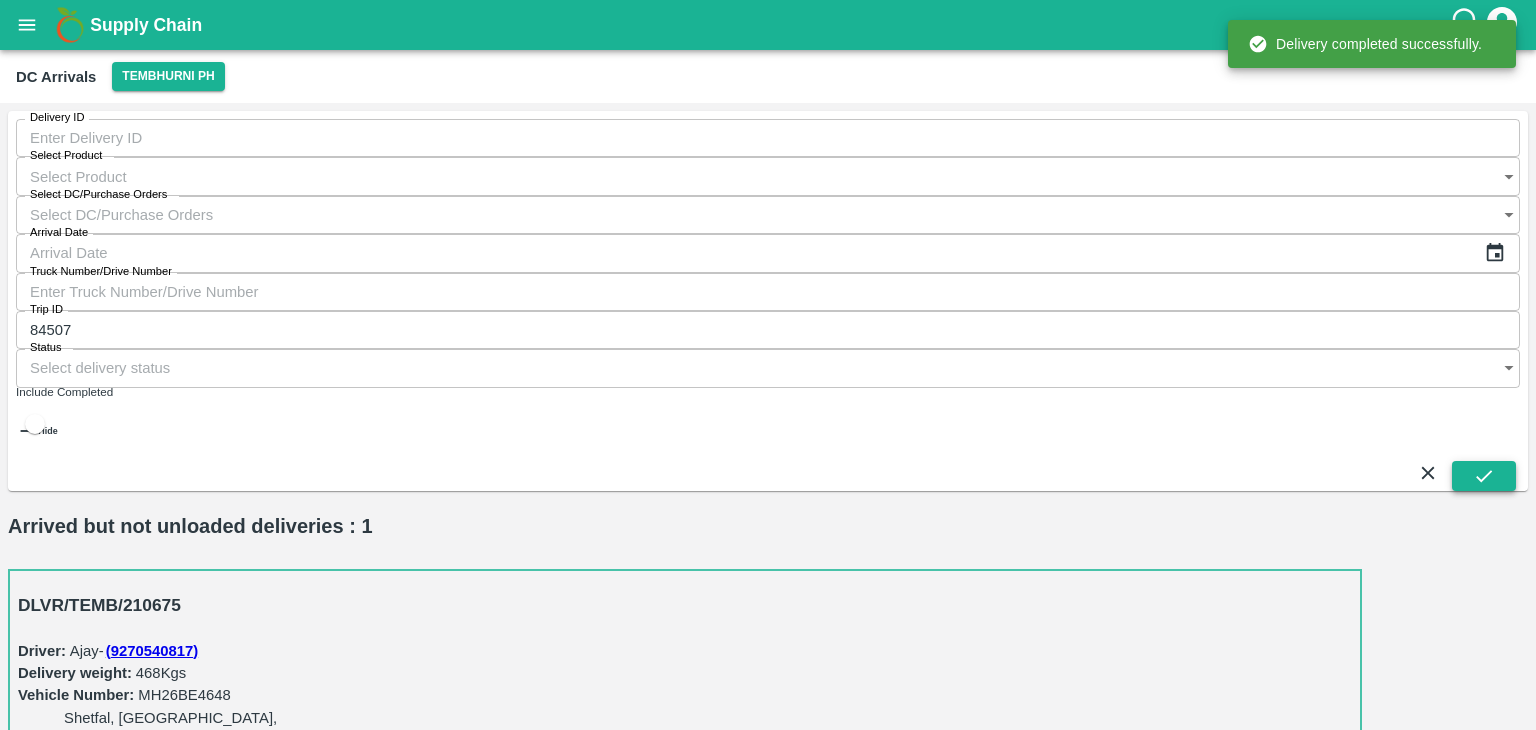 click at bounding box center (1484, 476) 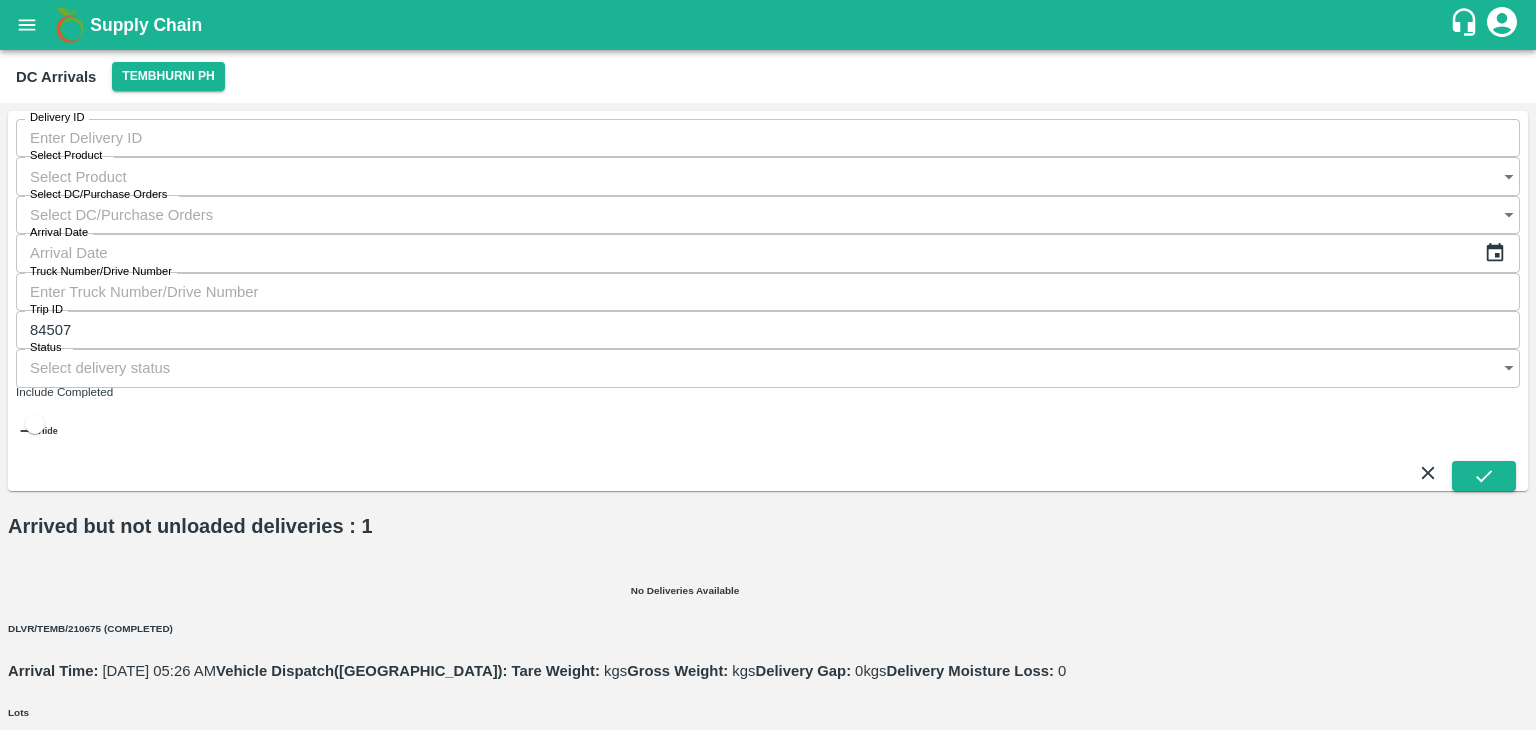 scroll, scrollTop: 0, scrollLeft: 0, axis: both 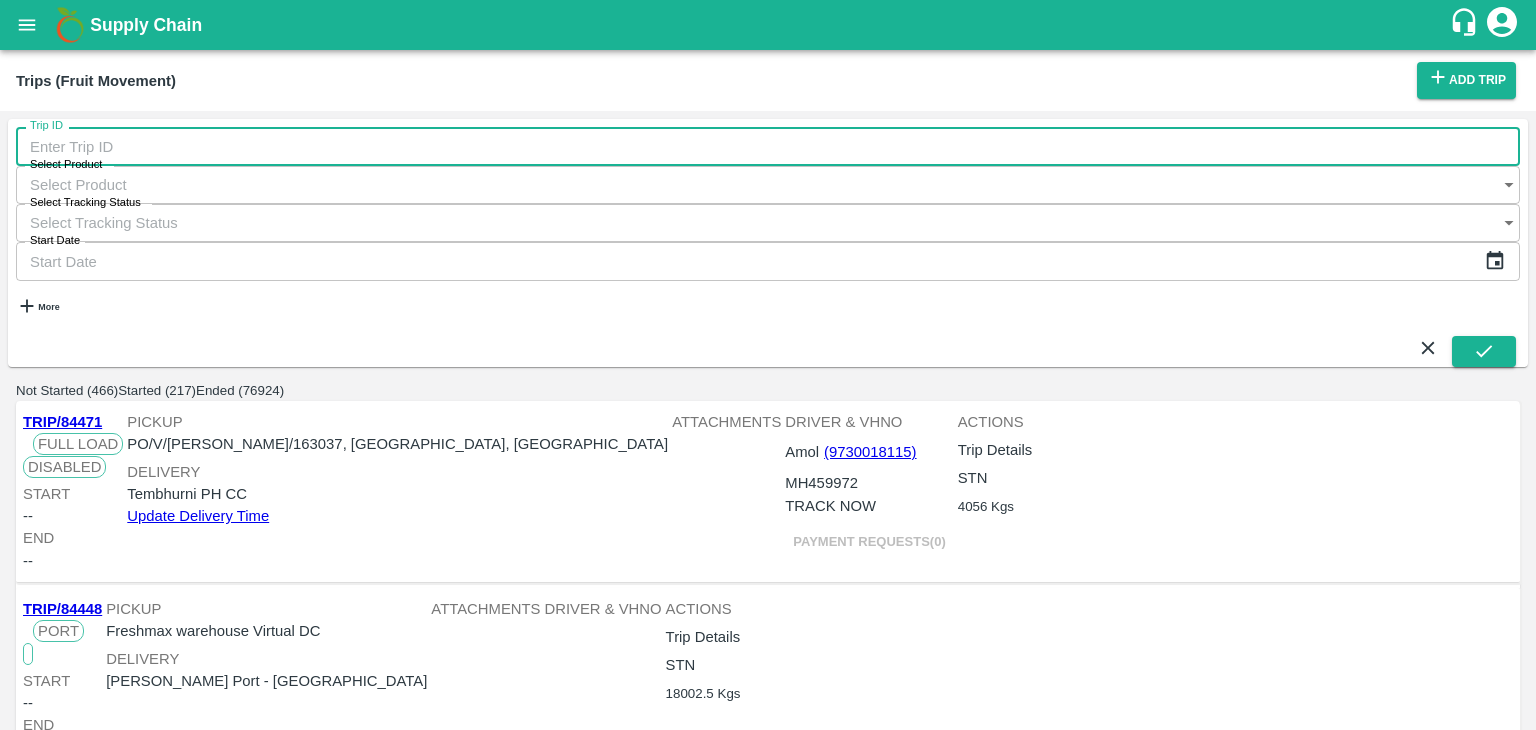 click on "Trip ID" at bounding box center (768, 146) 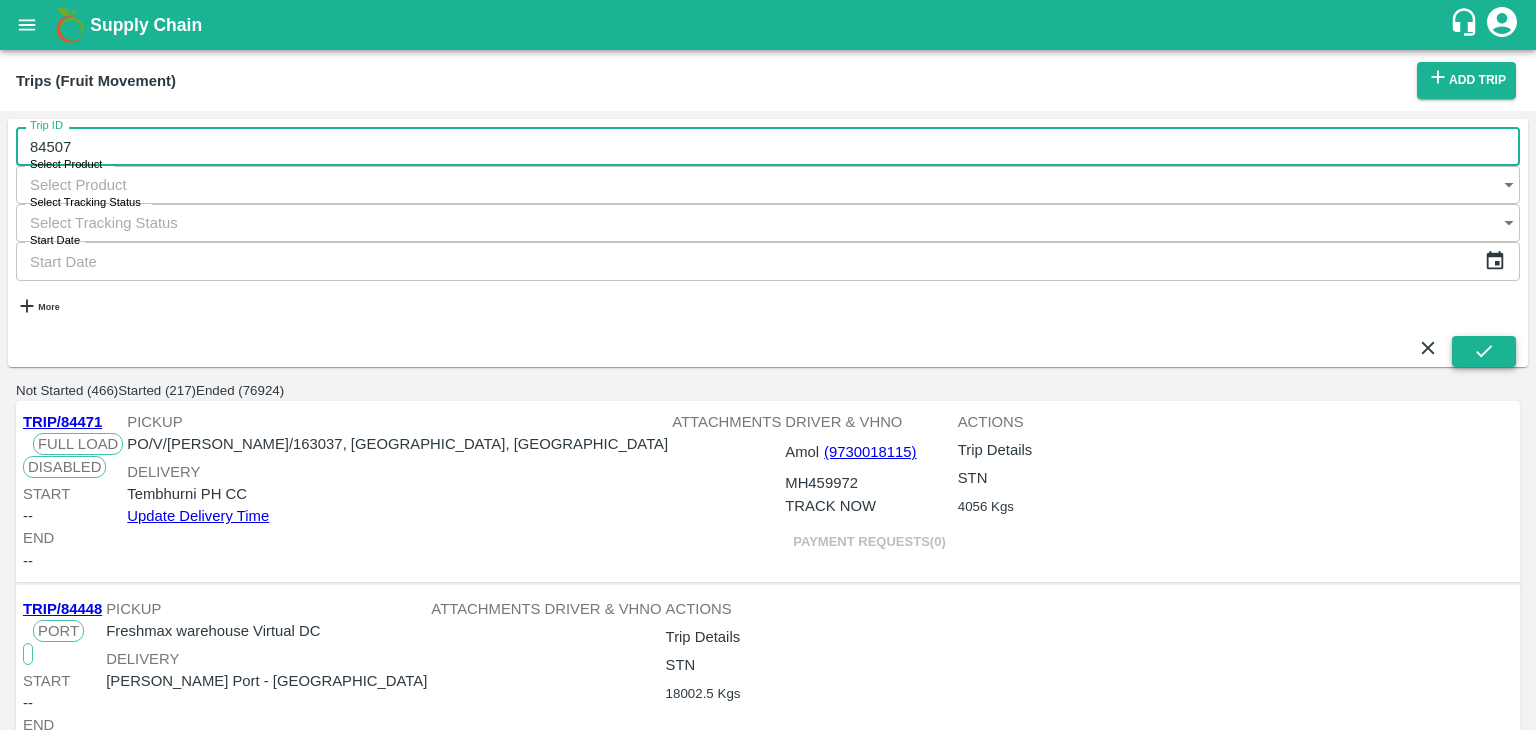 type on "84507" 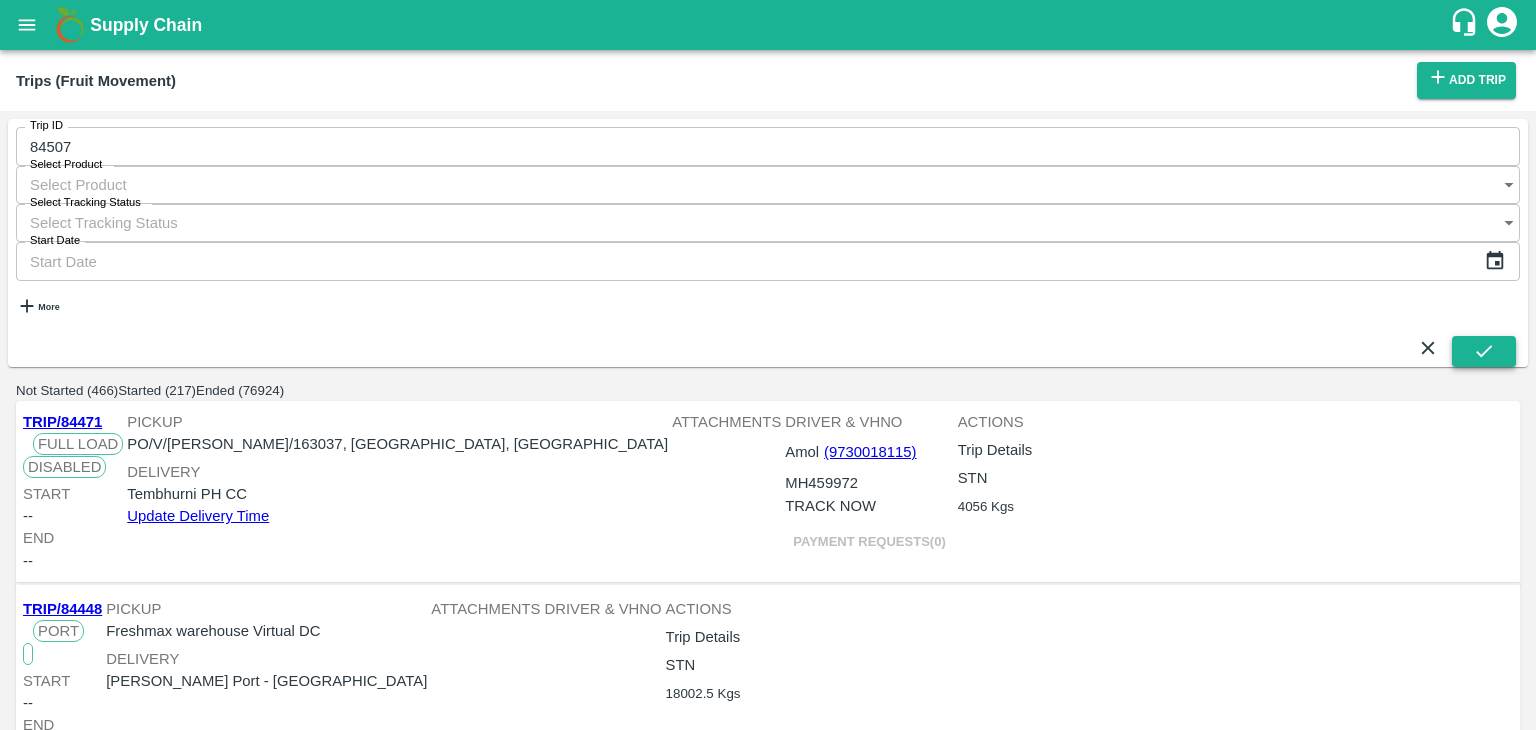 click at bounding box center [1484, 351] 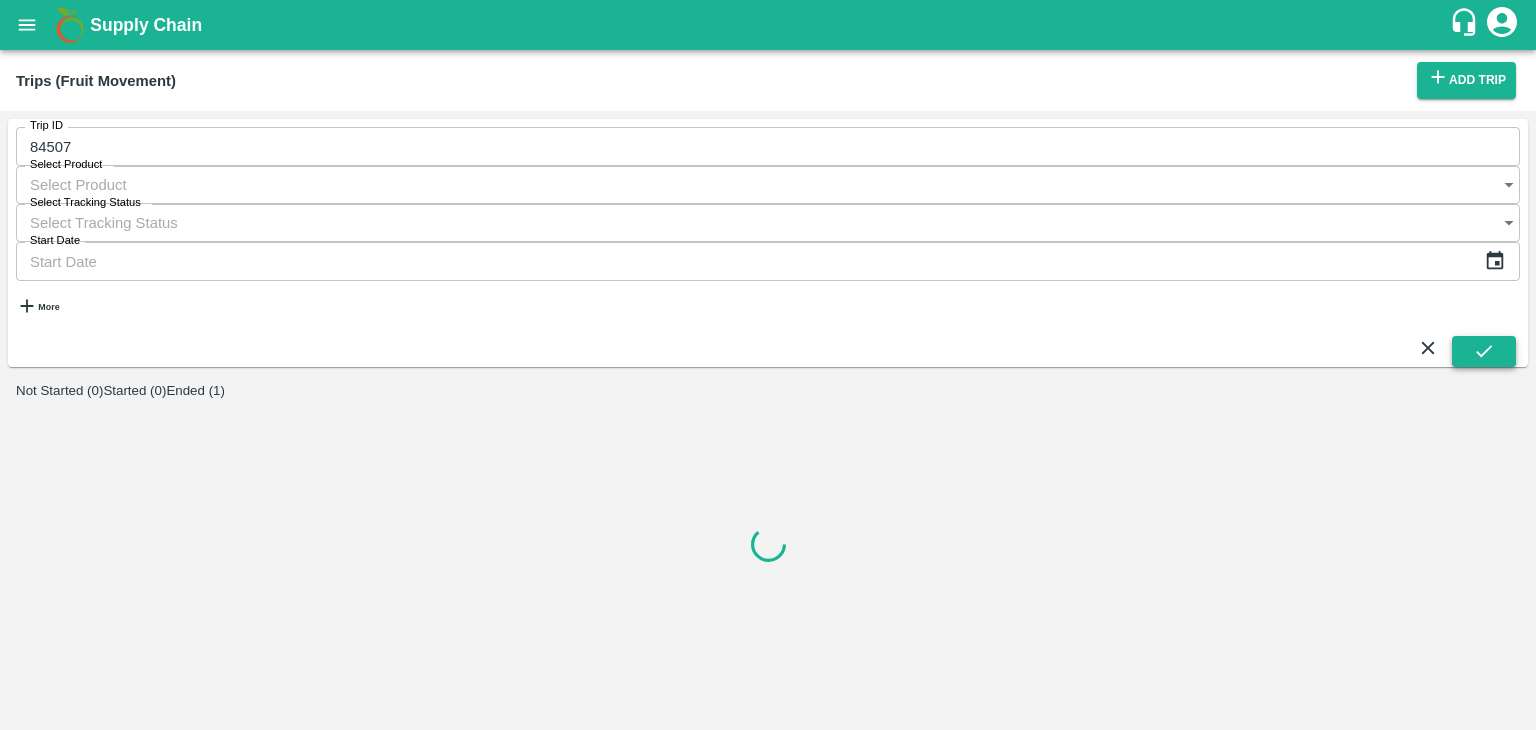 click at bounding box center (1484, 351) 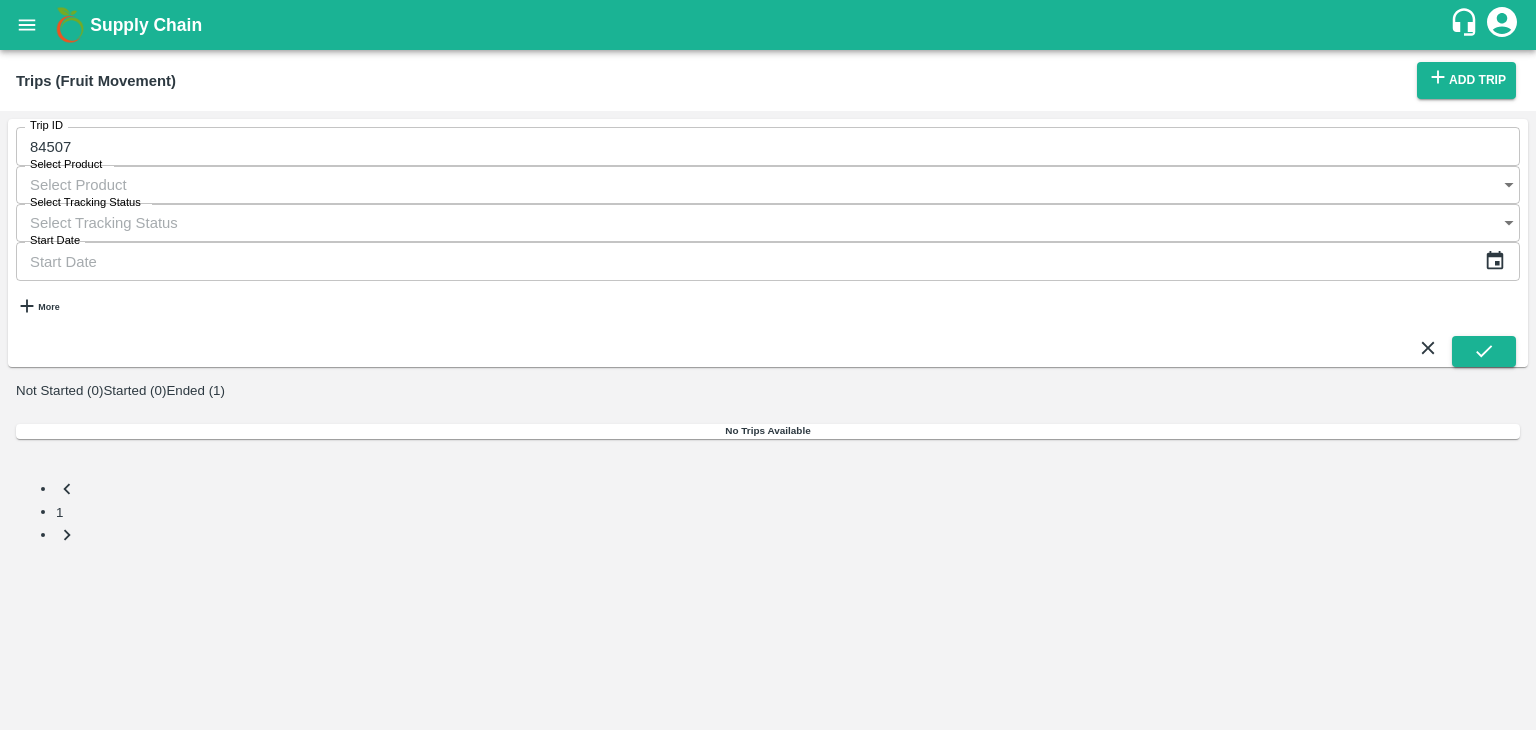 click on "Ended (1)" at bounding box center (195, 390) 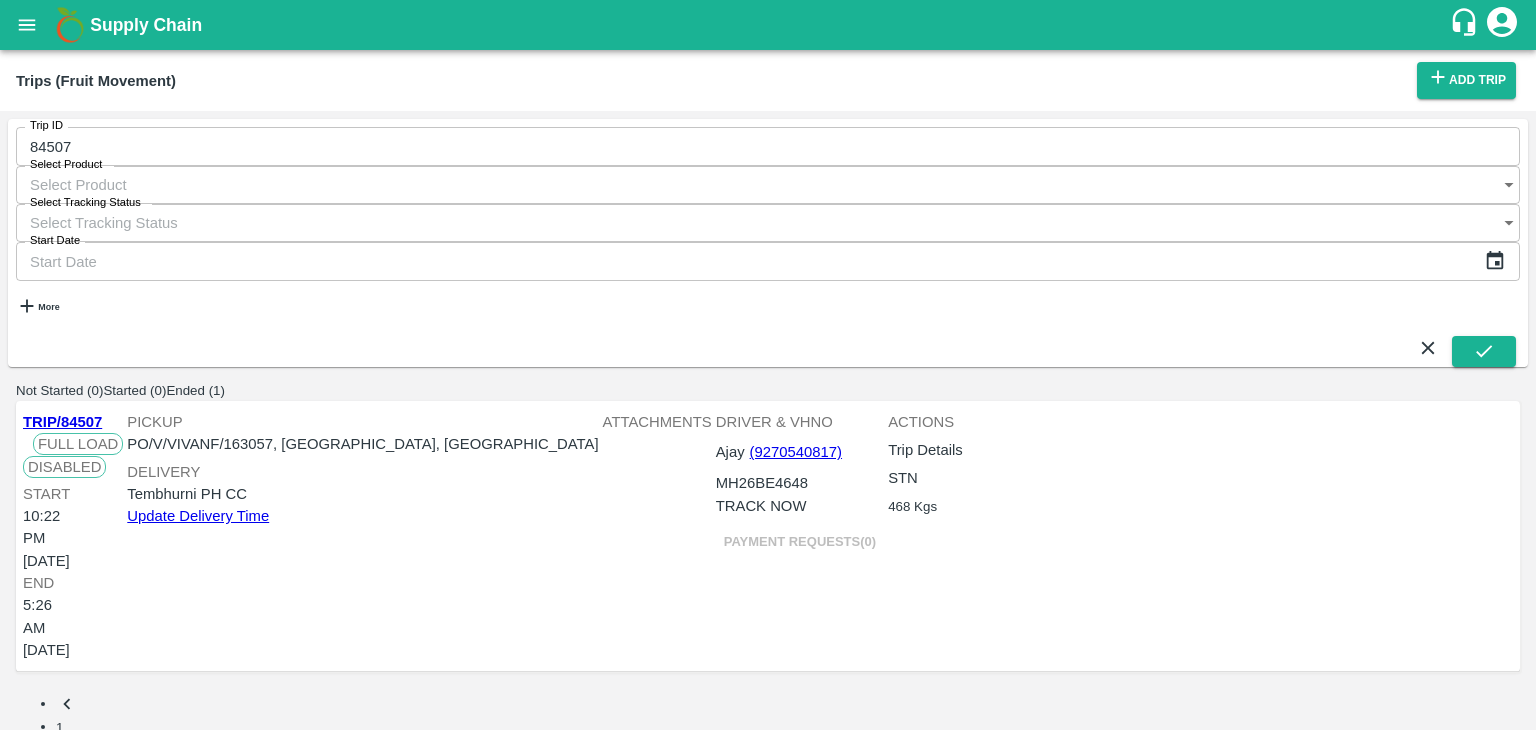 click on "TRIP/84507" at bounding box center (62, 422) 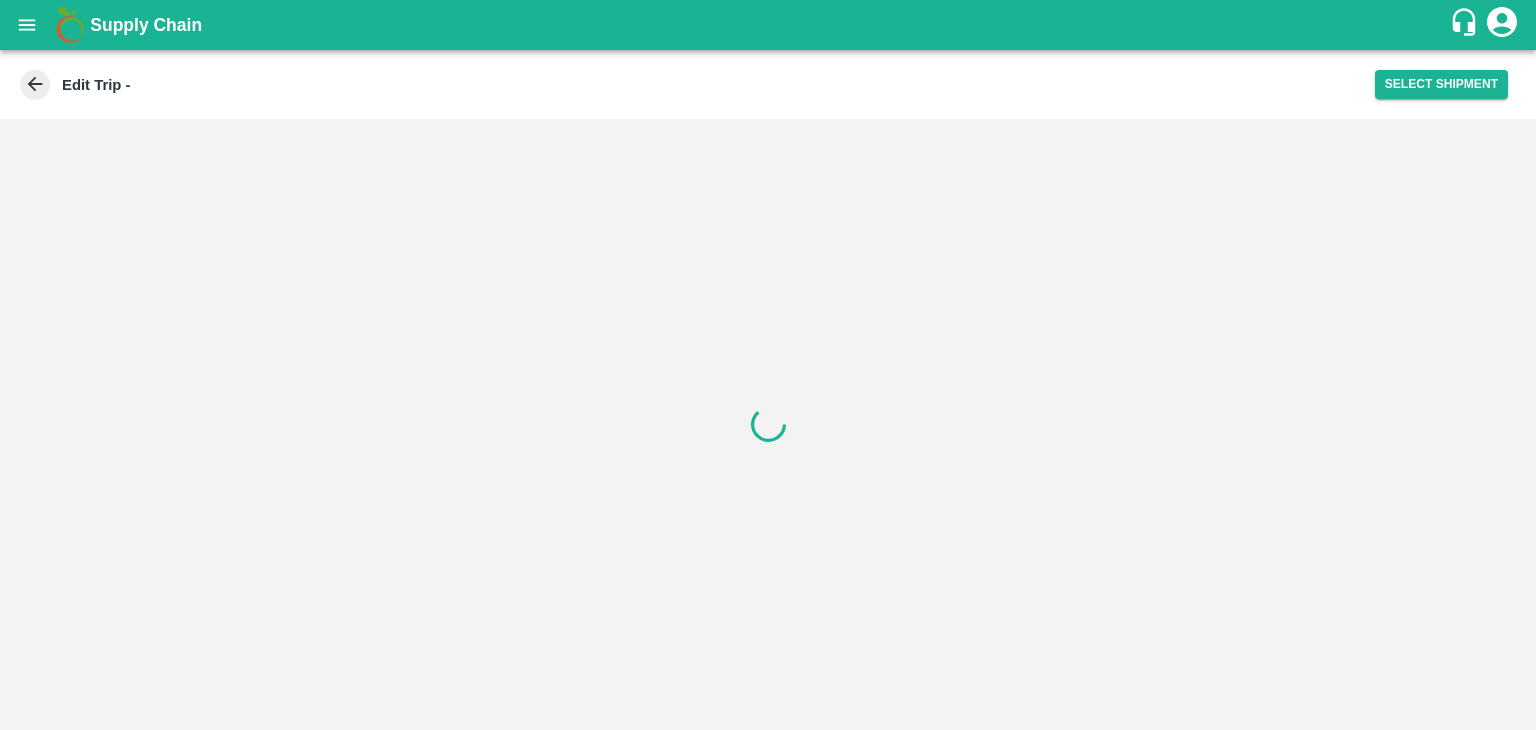 scroll, scrollTop: 0, scrollLeft: 0, axis: both 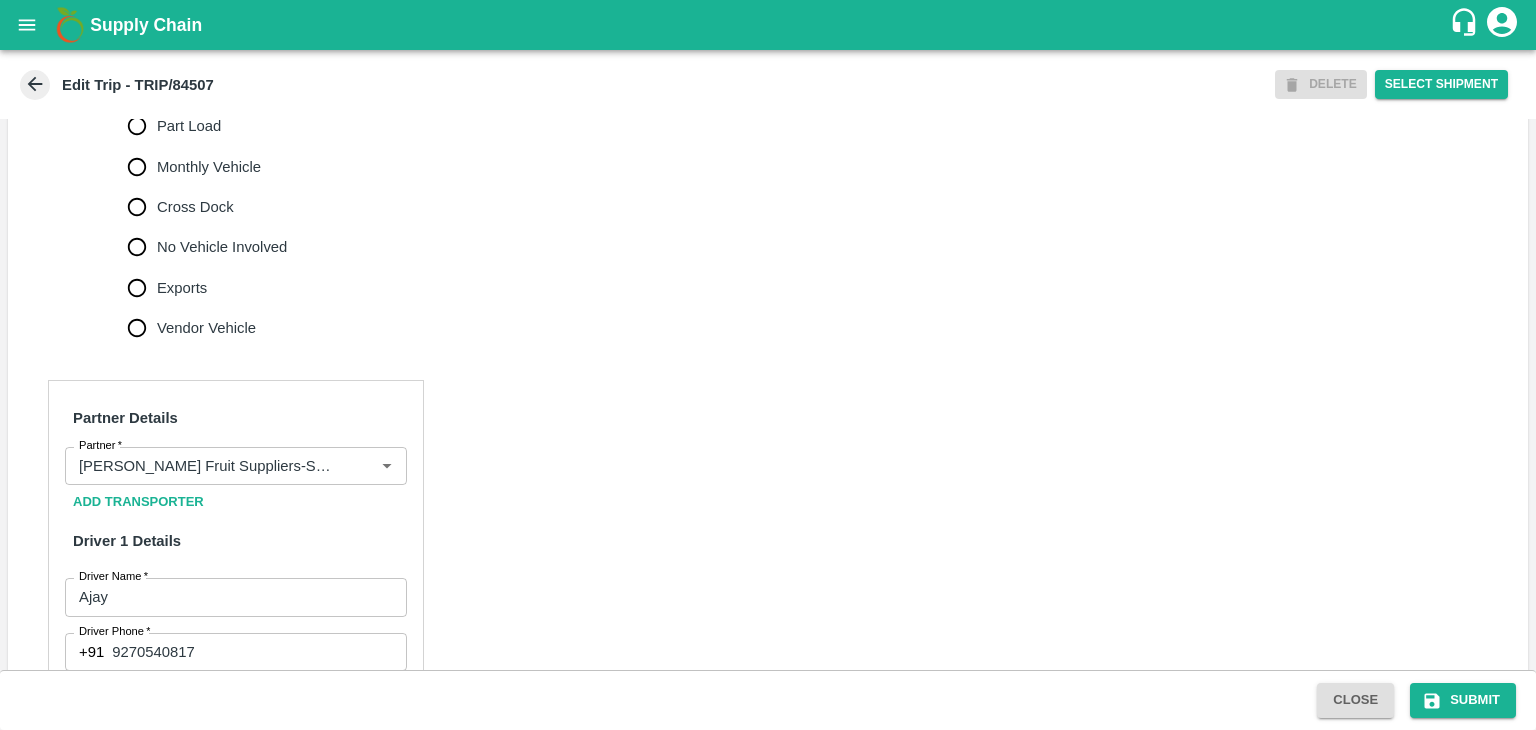 click on "No Vehicle Involved" at bounding box center [222, 247] 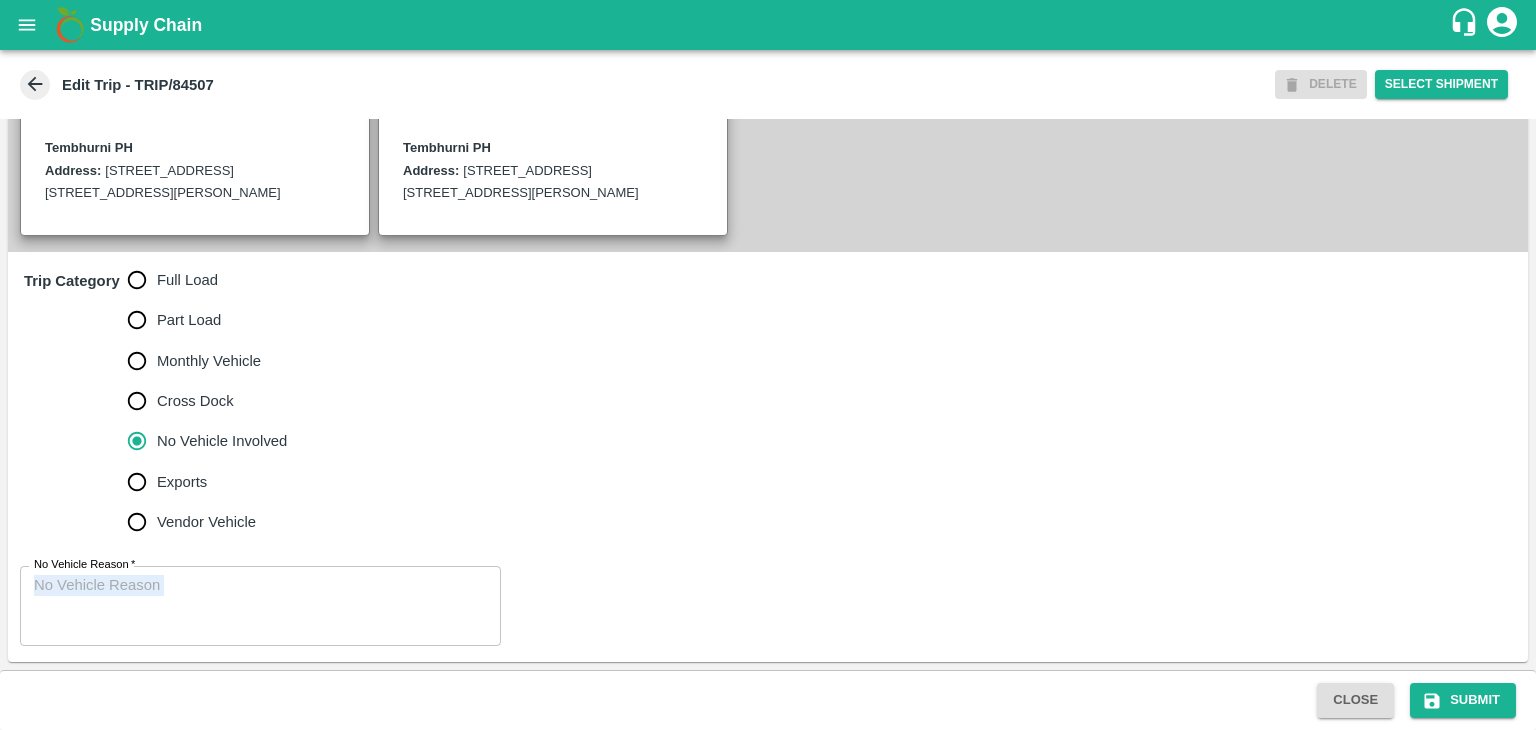 drag, startPoint x: 286, startPoint y: 675, endPoint x: 273, endPoint y: 615, distance: 61.39218 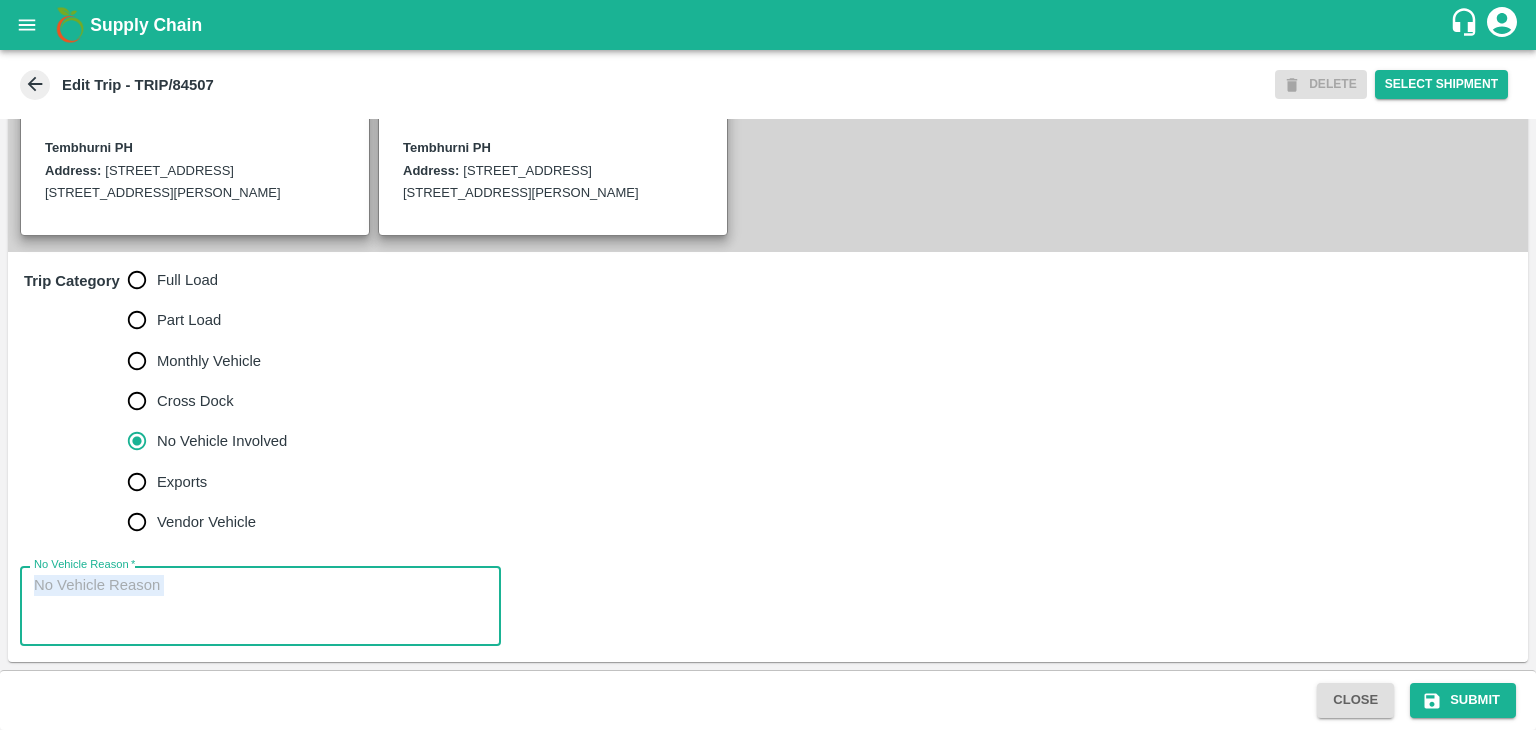click on "No Vehicle Reason   *" at bounding box center (260, 606) 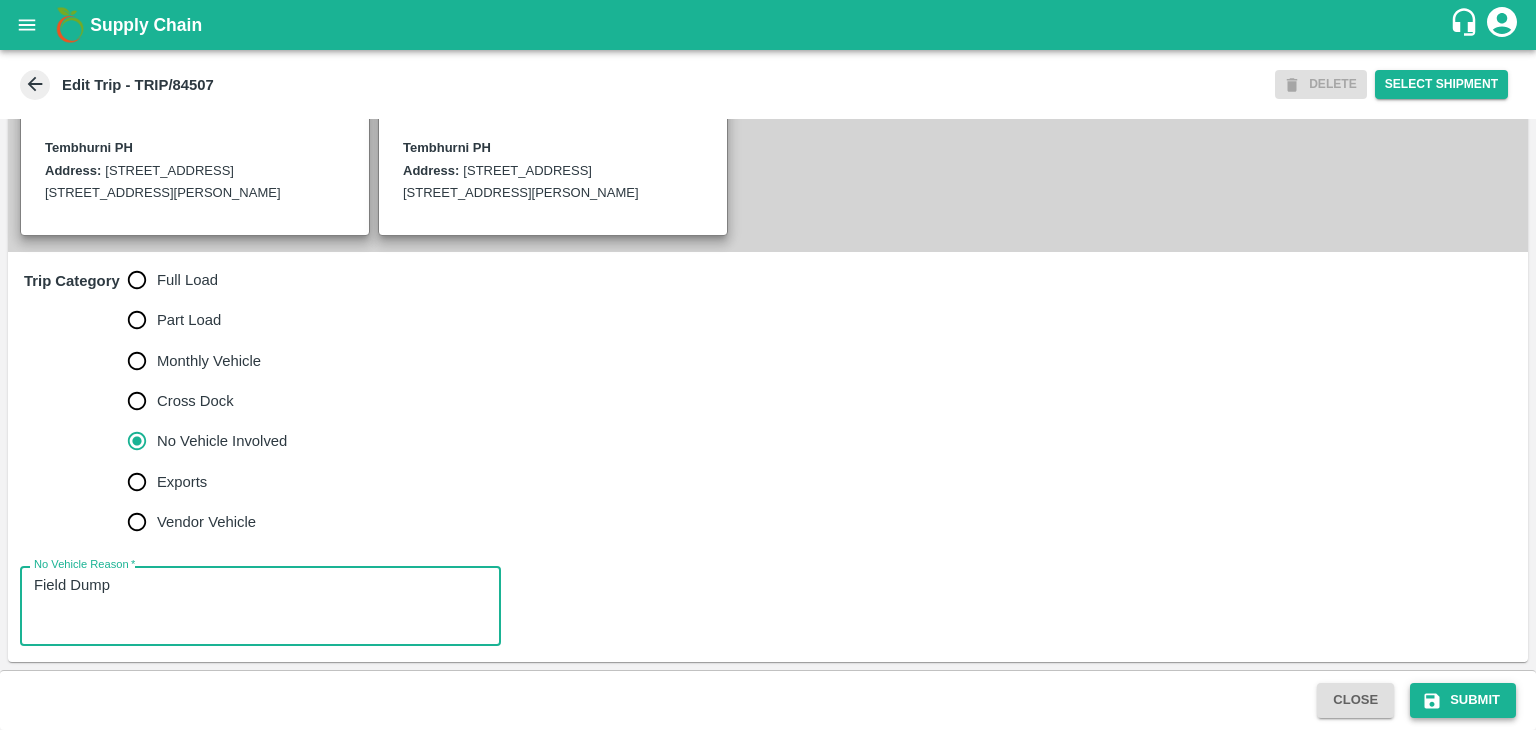 type on "Field Dump" 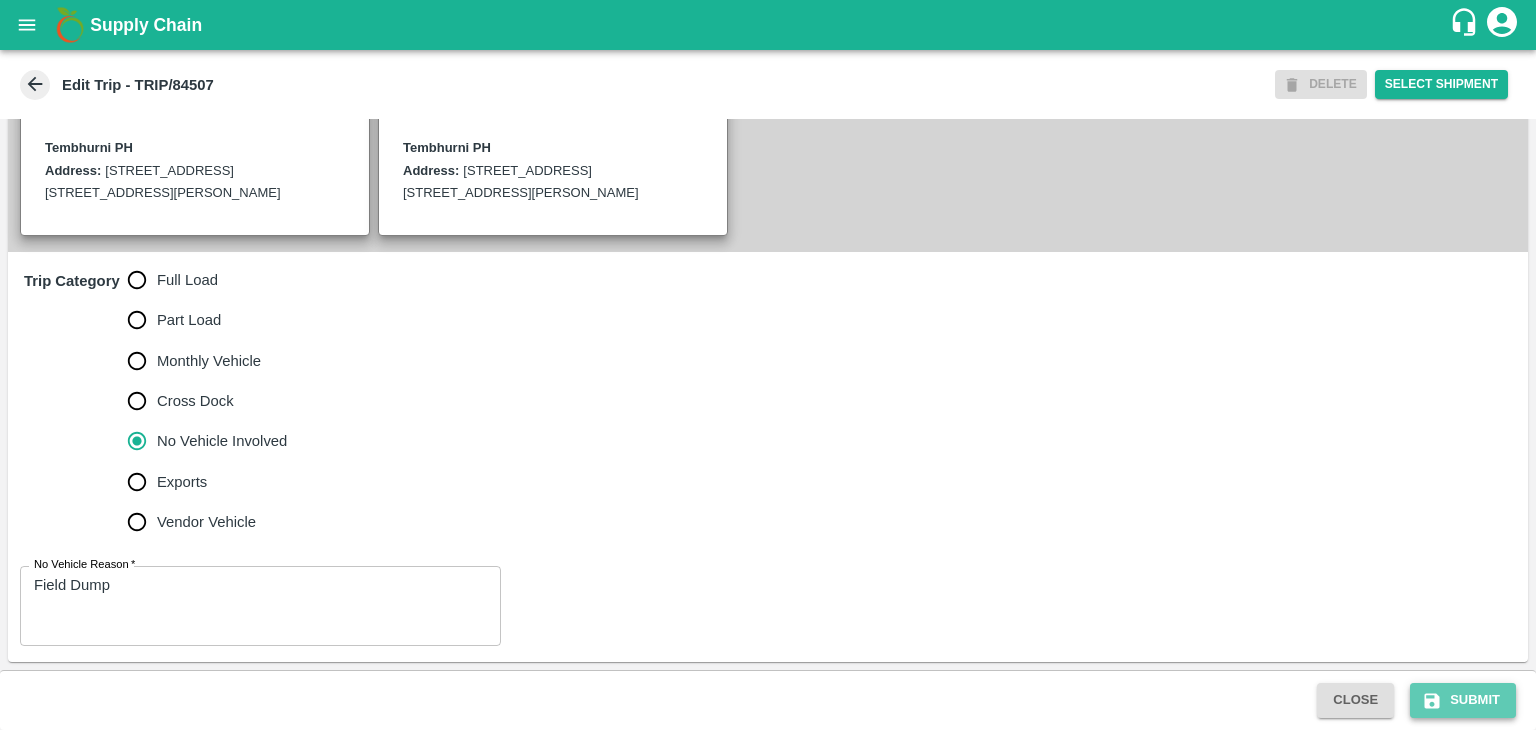click on "Submit" at bounding box center (1463, 700) 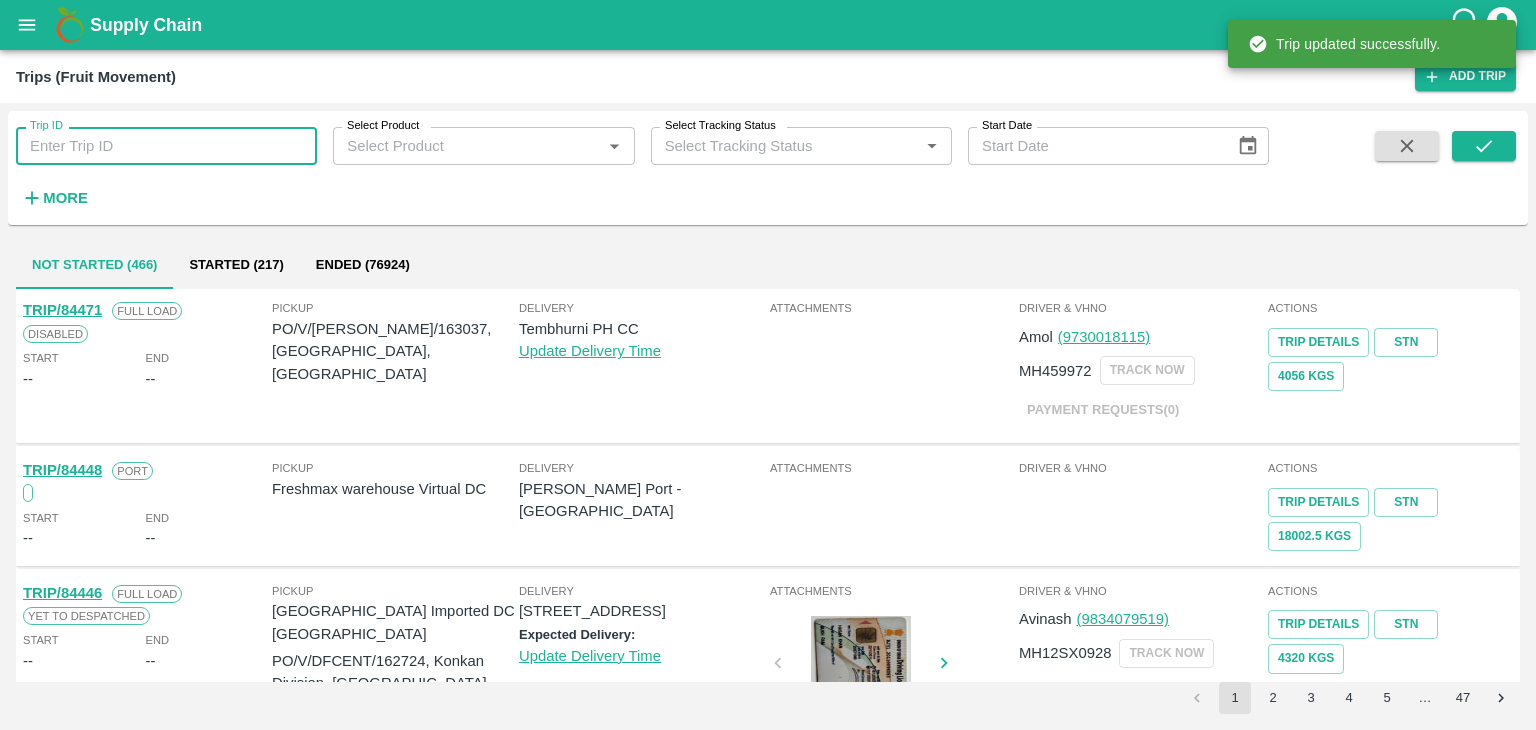 click on "Trip ID" at bounding box center (166, 146) 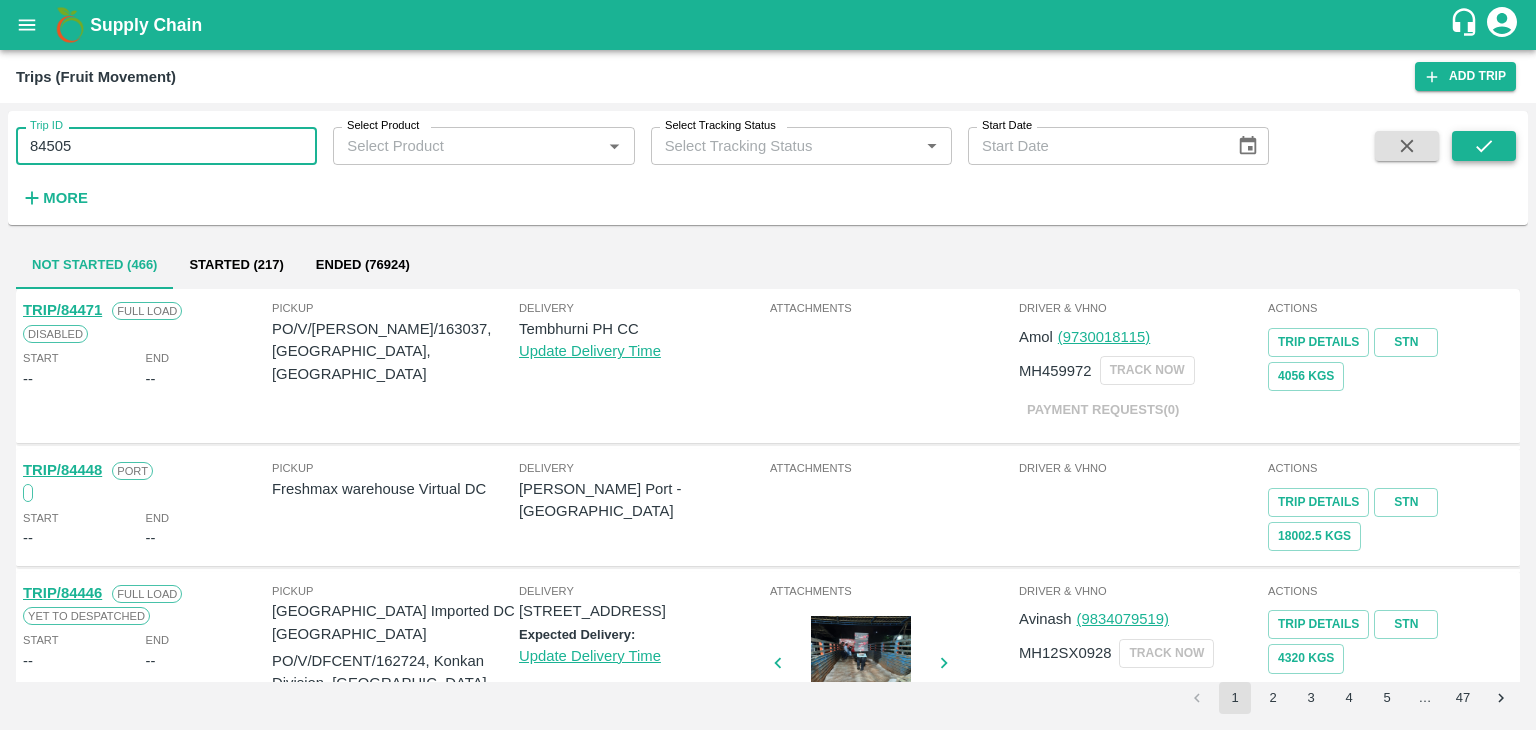 type on "84505" 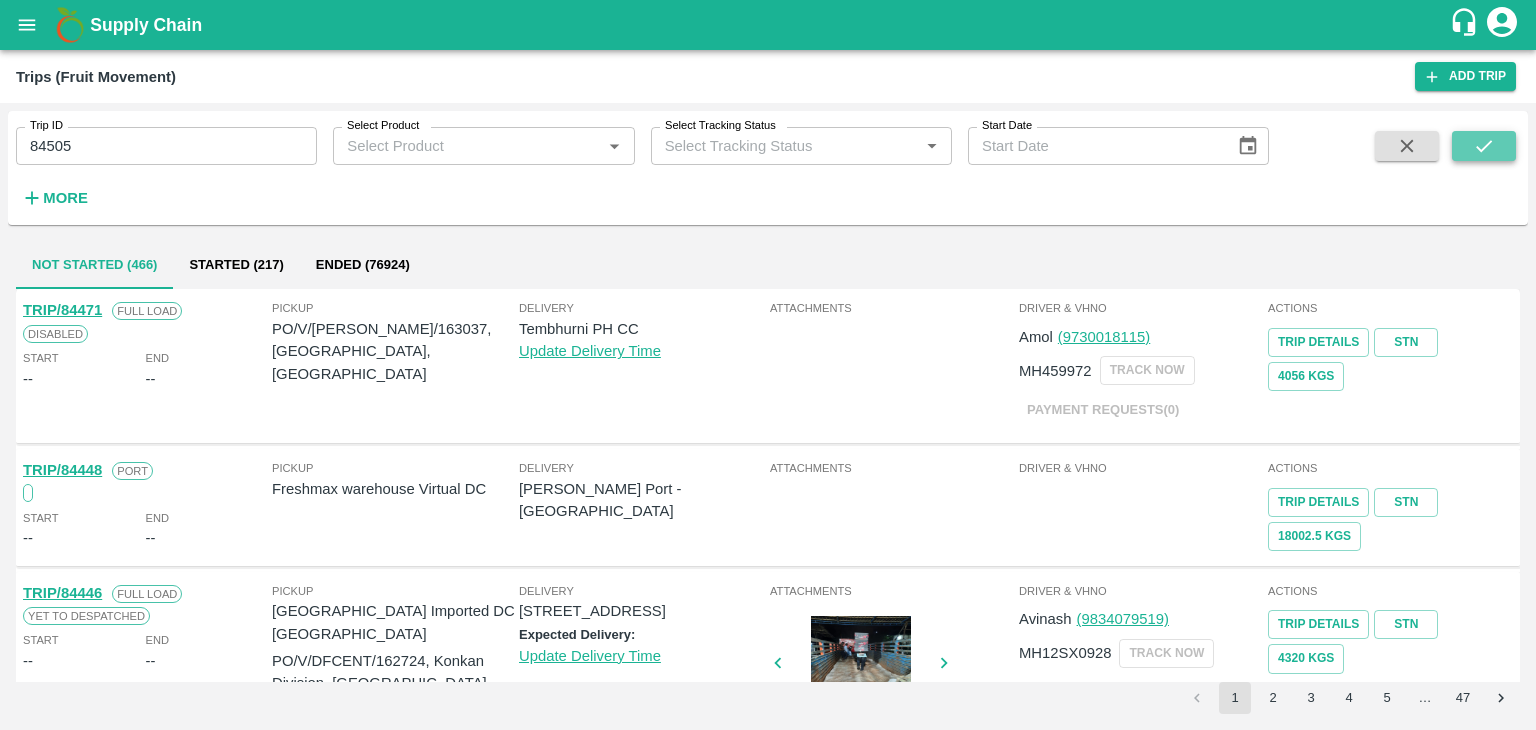 click at bounding box center (1484, 146) 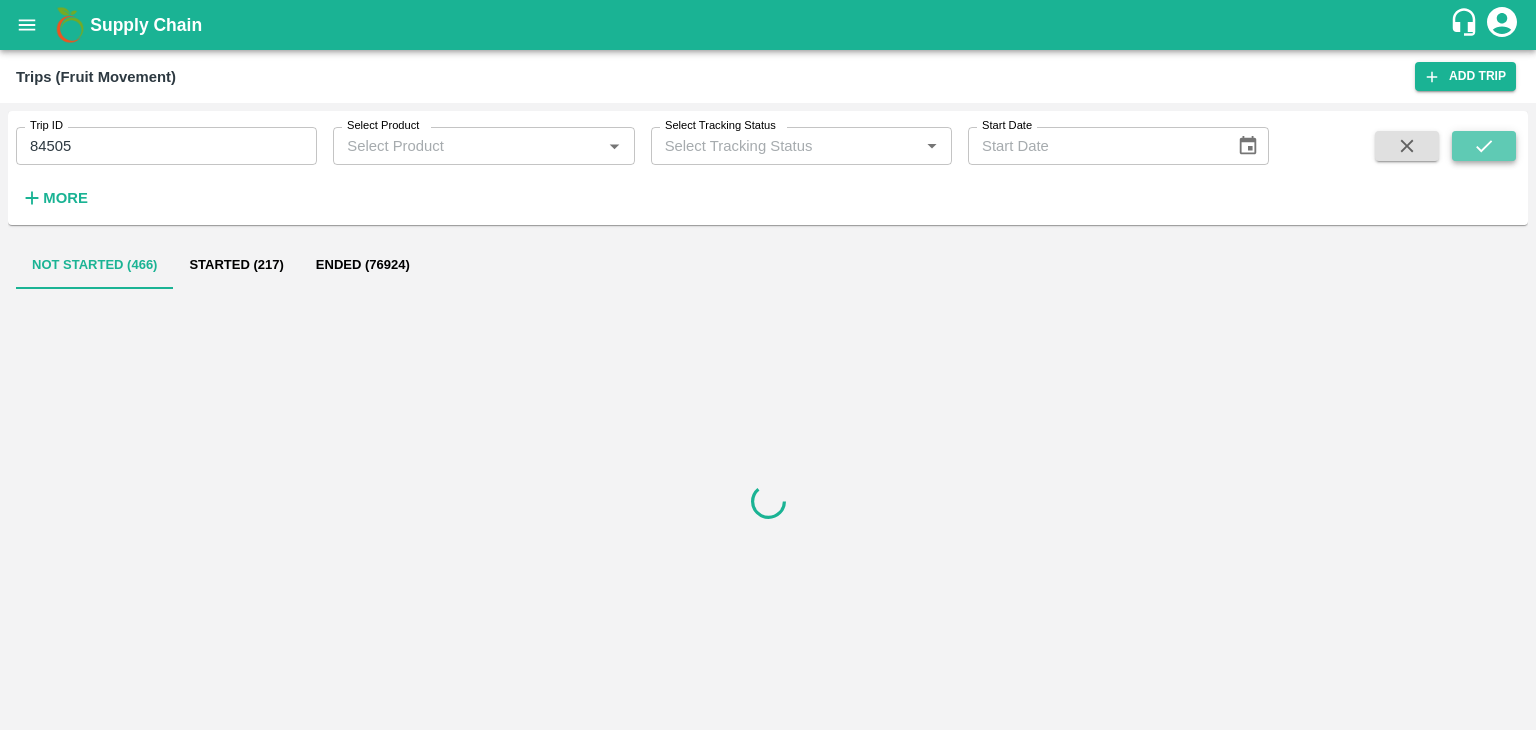 click at bounding box center (1484, 146) 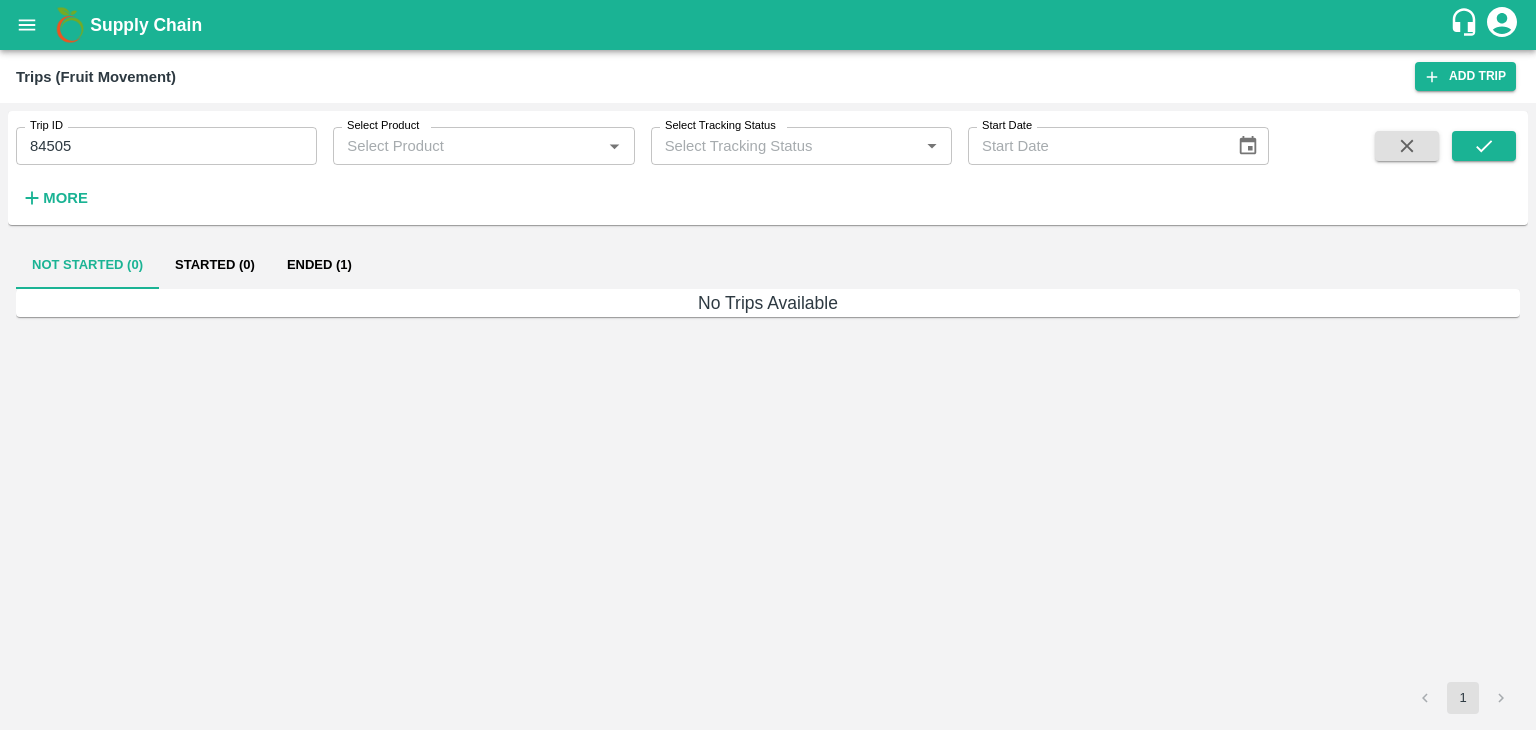 click on "Ended (1)" at bounding box center (319, 265) 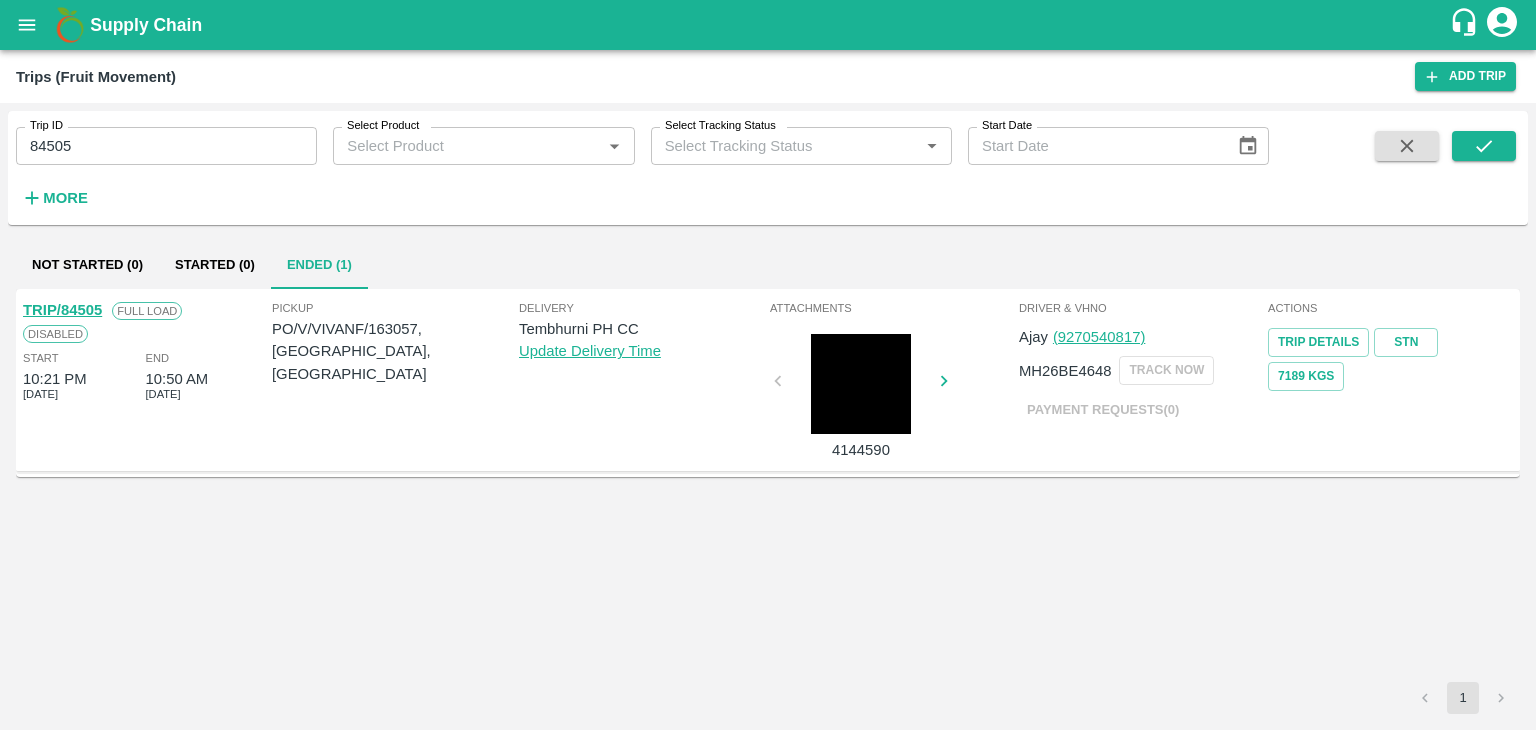 click on "TRIP/84505" at bounding box center (62, 310) 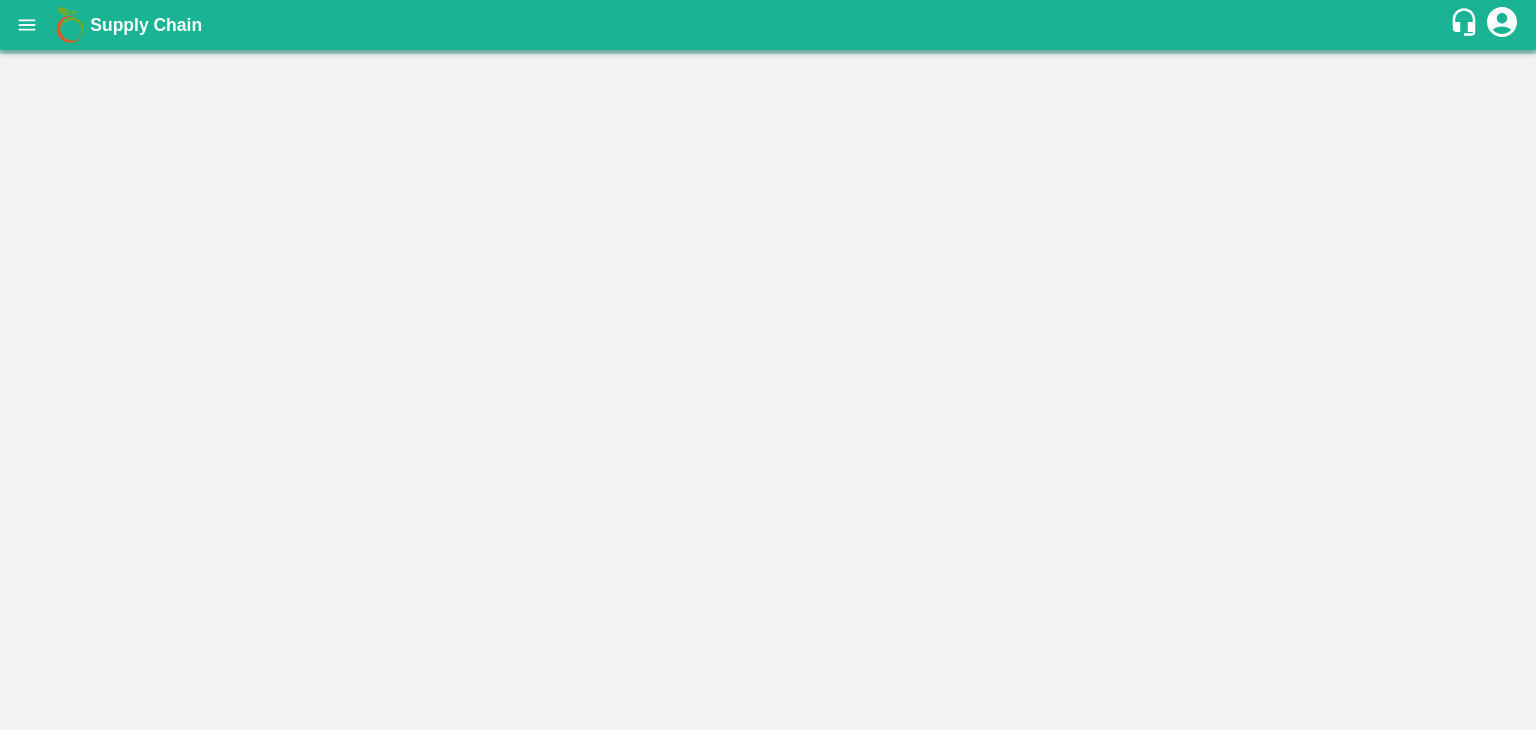 scroll, scrollTop: 0, scrollLeft: 0, axis: both 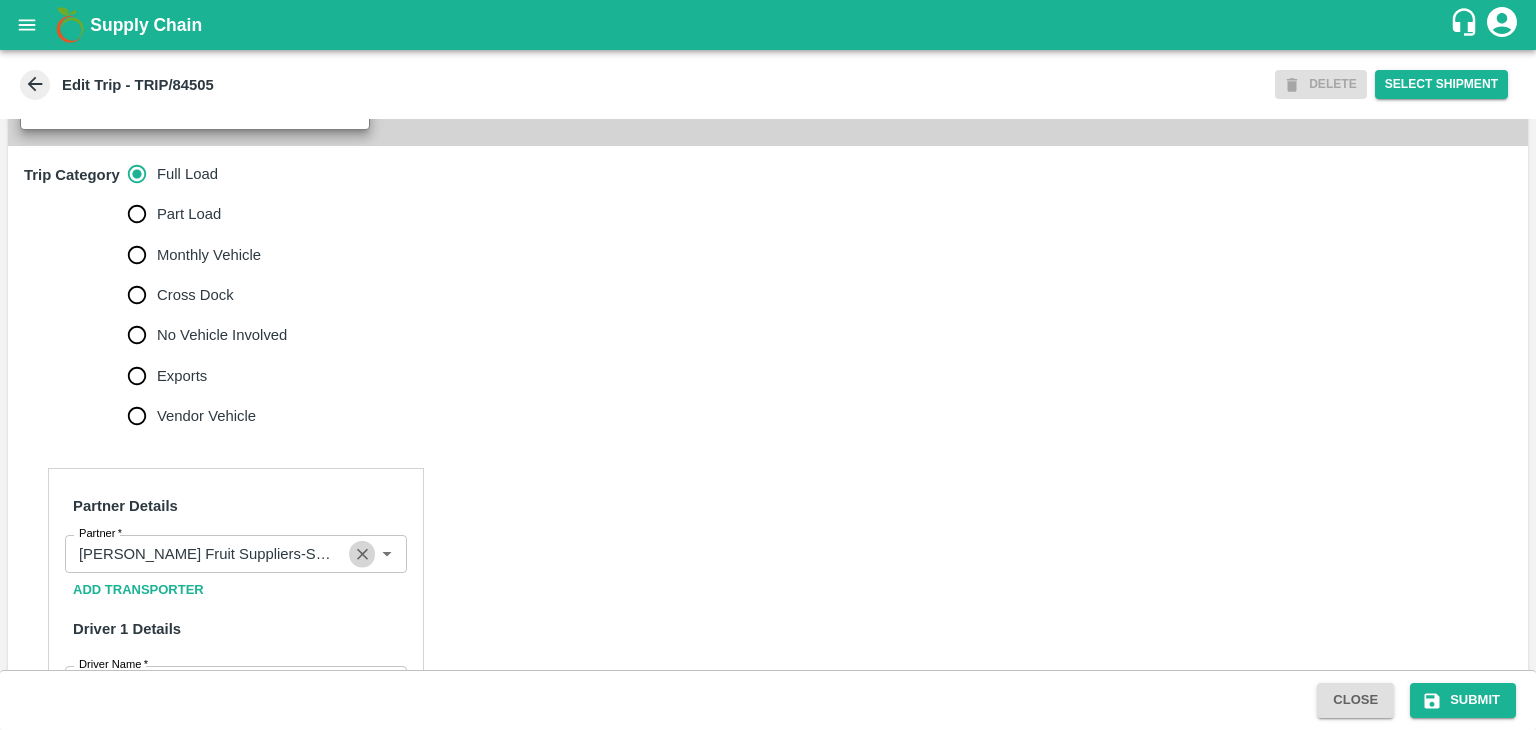 click 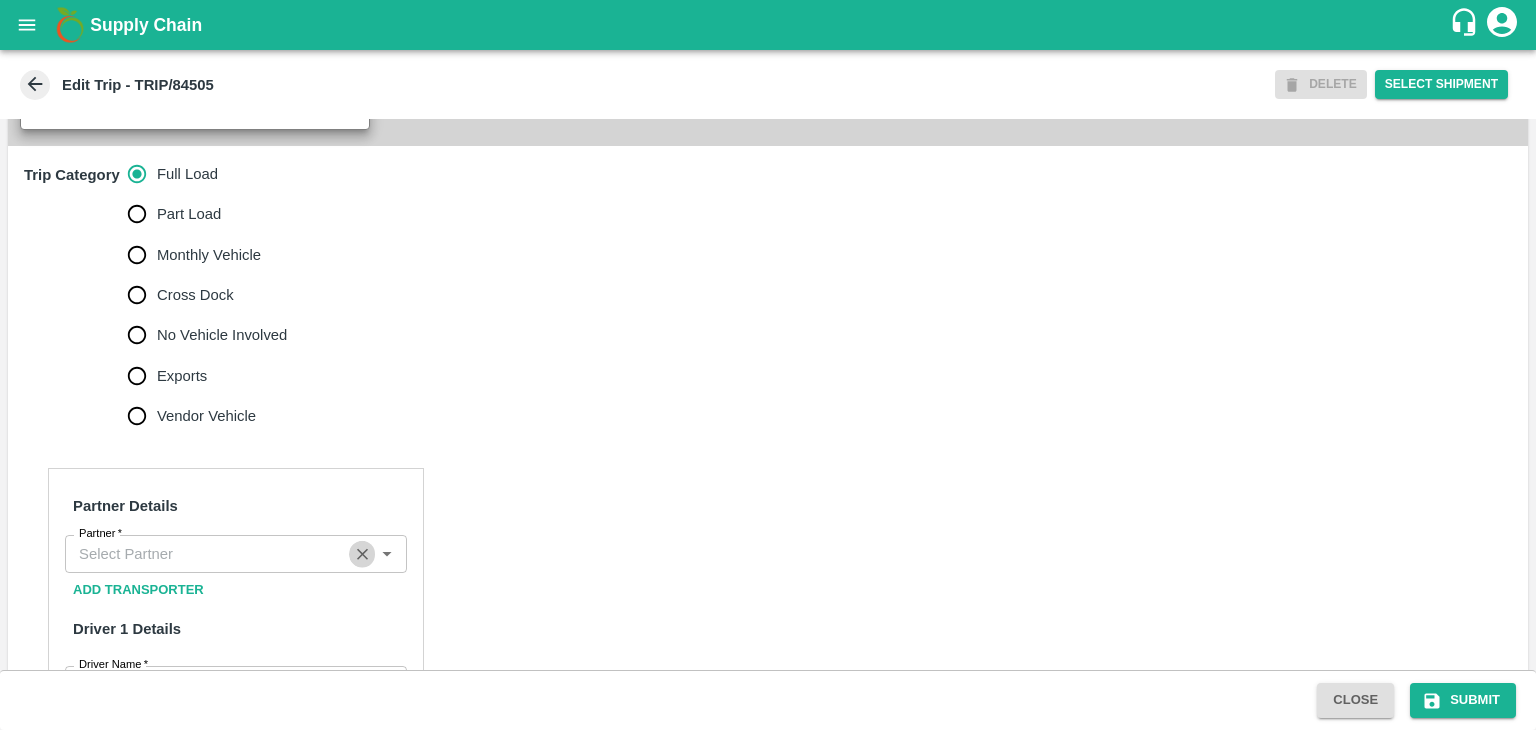 scroll, scrollTop: 0, scrollLeft: 0, axis: both 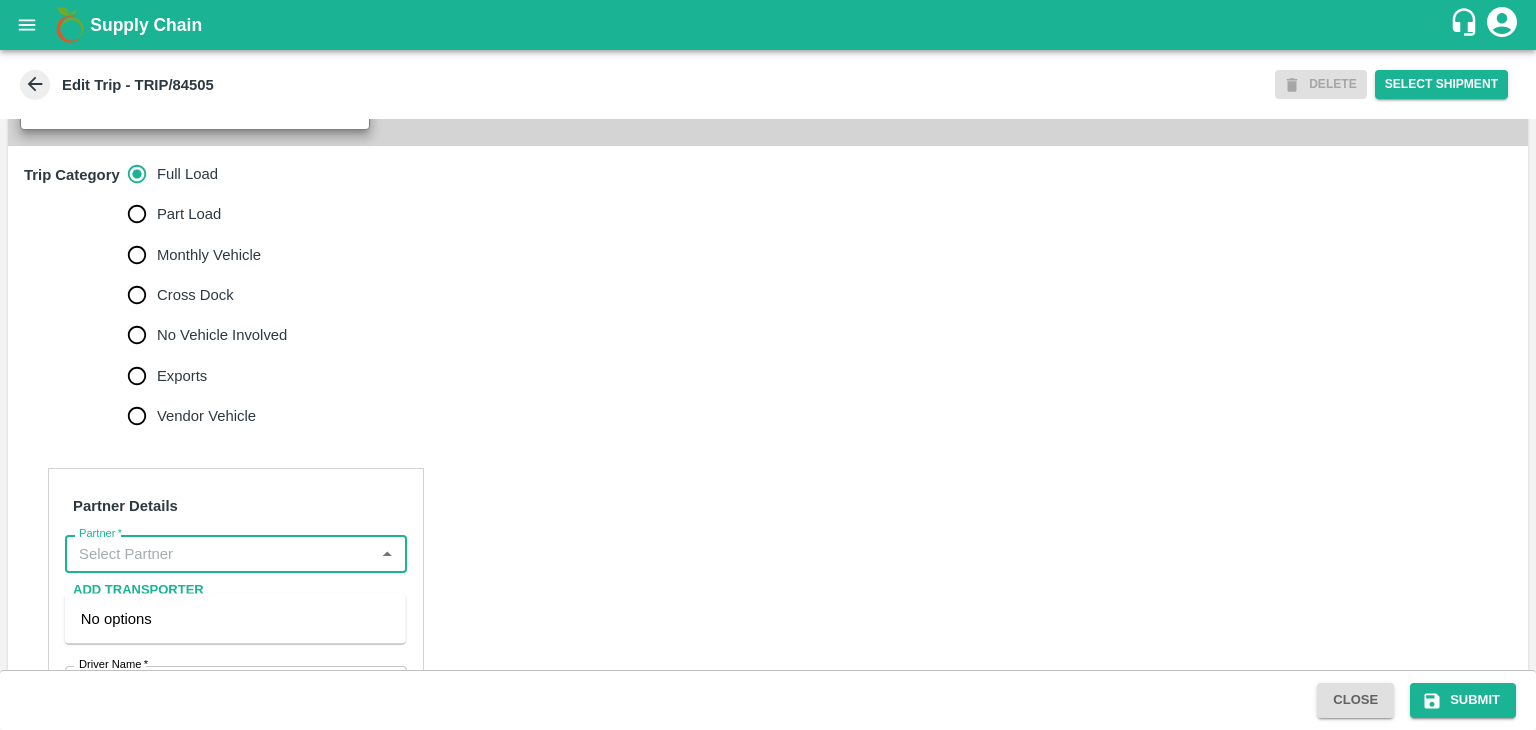 click on "Partner   *" at bounding box center [219, 554] 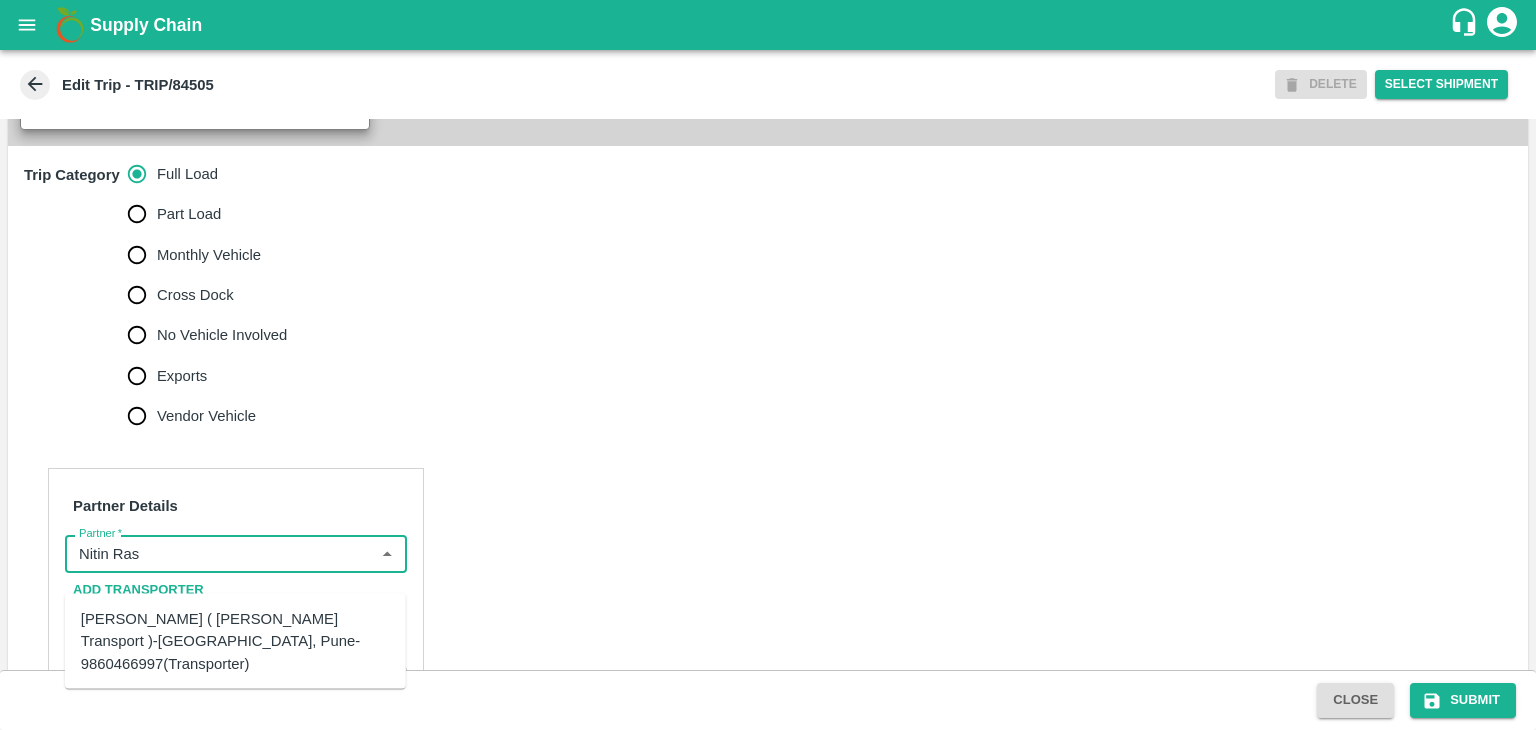 click on "[PERSON_NAME] ( [PERSON_NAME] Transport )-[GEOGRAPHIC_DATA], Pune-9860466997(Transporter)" at bounding box center (235, 641) 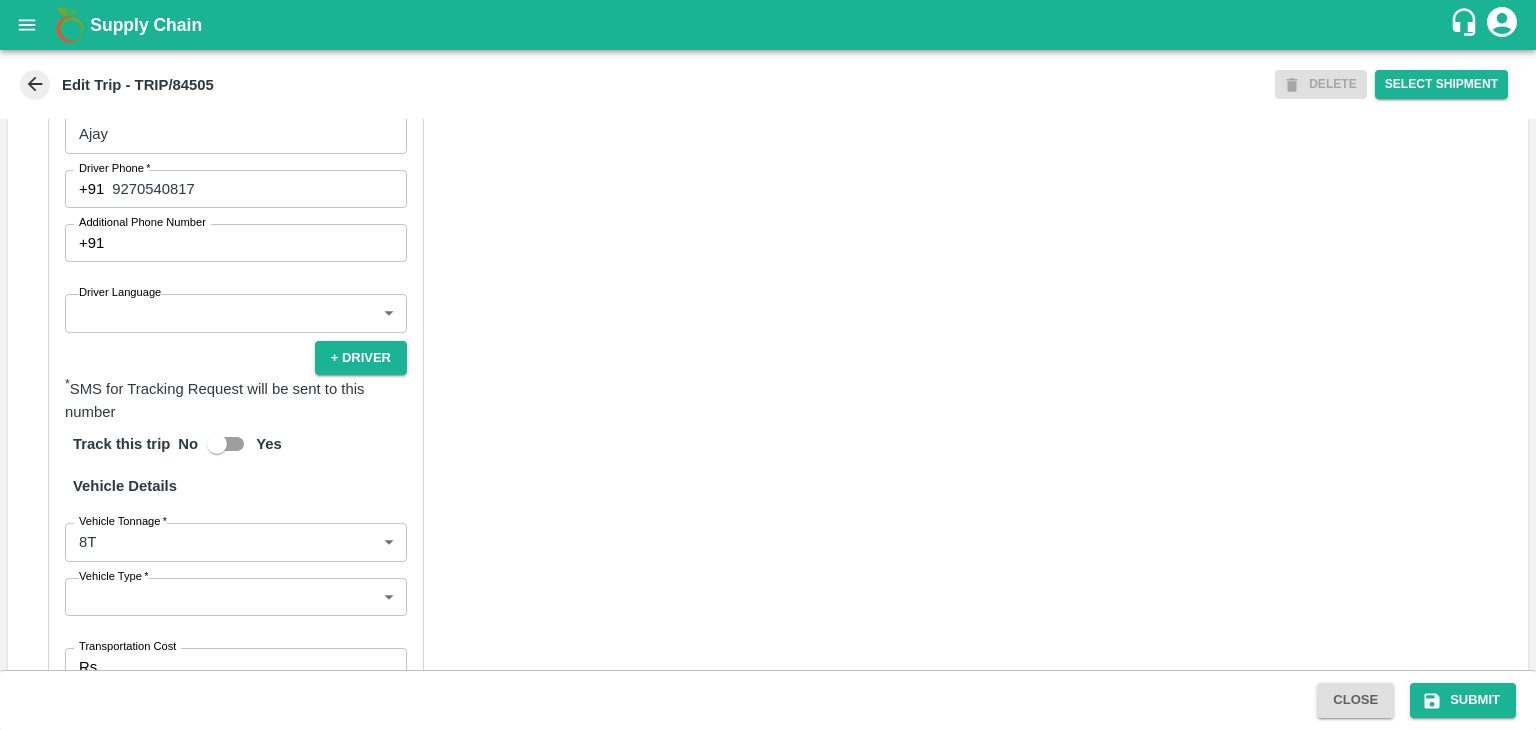 scroll, scrollTop: 1128, scrollLeft: 0, axis: vertical 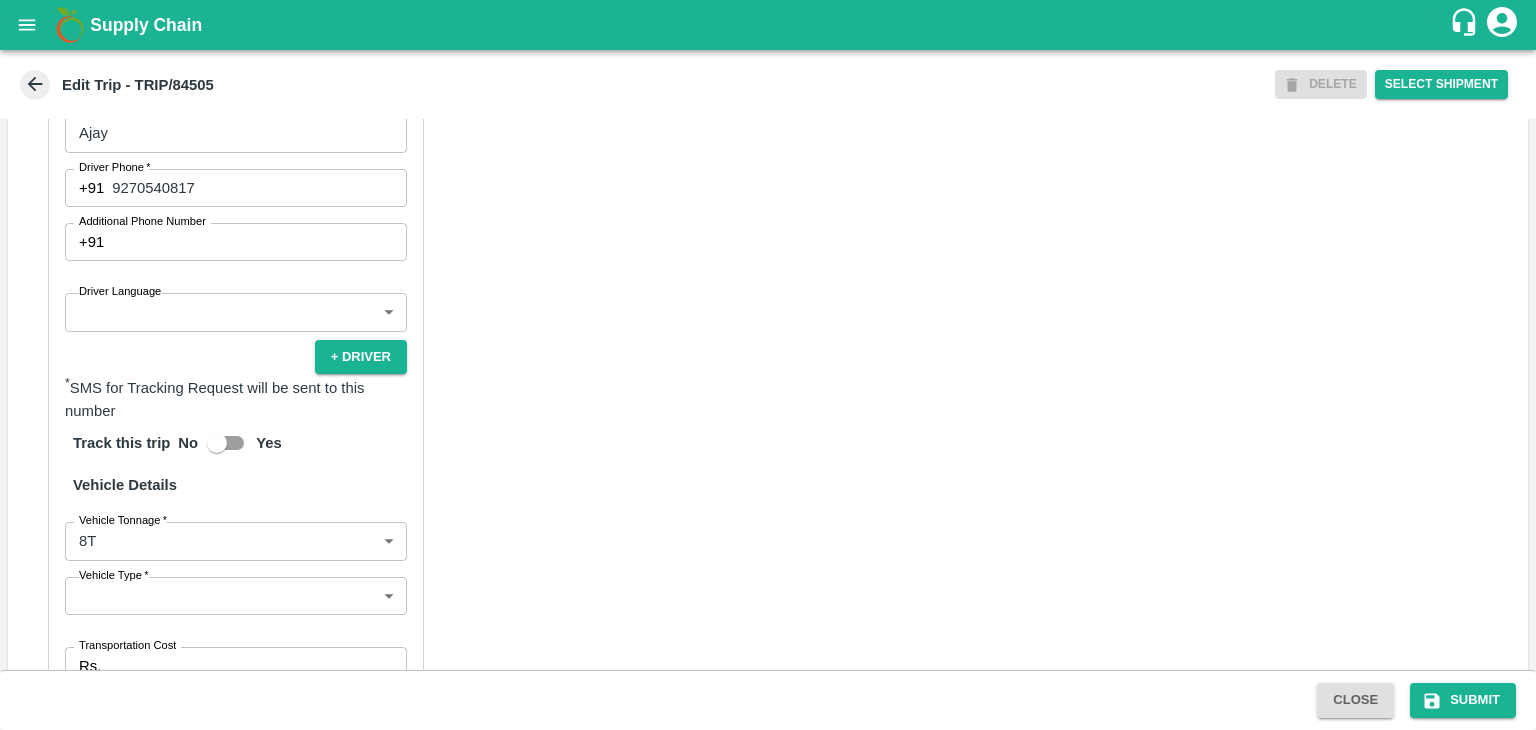 type on "[PERSON_NAME] ( [PERSON_NAME] Transport )-[GEOGRAPHIC_DATA], Pune-9860466997(Transporter)" 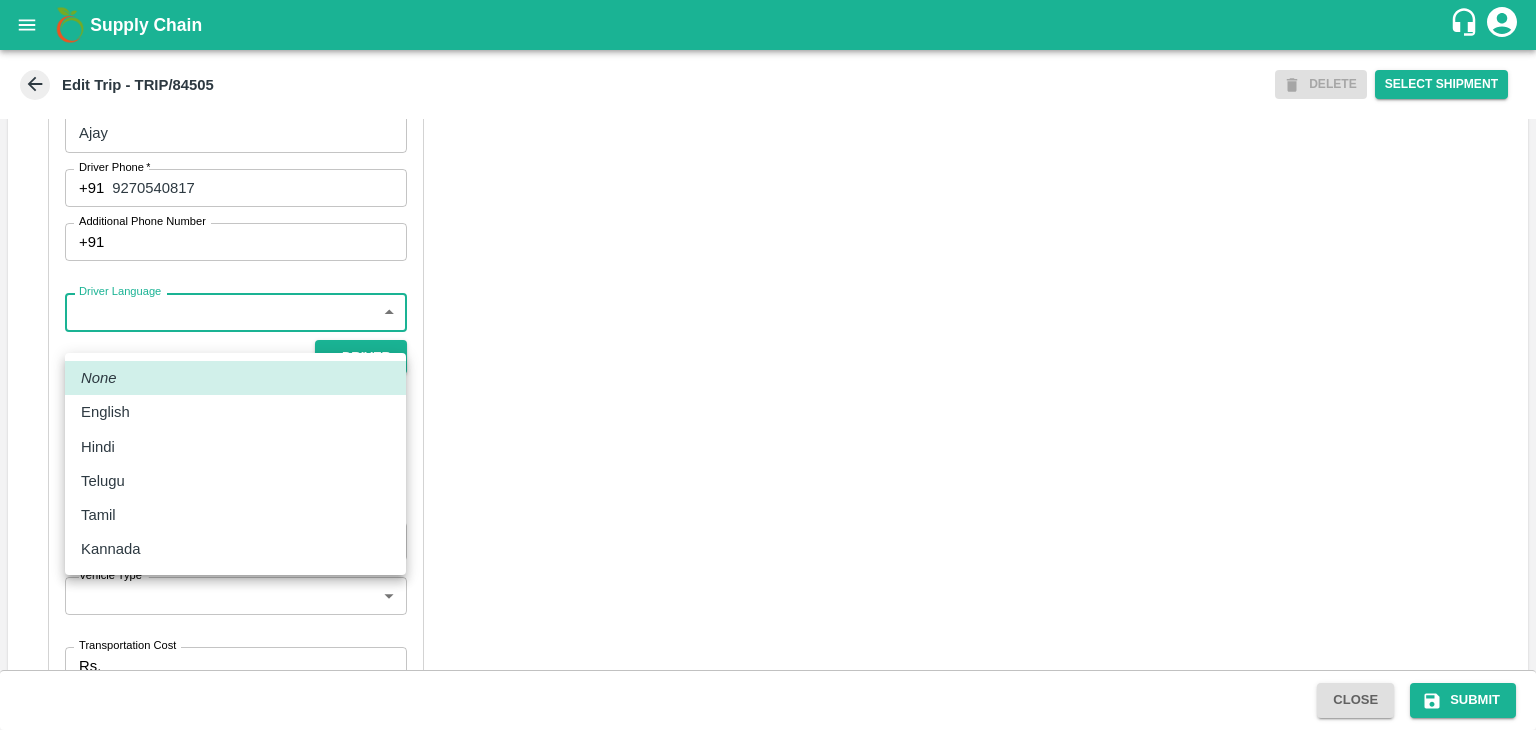 click on "Supply Chain Edit Trip - TRIP/84505 DELETE Select Shipment Trip Details Trip Type Fruit Movement 1 Trip Type Trip Pickup Order SHIP/TEMB/345024 PO/V/VIVANF/163057 Address: [GEOGRAPHIC_DATA] Trip Delivery Order SHIP/TEMB/345024 Tembhurni PH Address: [GEOGRAPHIC_DATA], PLOT NO. E-5, YASHSHREE INDUSTRIES, M.I.D.C., A/P TEMBHURANI [PERSON_NAME][GEOGRAPHIC_DATA], [GEOGRAPHIC_DATA] Trip Category  Full Load Part Load Monthly Vehicle Cross Dock No Vehicle Involved Exports Vendor Vehicle Partner Details Partner   * Partner Add   Transporter Driver 1 Details Driver Name   * Ajay Driver Name Driver Phone   * [PHONE_NUMBER] Driver Phone Additional Phone Number +91 Additional Phone Number Driver Language ​ Driver Language + Driver * SMS for Tracking Request will be sent to this number Track this trip No Yes Vehicle Details Vehicle Tonnage   * 8T 8000 Vehicle Tonnage Vehicle Type   * ​ Vehicle Type Transportation Cost Rs. Transportation Cost Total cost to be paid inclusive of GST Vehicle Number" at bounding box center [768, 365] 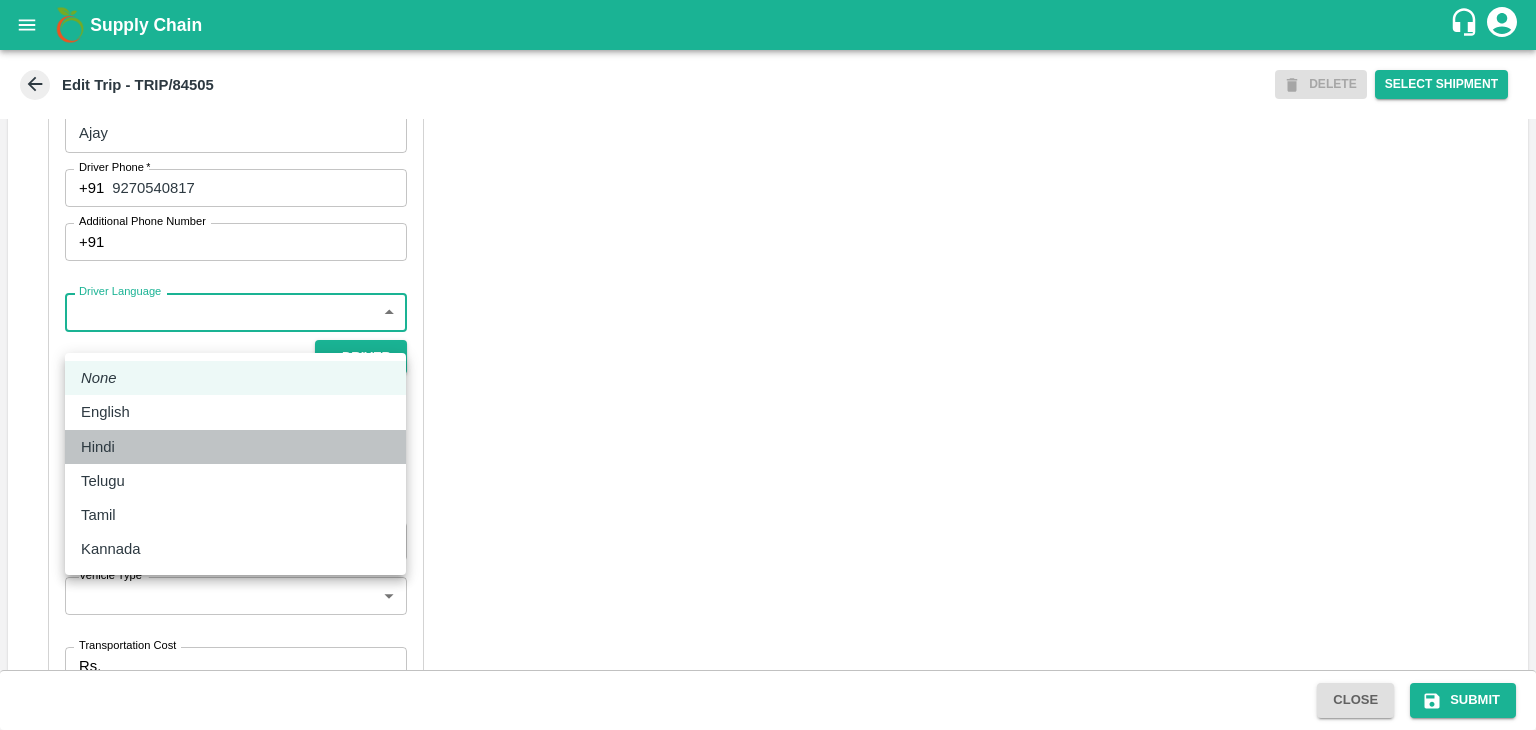 click on "Hindi" at bounding box center (235, 447) 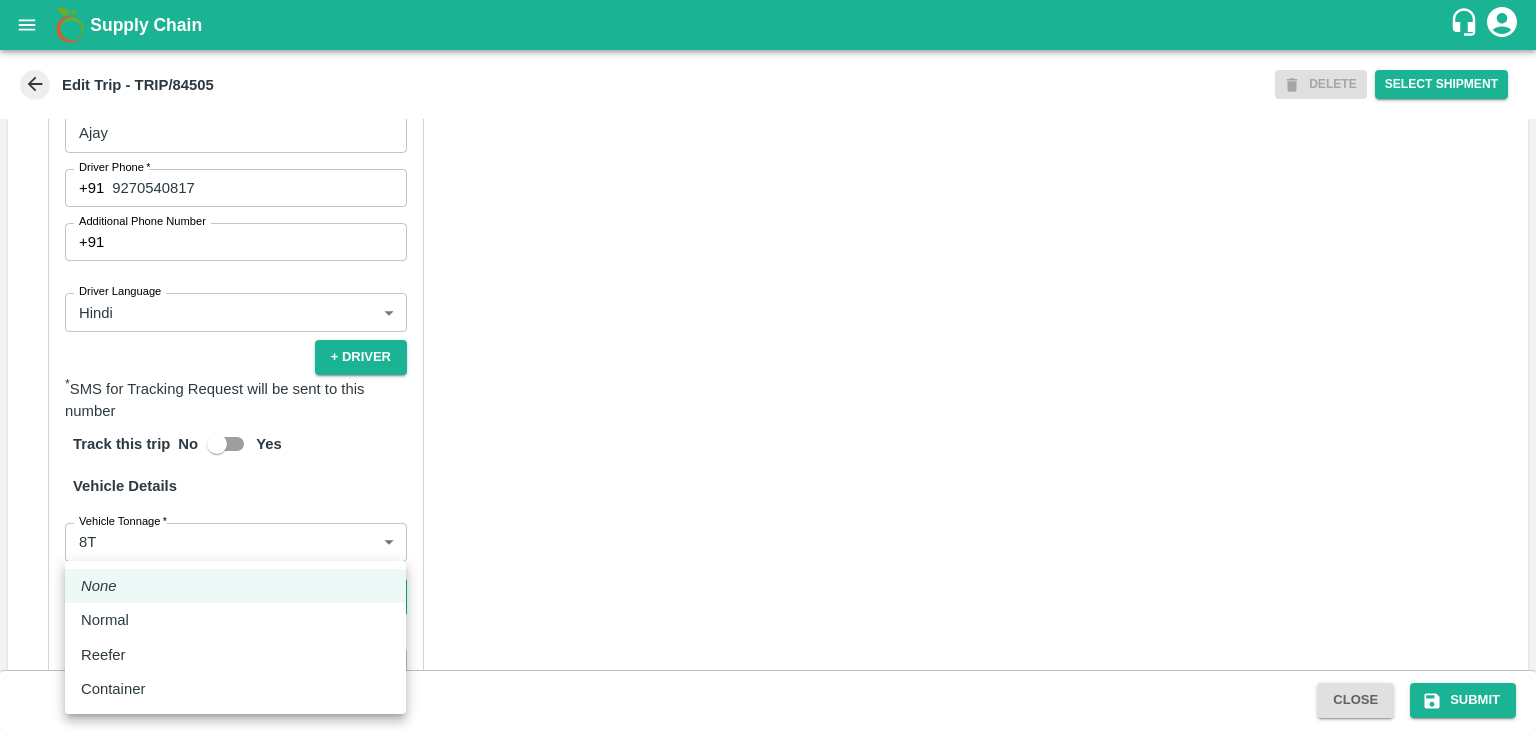 click on "Supply Chain Edit Trip - TRIP/84505 DELETE Select Shipment Trip Details Trip Type Fruit Movement 1 Trip Type Trip Pickup Order SHIP/TEMB/345024 PO/V/VIVANF/163057 Address: [GEOGRAPHIC_DATA] Trip Delivery Order SHIP/TEMB/345024 Tembhurni PH Address: [GEOGRAPHIC_DATA], PLOT NO. E-5, YASHSHREE INDUSTRIES, M.I.D.C., A/P TEMBHURANI [PERSON_NAME][GEOGRAPHIC_DATA], [GEOGRAPHIC_DATA] Trip Category  Full Load Part Load Monthly Vehicle Cross Dock No Vehicle Involved Exports Vendor Vehicle Partner Details Partner   * Partner Add   Transporter Driver 1 Details Driver Name   * Ajay Driver Name Driver Phone   * [PHONE_NUMBER] Driver Phone Additional Phone Number +91 Additional Phone Number Driver Language Hindi hi Driver Language + Driver * SMS for Tracking Request will be sent to this number Track this trip No Yes Vehicle Details Vehicle Tonnage   * 8T 8000 Vehicle Tonnage Vehicle Type   * ​ Vehicle Type Transportation Cost Rs. Transportation Cost Total cost to be paid inclusive of GST Close" at bounding box center [768, 365] 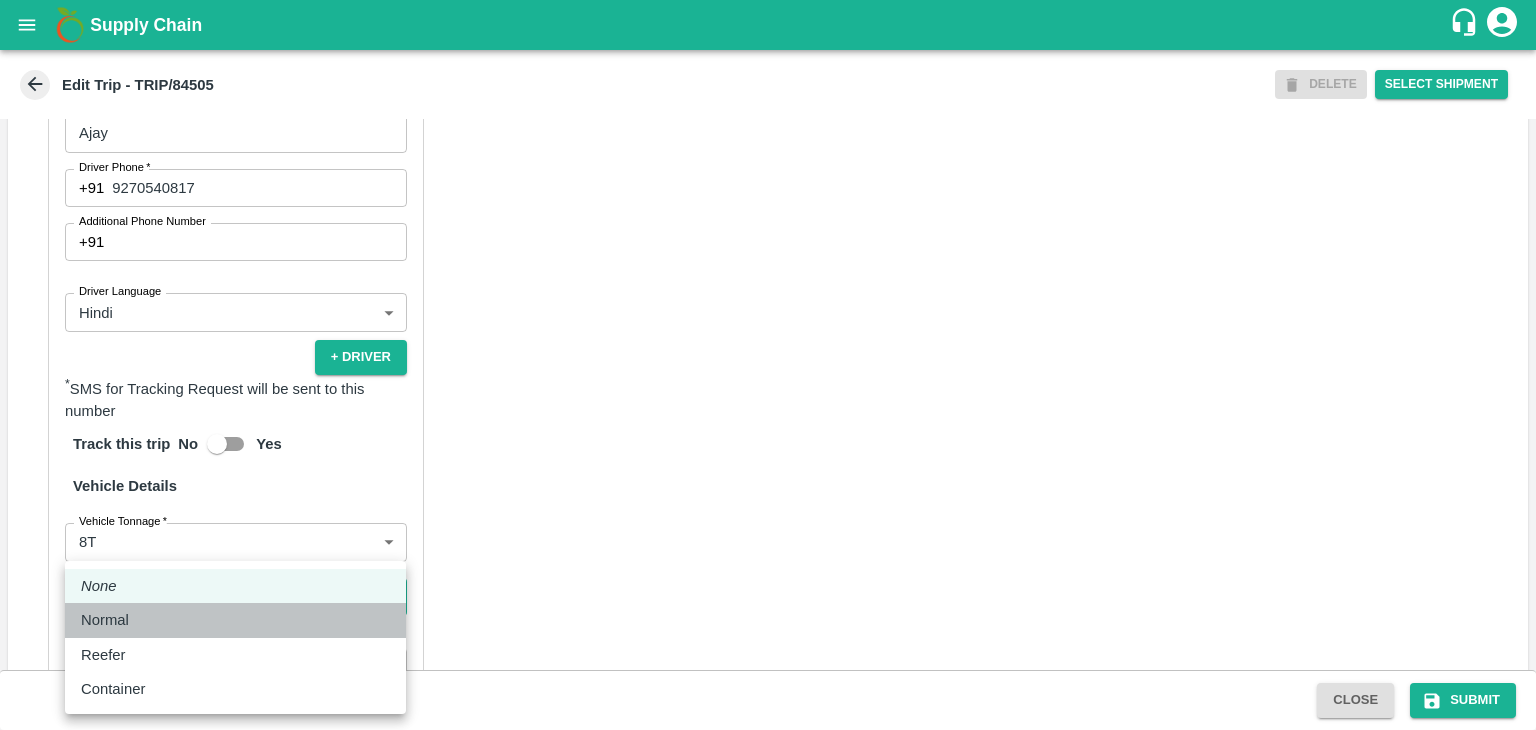 click on "Normal" at bounding box center (235, 620) 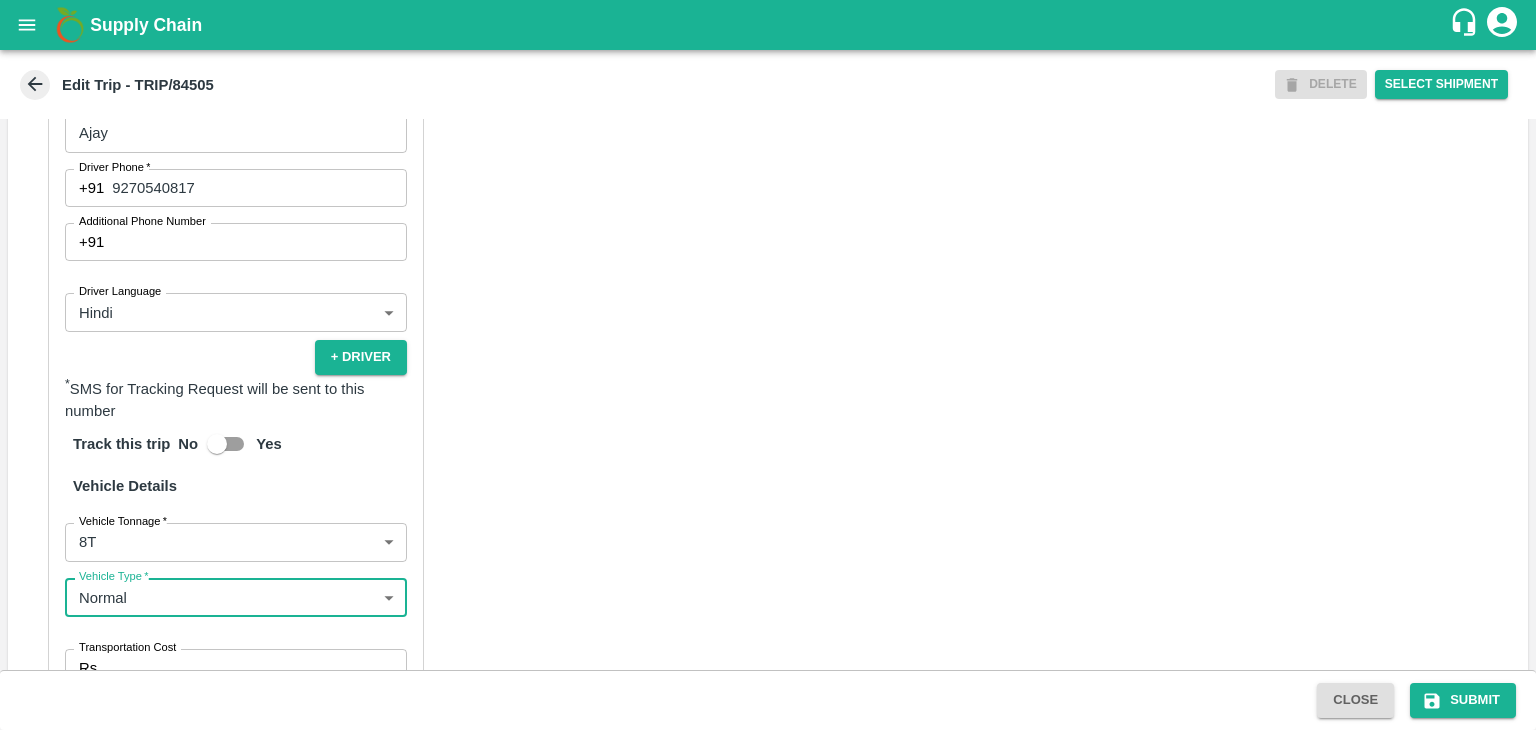 scroll, scrollTop: 1426, scrollLeft: 0, axis: vertical 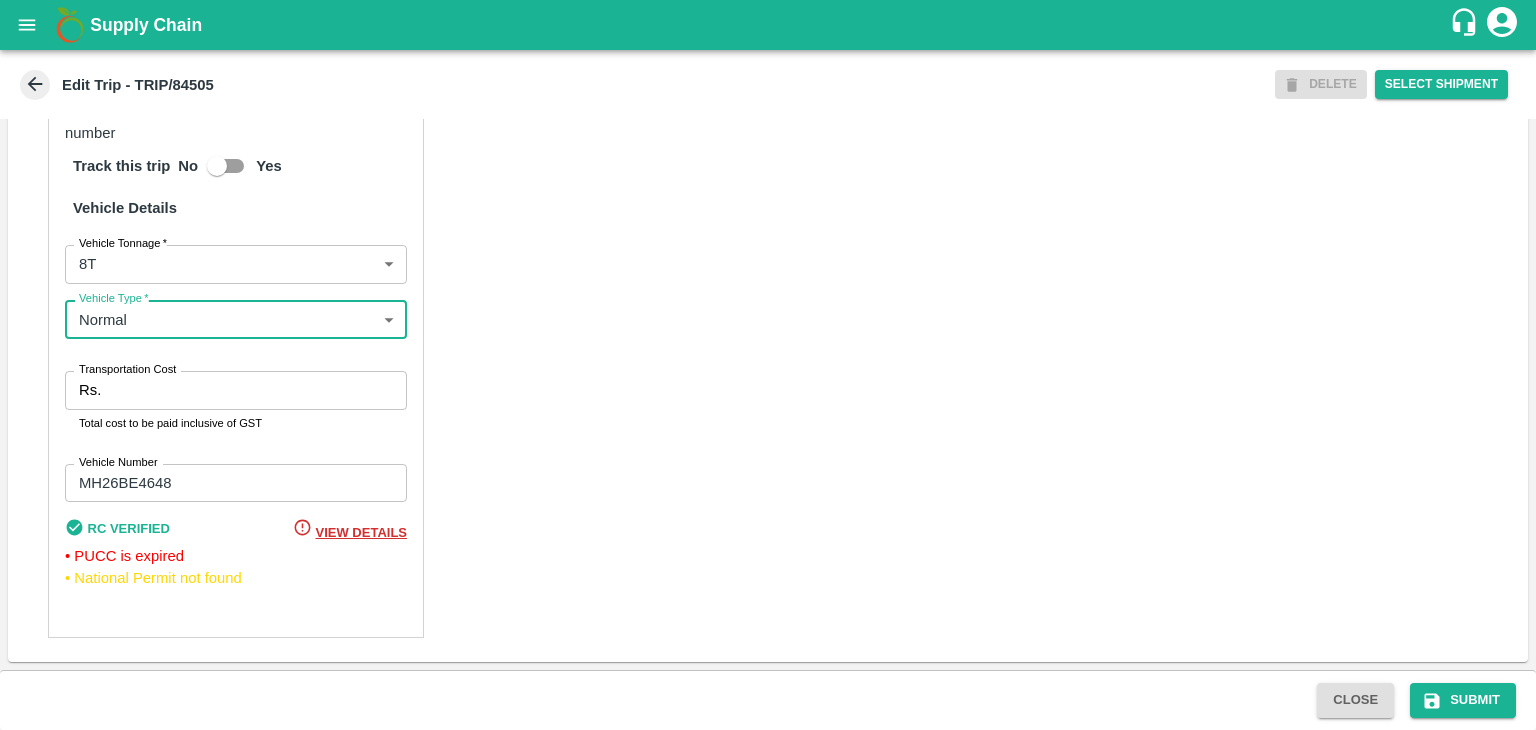 click on "Transportation Cost" at bounding box center (258, 390) 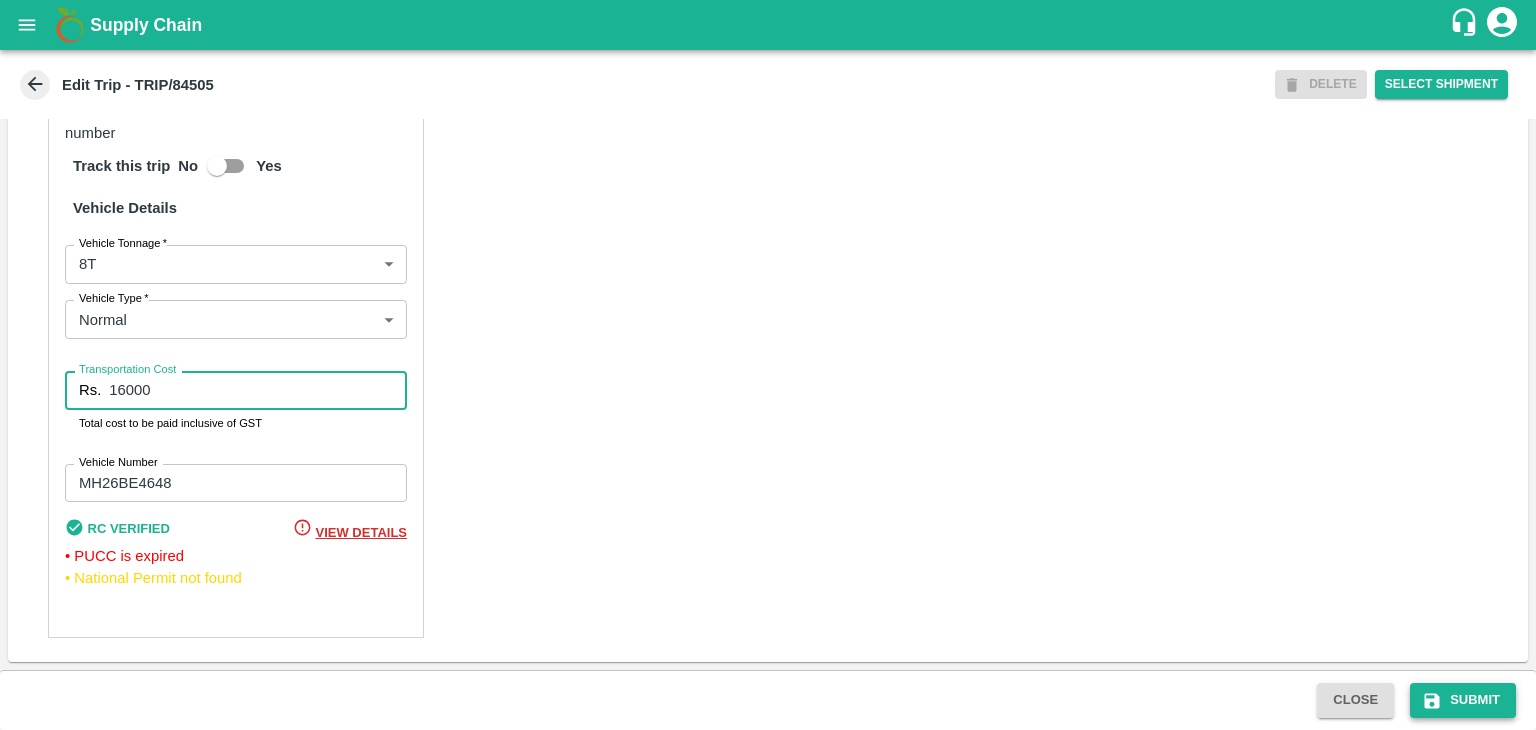 type on "16000" 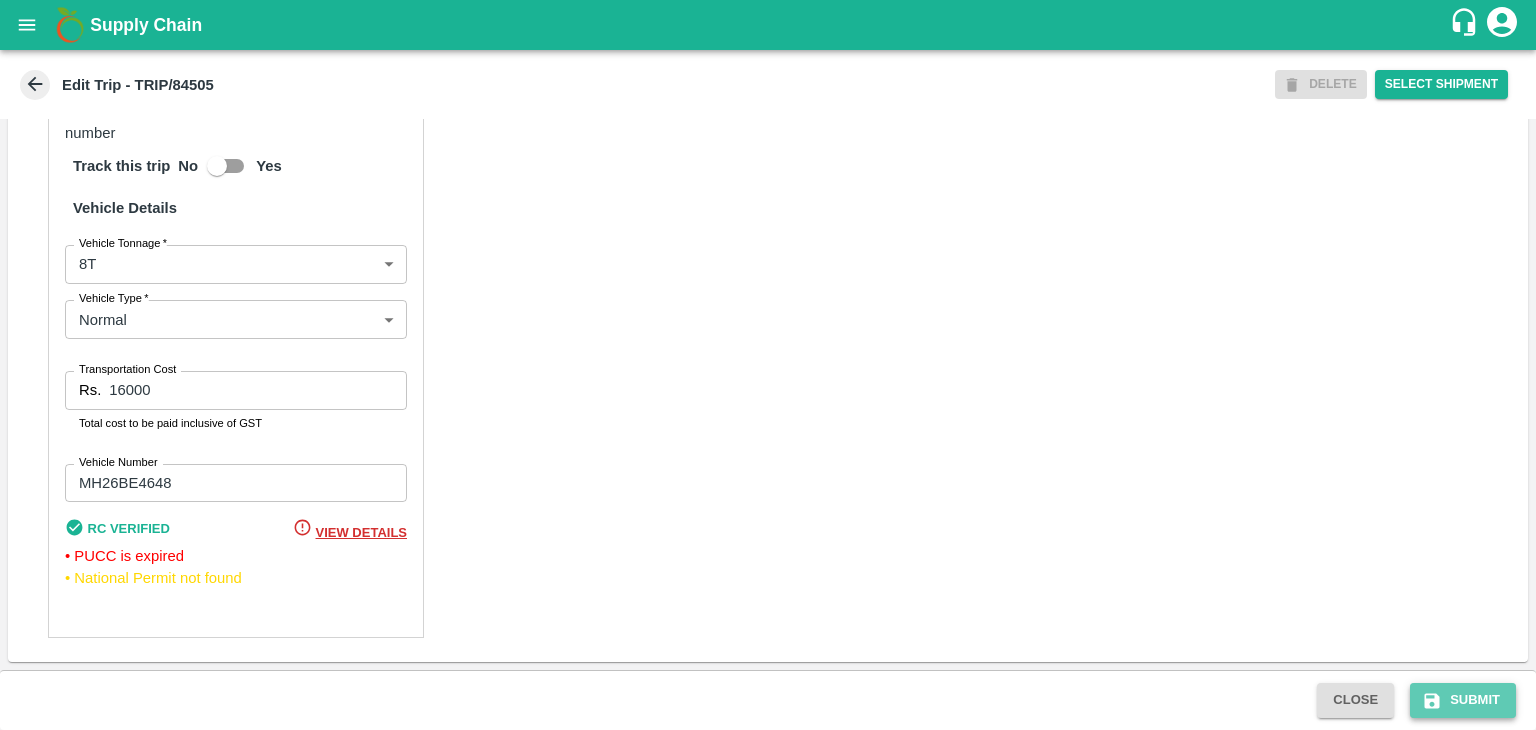 click on "Submit" at bounding box center (1463, 700) 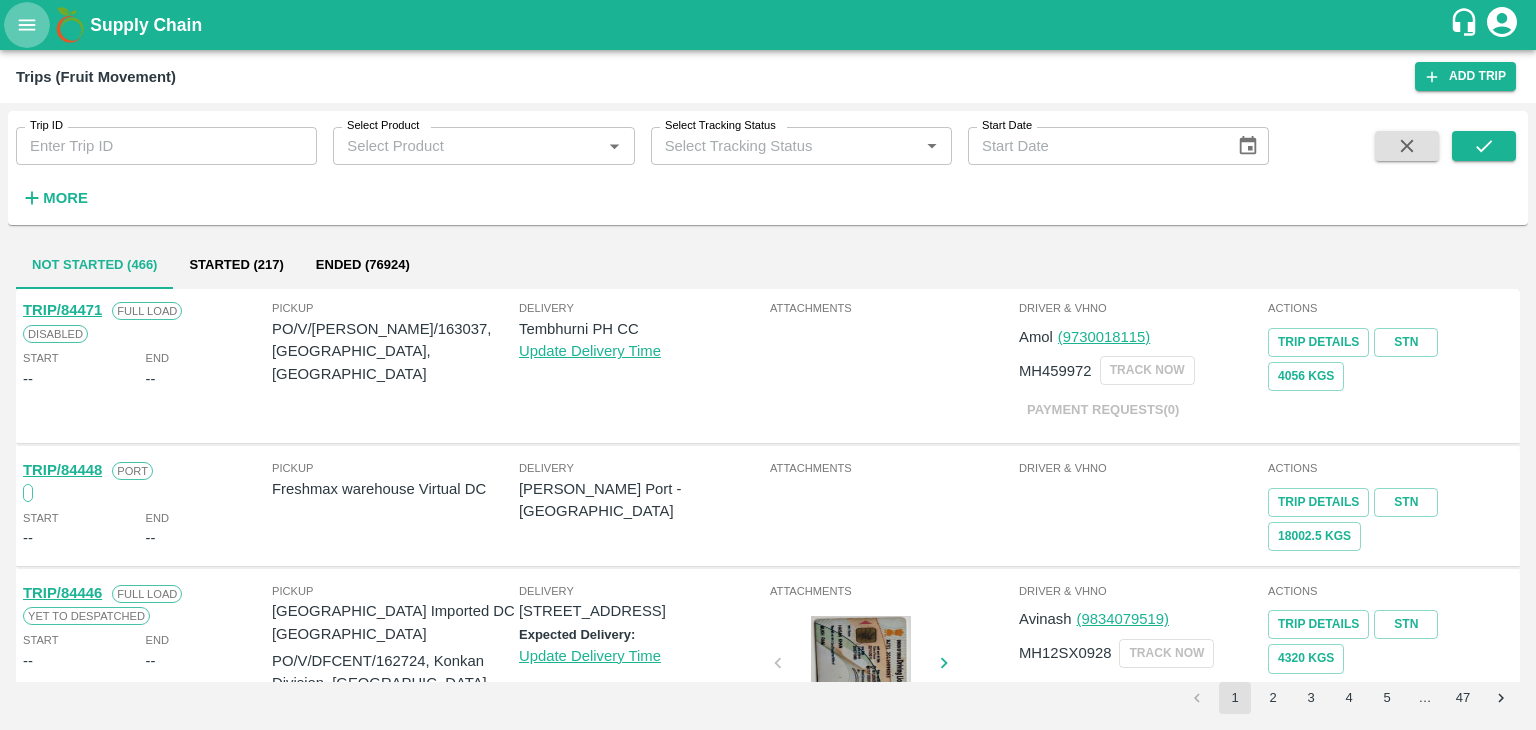 click 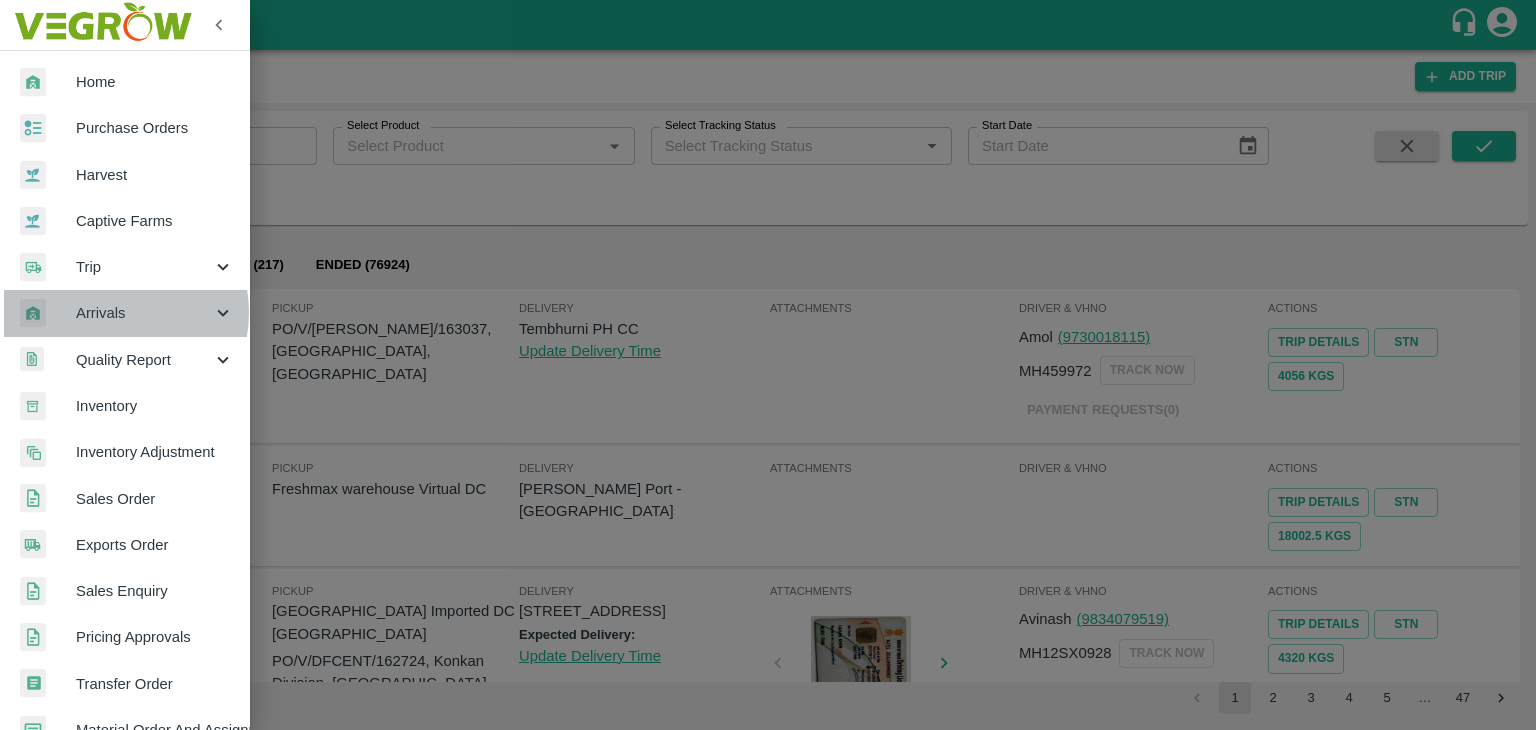 click on "Arrivals" at bounding box center [144, 313] 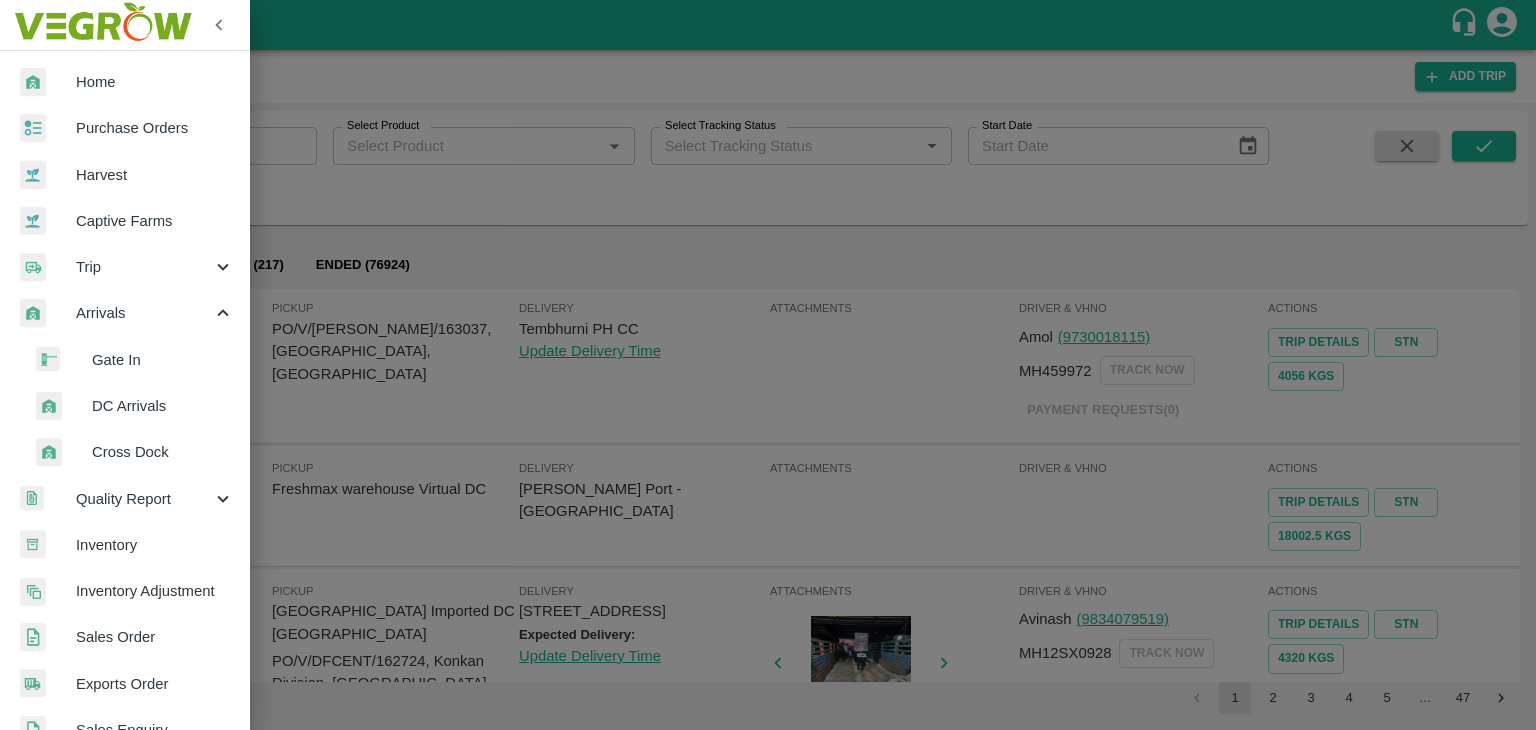 click on "DC Arrivals" at bounding box center [163, 406] 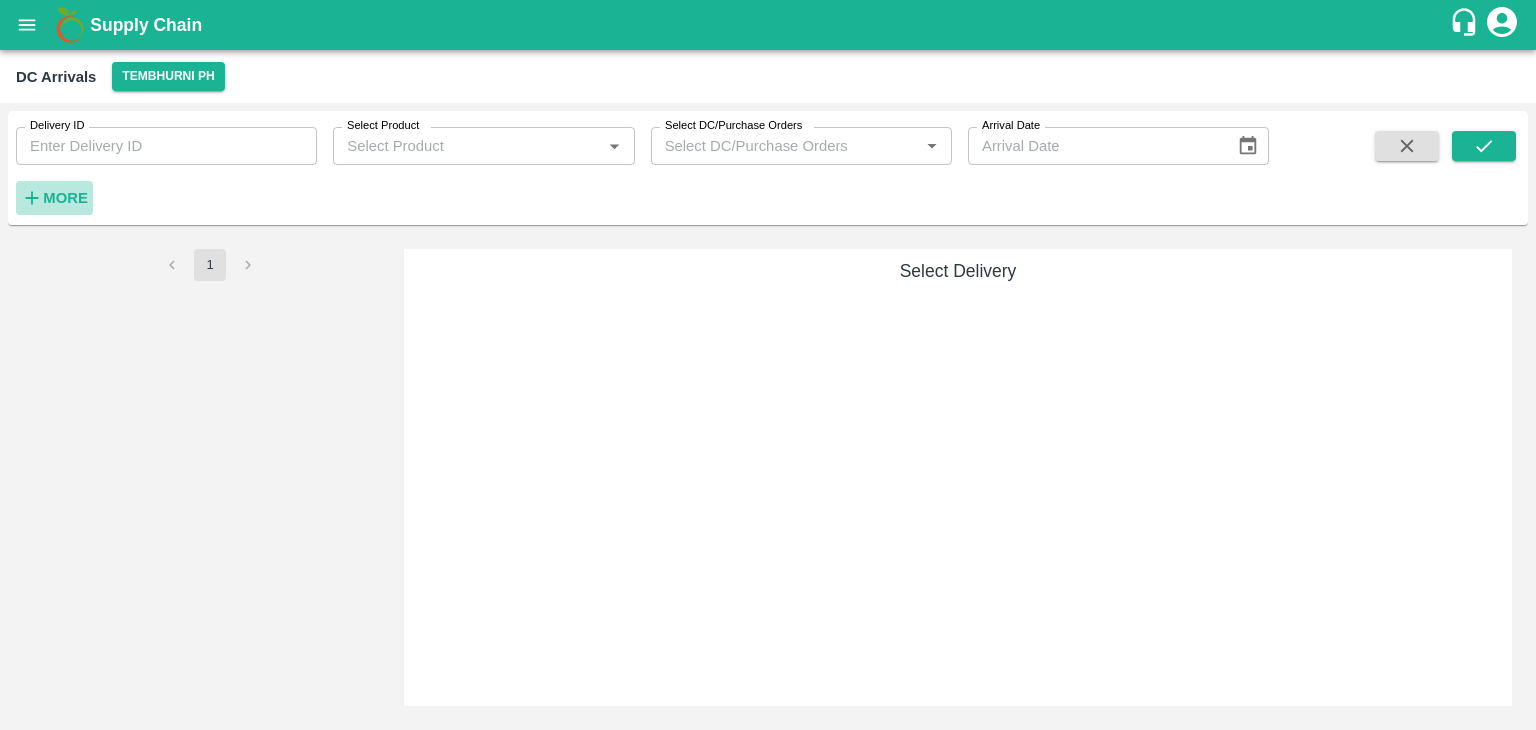 click on "More" at bounding box center (65, 198) 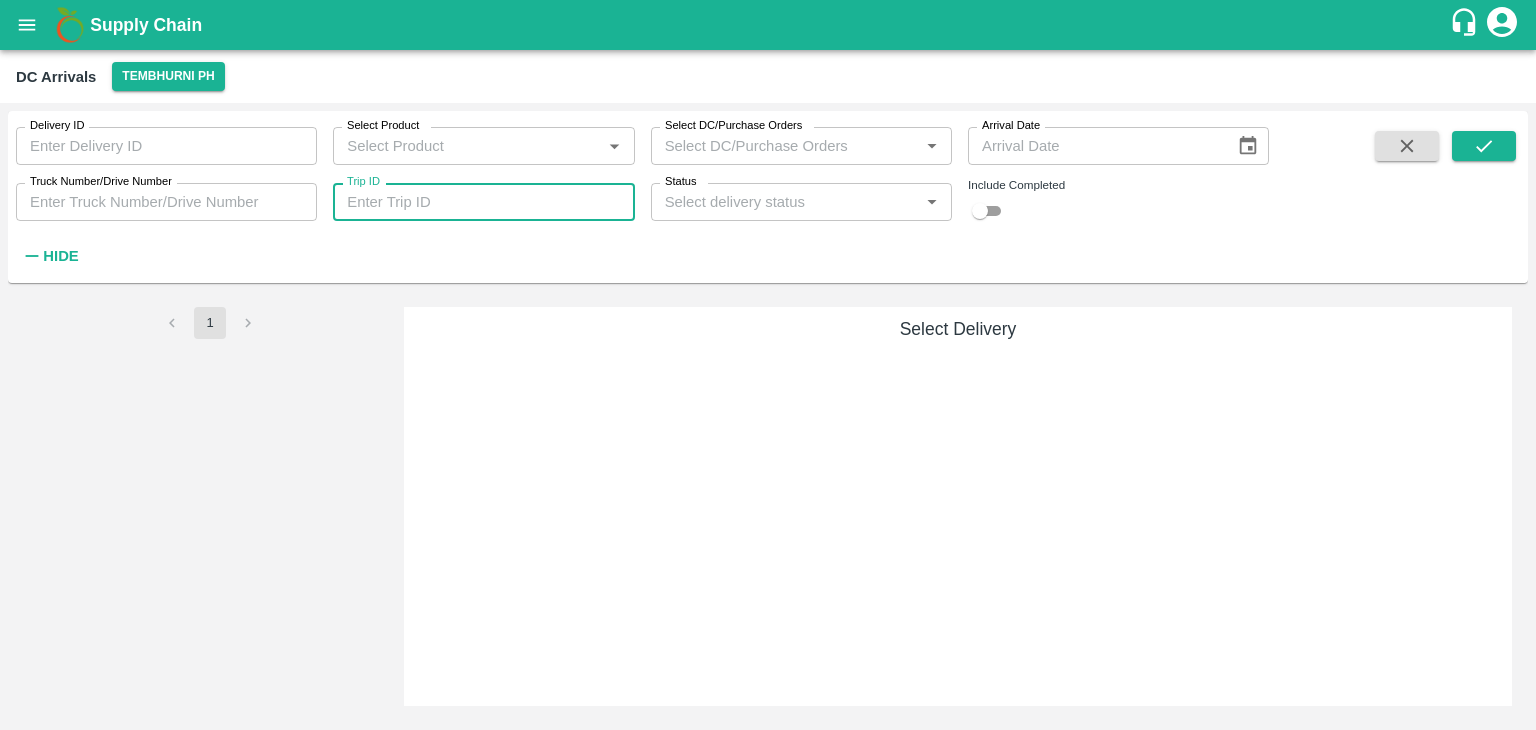 click on "Trip ID" at bounding box center [483, 202] 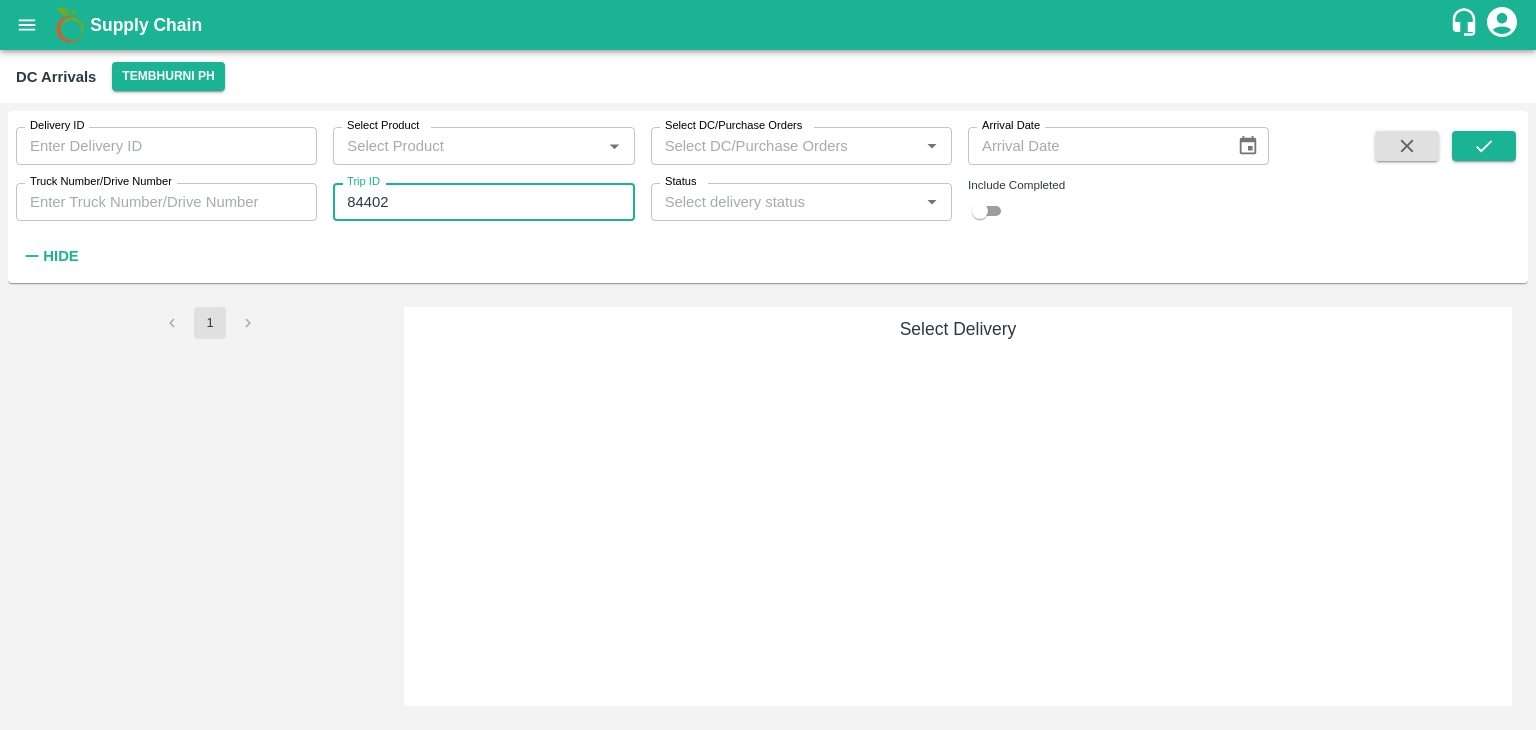 type on "84402" 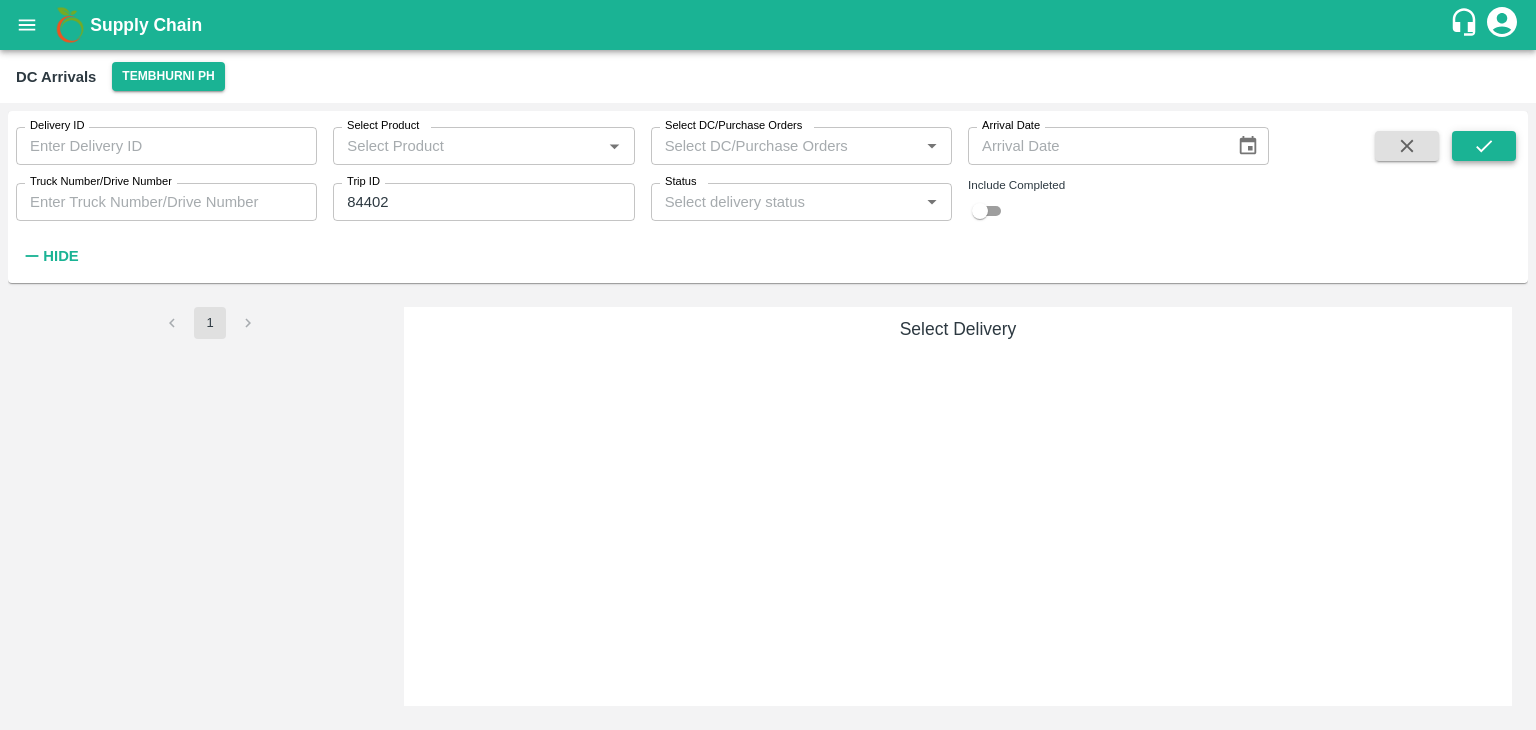 drag, startPoint x: 1503, startPoint y: 127, endPoint x: 1500, endPoint y: 148, distance: 21.213203 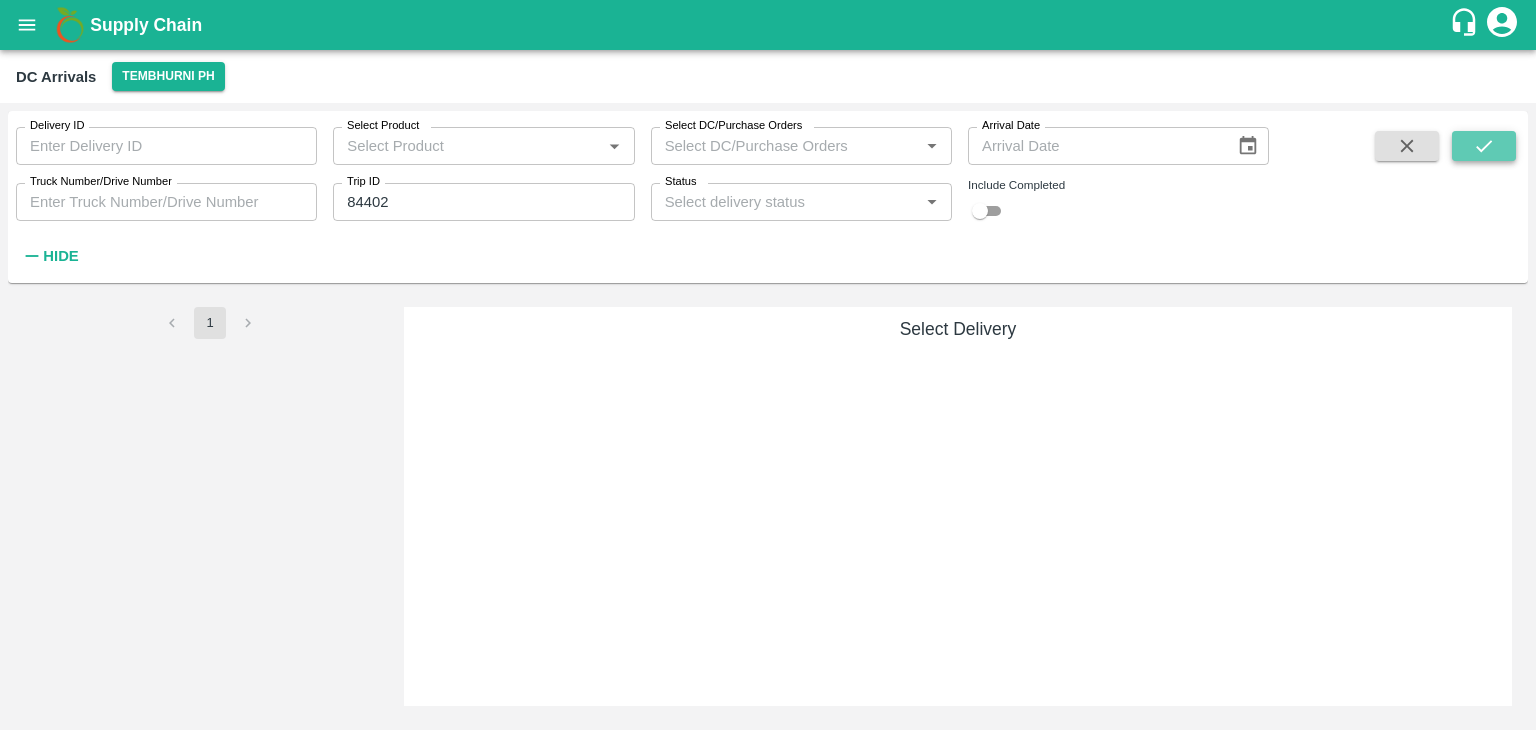 click at bounding box center (1484, 146) 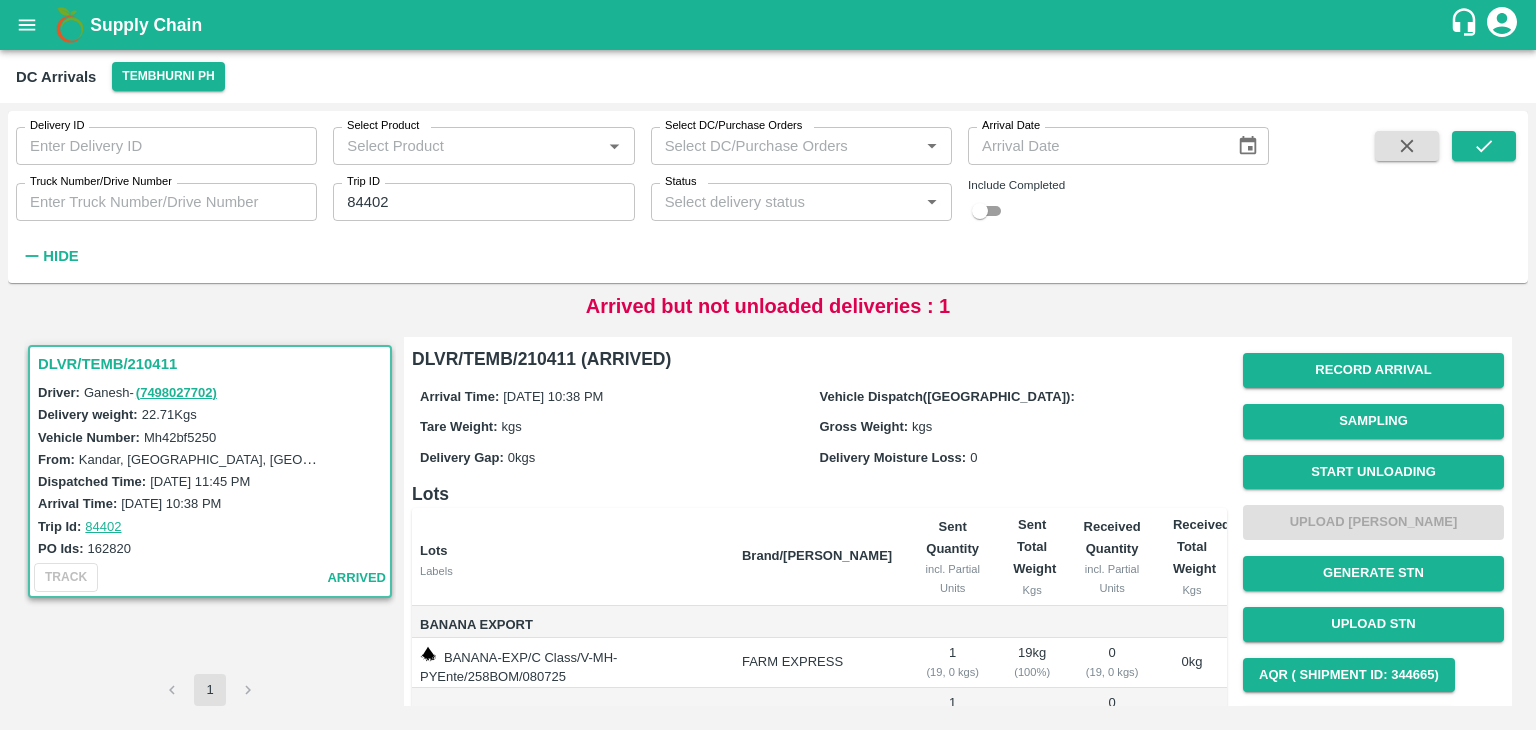 click on "Delivery ID Delivery ID Select Product Select Product   * Select DC/Purchase Orders Select DC/Purchase Orders   * Arrival Date Arrival Date Truck Number/Drive Number  Truck Number/Drive Number  Trip ID 84402 Trip ID Status Status   * Include Completed Hide" at bounding box center [768, 197] 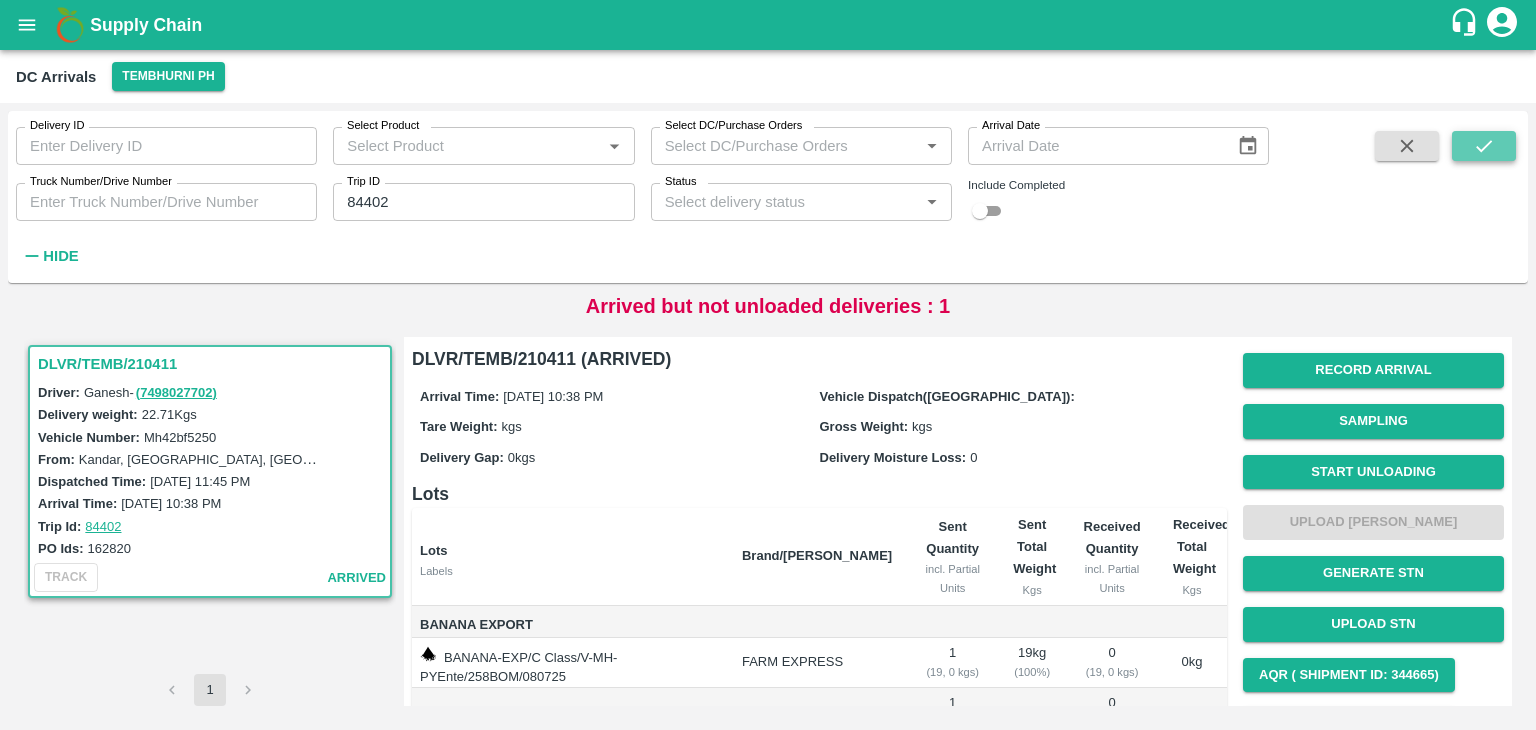click at bounding box center [1484, 146] 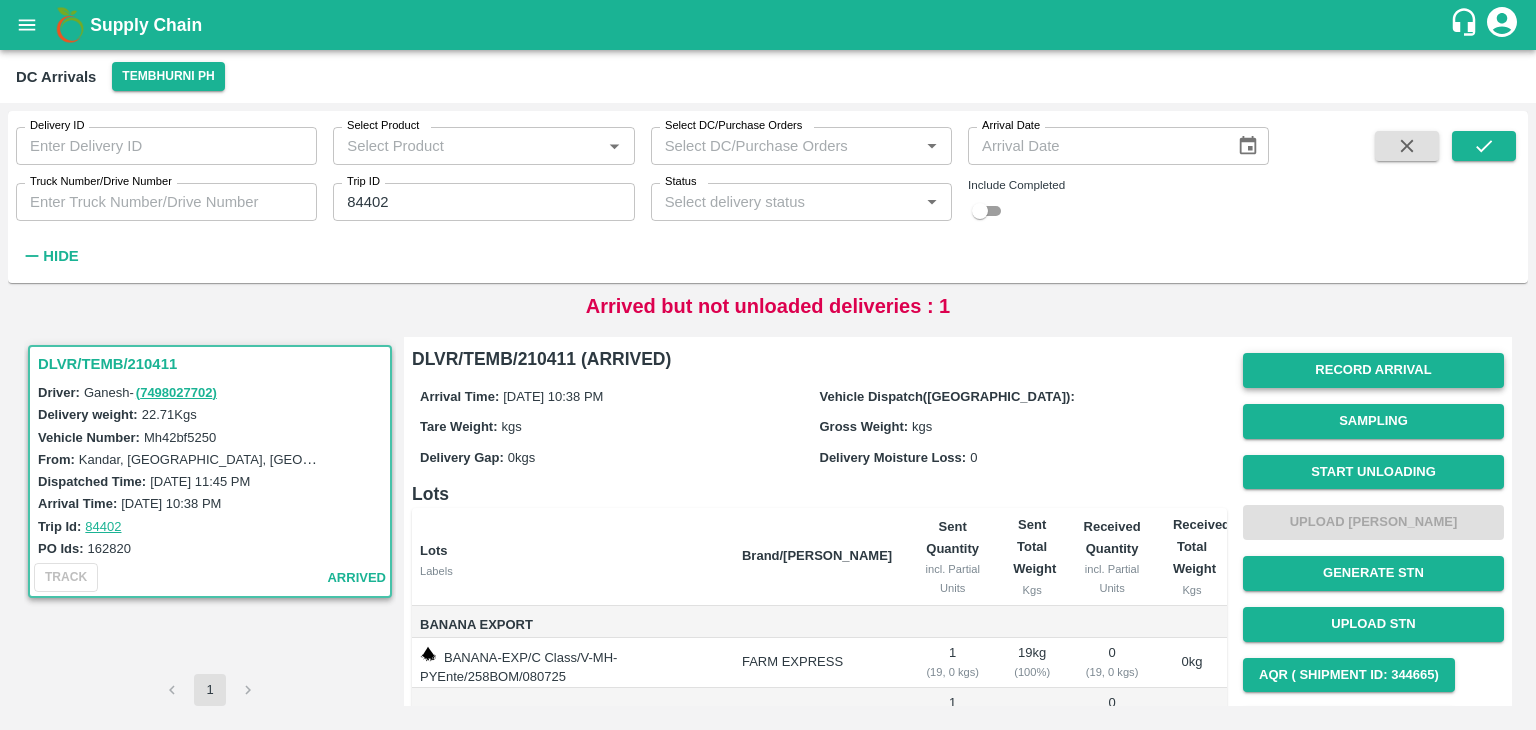 click on "Record Arrival" at bounding box center (1373, 370) 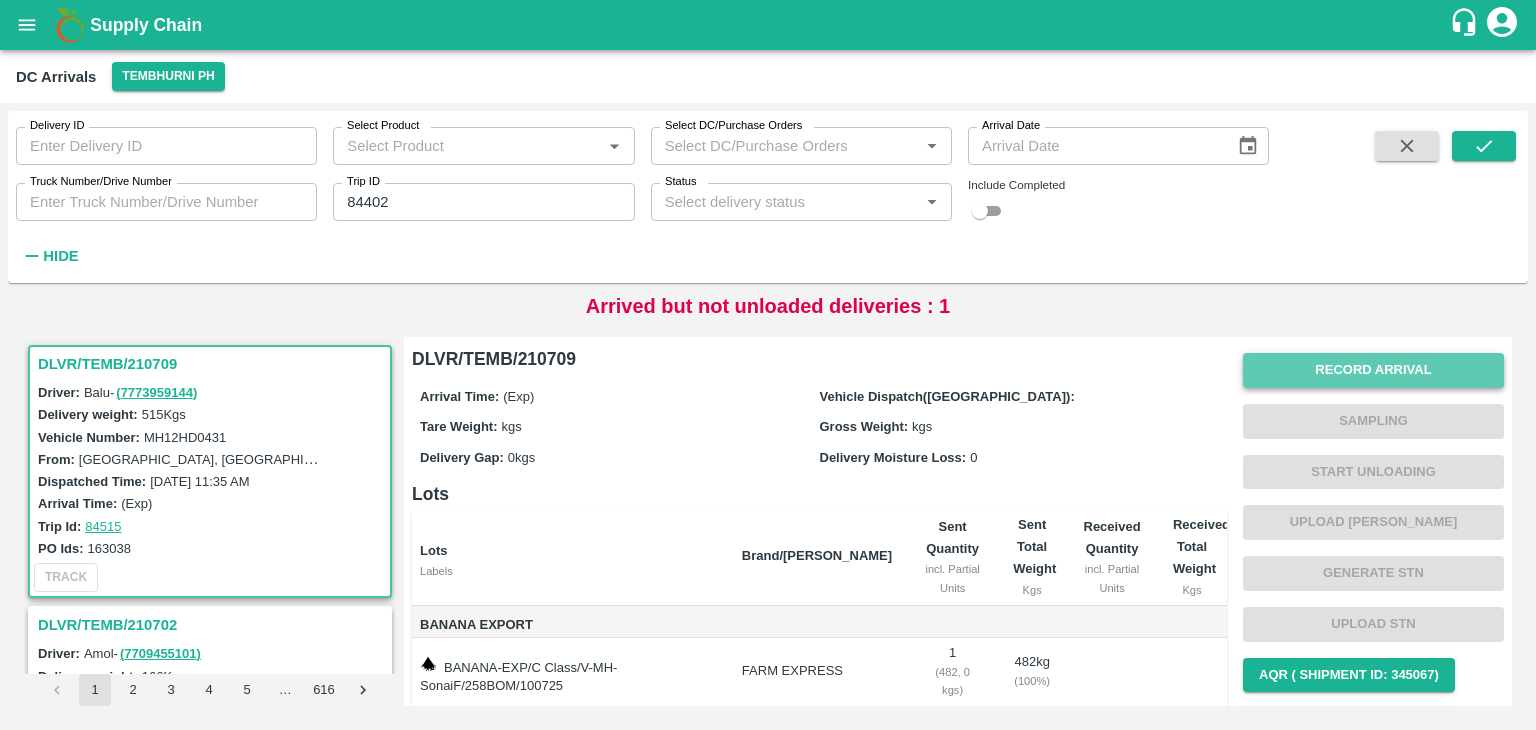 click on "Record Arrival" at bounding box center [1373, 370] 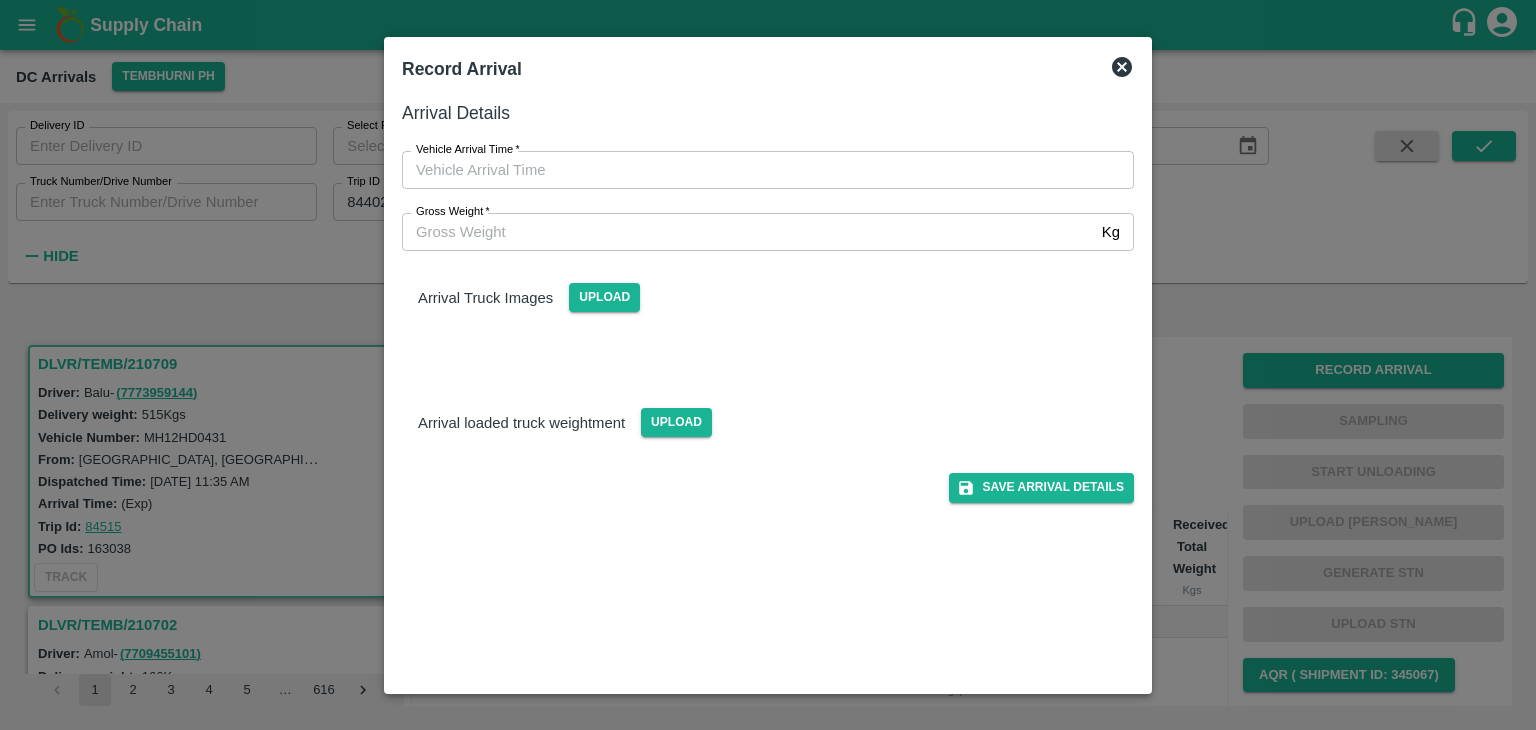 type on "DD/MM/YYYY hh:mm aa" 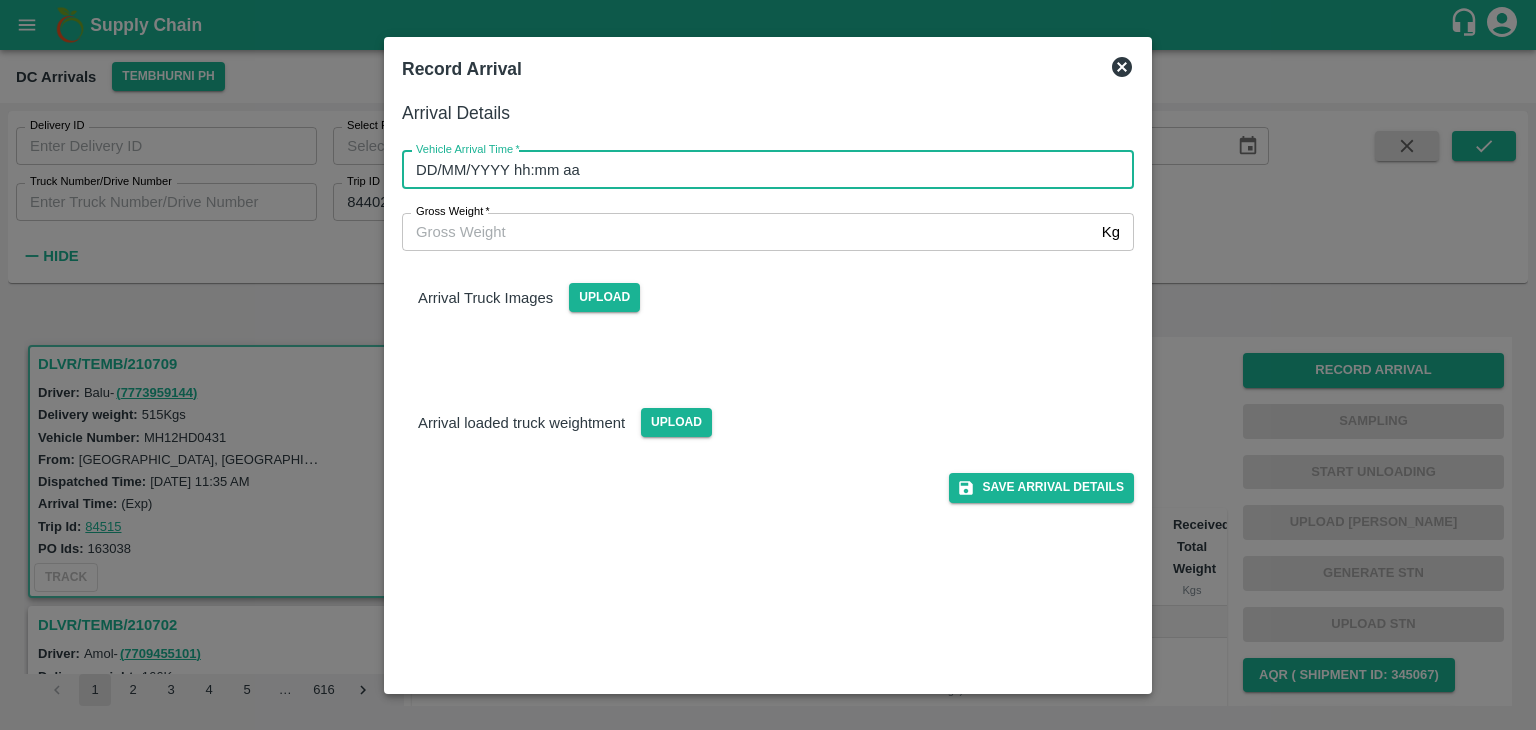 click on "DD/MM/YYYY hh:mm aa" at bounding box center [761, 170] 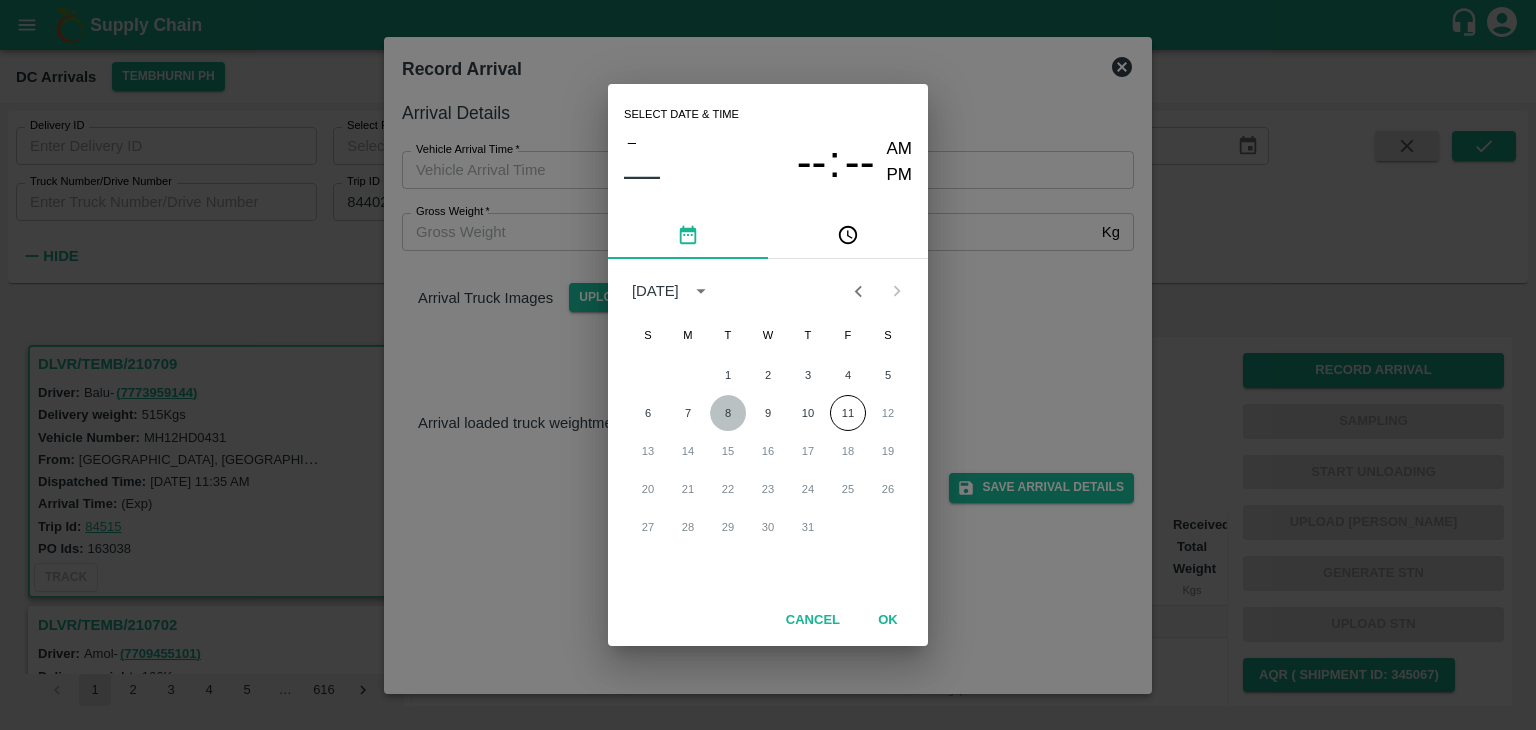 click on "8" at bounding box center [728, 413] 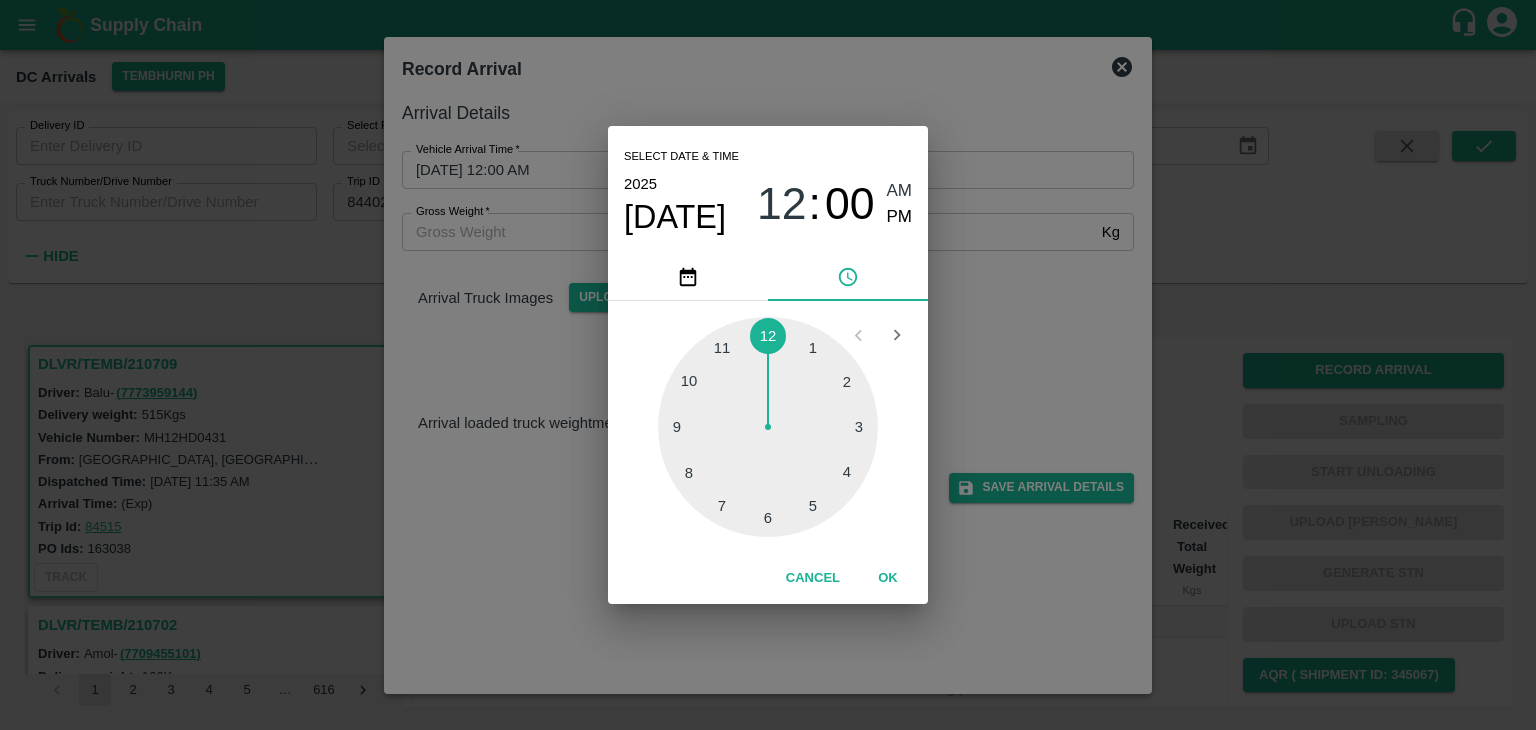 click at bounding box center [768, 427] 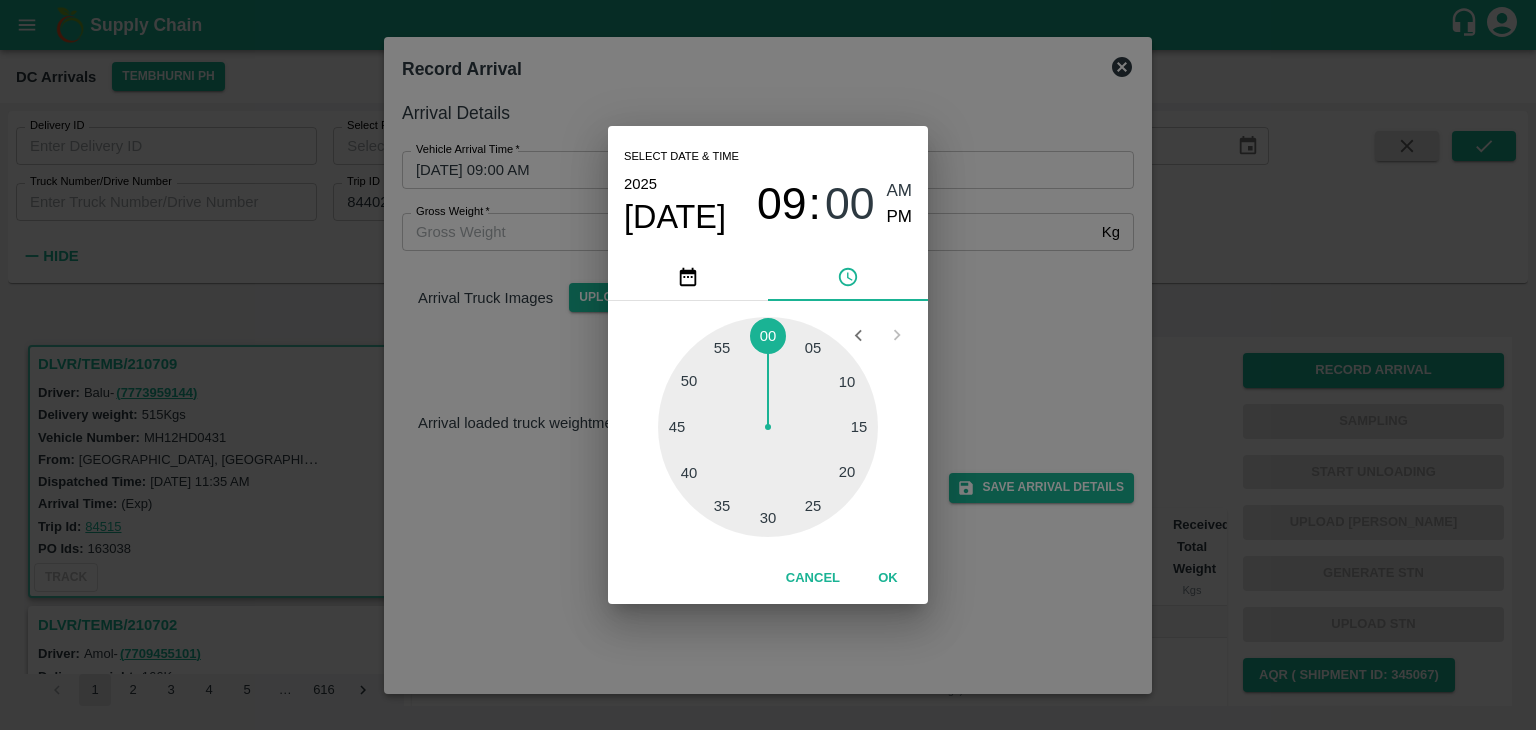 click at bounding box center (768, 427) 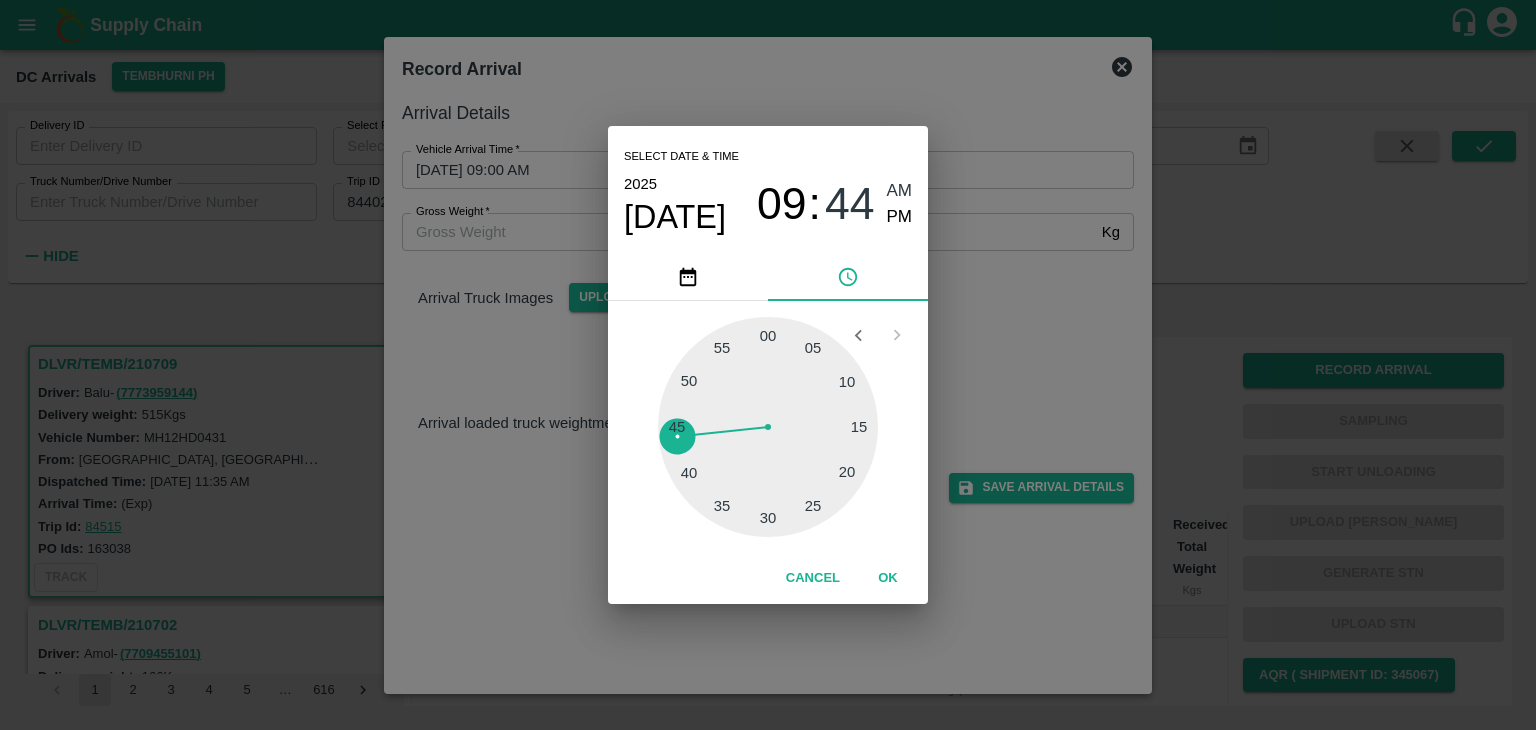 type on "08/07/2025 09:44 AM" 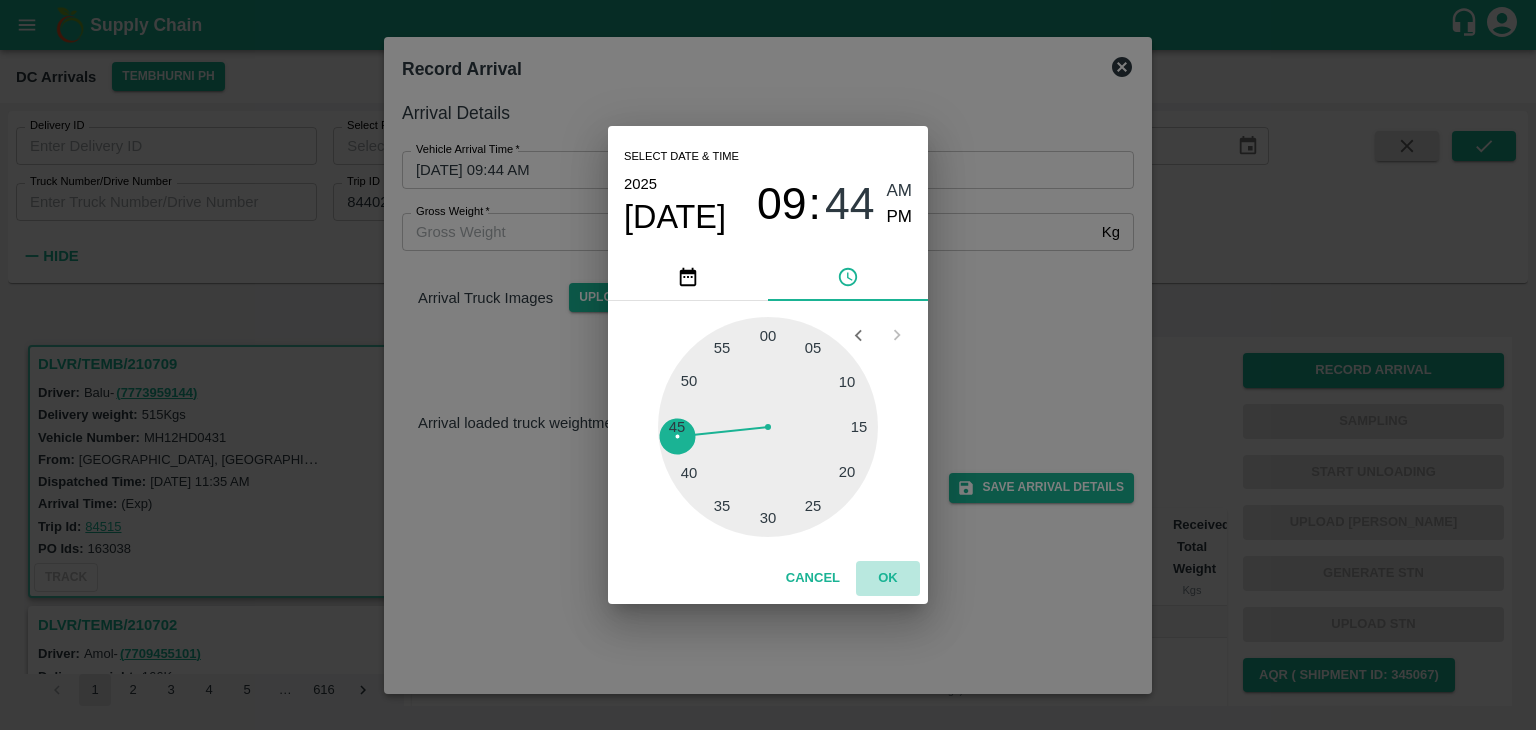 click on "OK" at bounding box center (888, 578) 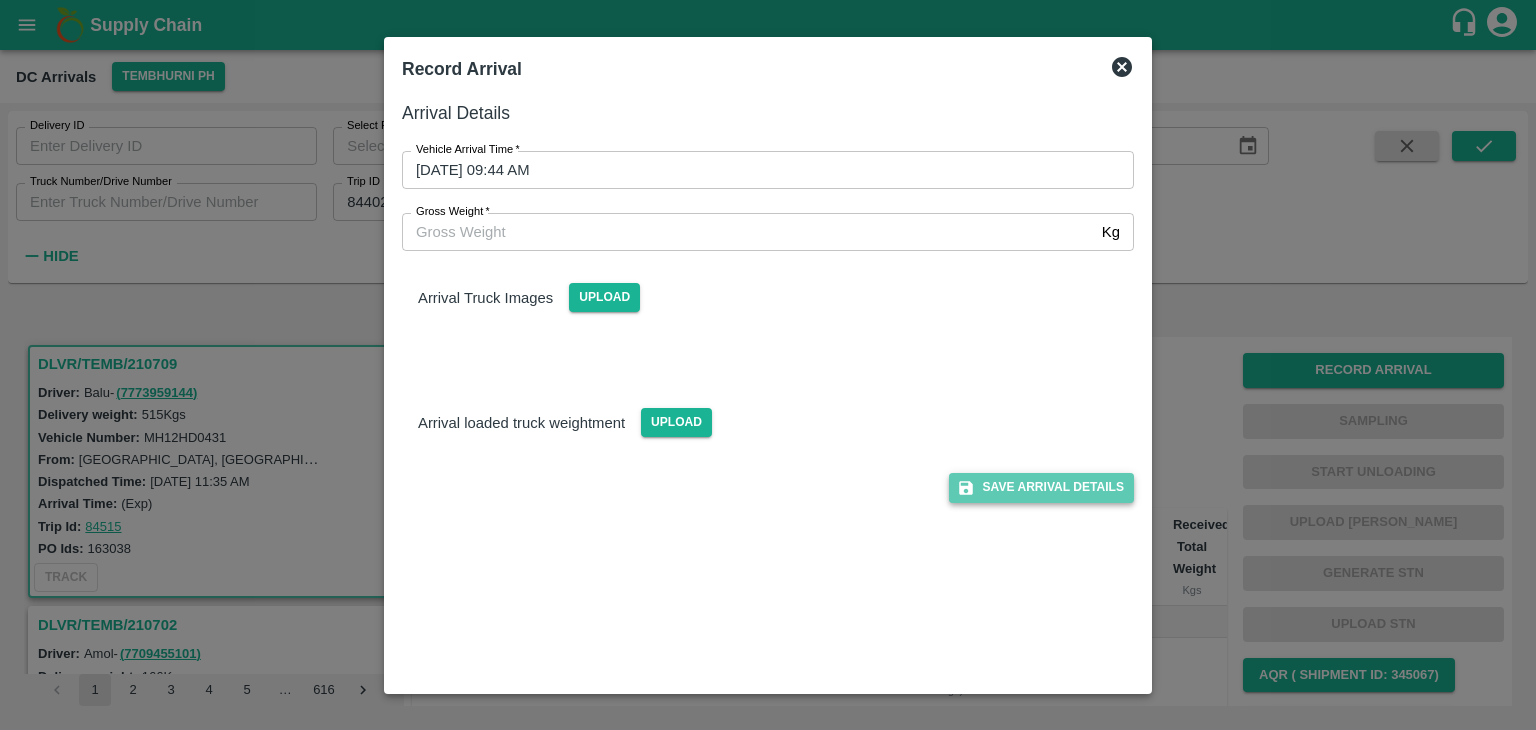 click on "Save Arrival Details" at bounding box center [1041, 487] 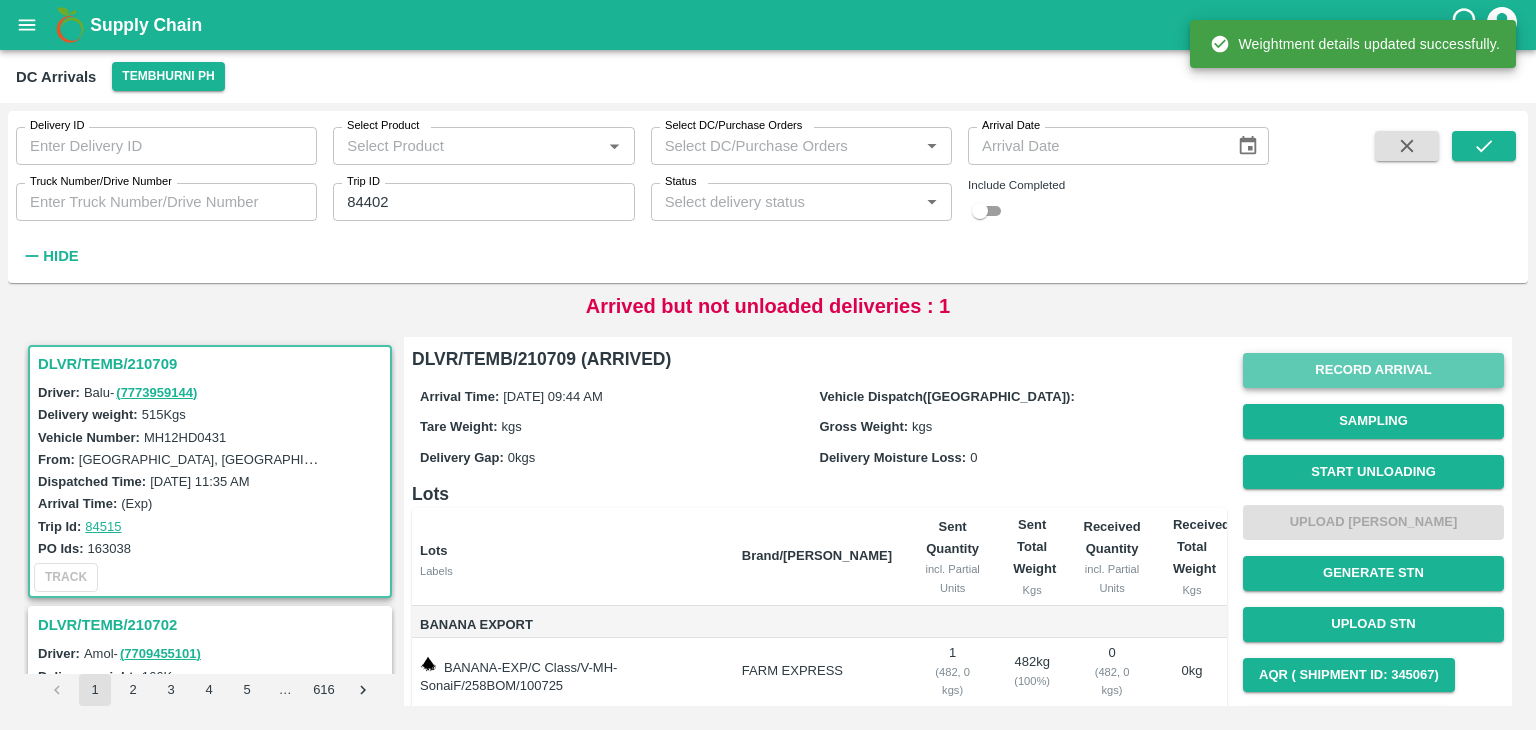click on "Record Arrival" at bounding box center [1373, 370] 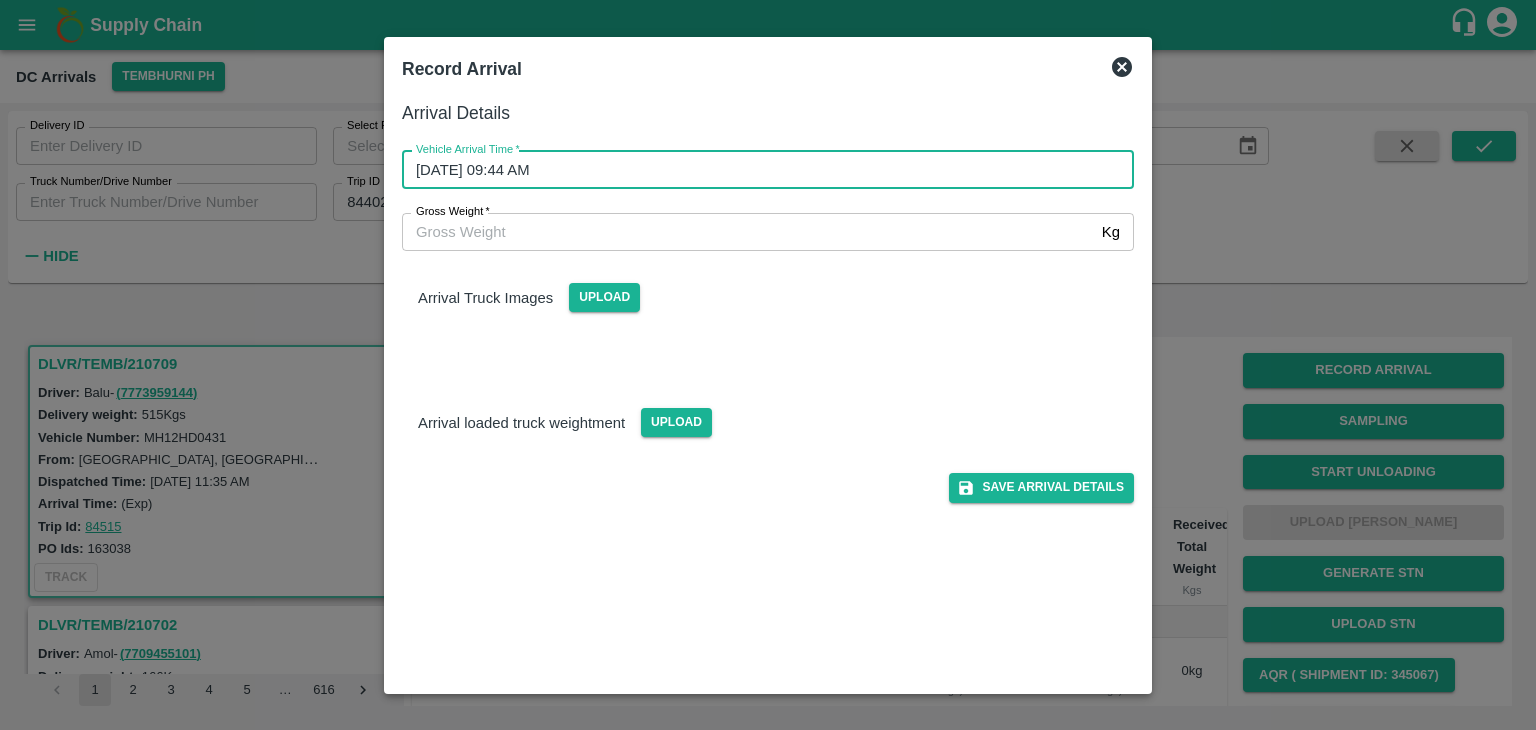 click on "08/07/2025 09:44 AM" at bounding box center (761, 170) 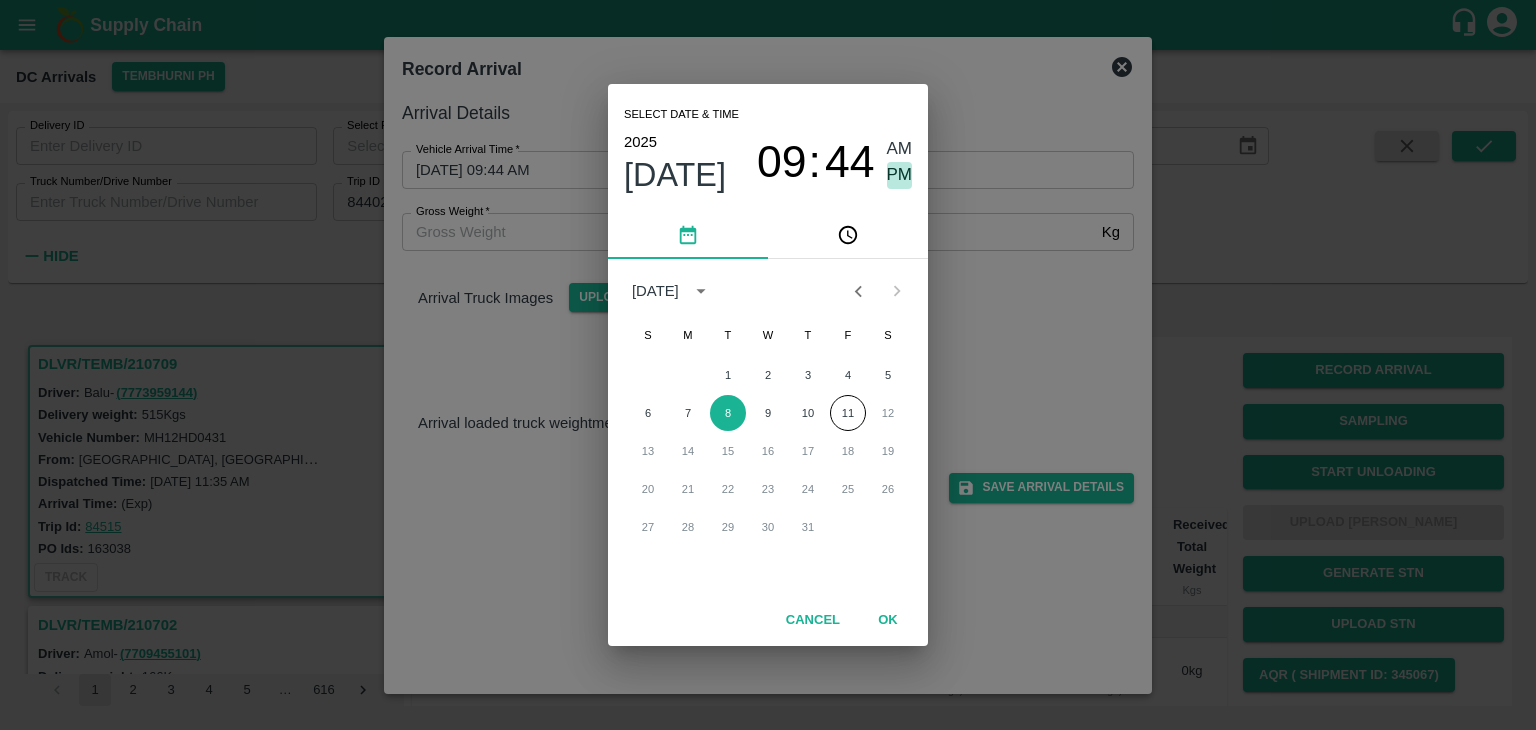 click on "PM" at bounding box center [900, 175] 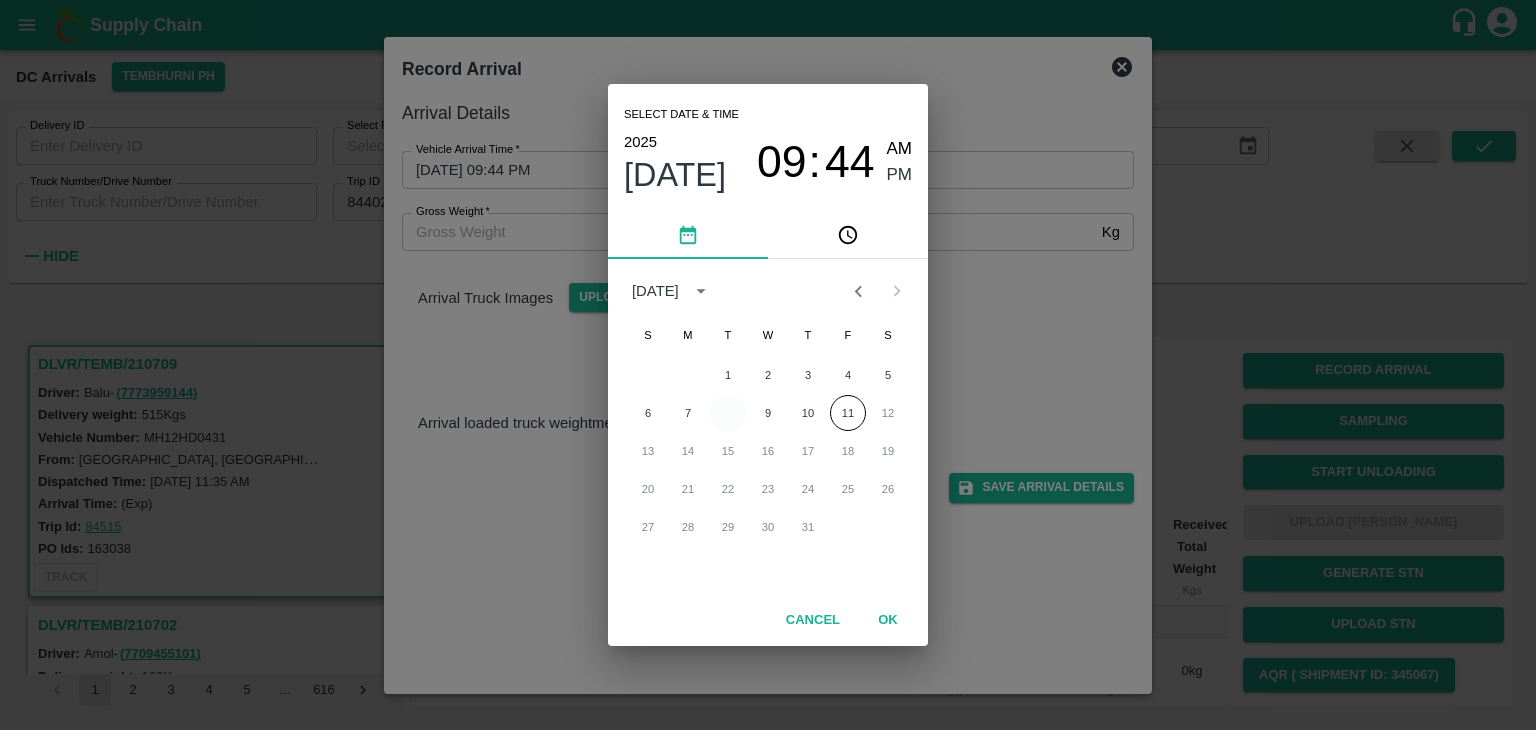 click on "8" at bounding box center [728, 413] 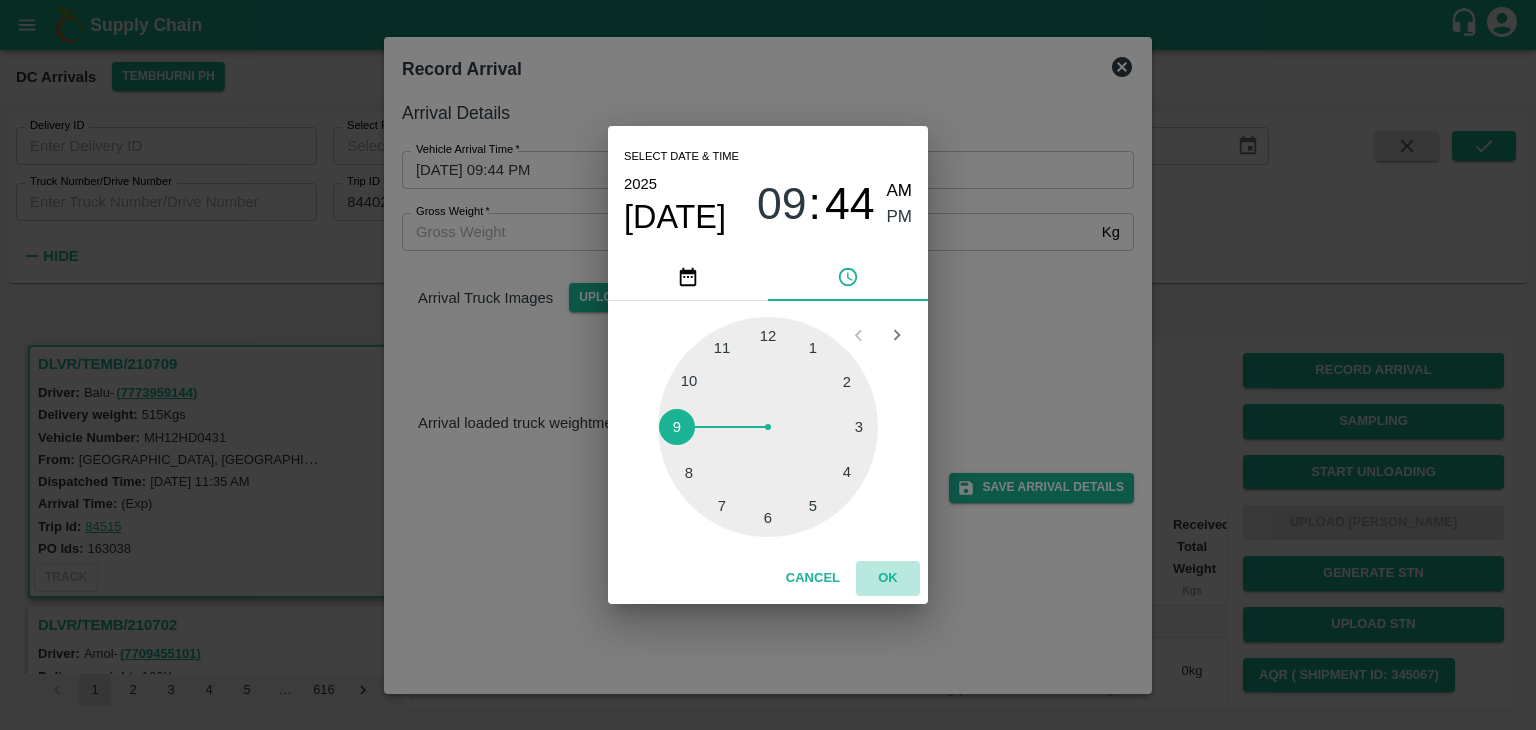 click on "OK" at bounding box center (888, 578) 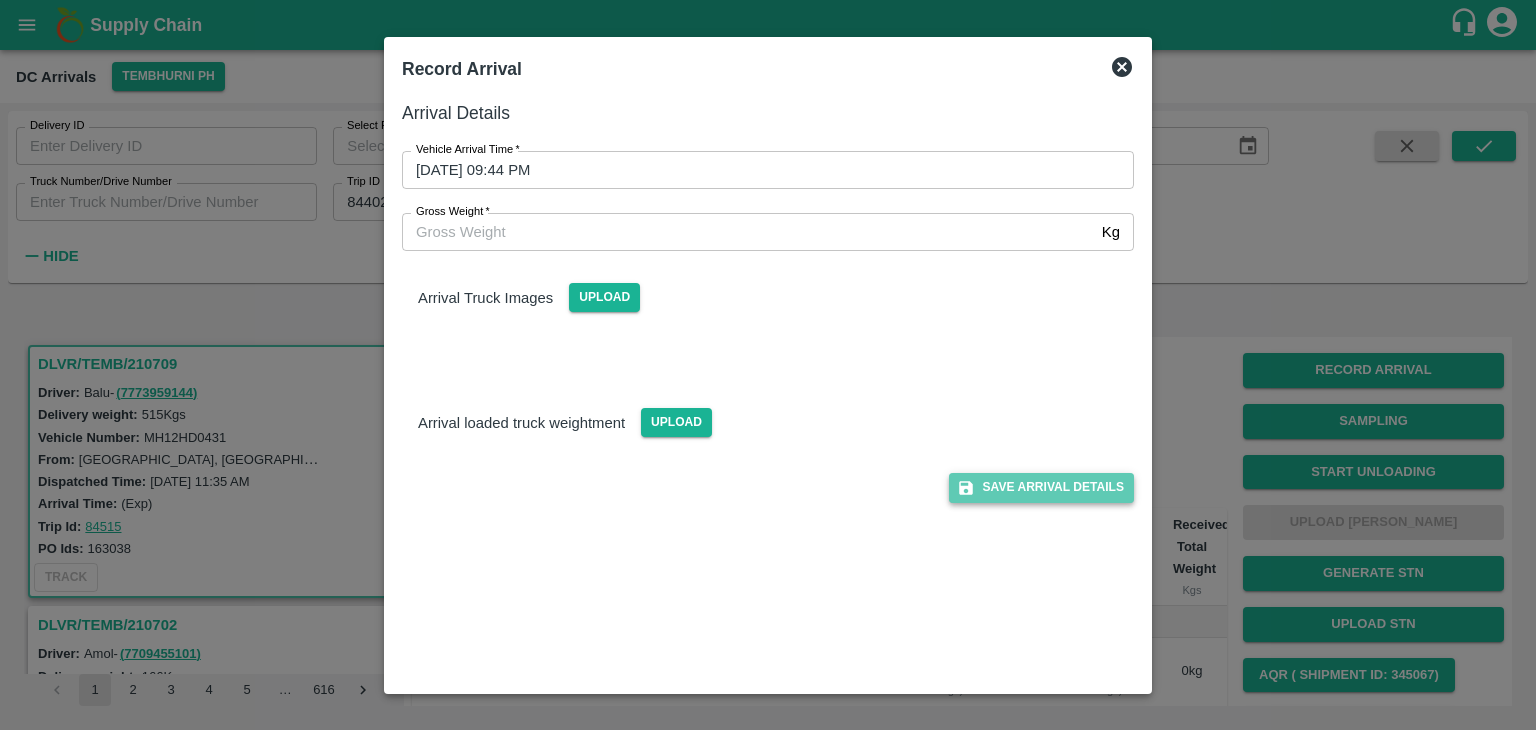 click on "Save Arrival Details" at bounding box center [1041, 487] 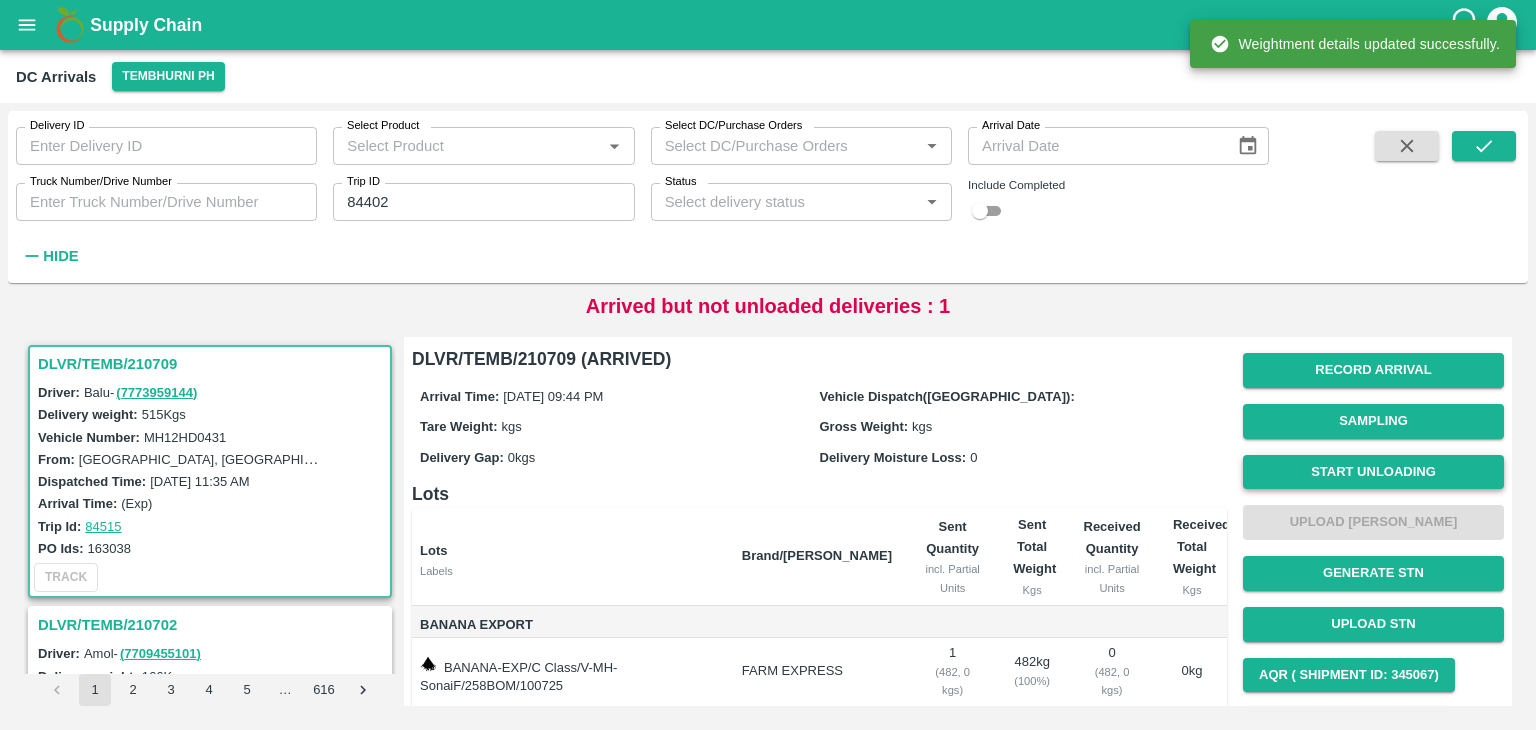 click on "Start Unloading" at bounding box center (1373, 472) 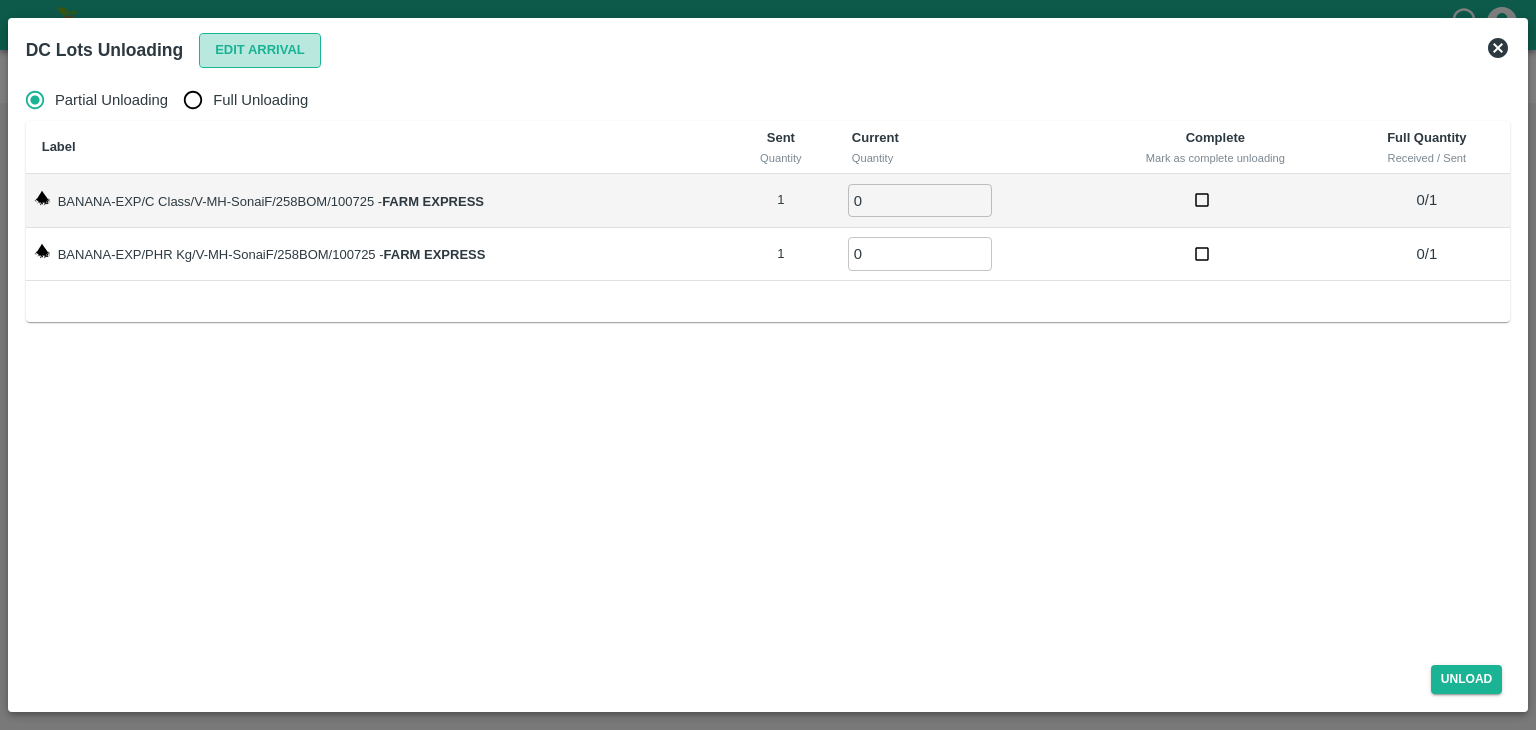 click on "Edit Arrival" at bounding box center [260, 50] 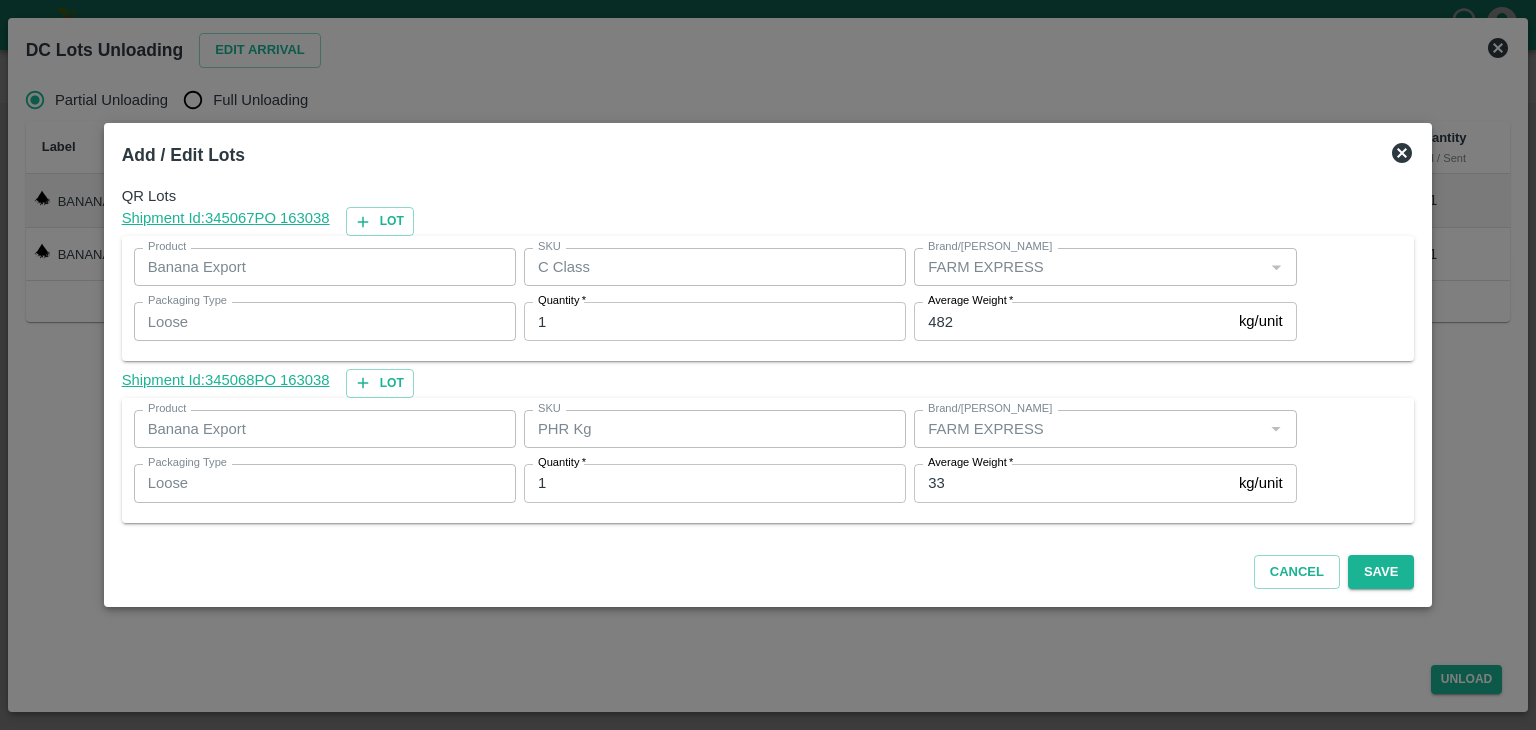click 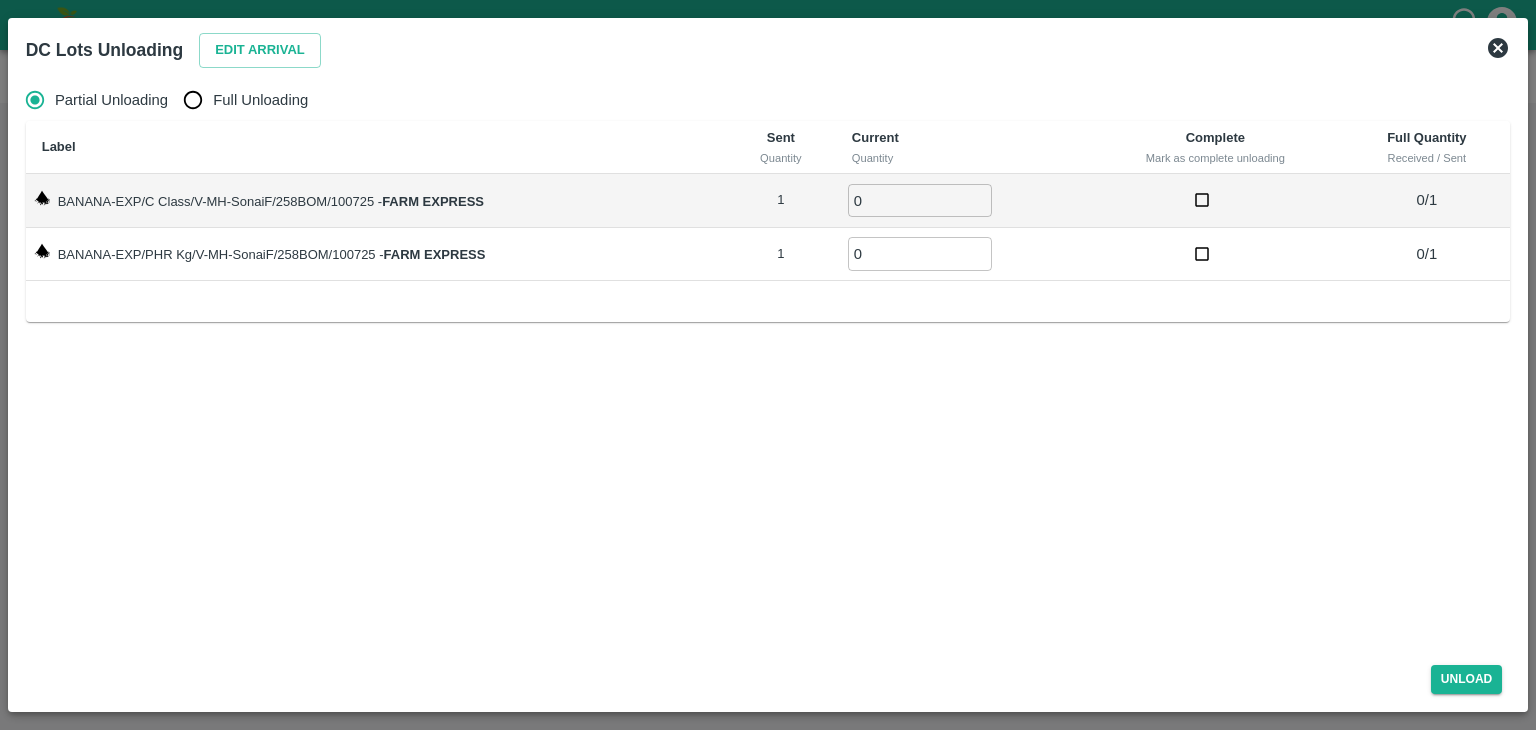 click 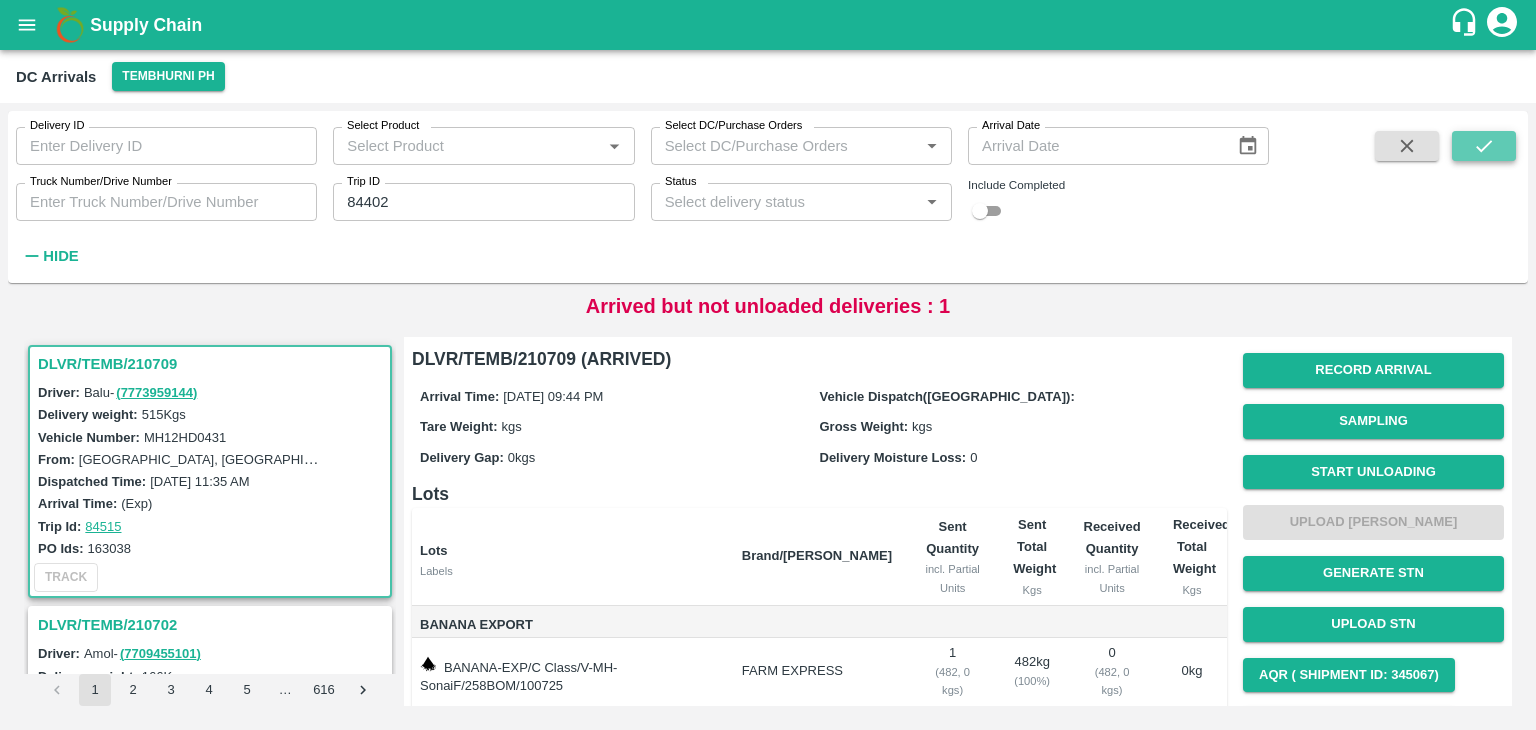 click 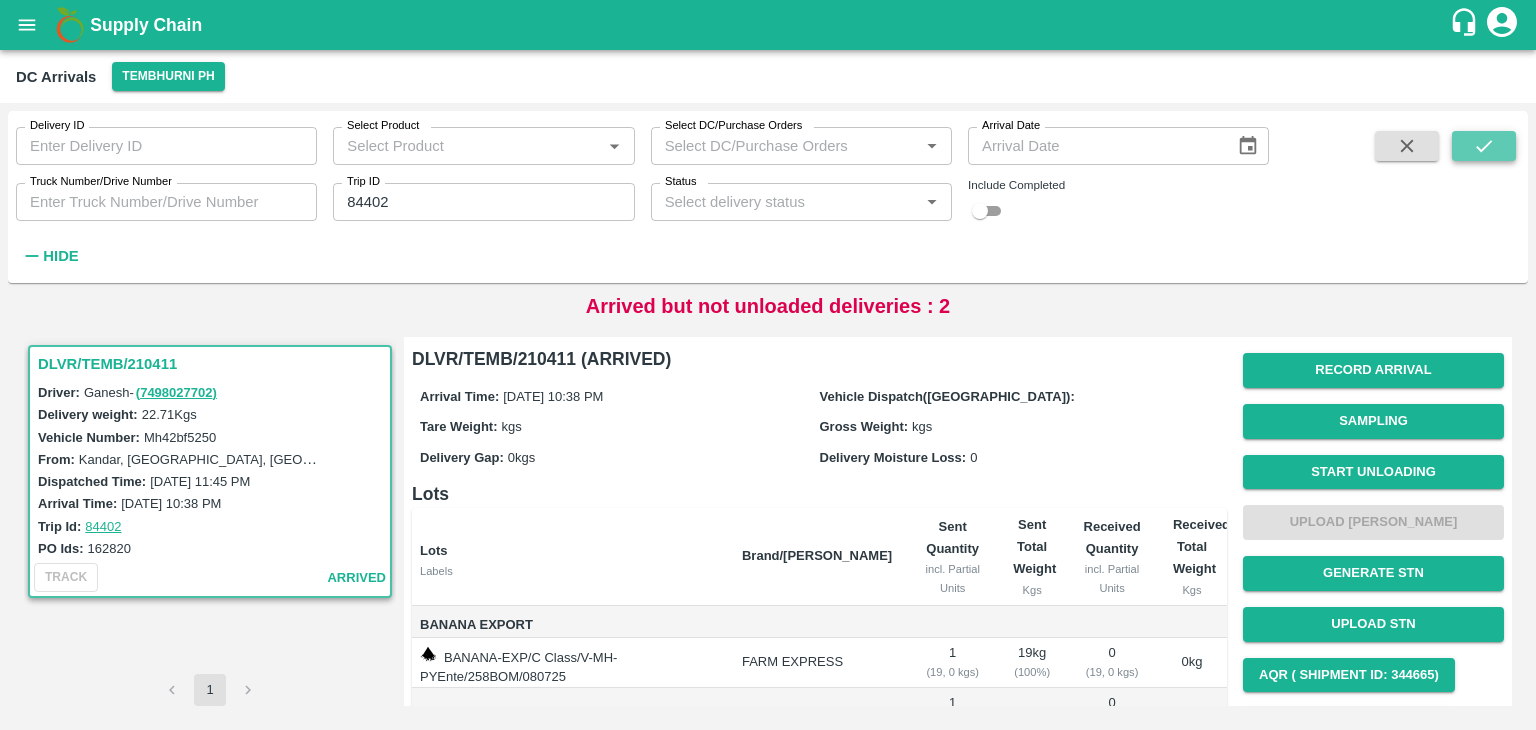 click 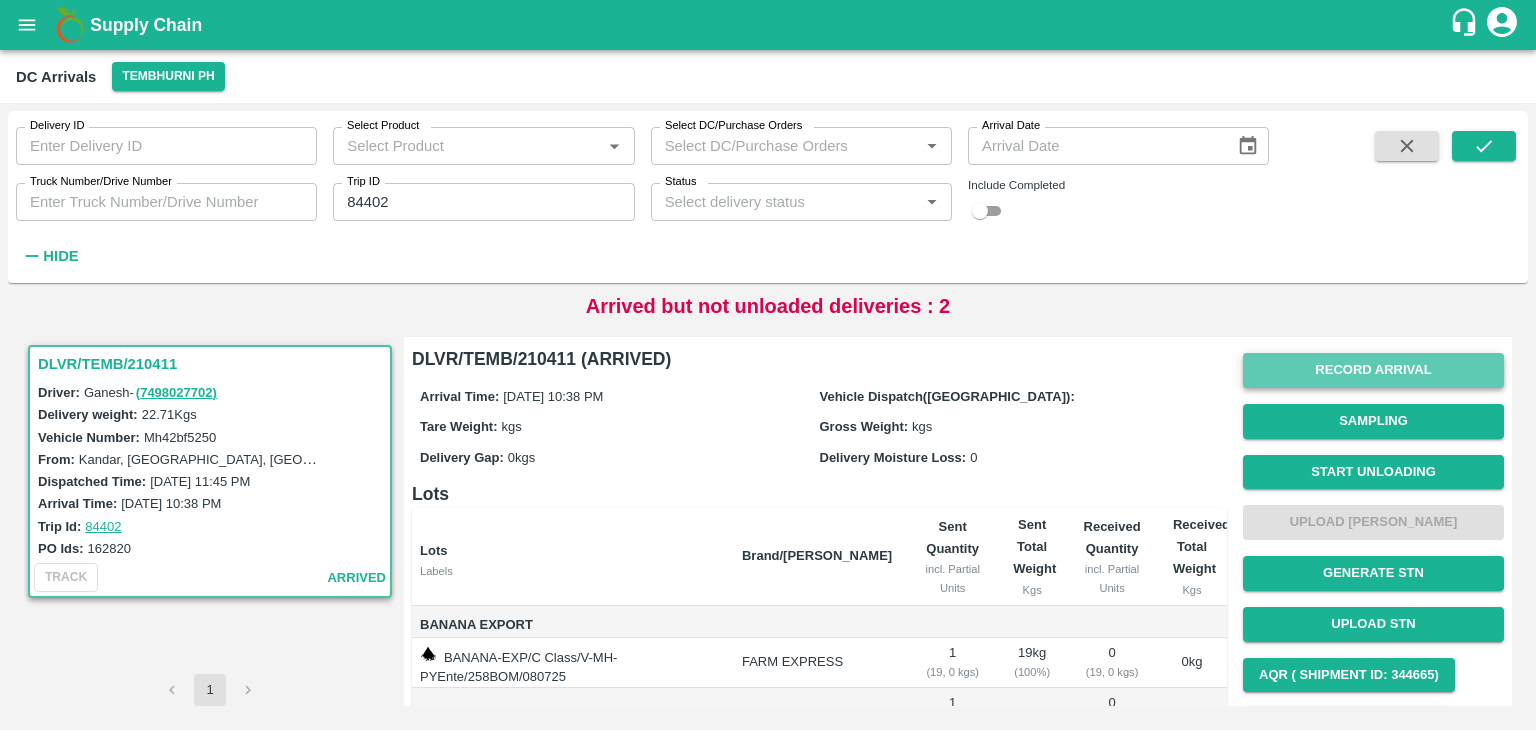 click on "Record Arrival" at bounding box center [1373, 370] 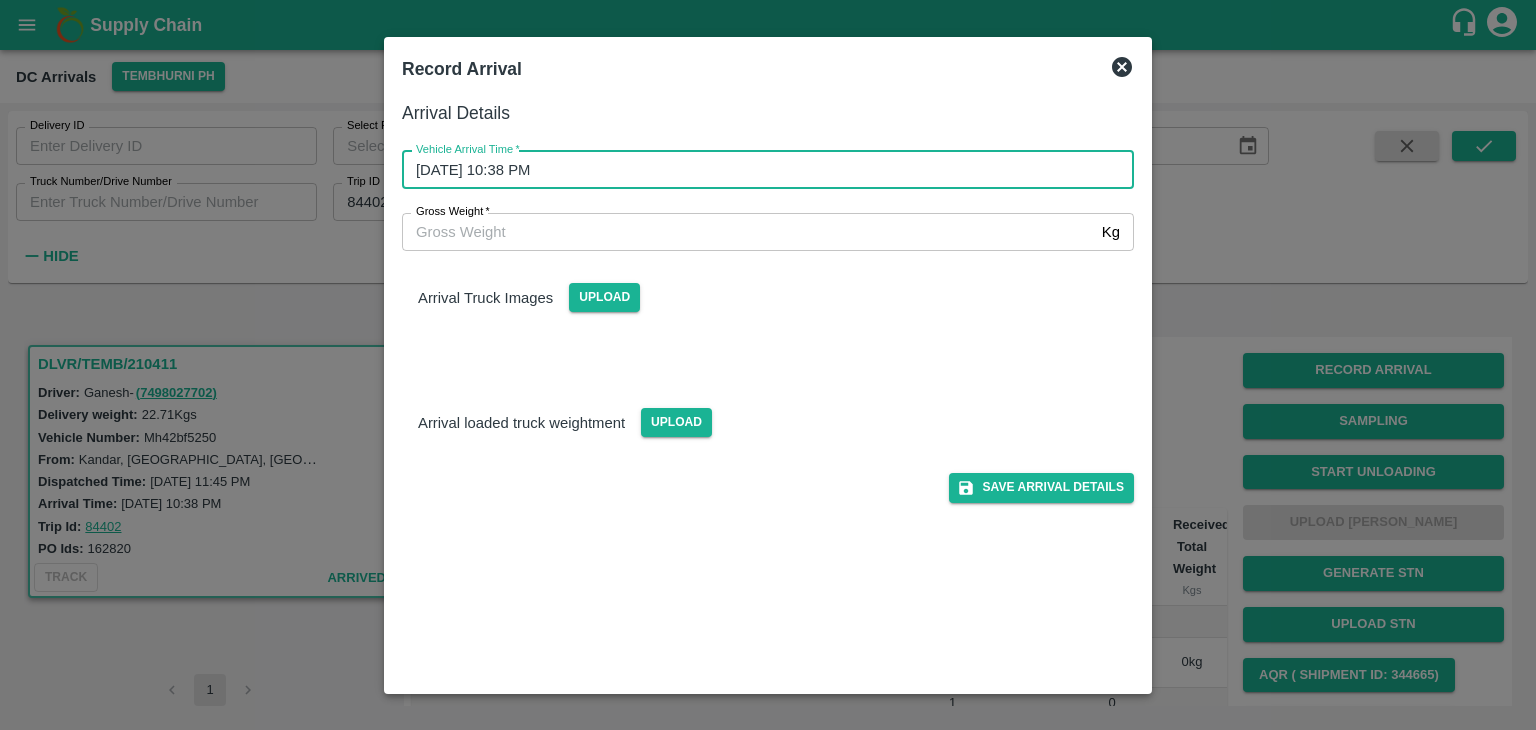 click on "08/07/2025 10:38 PM" at bounding box center [761, 170] 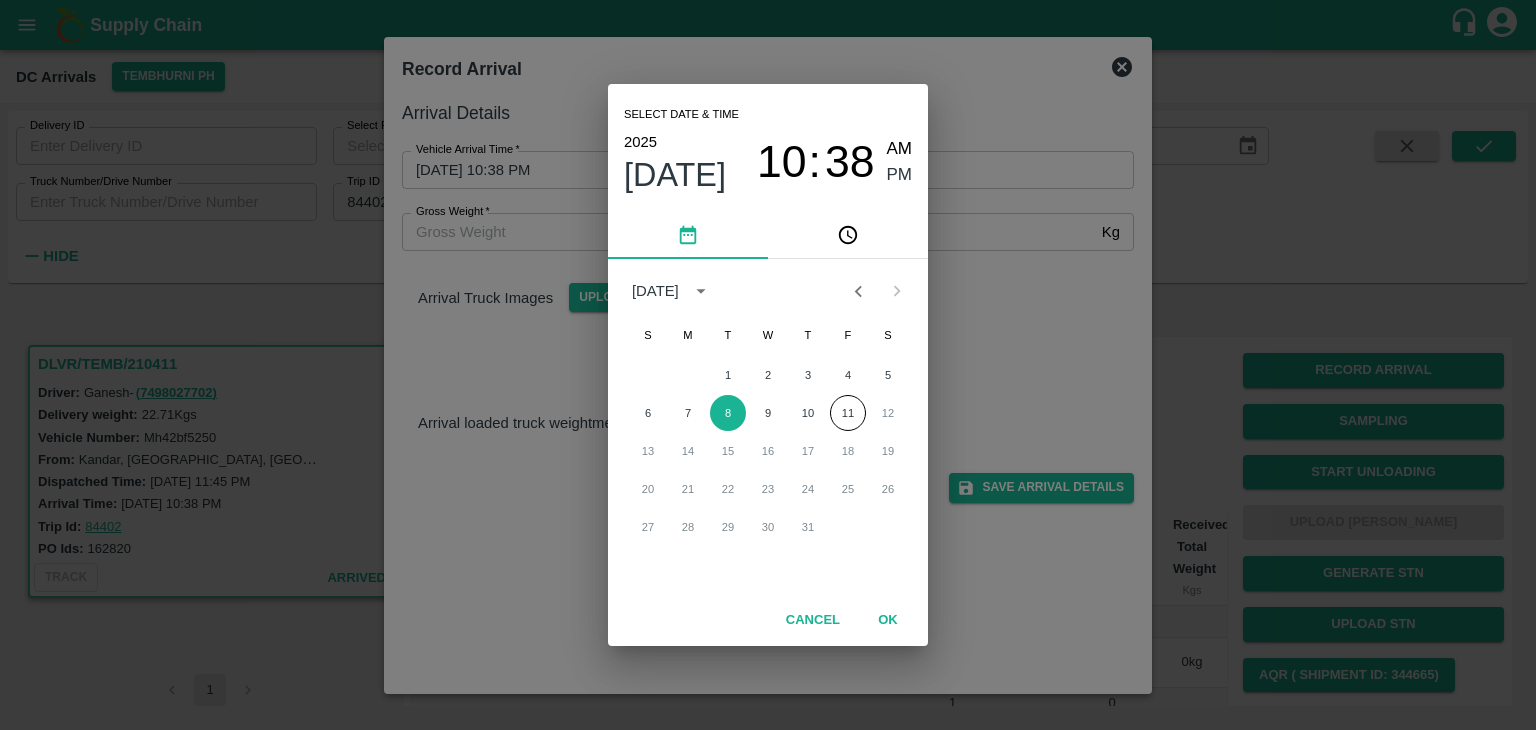 click on "Select date & time 2025 Jul 8 10 : 38 AM PM July 2025 S M T W T F S 1 2 3 4 5 6 7 8 9 10 11 12 13 14 15 16 17 18 19 20 21 22 23 24 25 26 27 28 29 30 31 Cancel OK" at bounding box center [768, 365] 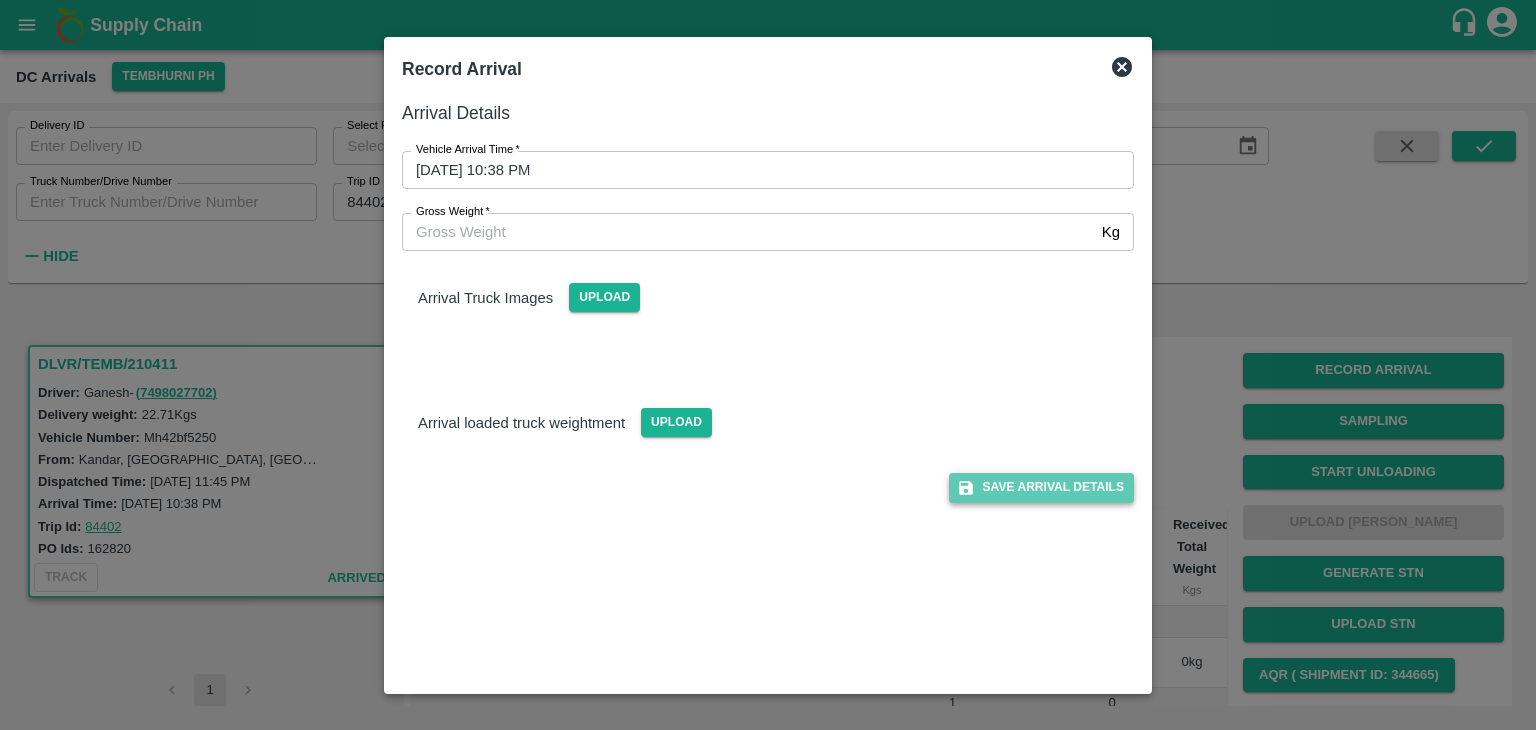 click on "Save Arrival Details" at bounding box center (1041, 487) 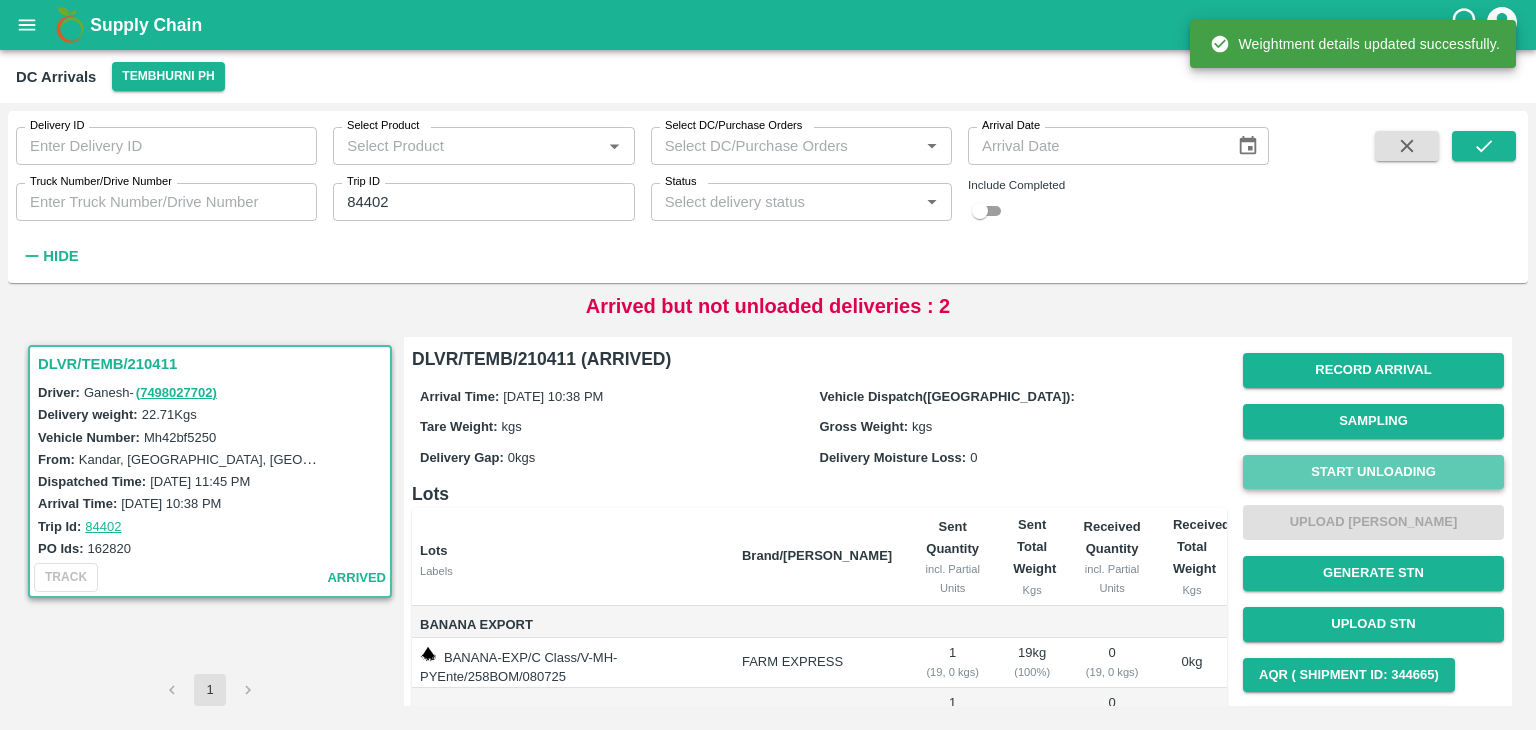 click on "Start Unloading" at bounding box center (1373, 472) 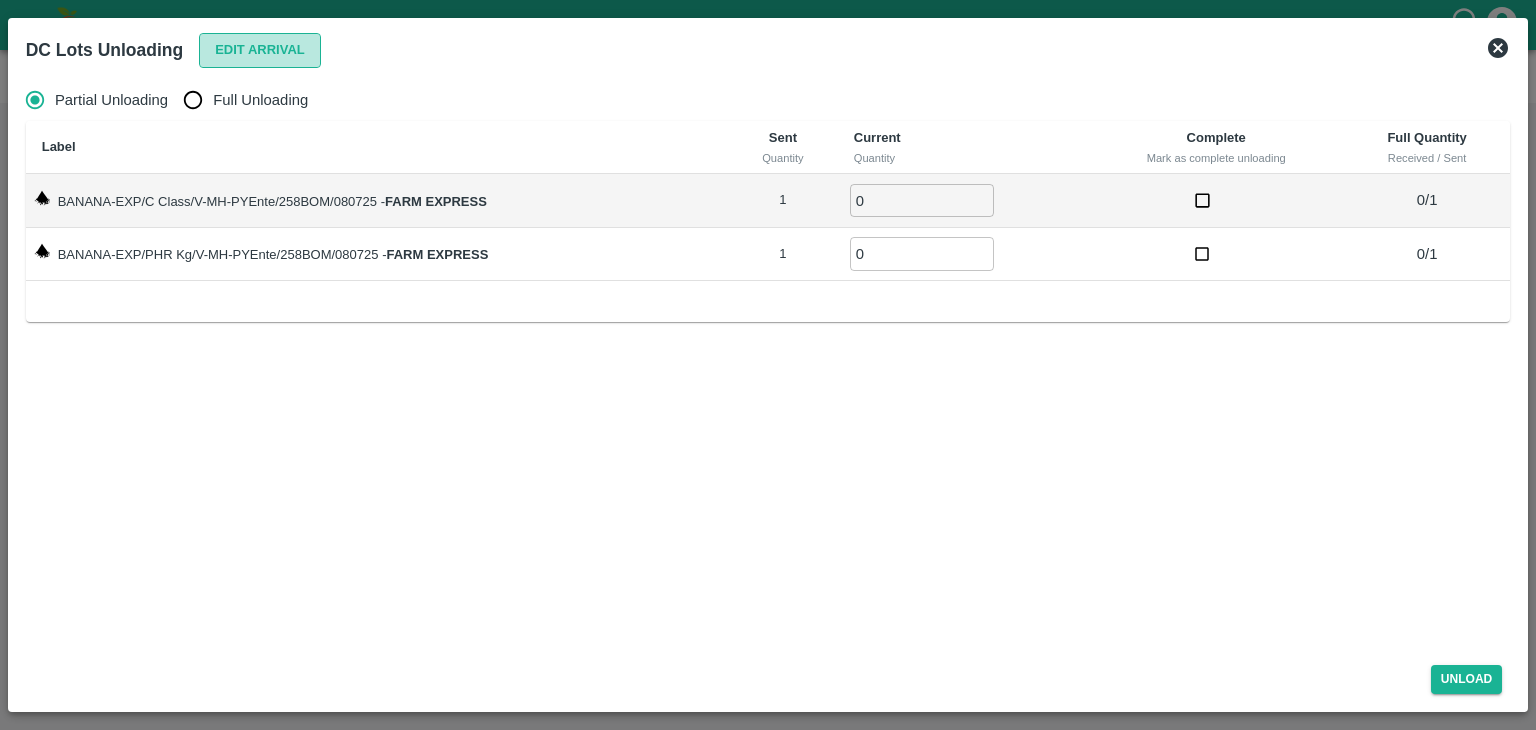 click on "Edit Arrival" at bounding box center (260, 50) 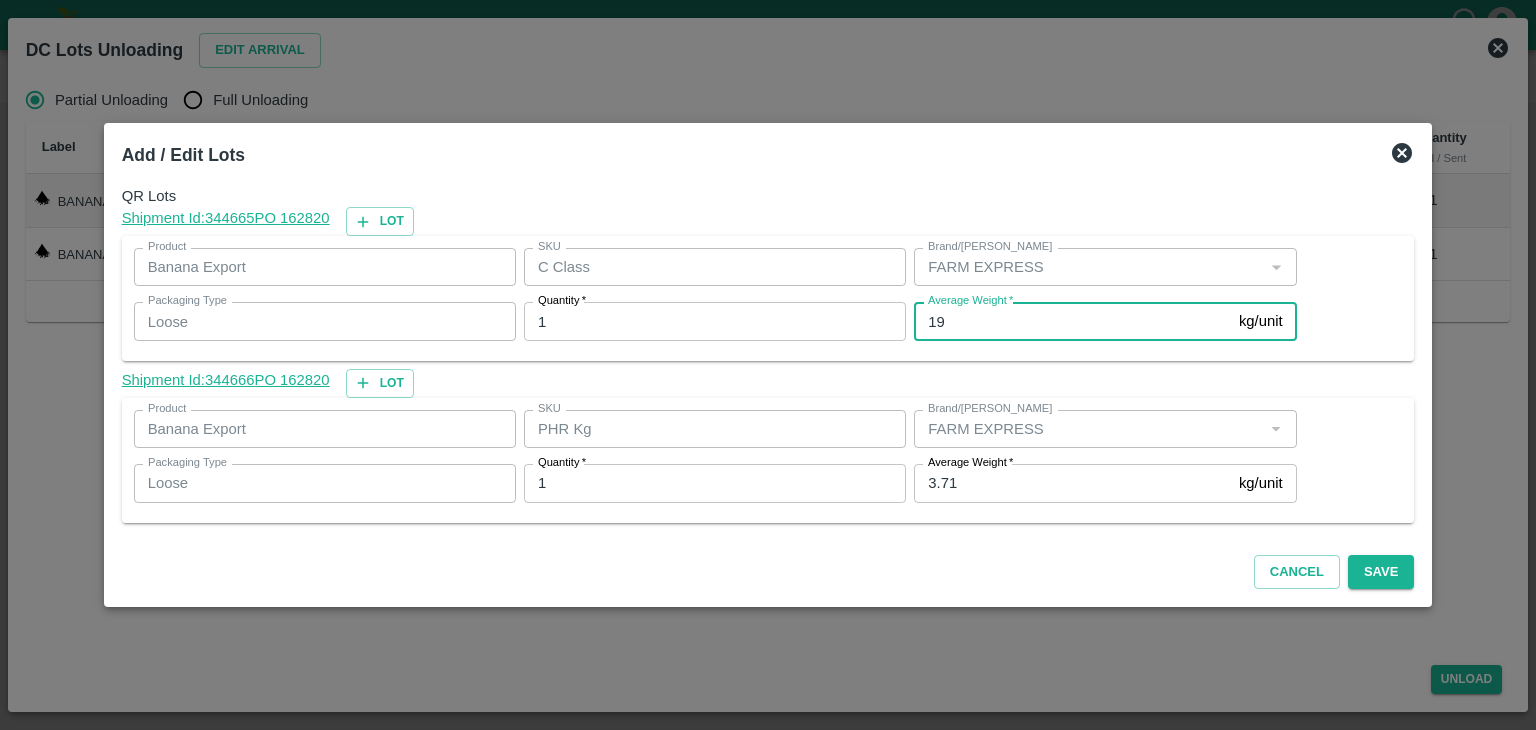 click on "19" at bounding box center [1072, 321] 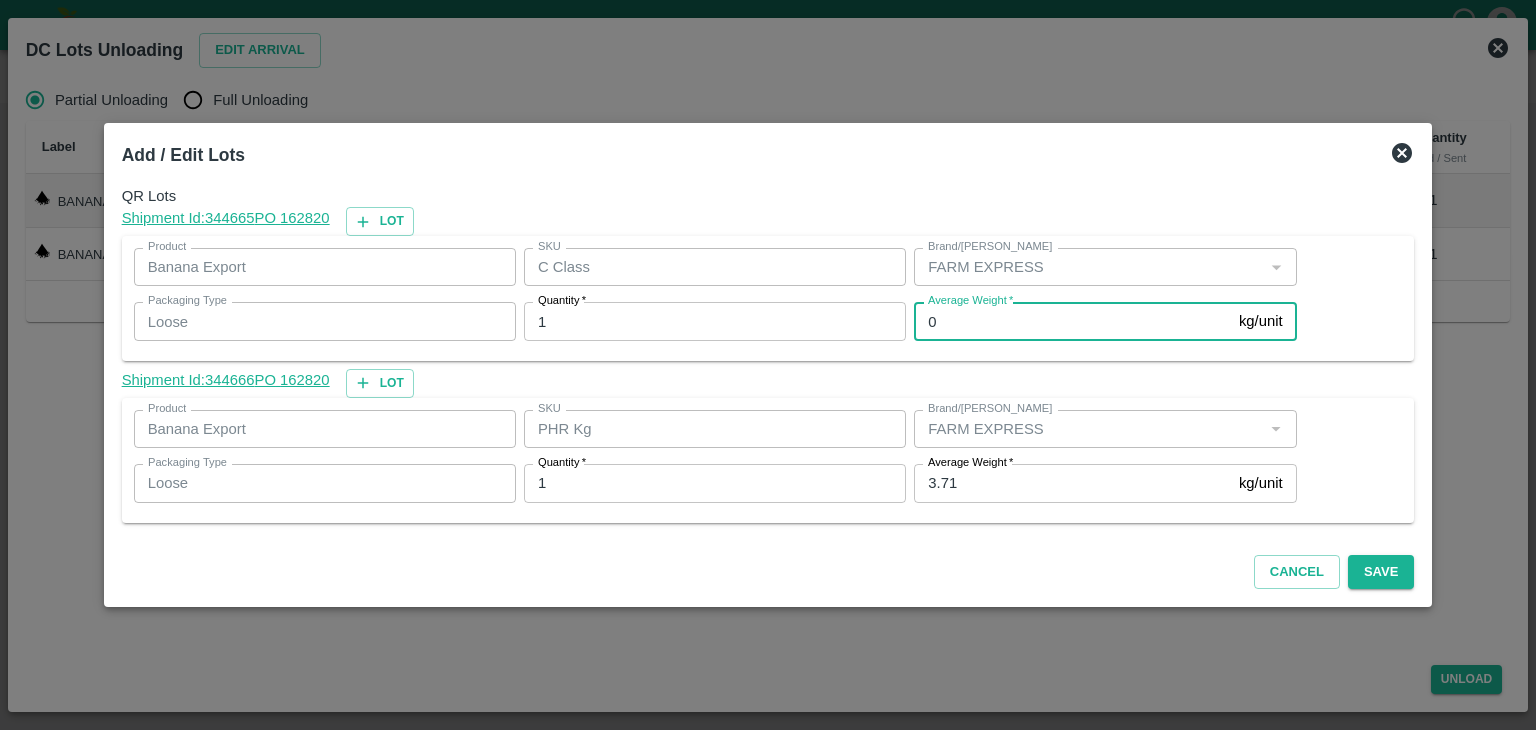 type on "0" 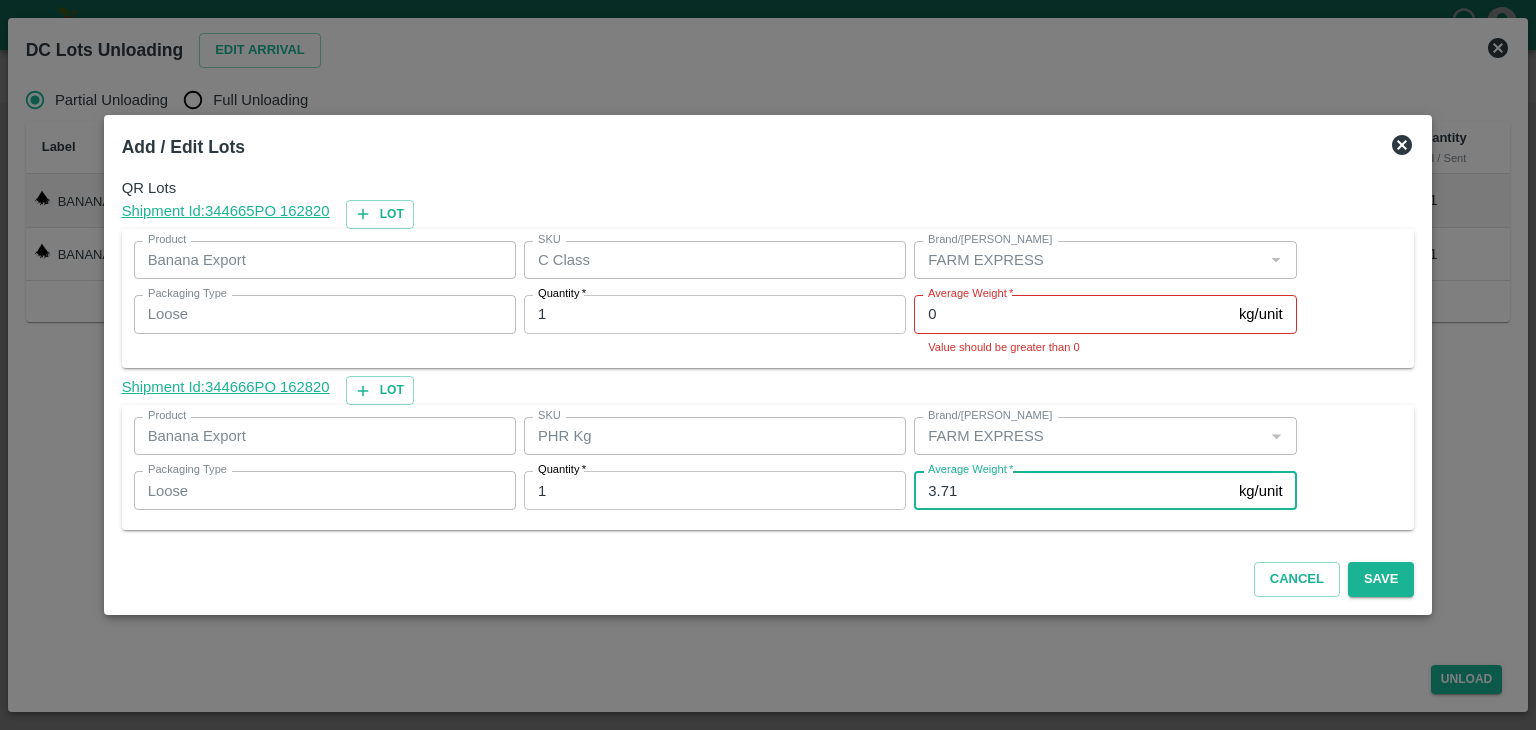 click on "3.71" at bounding box center [1072, 490] 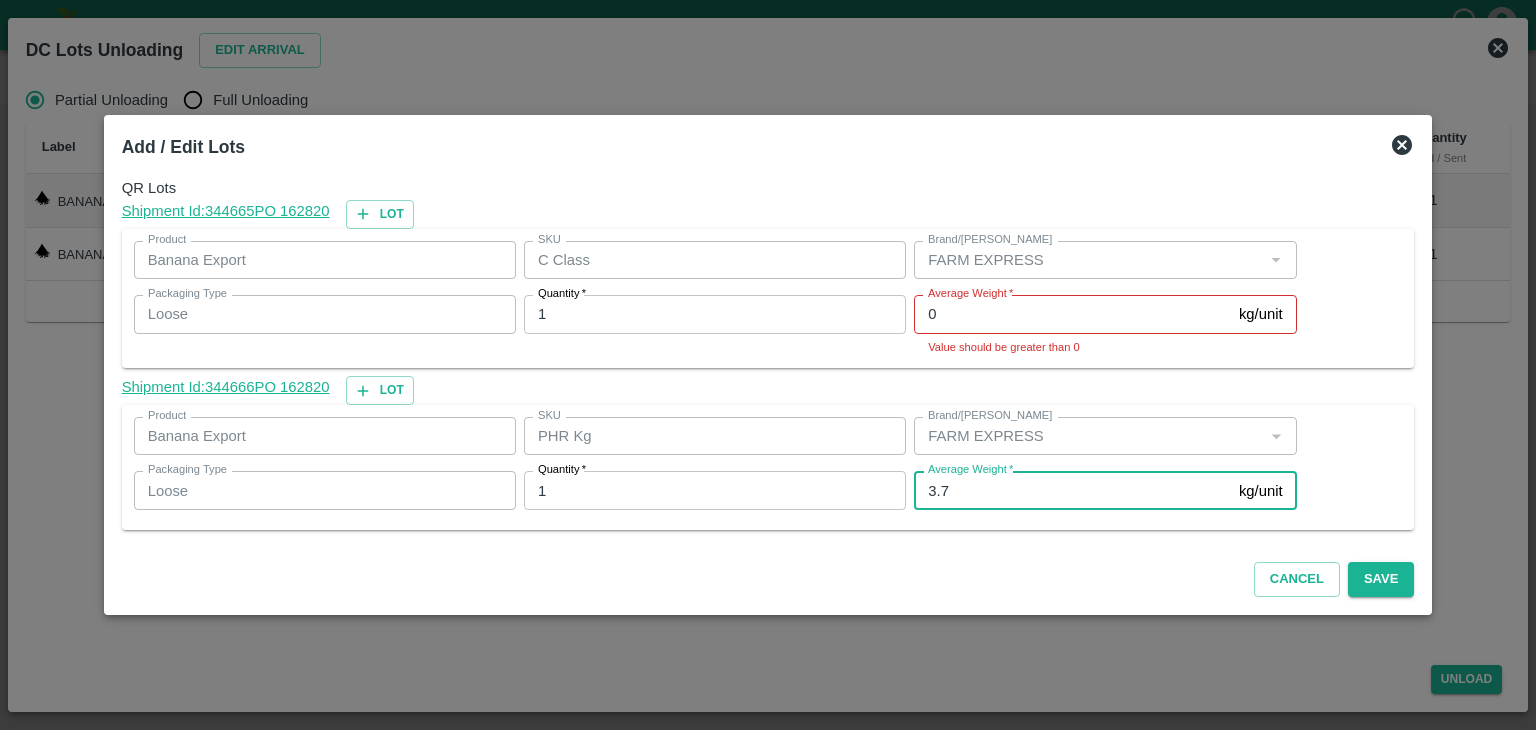 type on "3" 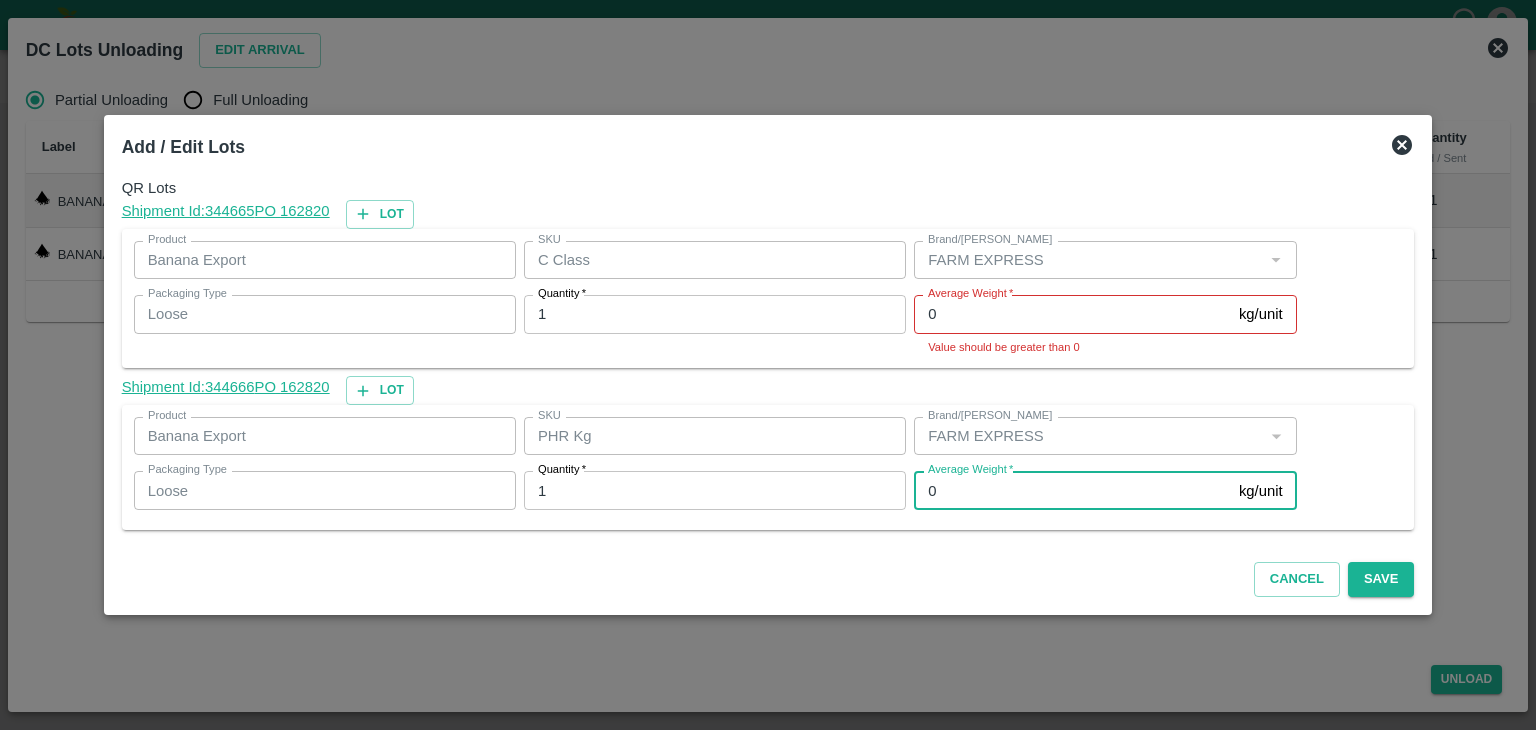 type on "0" 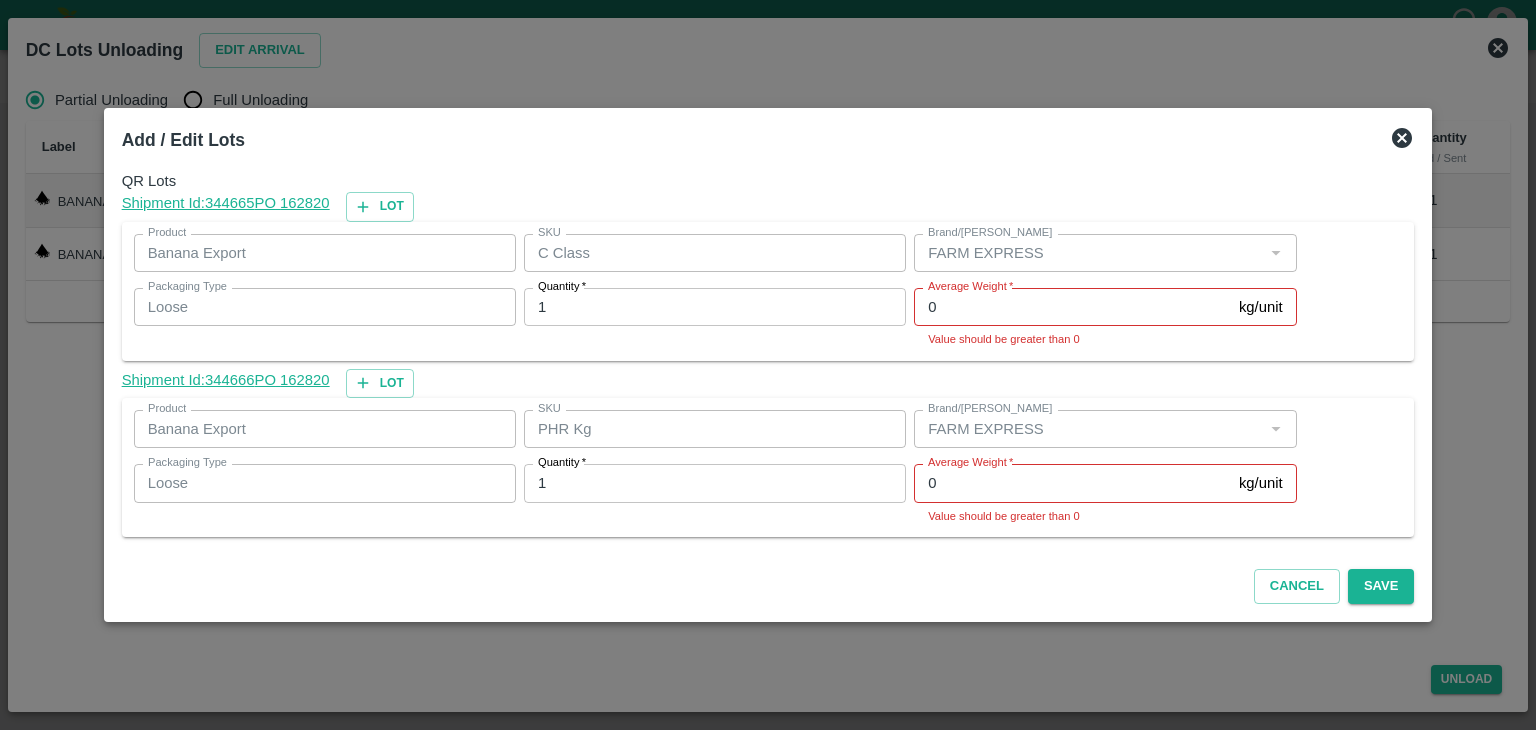 click on "QR Lots Shipment Id:  344665  PO   162820 Lot Product Banana Export Product SKU C Class SKU Brand/Marka Brand/Marka Packaging Type Loose Packaging Type Quantity   * 1 Quantity Average Weight   * 0 kg/unit Average Weight Value should be greater than 0 Shipment Id:  344666  PO   162820 Lot Product Banana Export Product SKU PHR Kg SKU Brand/Marka Brand/Marka Packaging Type Loose Packaging Type Quantity   * 1 Quantity Average Weight   * 0 kg/unit Average Weight Value should be greater than 0" at bounding box center (768, 357) 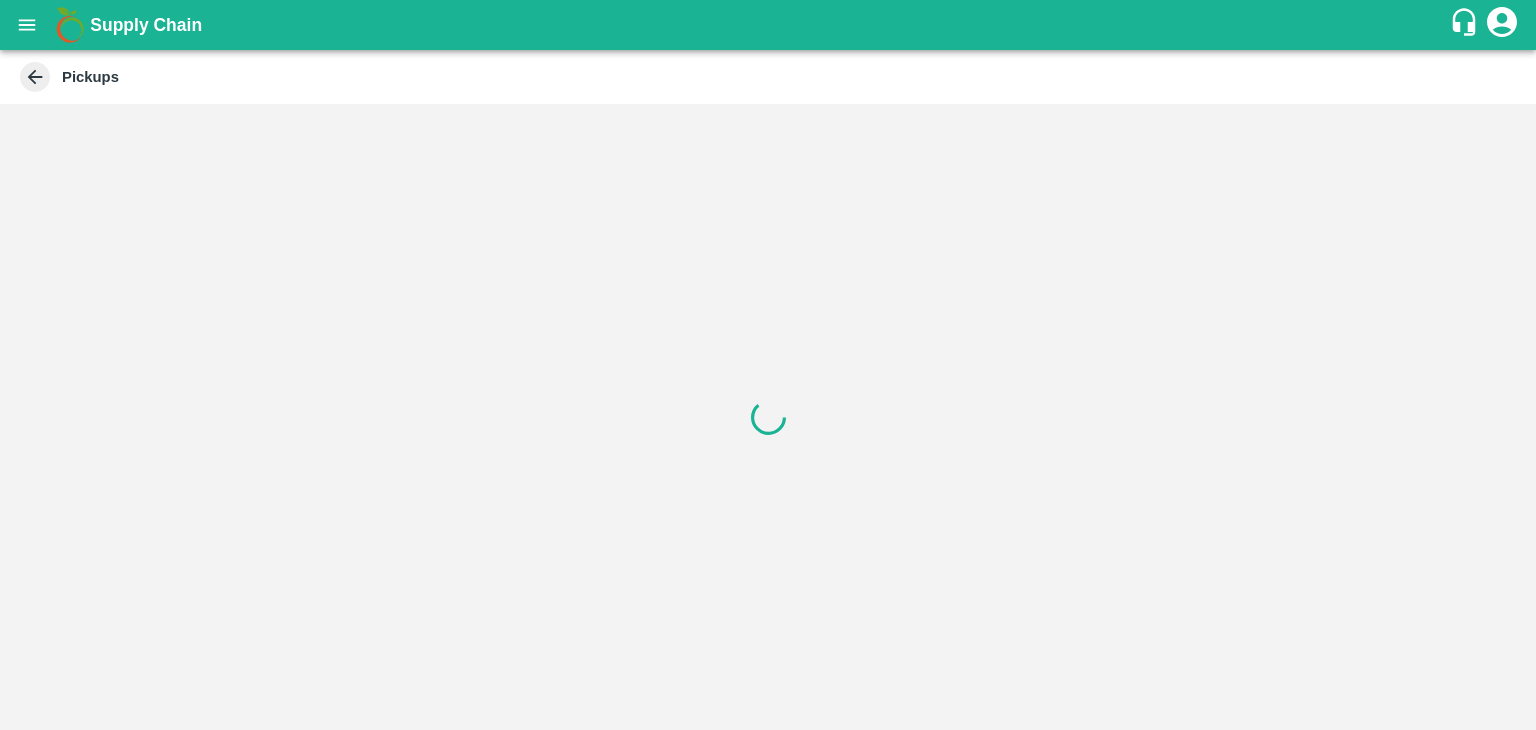 scroll, scrollTop: 0, scrollLeft: 0, axis: both 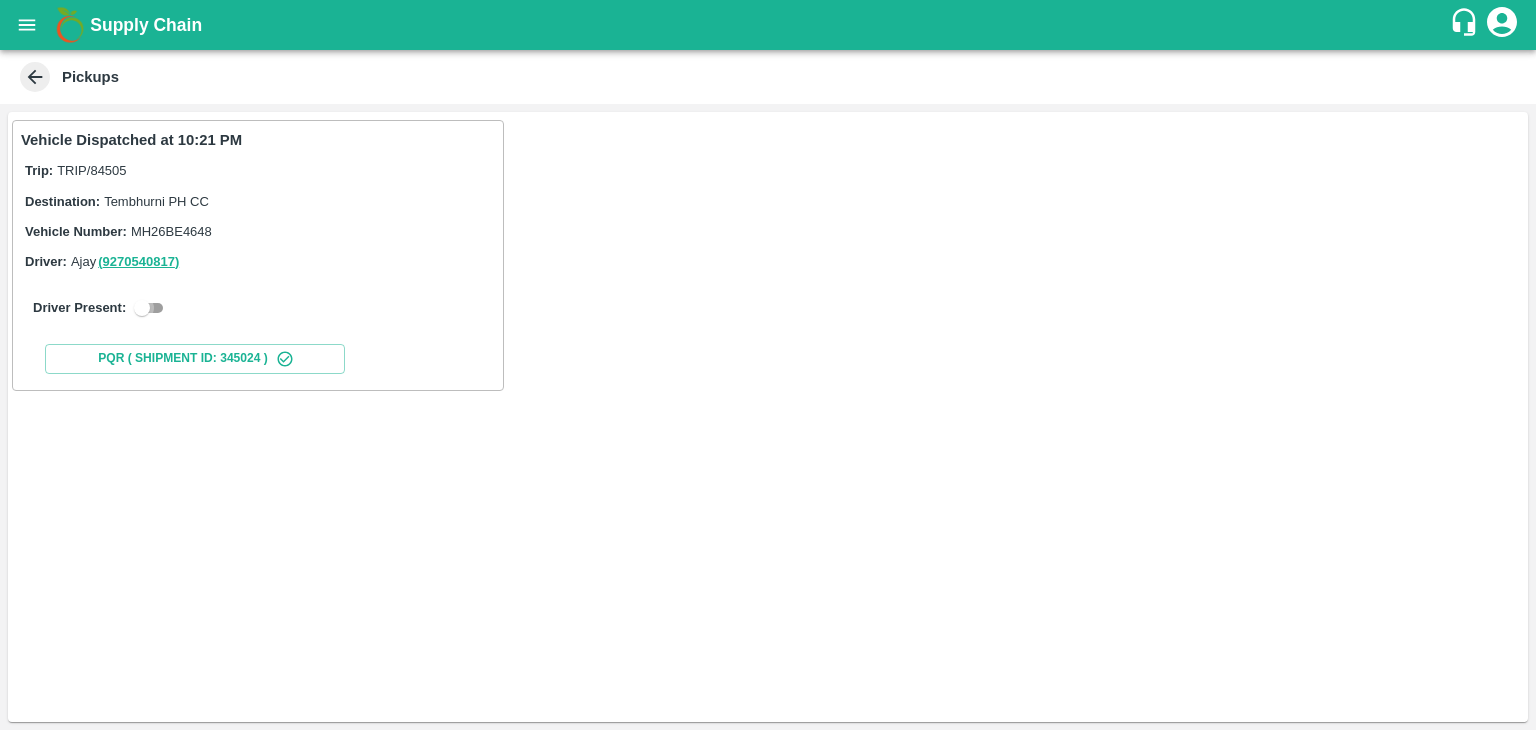 click at bounding box center [142, 308] 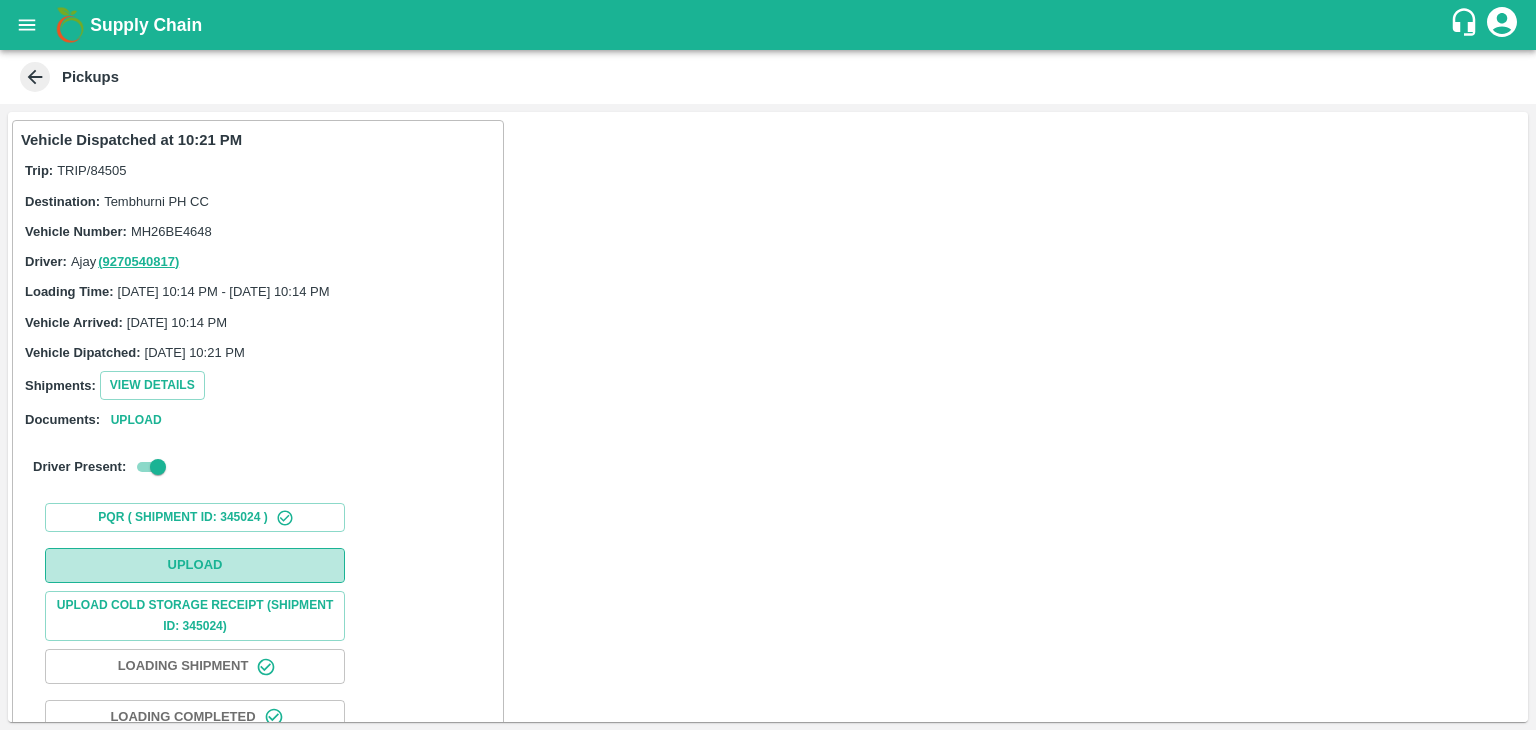 click on "Upload" at bounding box center (195, 565) 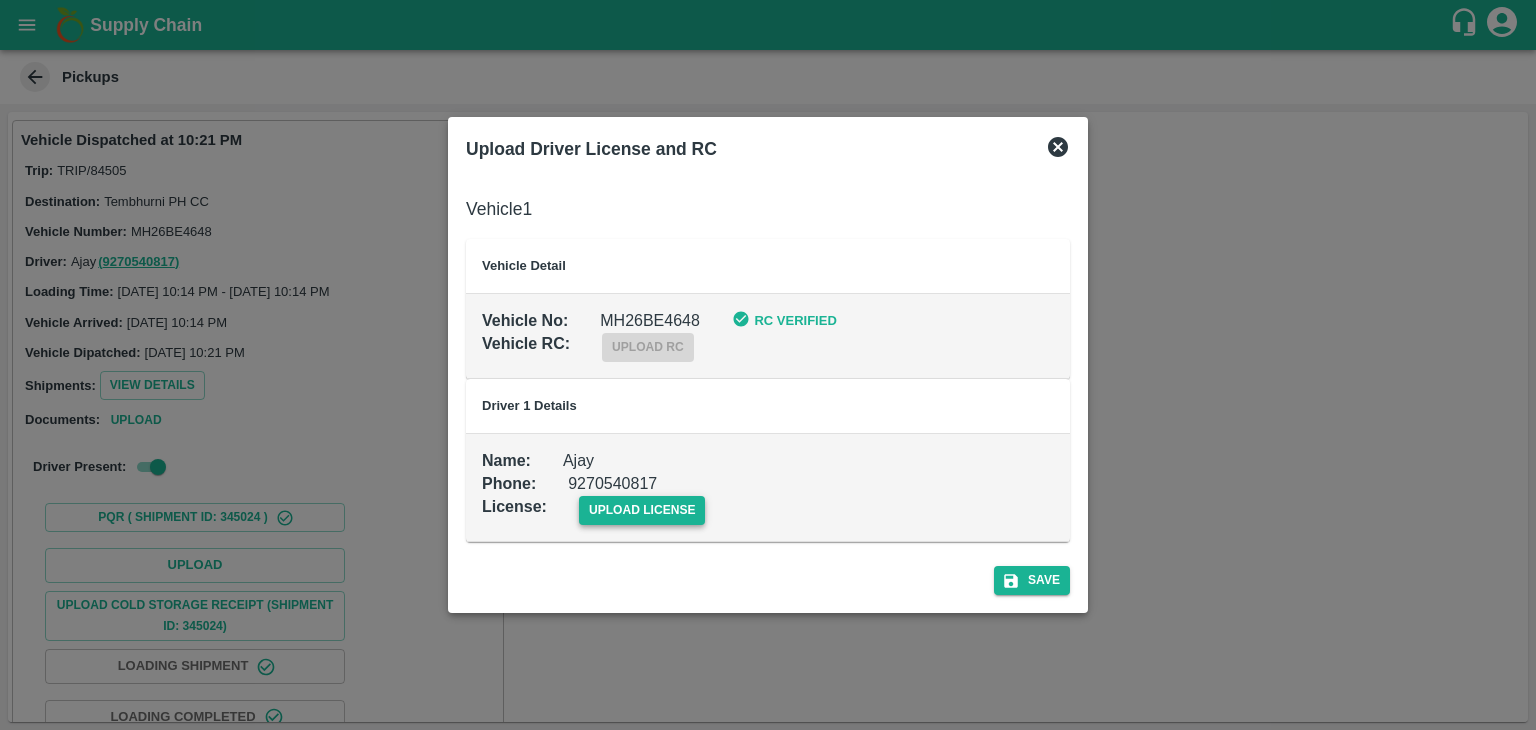 click on "upload license" at bounding box center [642, 510] 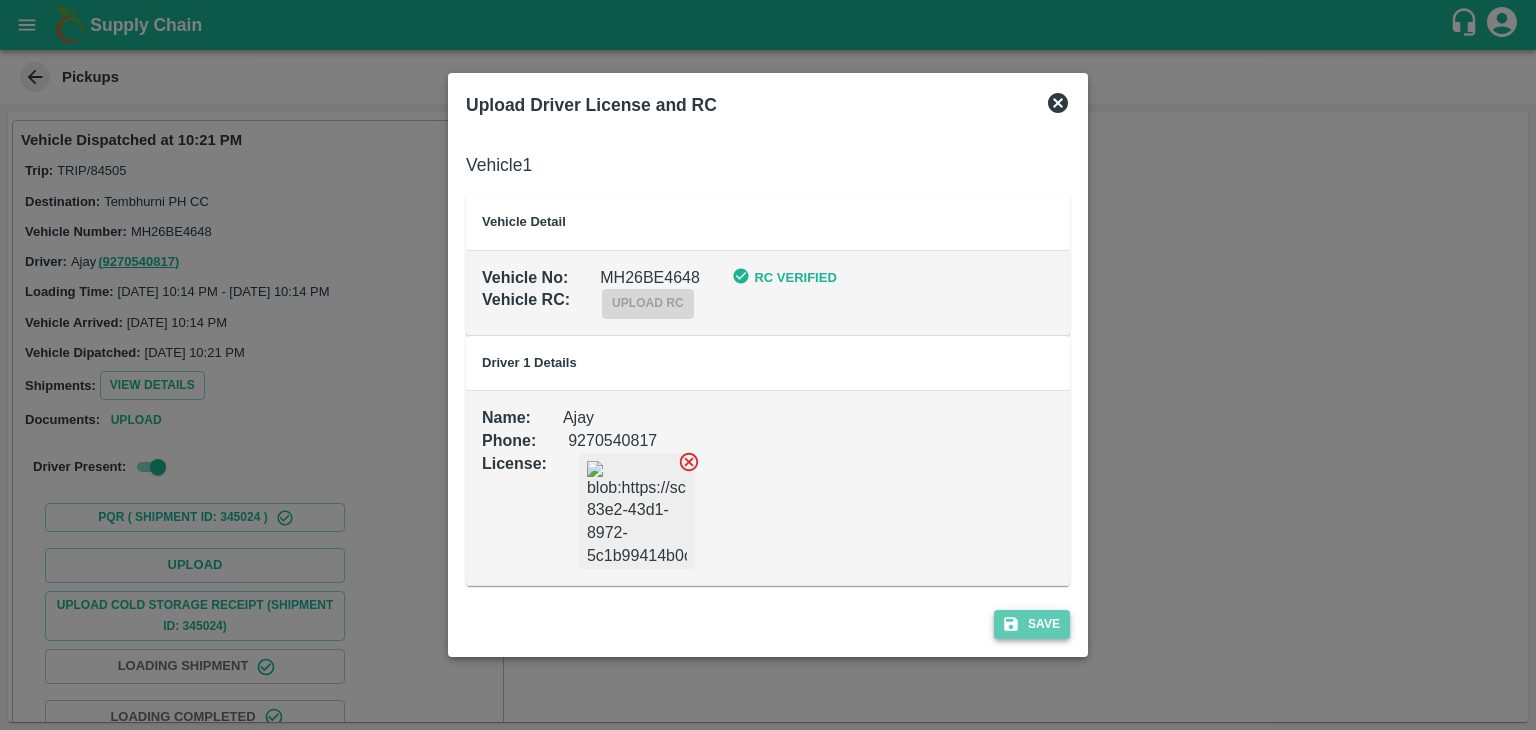 click on "Save" at bounding box center (1032, 624) 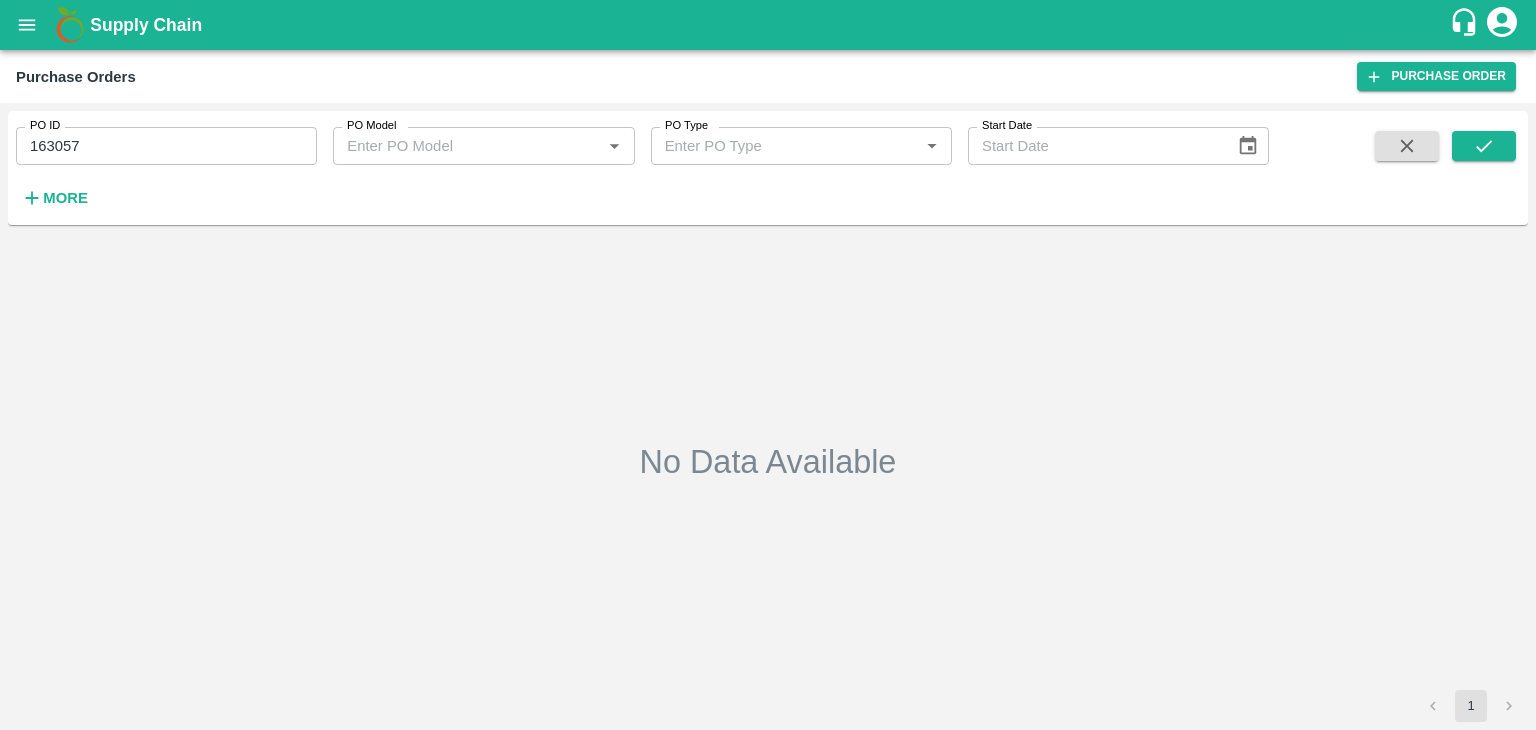 scroll, scrollTop: 0, scrollLeft: 0, axis: both 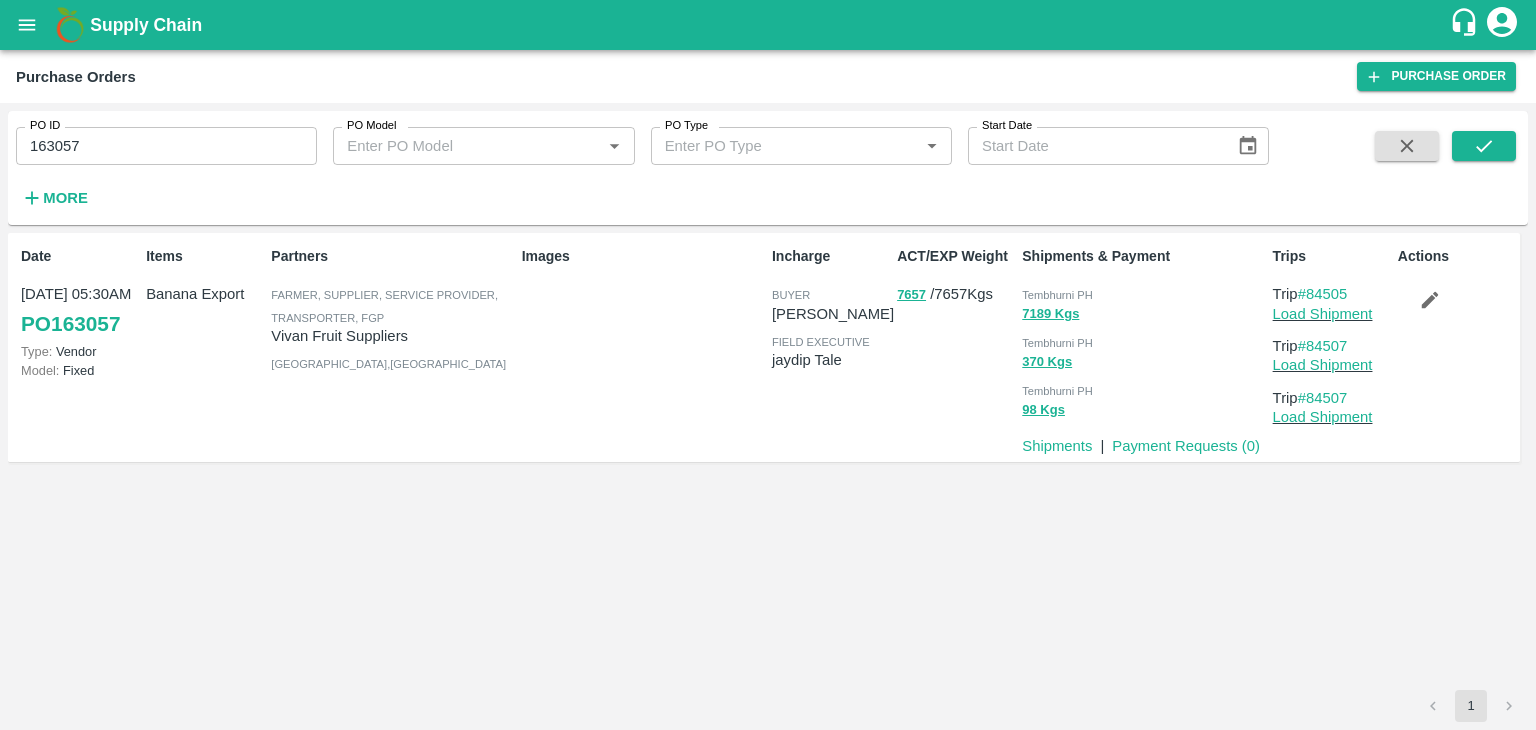 click on "163057" at bounding box center (166, 146) 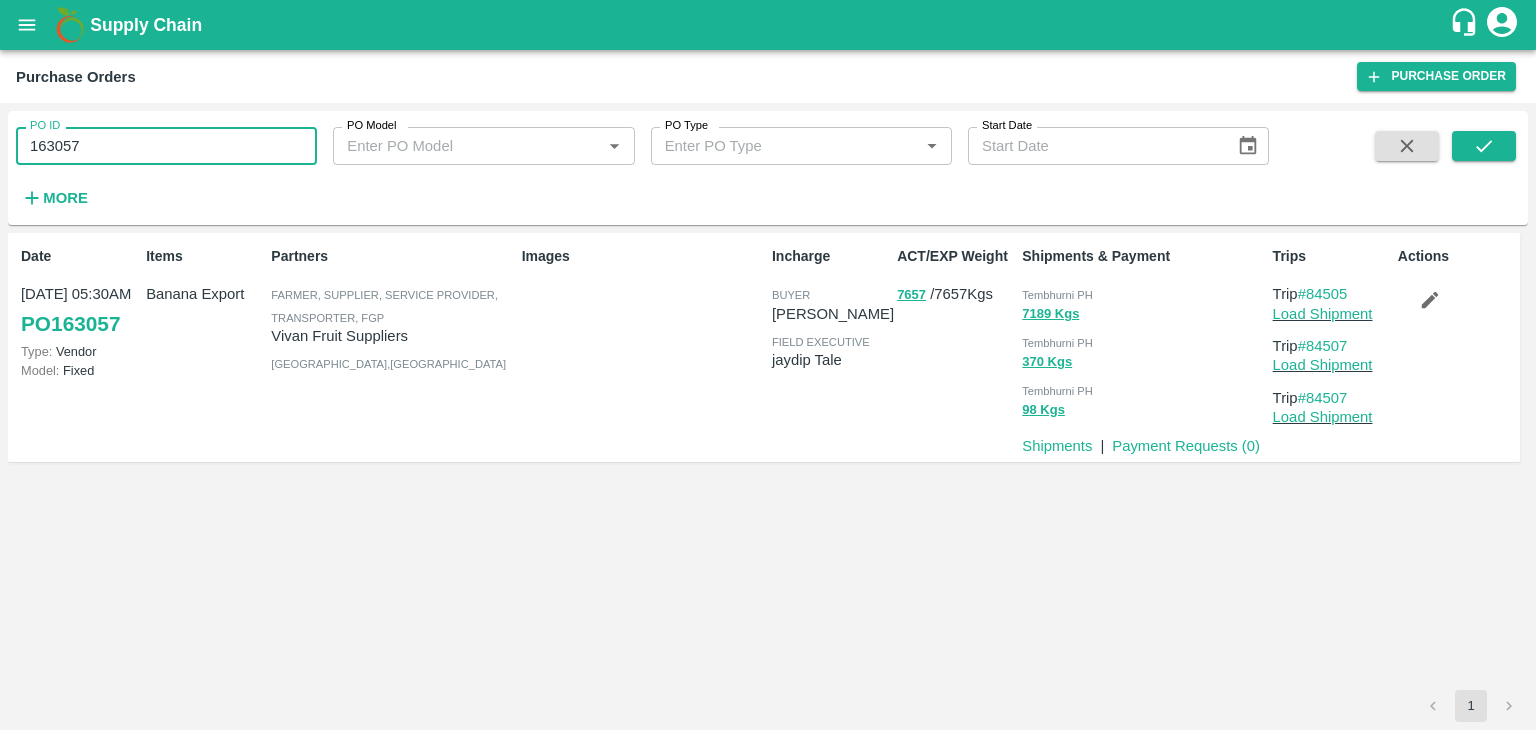 paste 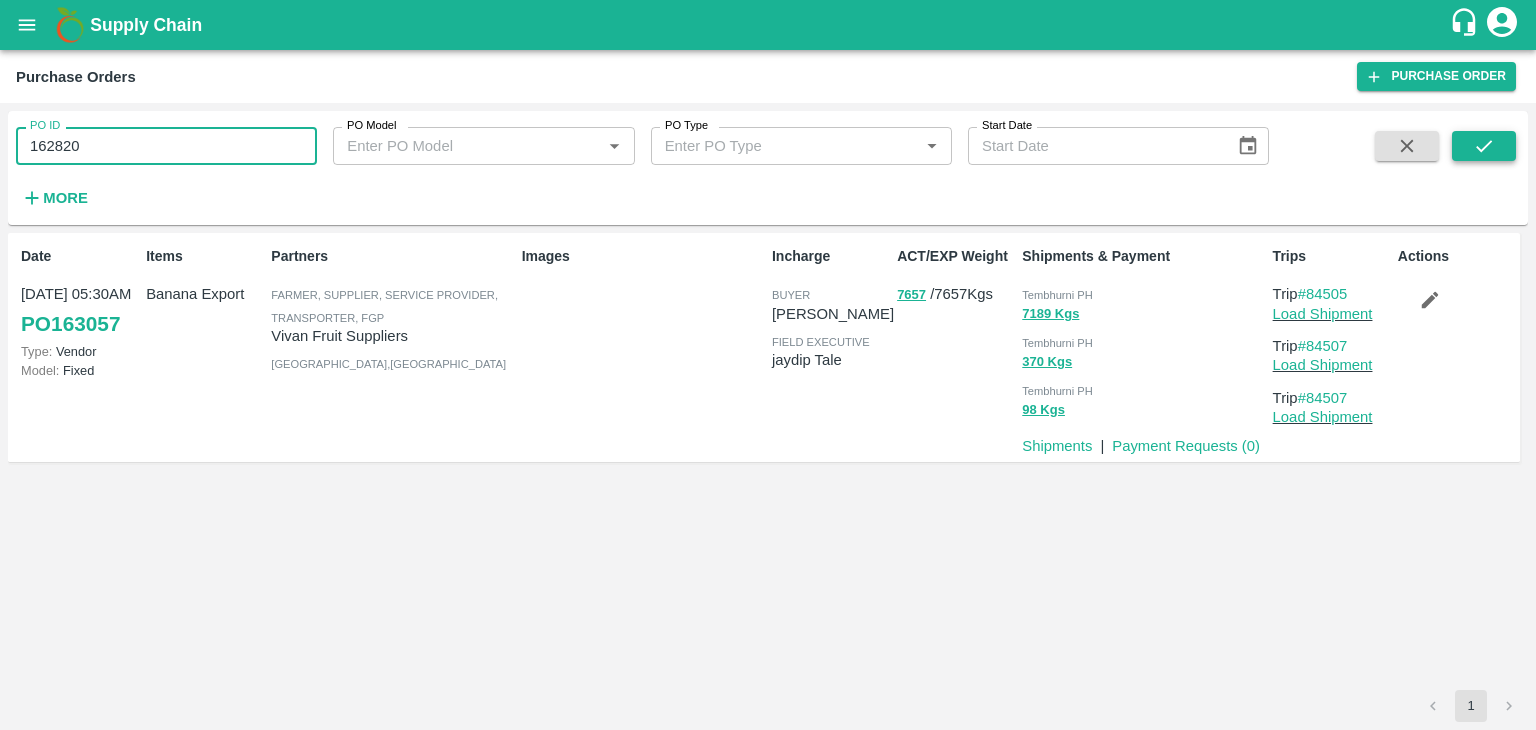 type on "162820" 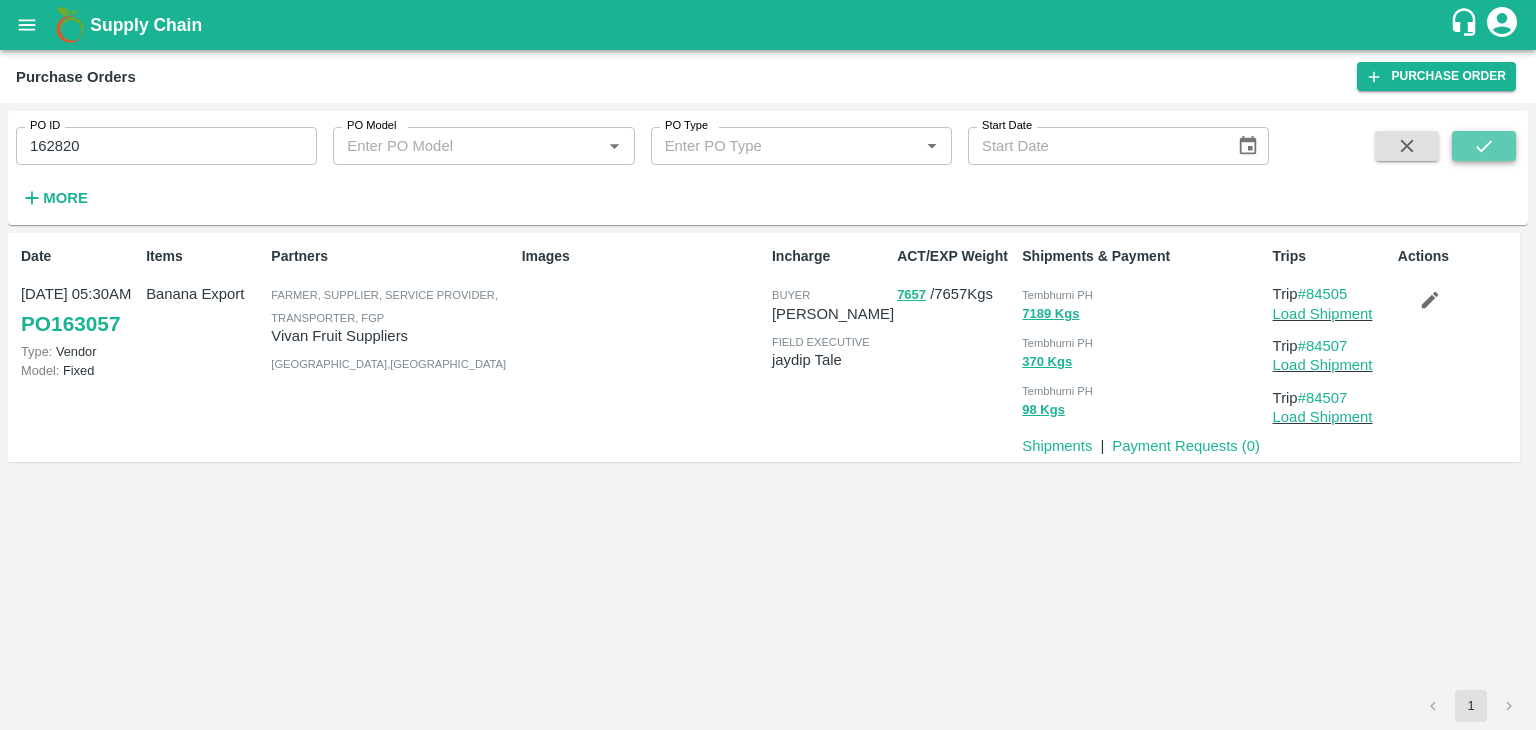 click at bounding box center [1484, 146] 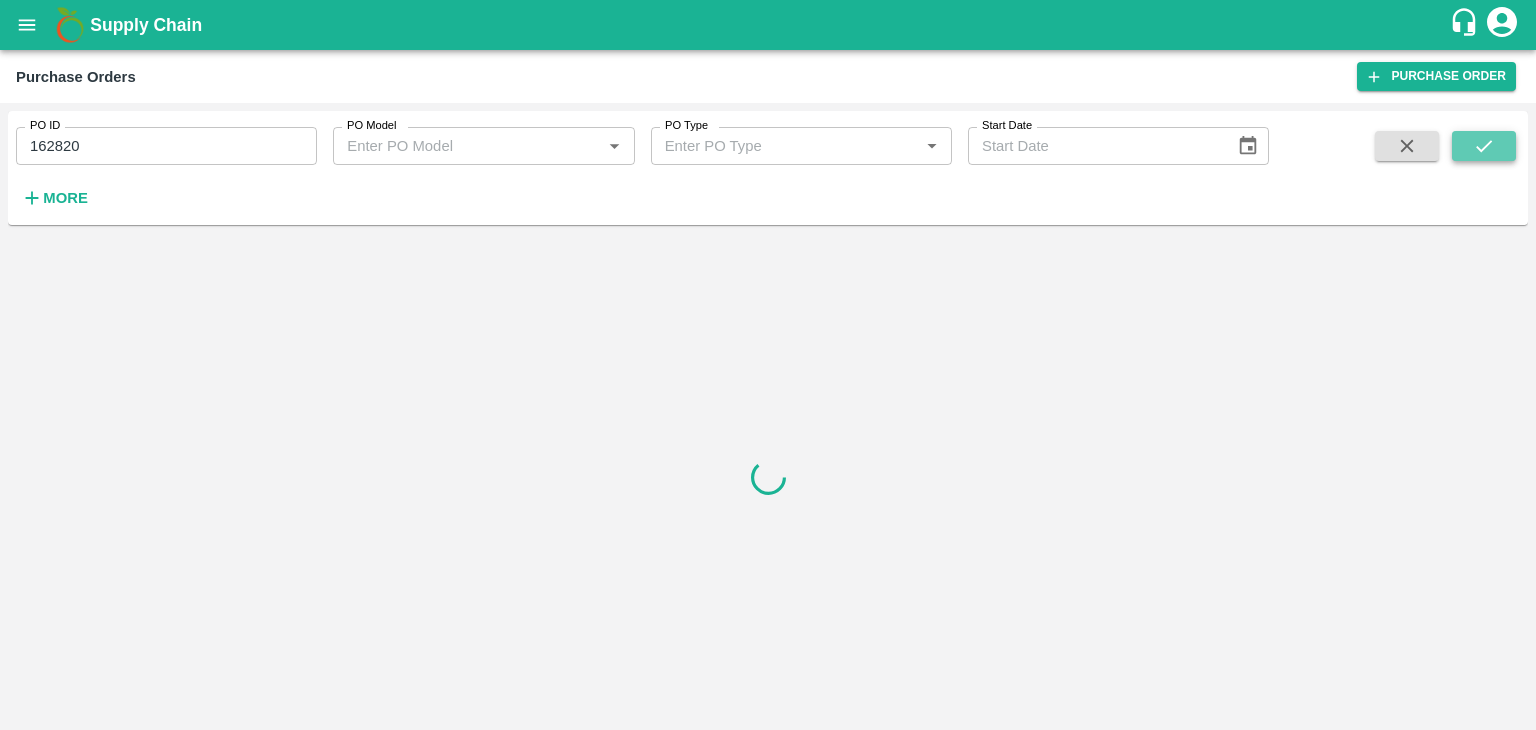 click at bounding box center (1484, 146) 